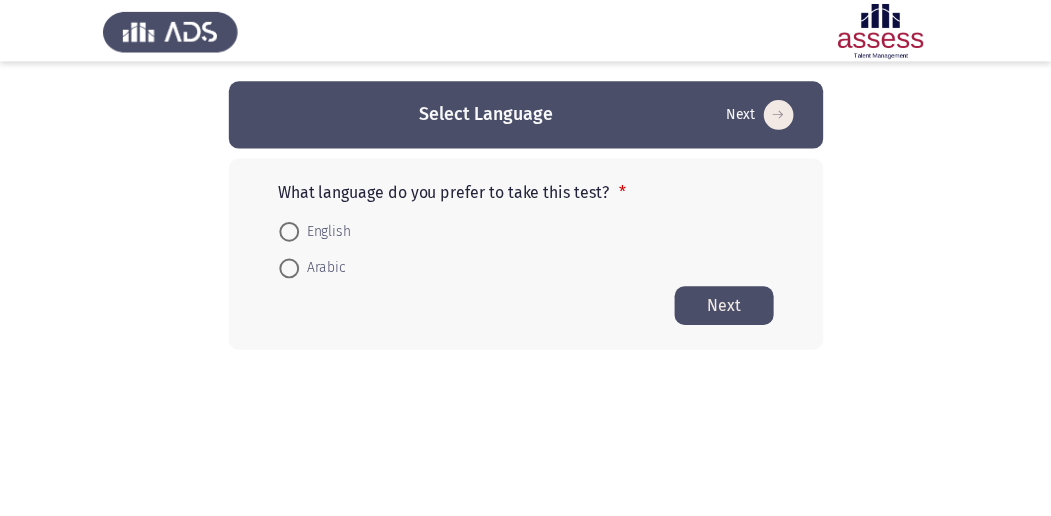 scroll, scrollTop: 0, scrollLeft: 0, axis: both 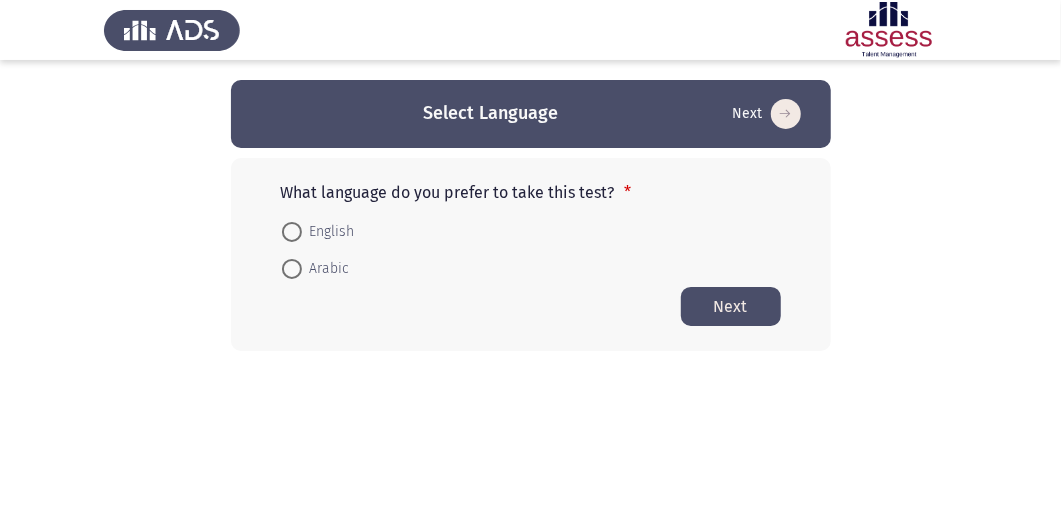 click at bounding box center (292, 269) 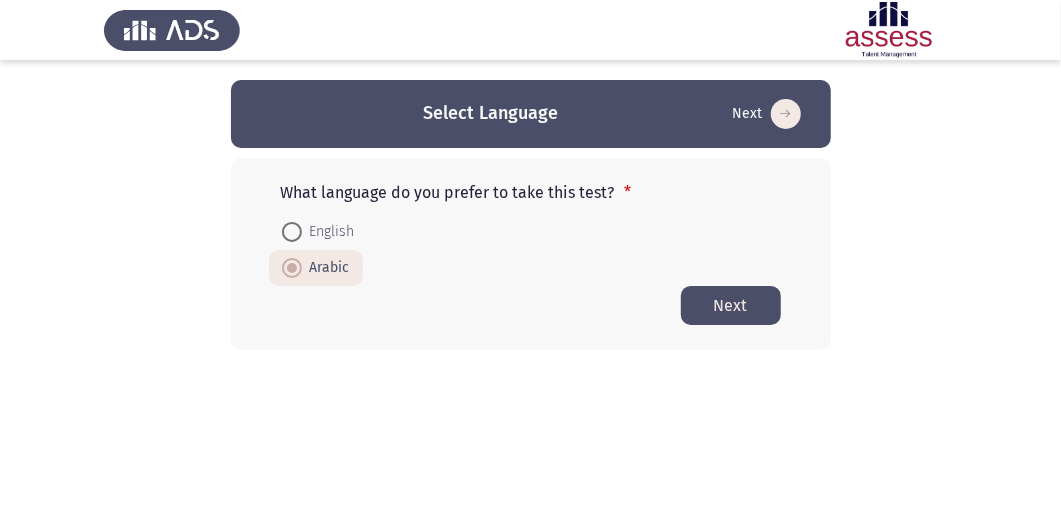 click on "Next" 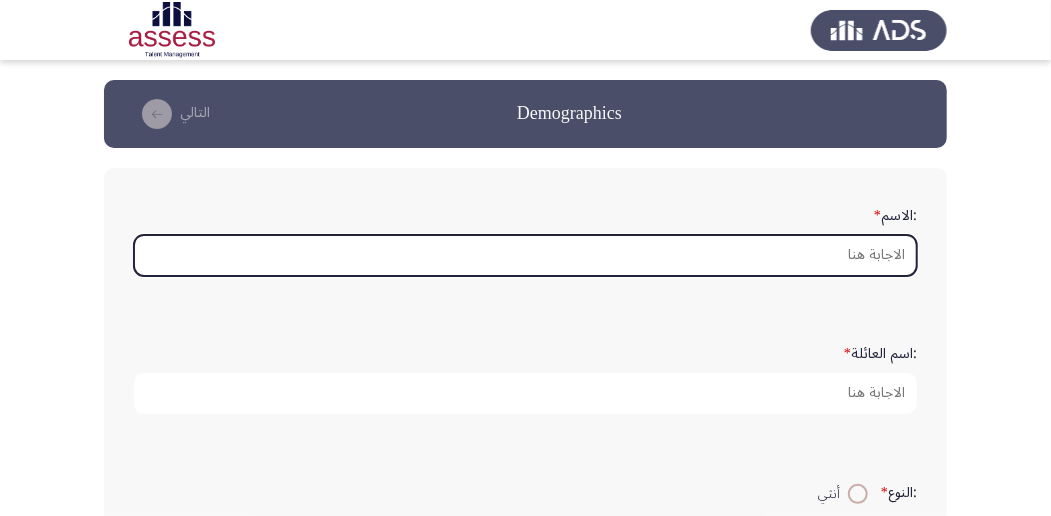click on ":الاسم   *" at bounding box center (525, 255) 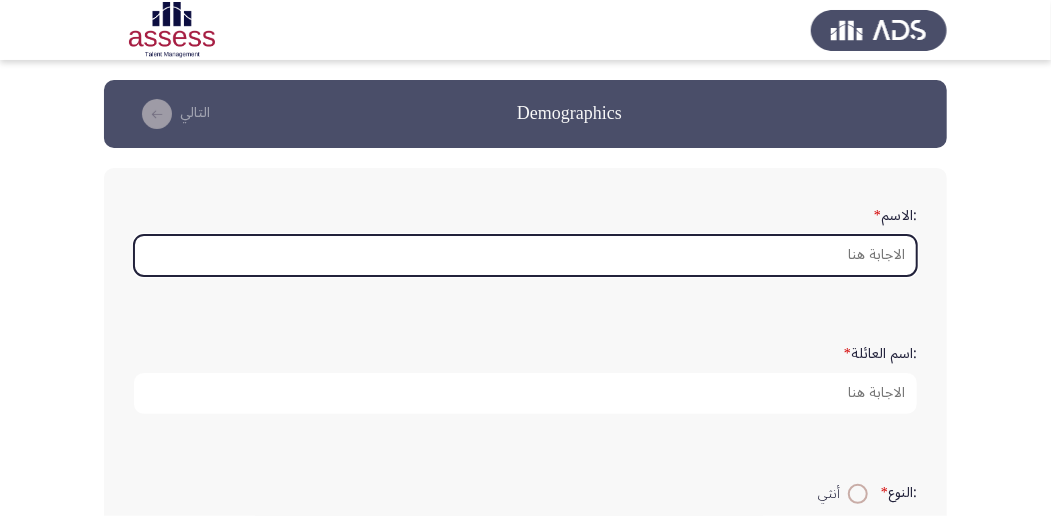 type on "a" 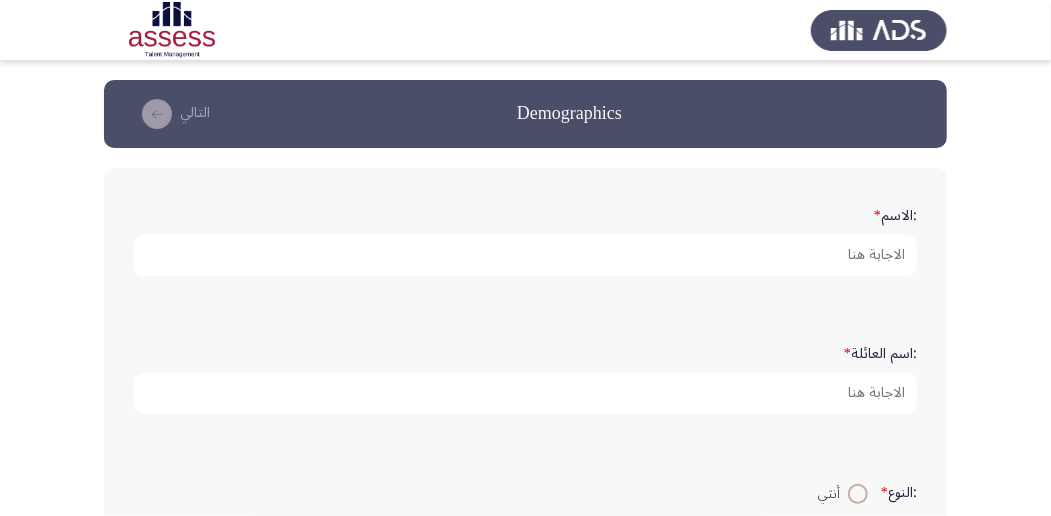 click on "Demographics   التالي  :الاسم   *  :اسم العائلة   * :النوع   *    أنثي     ذكر  :السن   * :البريد الإلكتروني   * :مجال العمل   * --- Select --- :المسمى الوظيفى   *  ١ / ١ الصفحات   التالي" 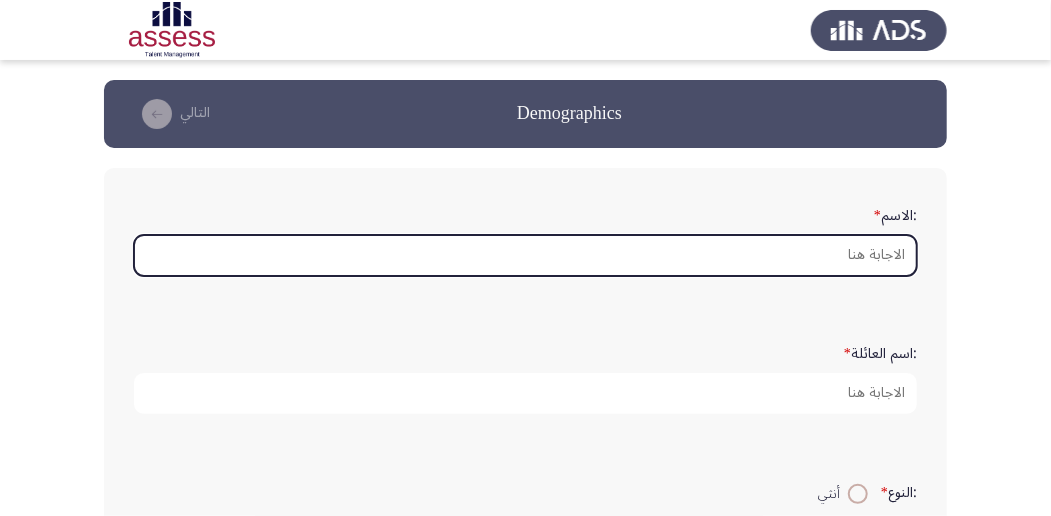 click on ":الاسم   *" at bounding box center (525, 255) 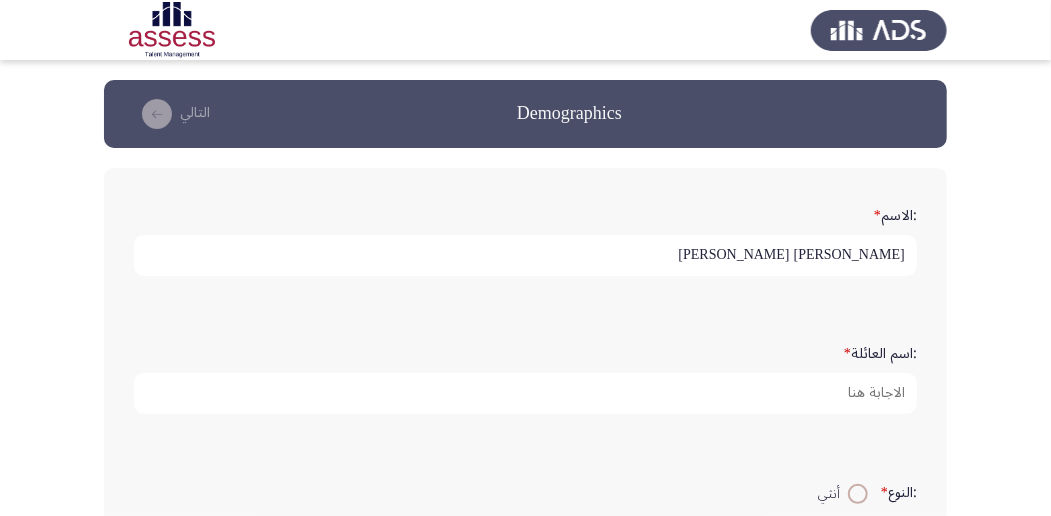 type on "[PERSON_NAME] [PERSON_NAME]" 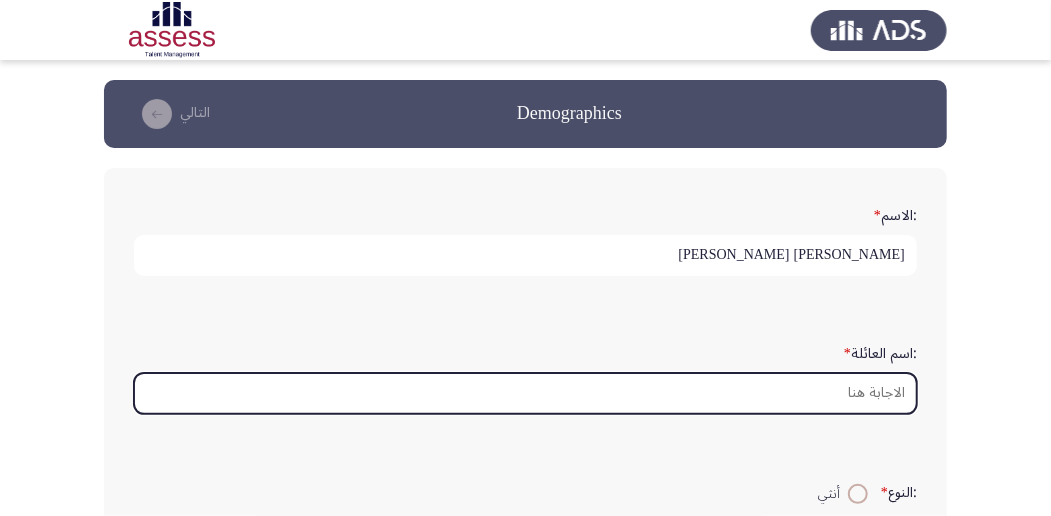click on ":اسم العائلة   *" at bounding box center [525, 393] 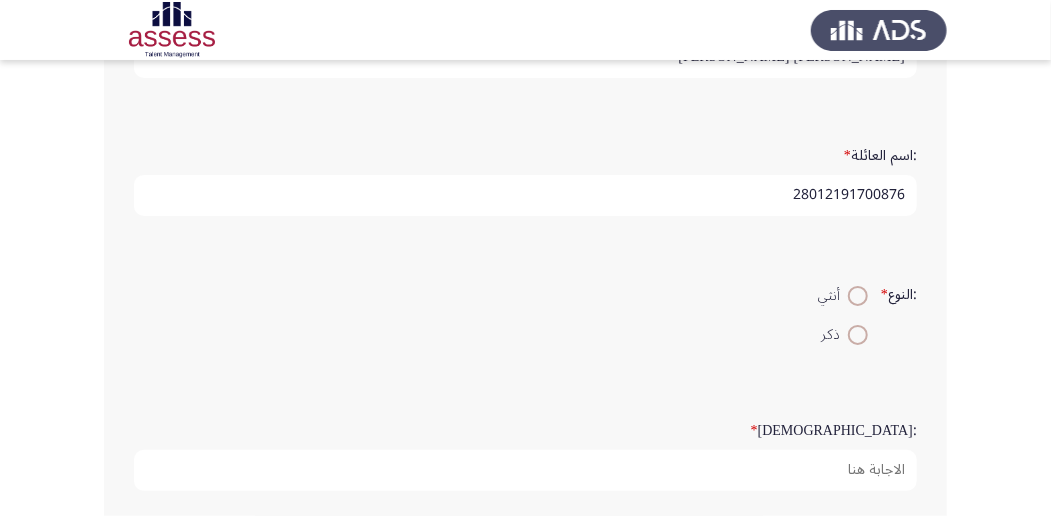 scroll, scrollTop: 200, scrollLeft: 0, axis: vertical 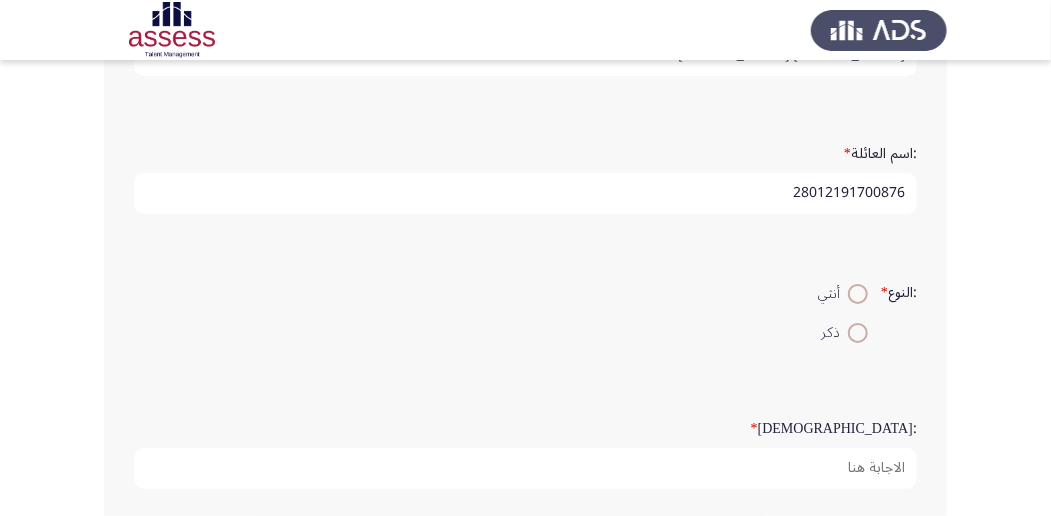 type on "28012191700876" 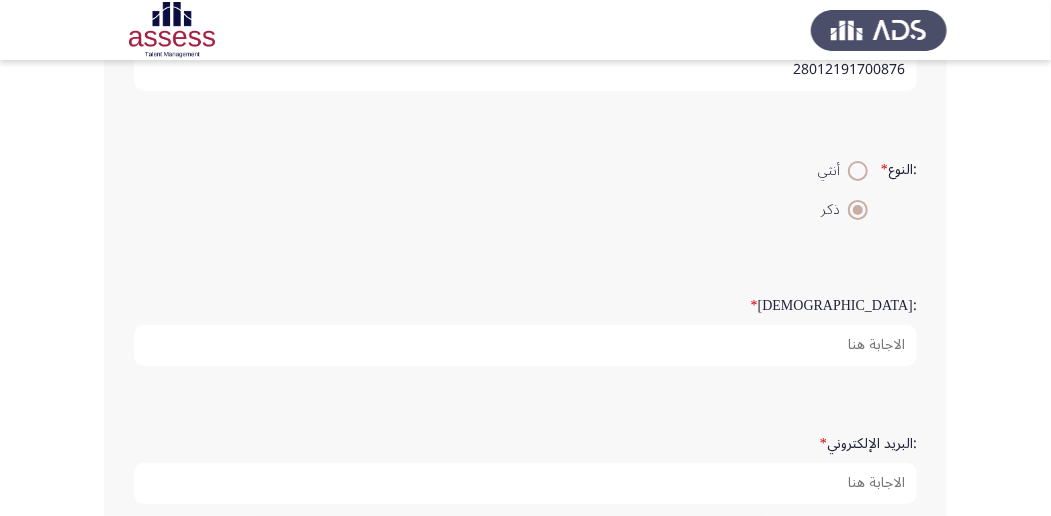 scroll, scrollTop: 333, scrollLeft: 0, axis: vertical 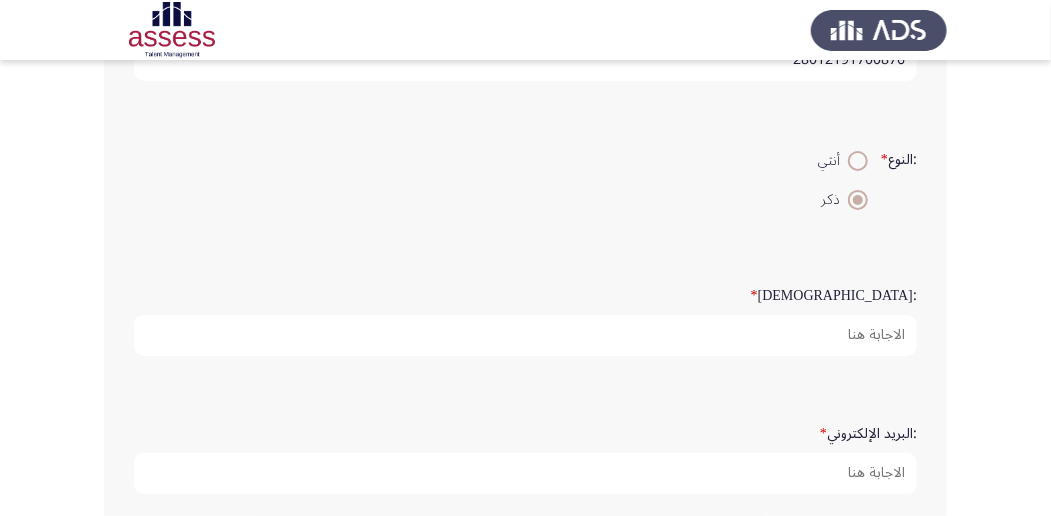 click on ":السن   *" 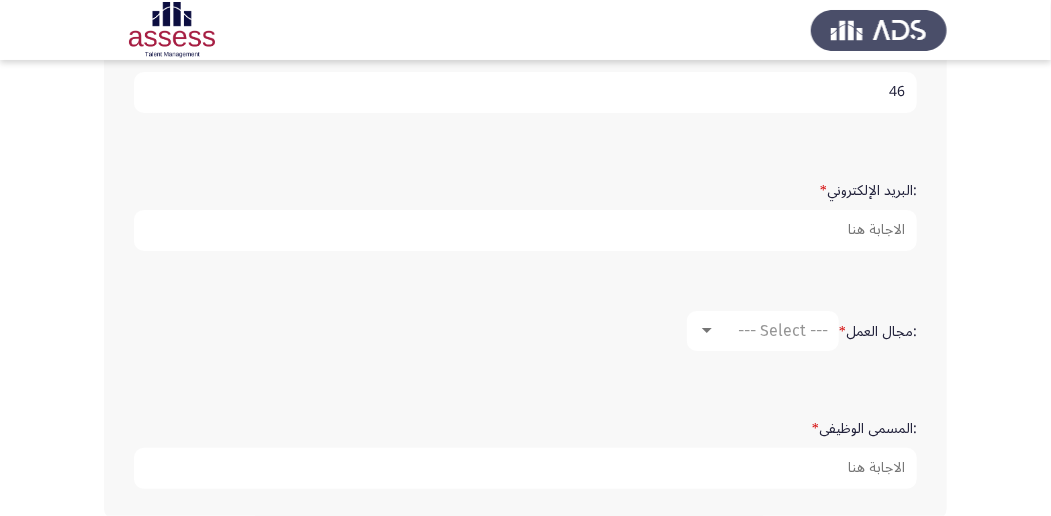 scroll, scrollTop: 600, scrollLeft: 0, axis: vertical 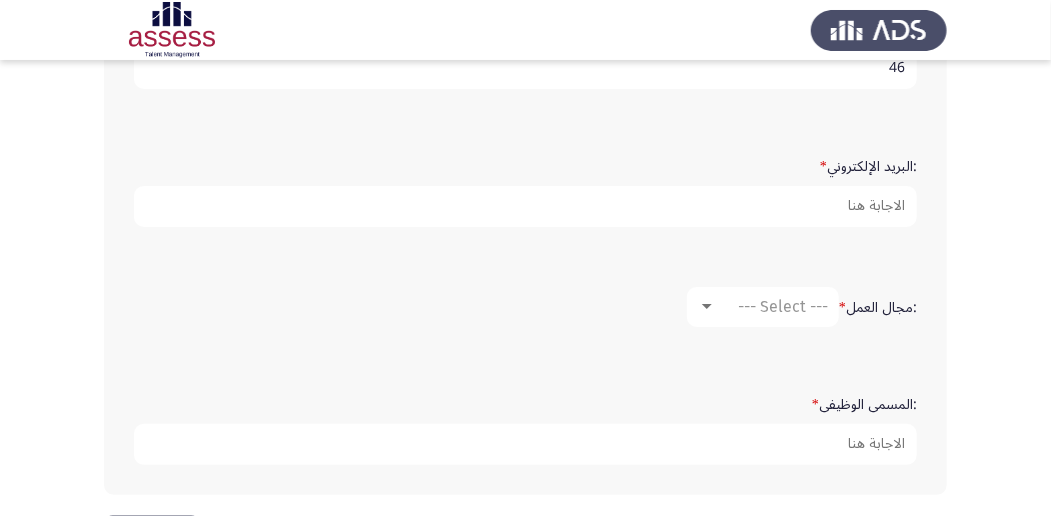 type on "46" 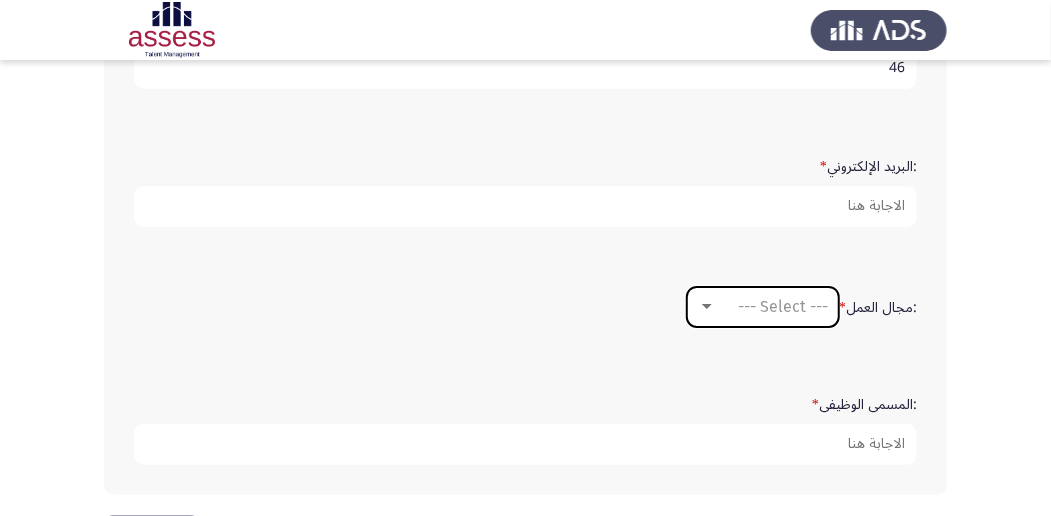 click at bounding box center (707, 306) 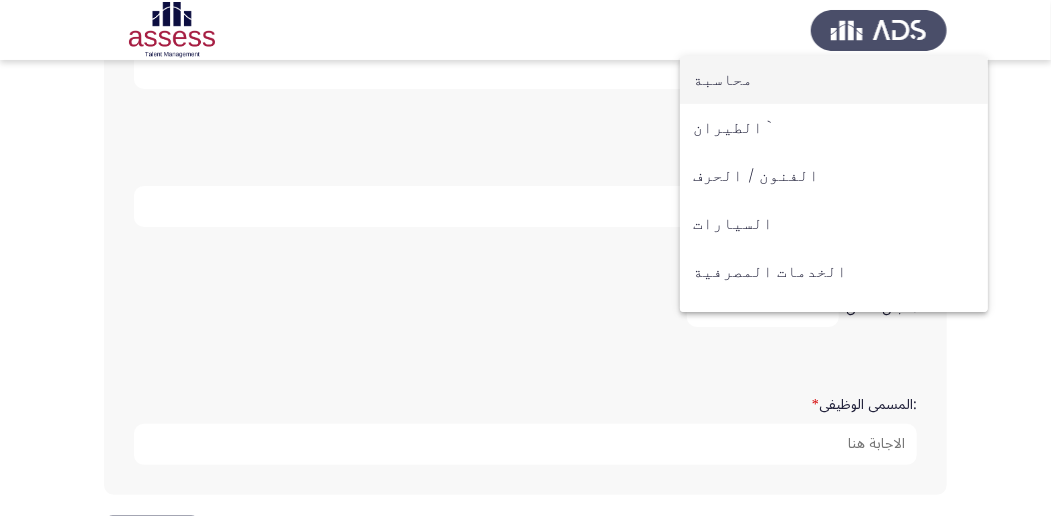 click at bounding box center [525, 258] 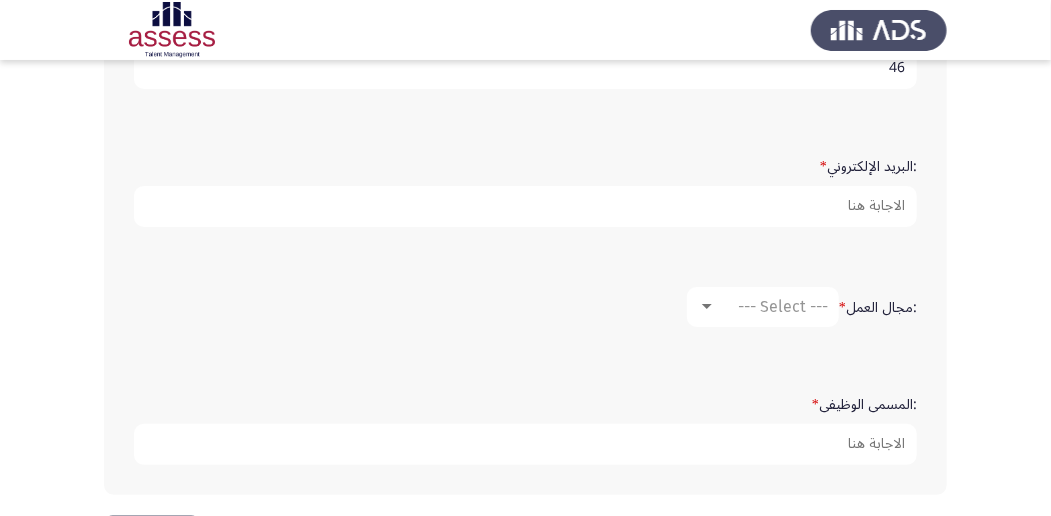 click on "*" 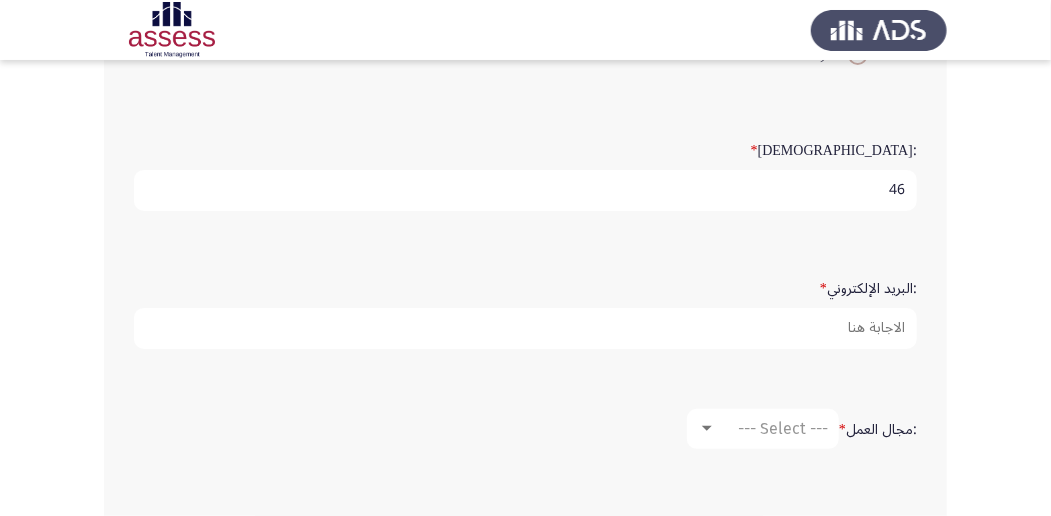 scroll, scrollTop: 466, scrollLeft: 0, axis: vertical 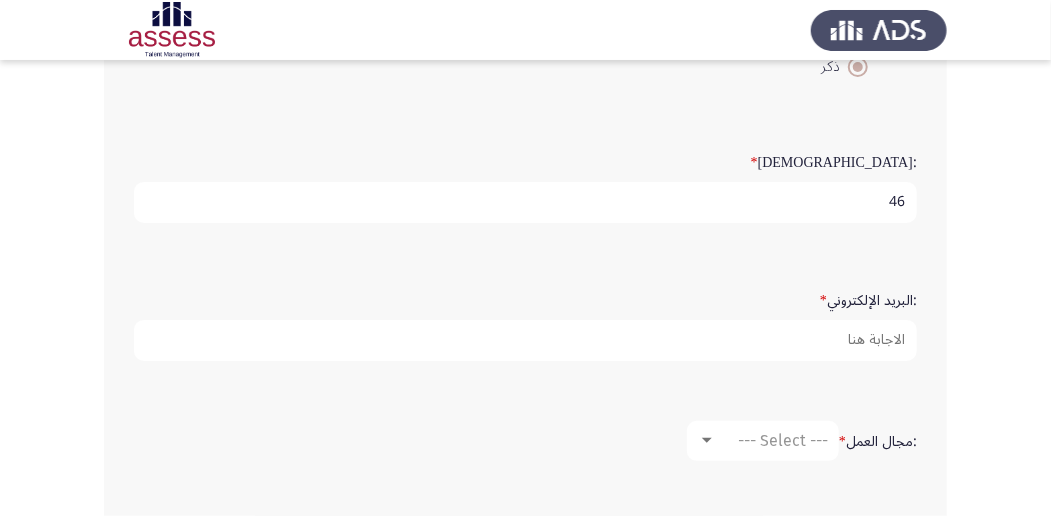 click on "*" 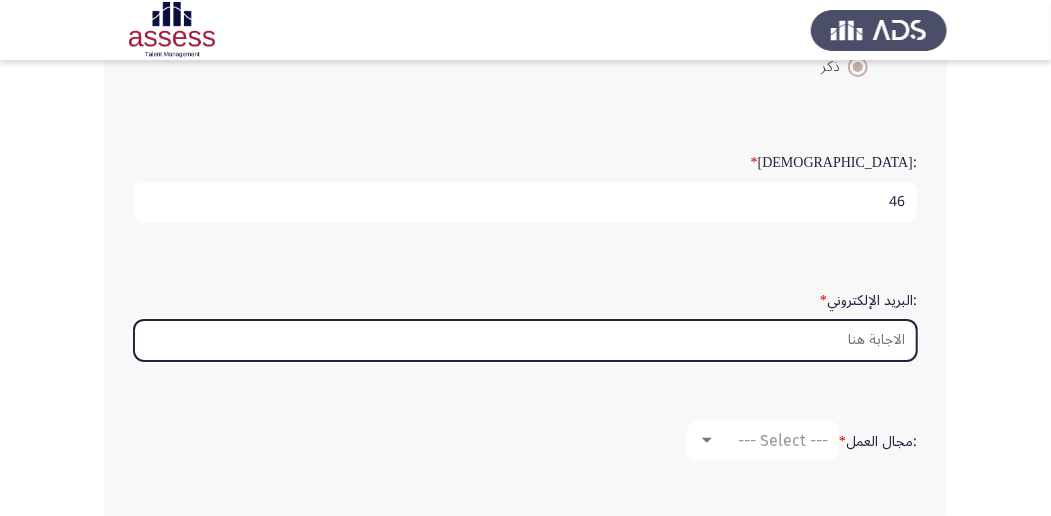 click on ":البريد الإلكتروني   *" at bounding box center [525, 340] 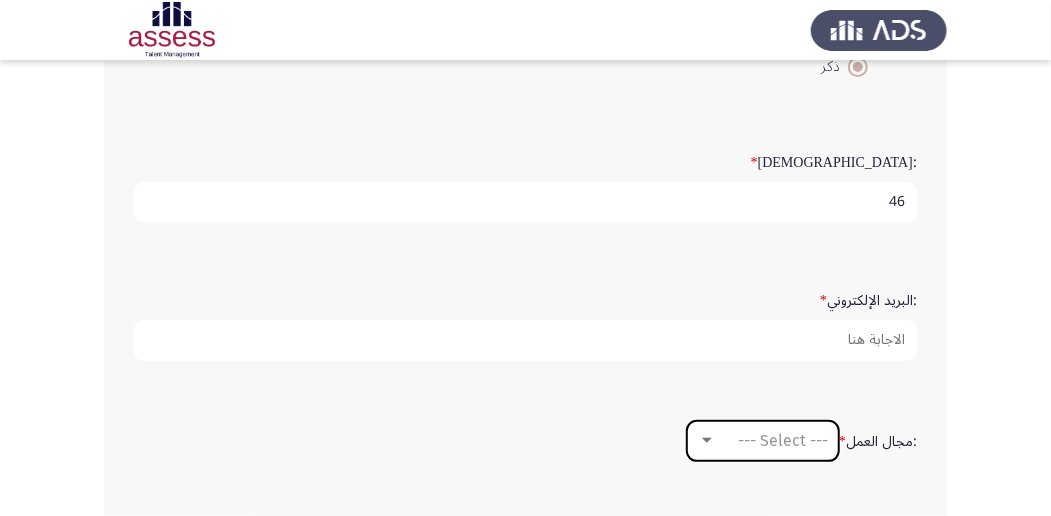 click at bounding box center (707, 440) 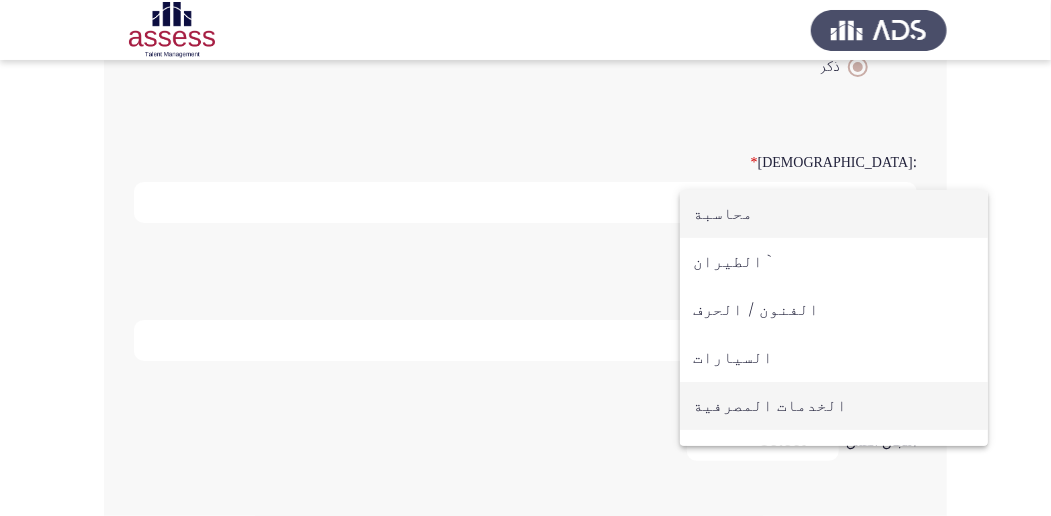 click on "الخدمات المصرفية" at bounding box center [834, 406] 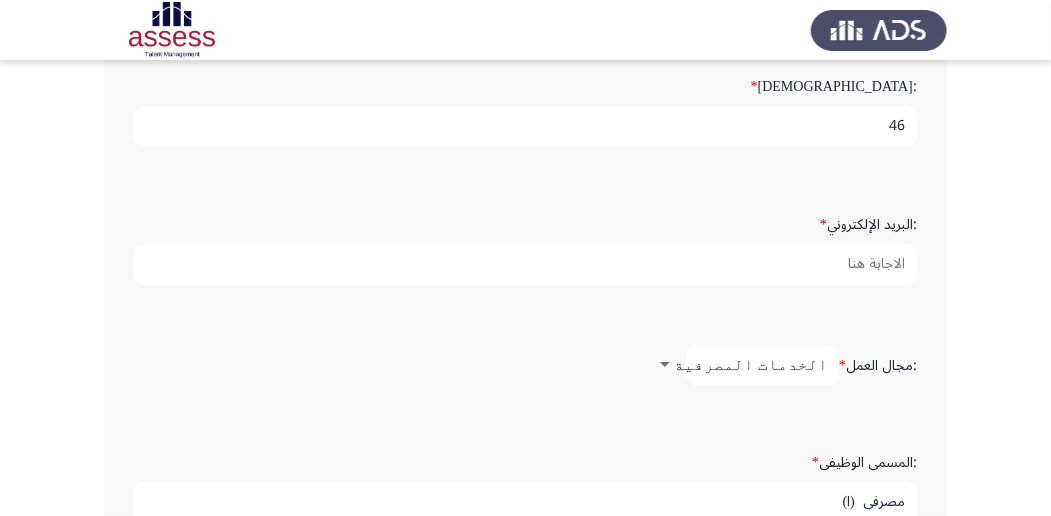 scroll, scrollTop: 541, scrollLeft: 0, axis: vertical 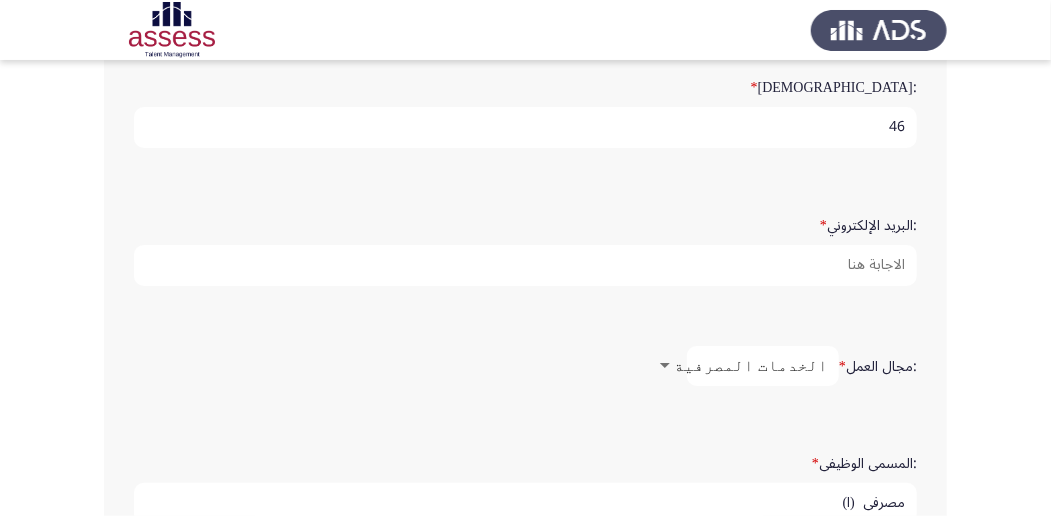 click on "مصرفي  (ا)" at bounding box center [525, 503] 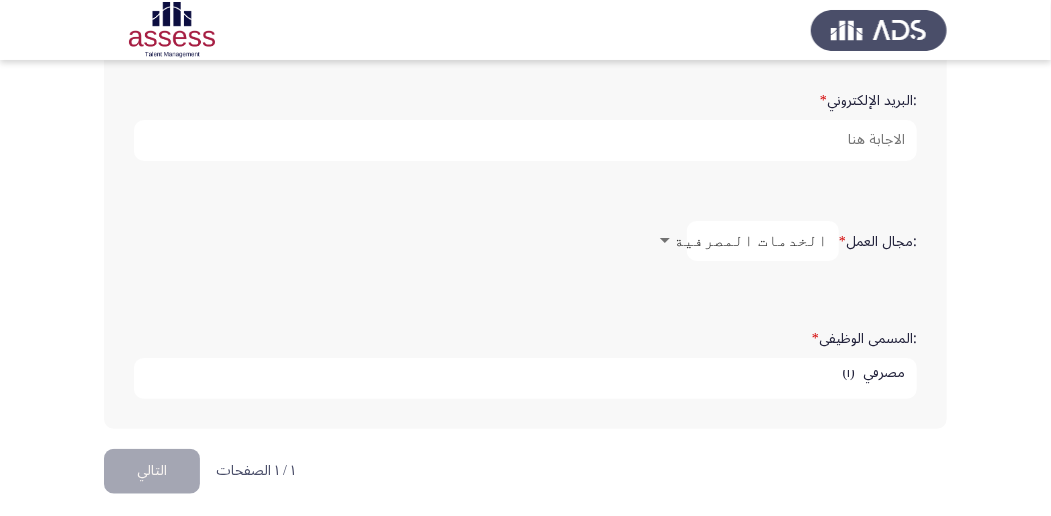 scroll, scrollTop: 674, scrollLeft: 0, axis: vertical 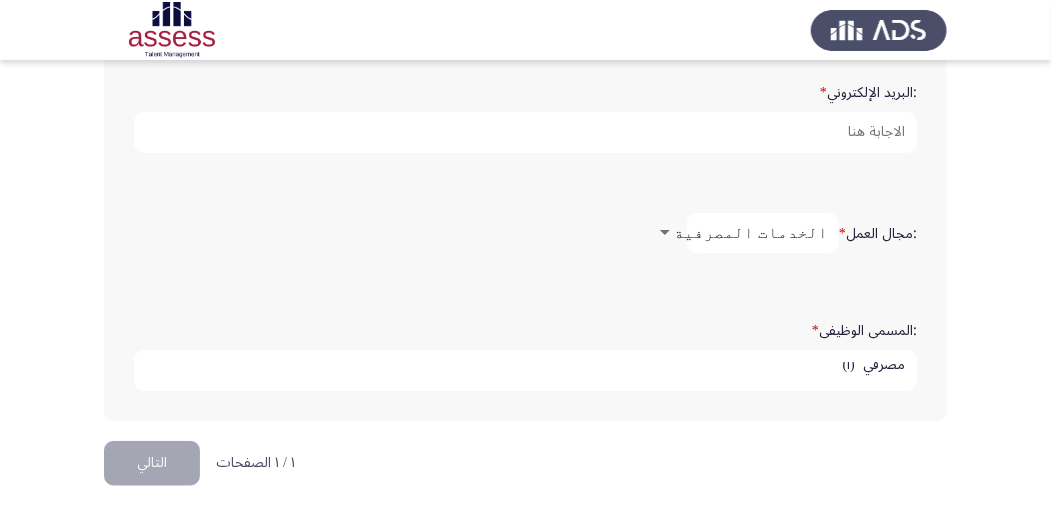 click on "مصرفي  (ا)" at bounding box center [525, 370] 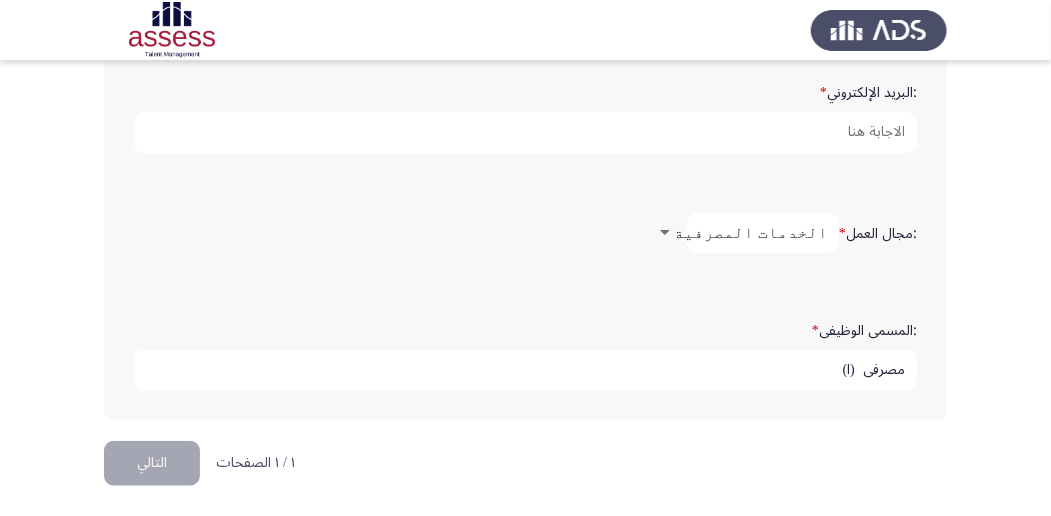 click on "مصرفي  (ا)" at bounding box center [525, 370] 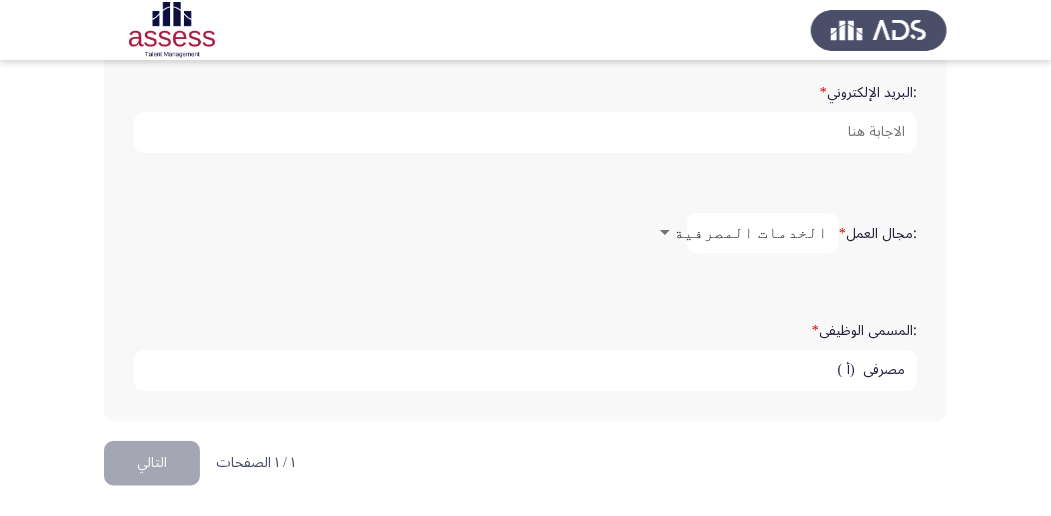 click on "مصرفي  (أ )" at bounding box center (525, 370) 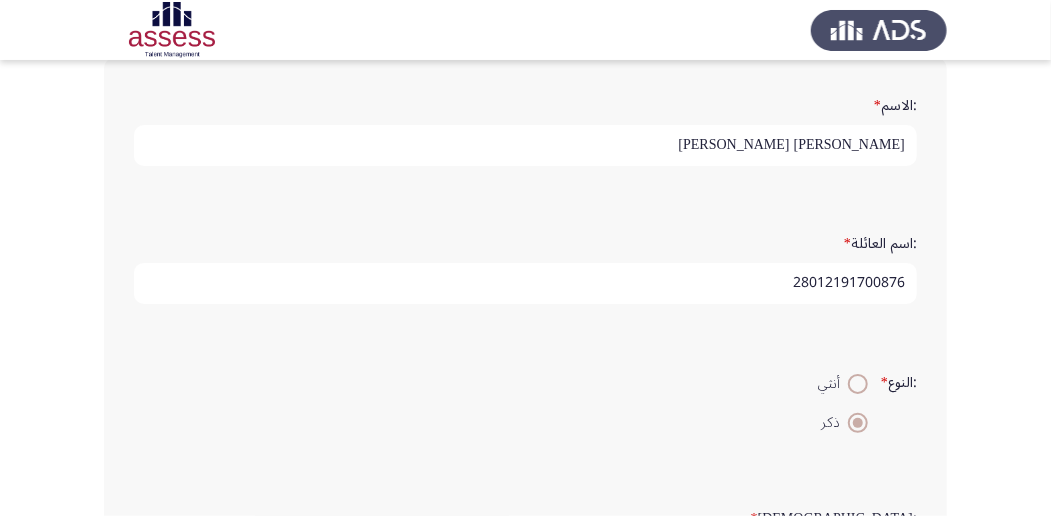 scroll, scrollTop: 266, scrollLeft: 0, axis: vertical 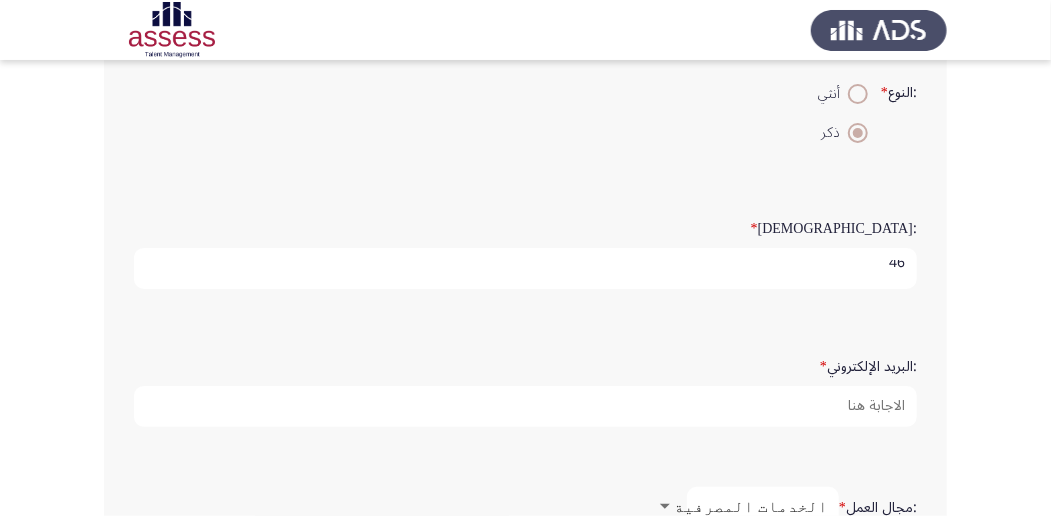type on "مصرفي  ( أ )" 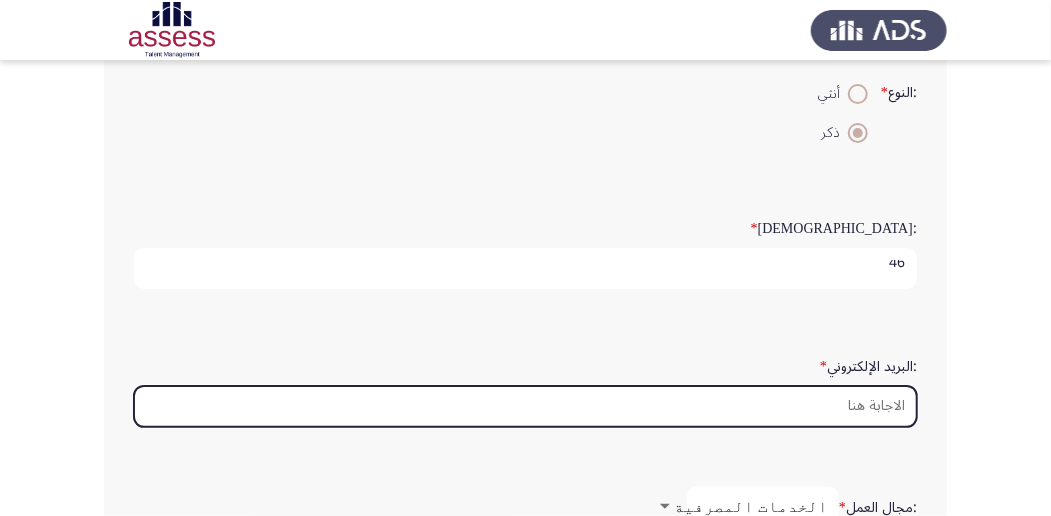 click on ":البريد الإلكتروني   *" at bounding box center (525, 406) 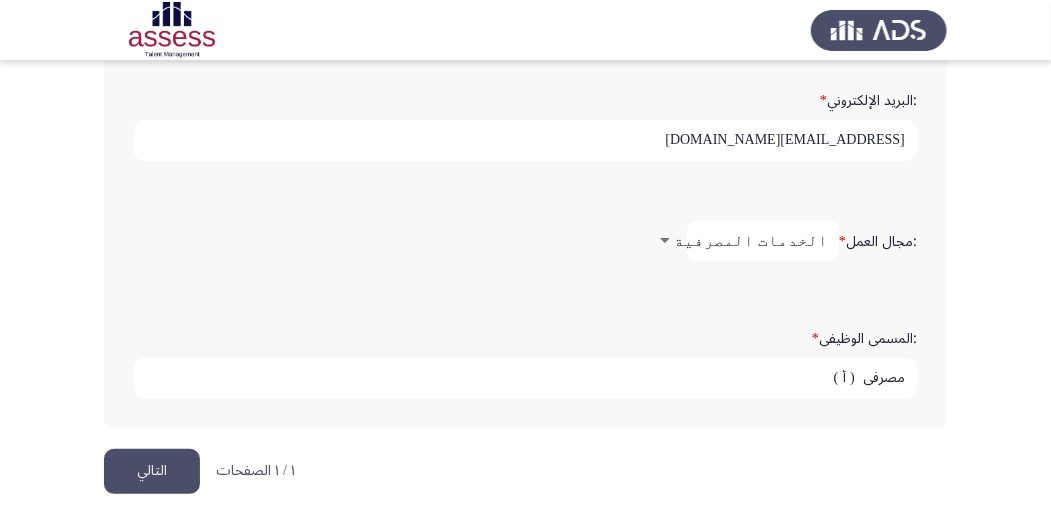 scroll, scrollTop: 674, scrollLeft: 0, axis: vertical 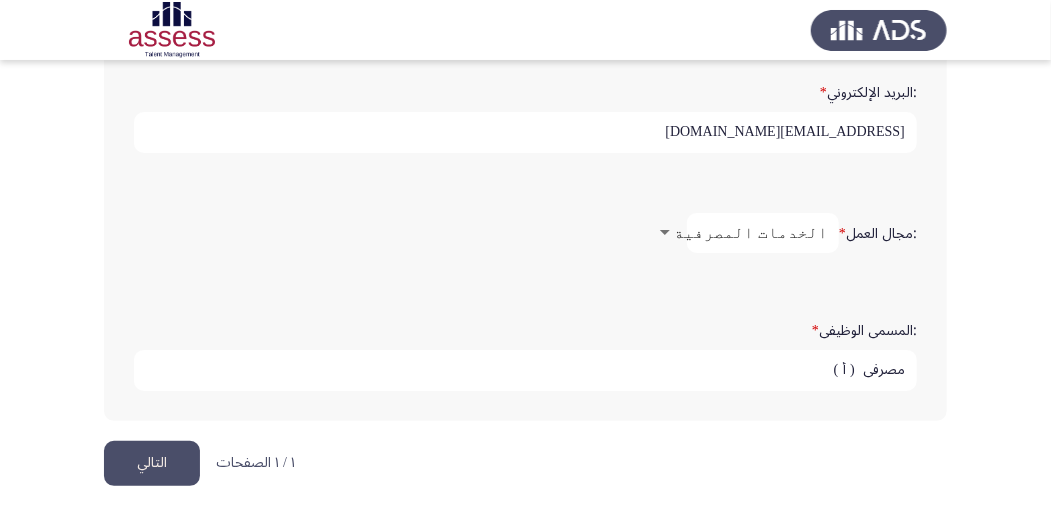 type on "sherifmohamed@gmail.com" 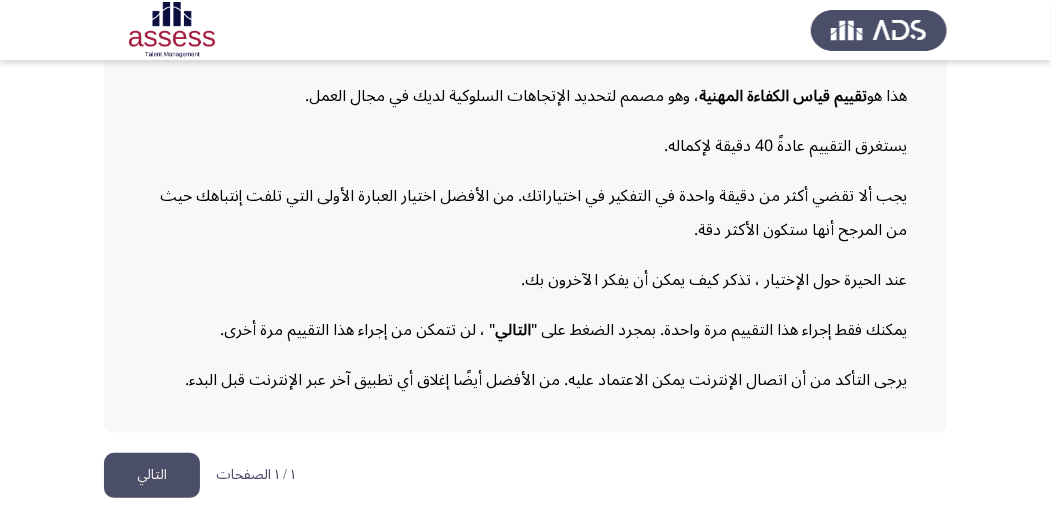 scroll, scrollTop: 252, scrollLeft: 0, axis: vertical 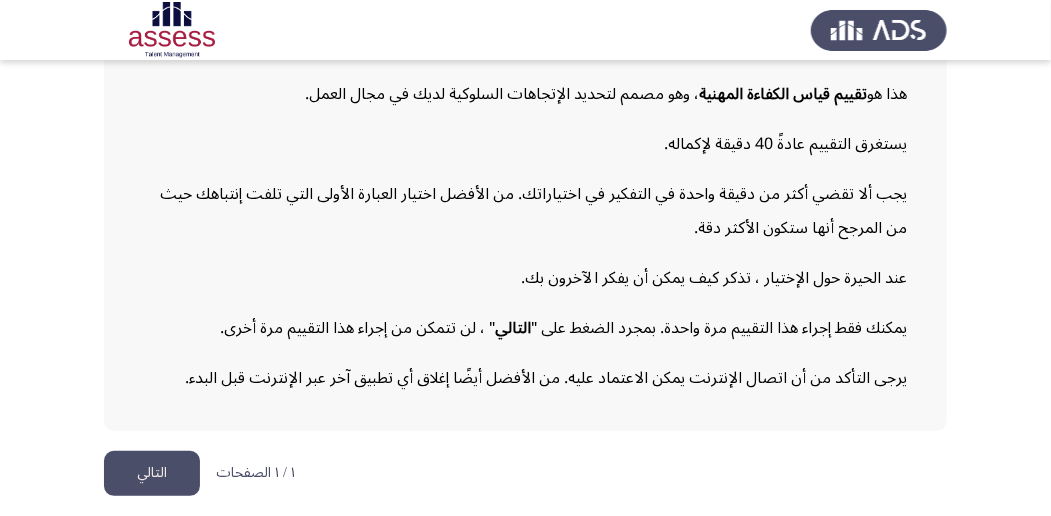 click on "التالي" 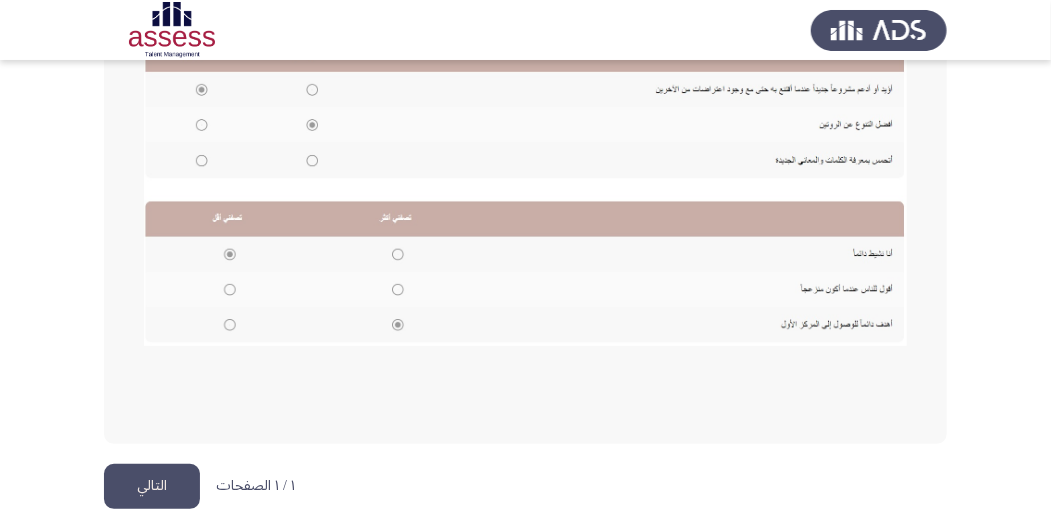scroll, scrollTop: 542, scrollLeft: 0, axis: vertical 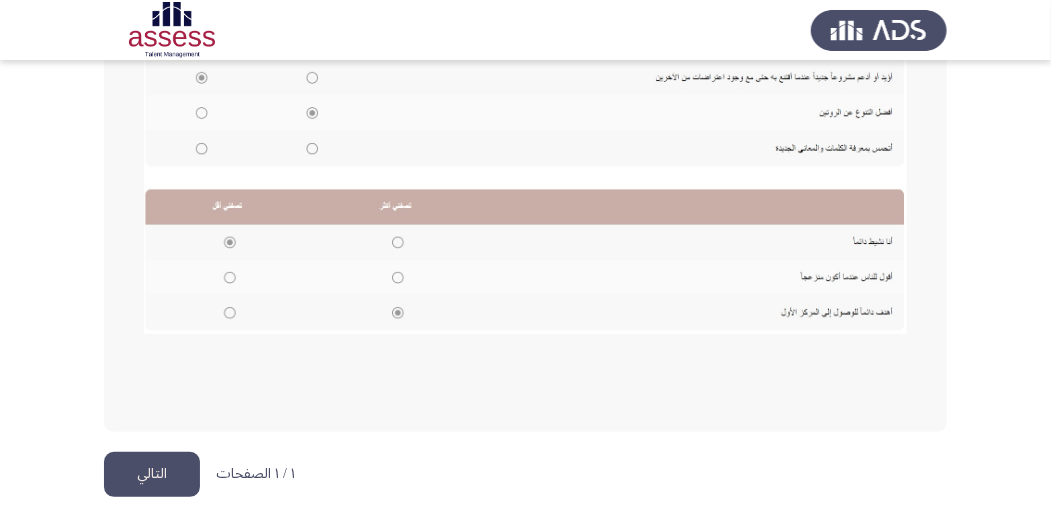 click on "التالي" 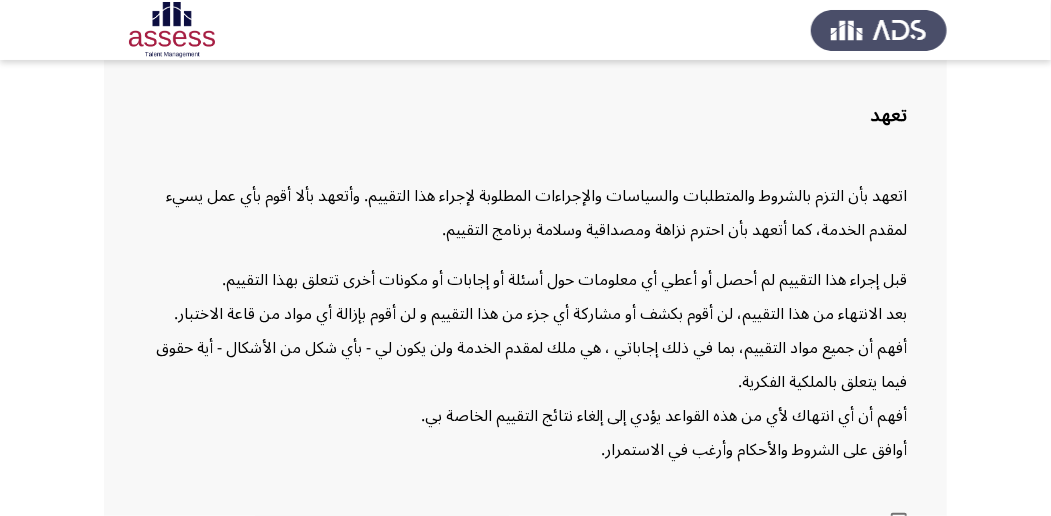 scroll, scrollTop: 258, scrollLeft: 0, axis: vertical 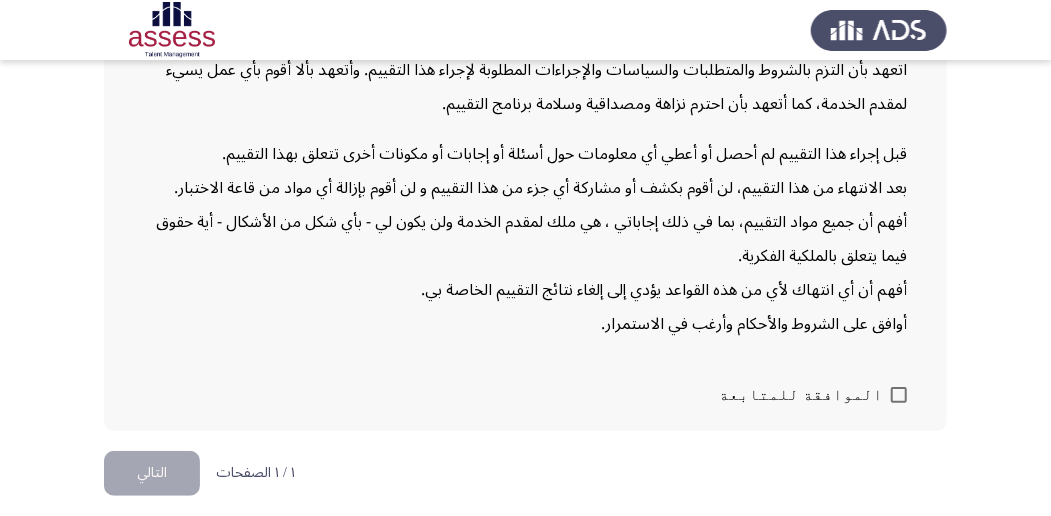 click at bounding box center (899, 395) 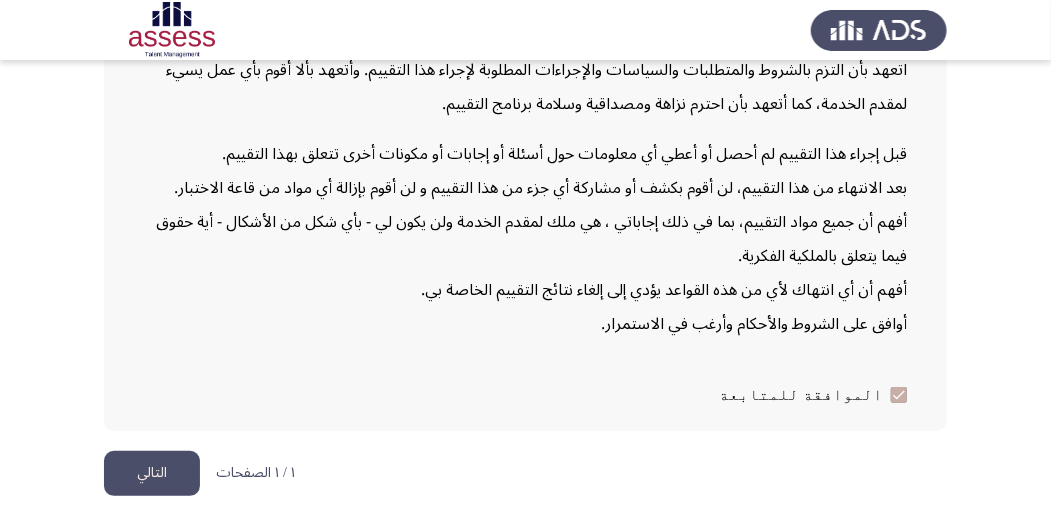 click on "التالي" 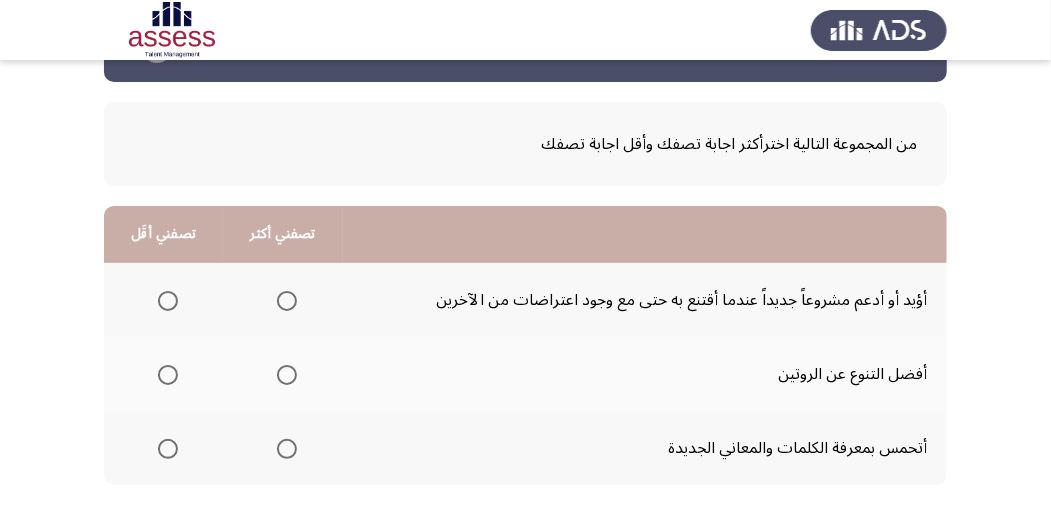 scroll, scrollTop: 133, scrollLeft: 0, axis: vertical 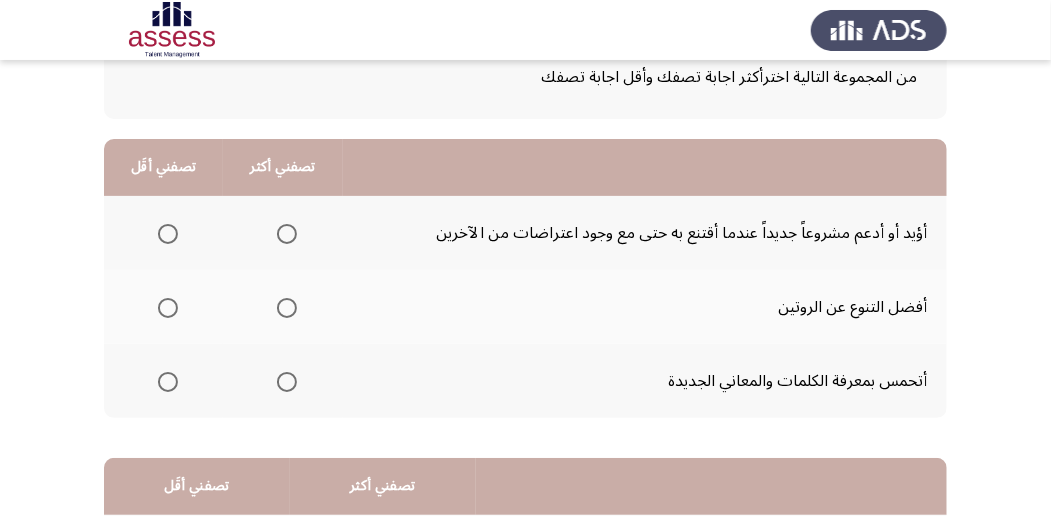 click at bounding box center (287, 234) 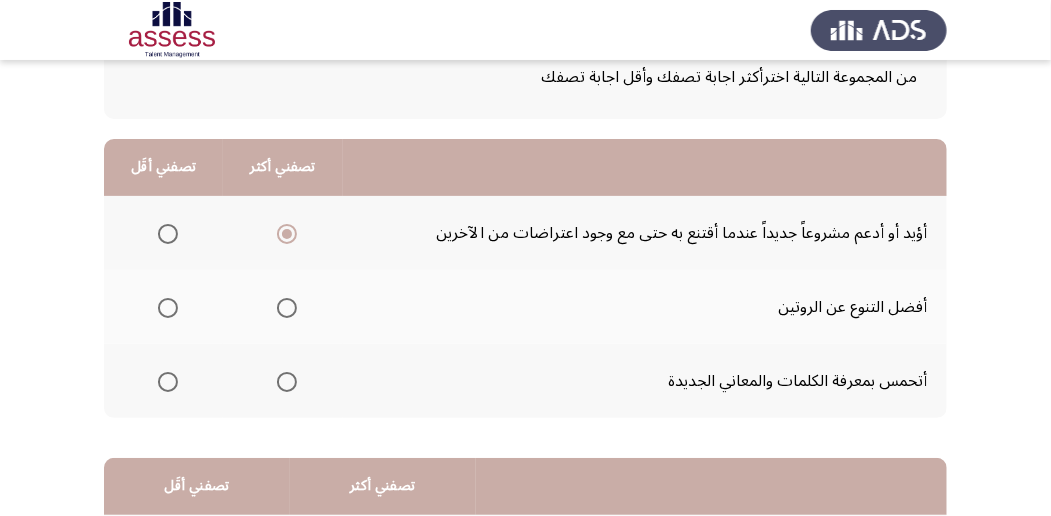 click at bounding box center [168, 308] 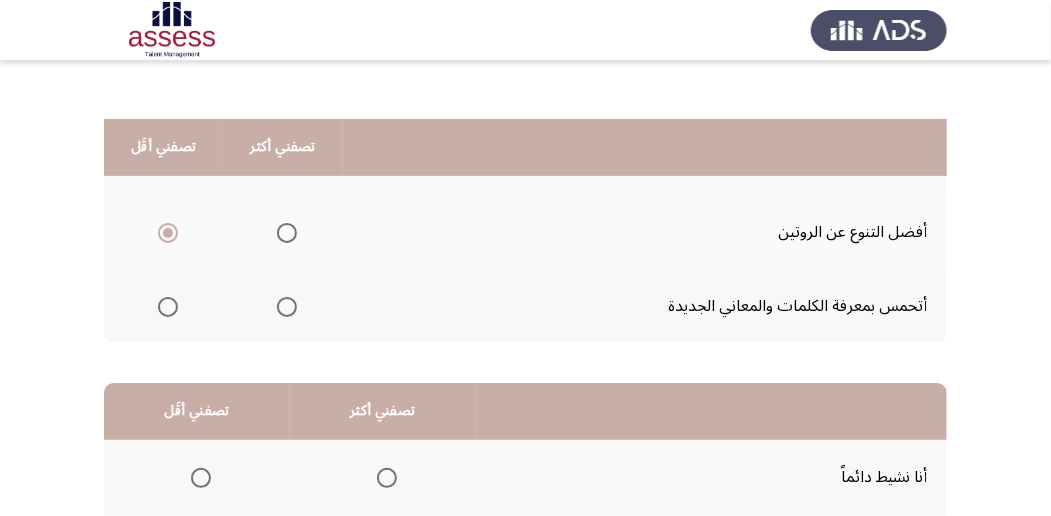 scroll, scrollTop: 133, scrollLeft: 0, axis: vertical 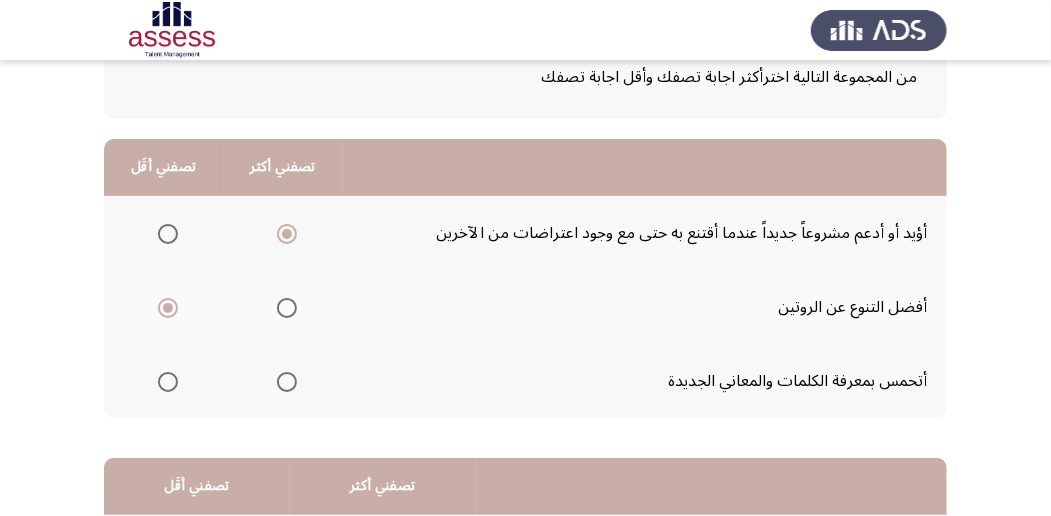click at bounding box center (287, 382) 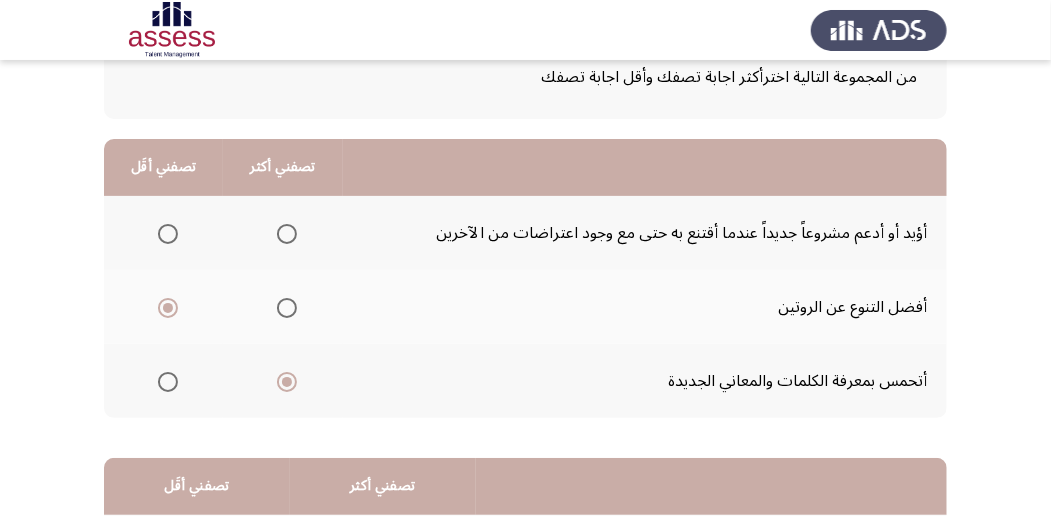 click at bounding box center [287, 234] 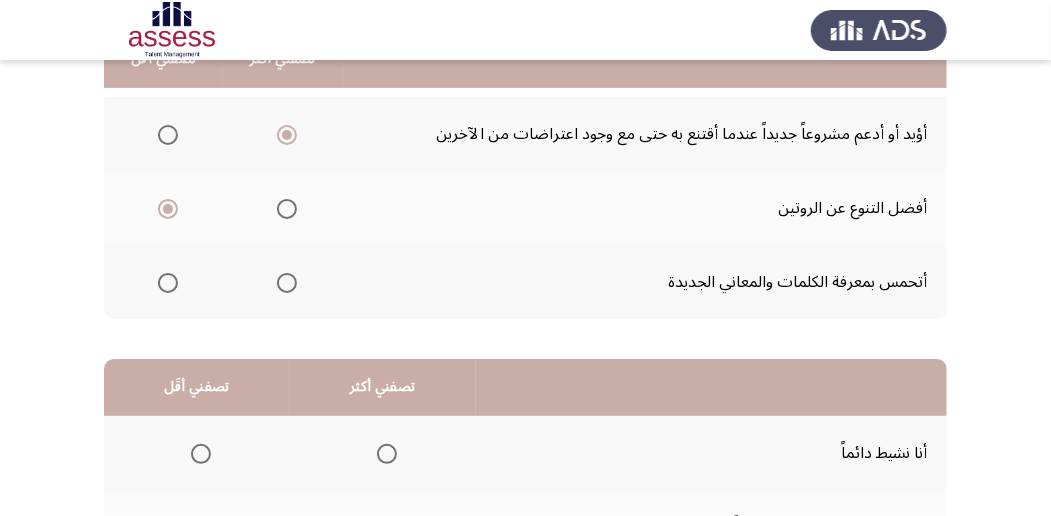 scroll, scrollTop: 200, scrollLeft: 0, axis: vertical 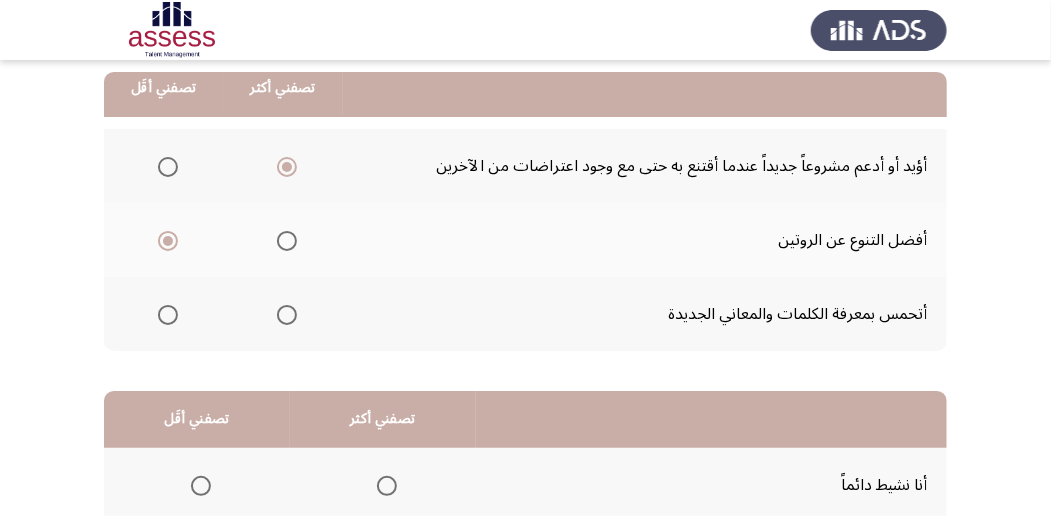 click at bounding box center [168, 315] 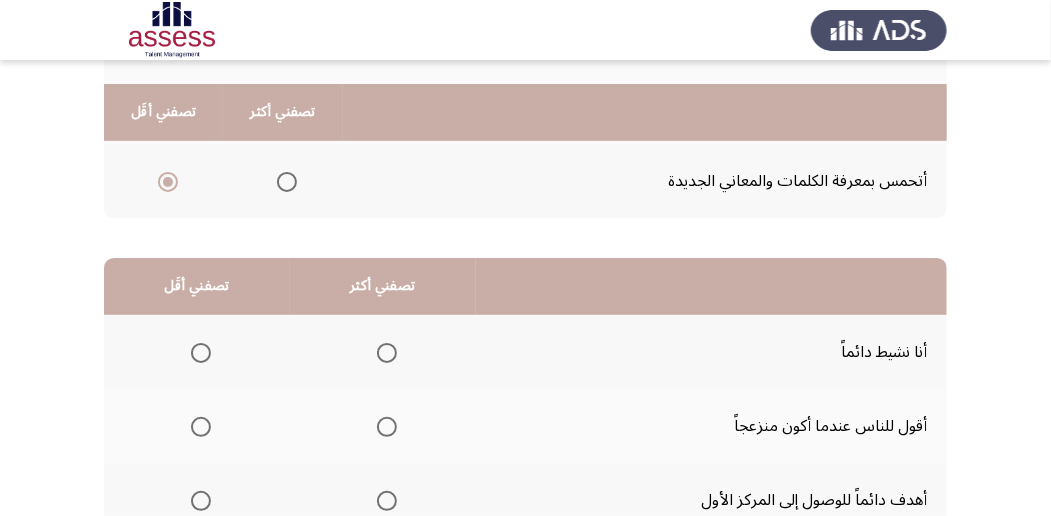scroll, scrollTop: 400, scrollLeft: 0, axis: vertical 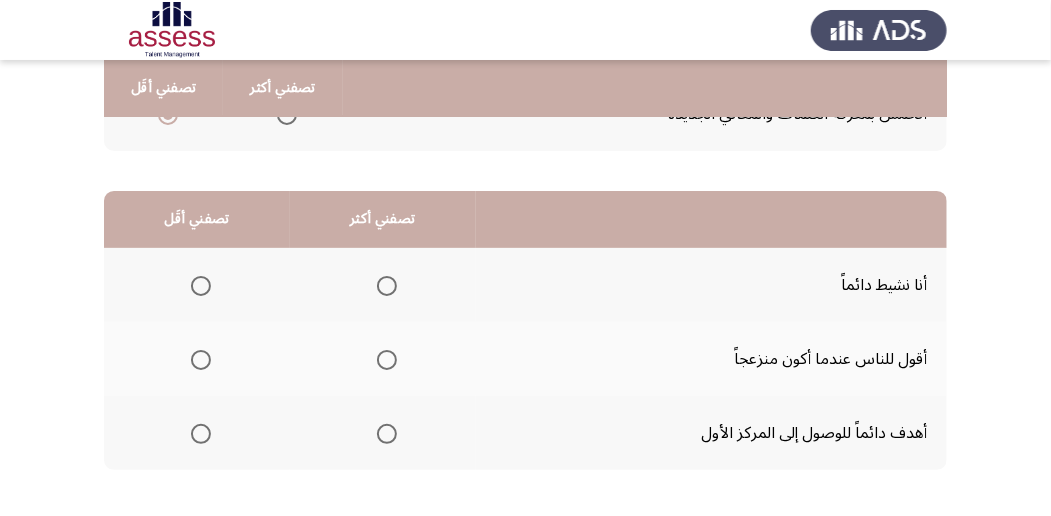 click at bounding box center [387, 286] 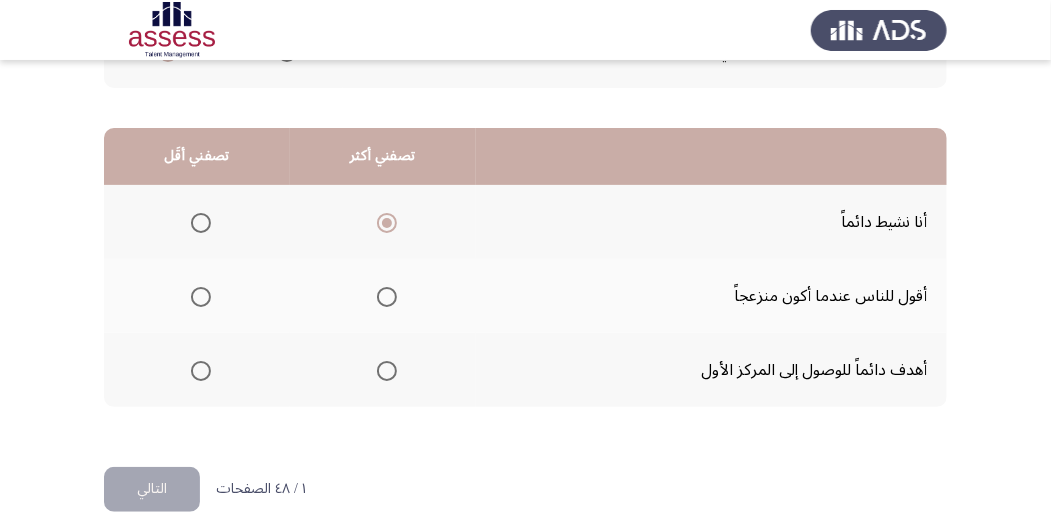 scroll, scrollTop: 494, scrollLeft: 0, axis: vertical 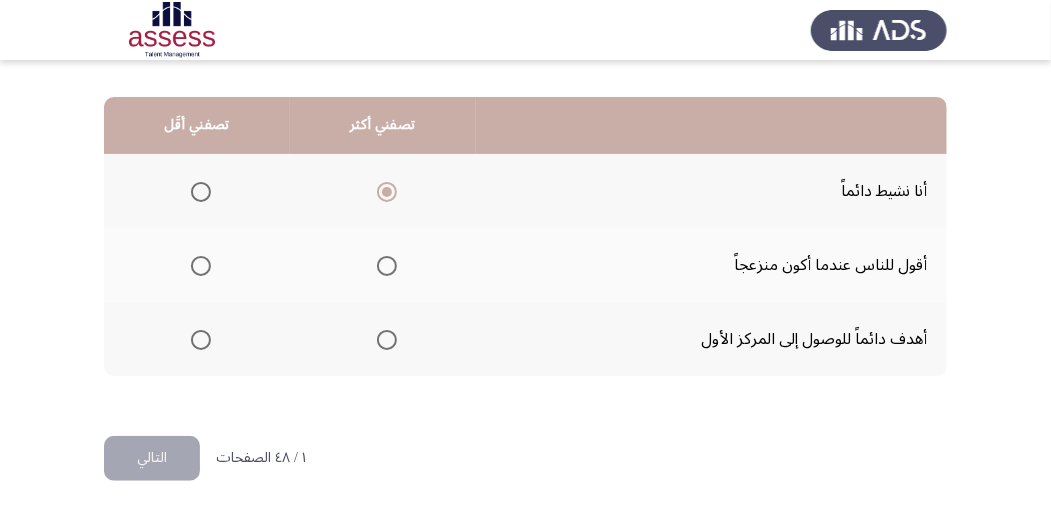 click at bounding box center (201, 340) 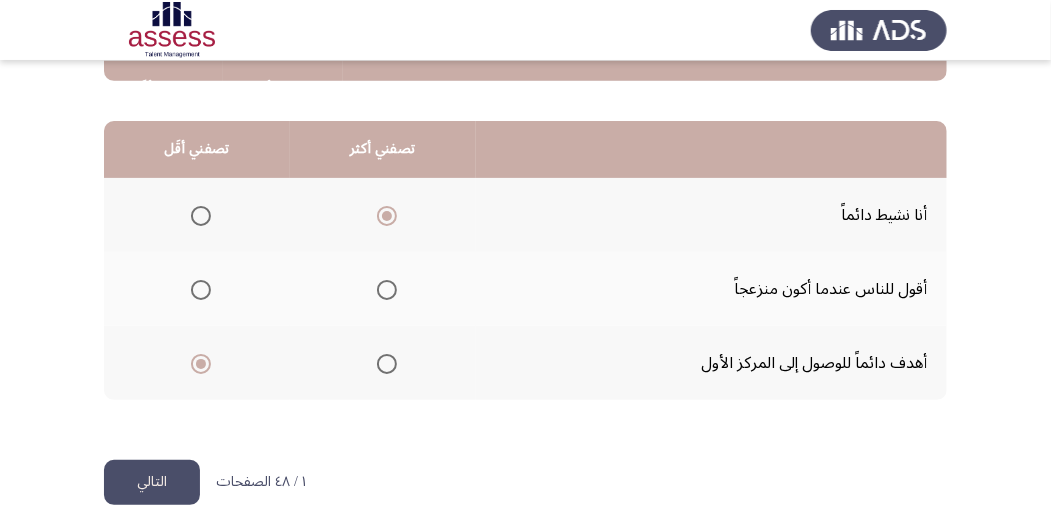 scroll, scrollTop: 494, scrollLeft: 0, axis: vertical 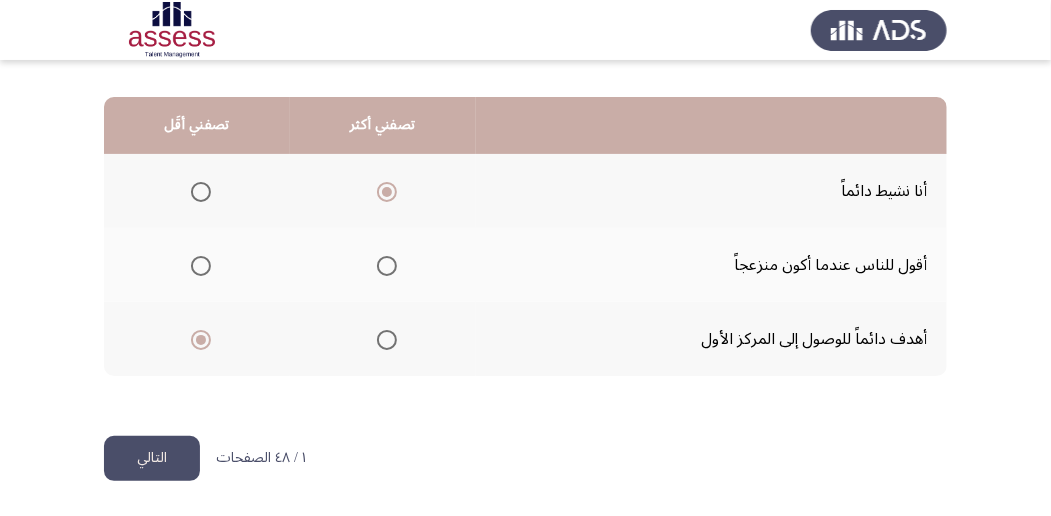 click on "التالي" 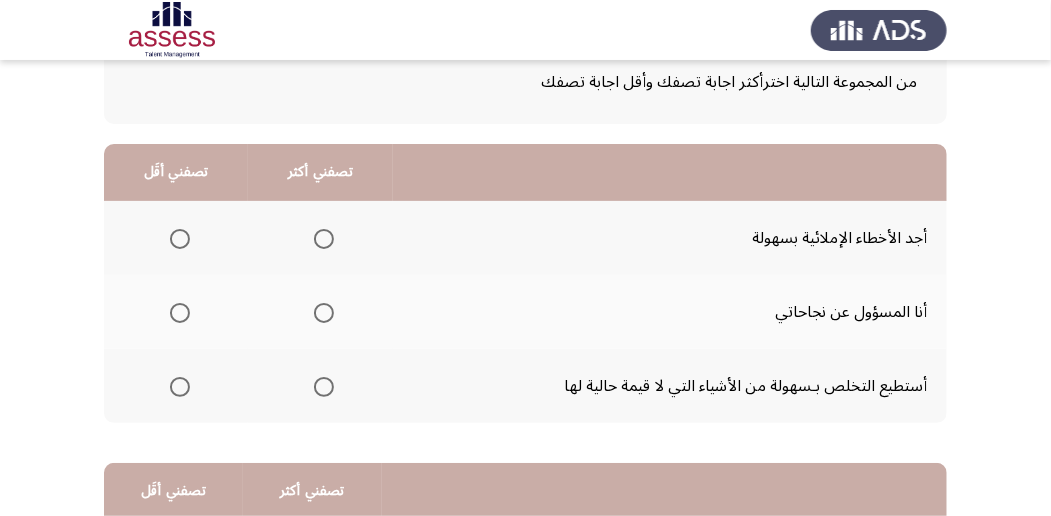 scroll, scrollTop: 133, scrollLeft: 0, axis: vertical 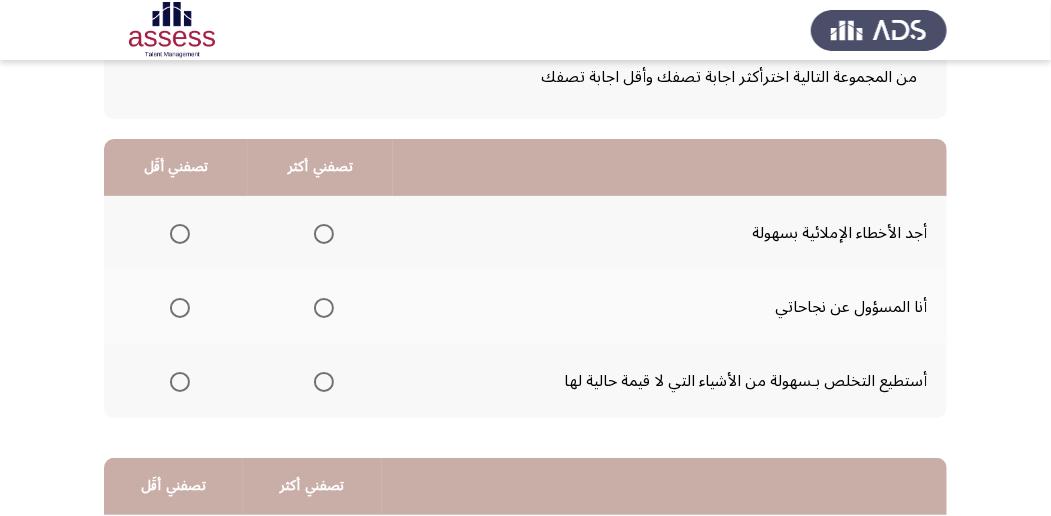 click at bounding box center [324, 234] 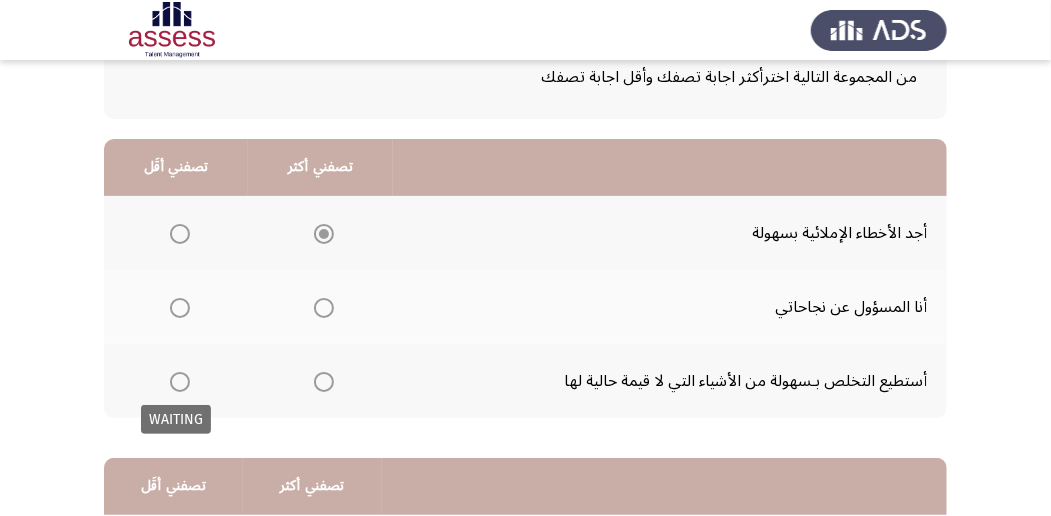 click at bounding box center (180, 382) 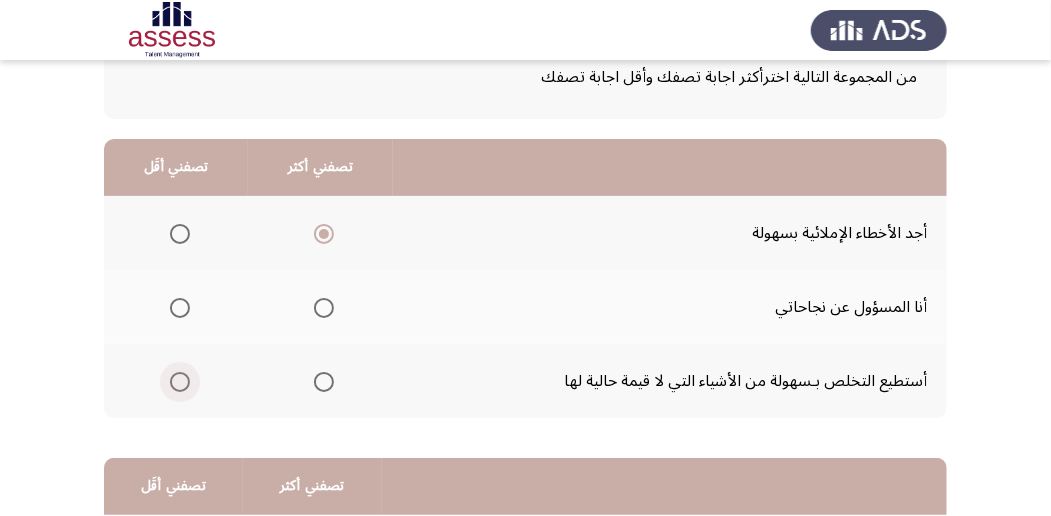 click at bounding box center (180, 382) 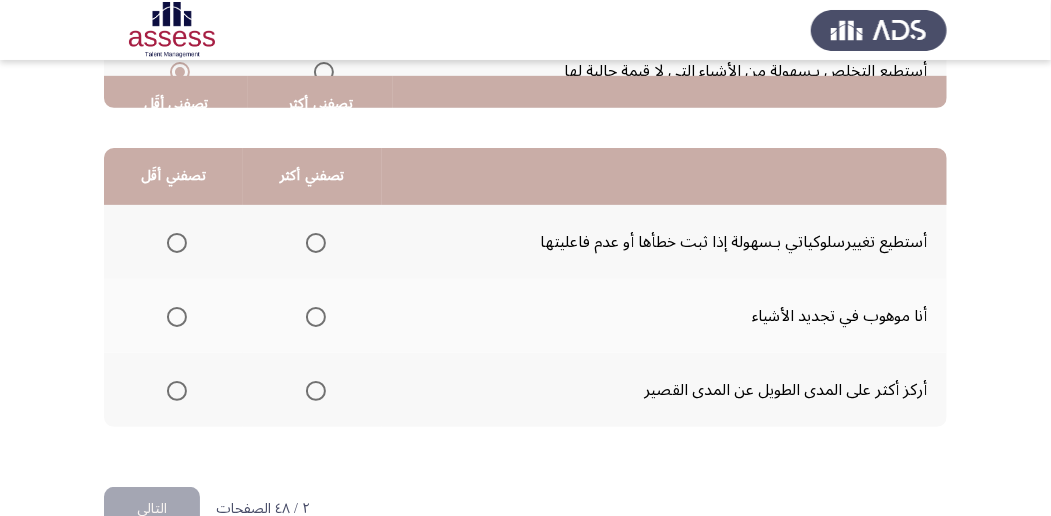 scroll, scrollTop: 466, scrollLeft: 0, axis: vertical 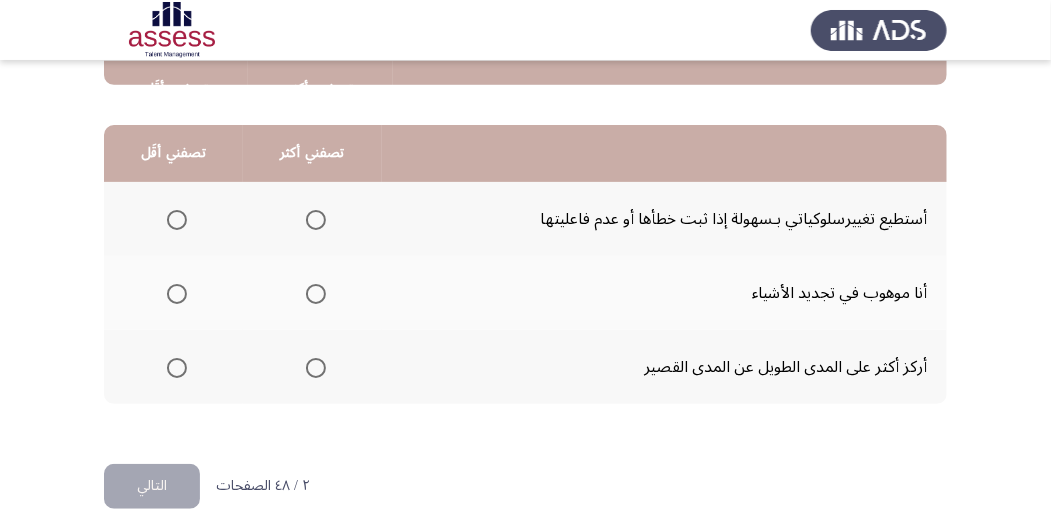 click at bounding box center (316, 220) 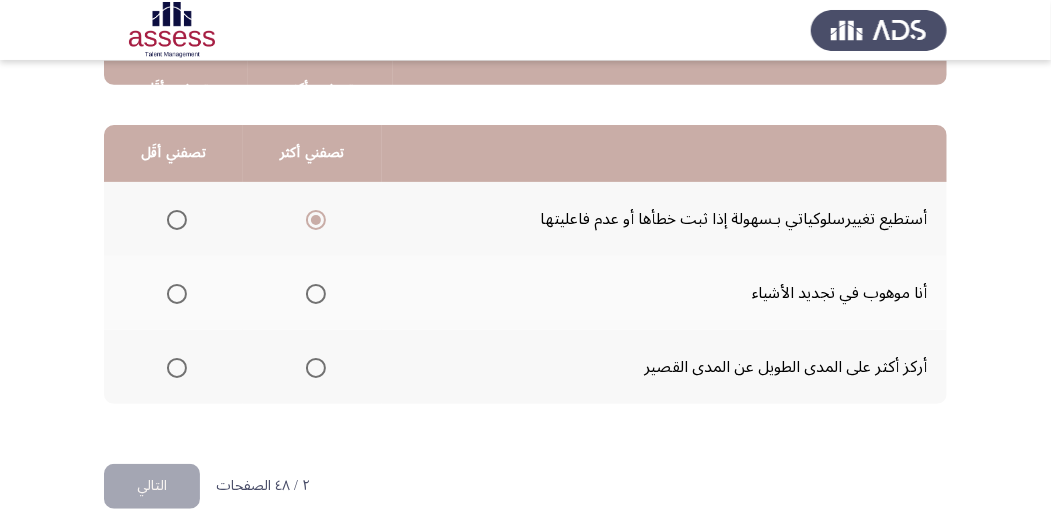 click at bounding box center (177, 368) 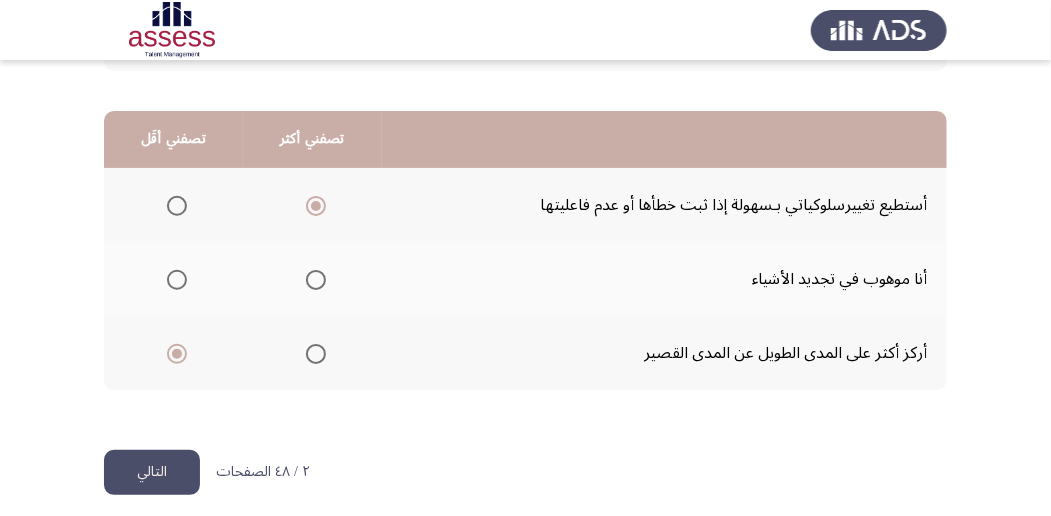 scroll, scrollTop: 494, scrollLeft: 0, axis: vertical 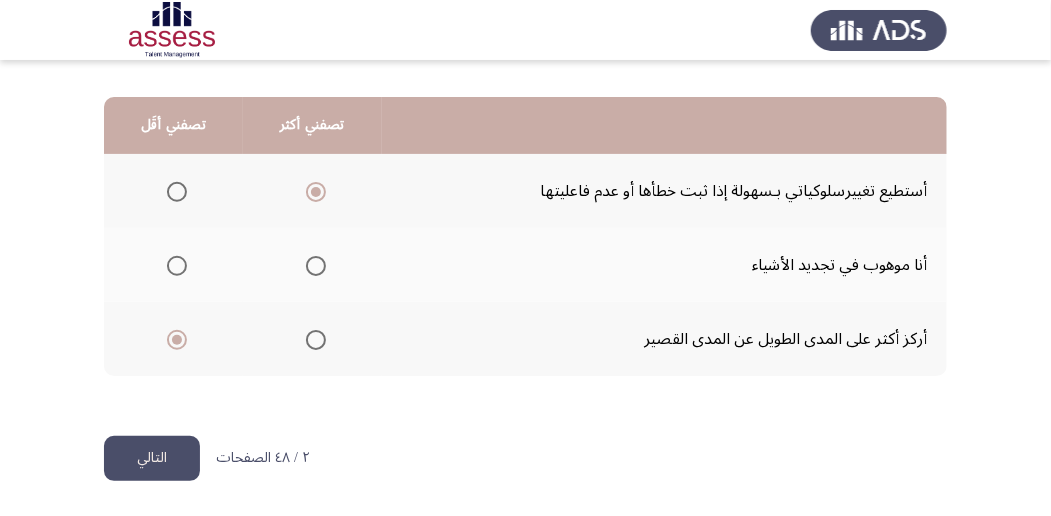click on "التالي" 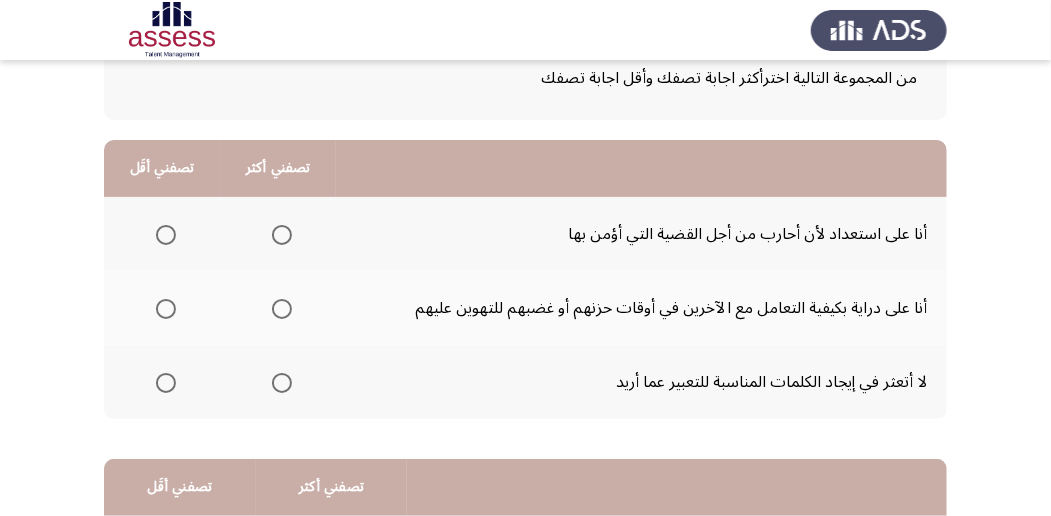 scroll, scrollTop: 133, scrollLeft: 0, axis: vertical 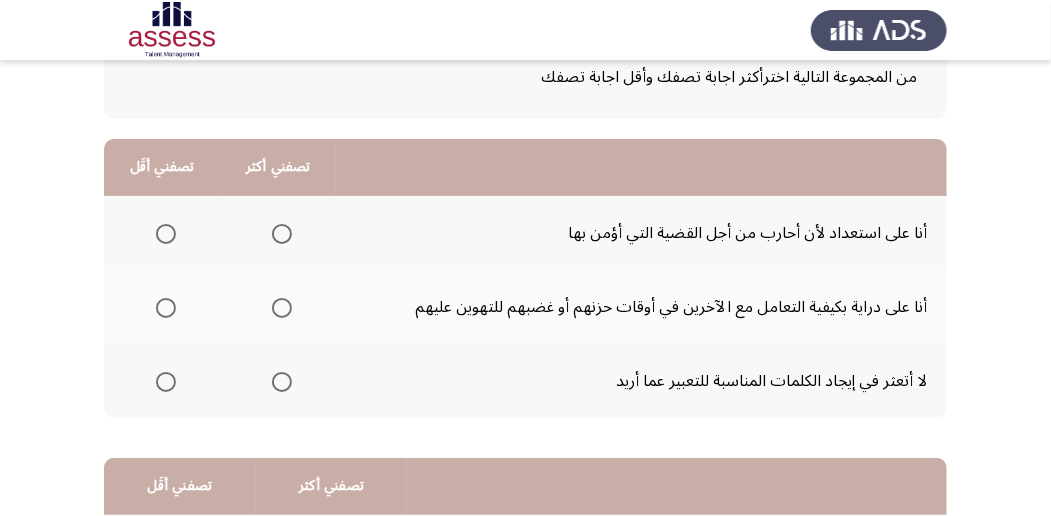 click at bounding box center [282, 234] 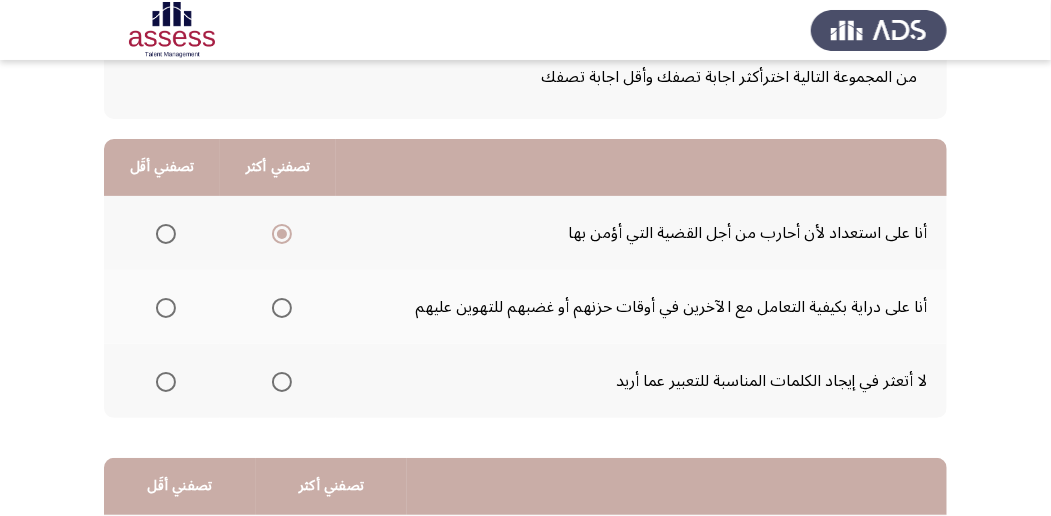 click at bounding box center [166, 382] 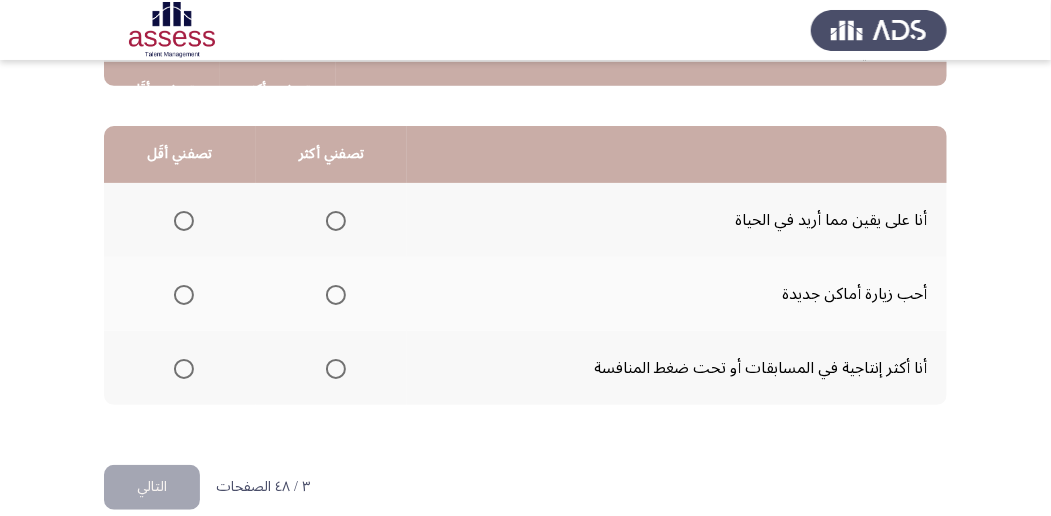 scroll, scrollTop: 466, scrollLeft: 0, axis: vertical 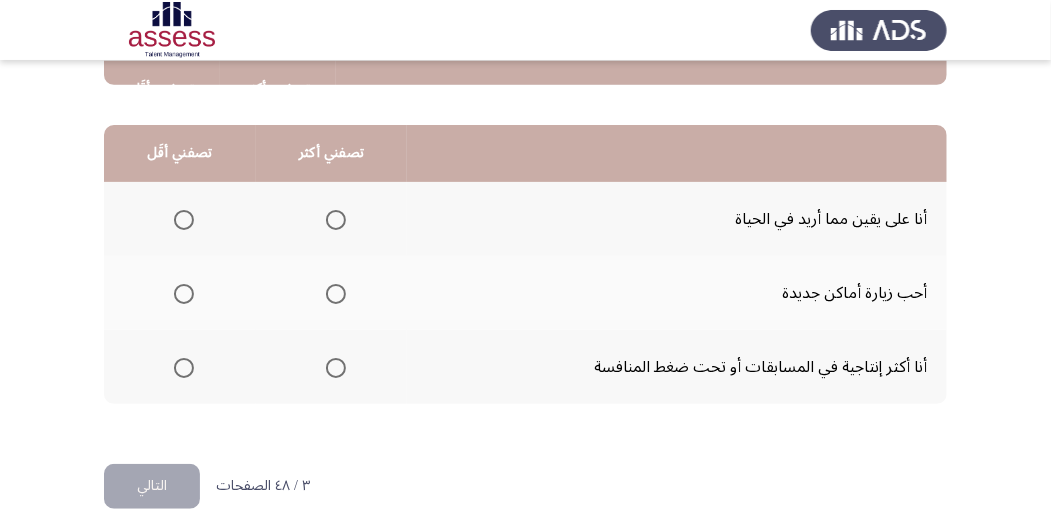 click at bounding box center (336, 368) 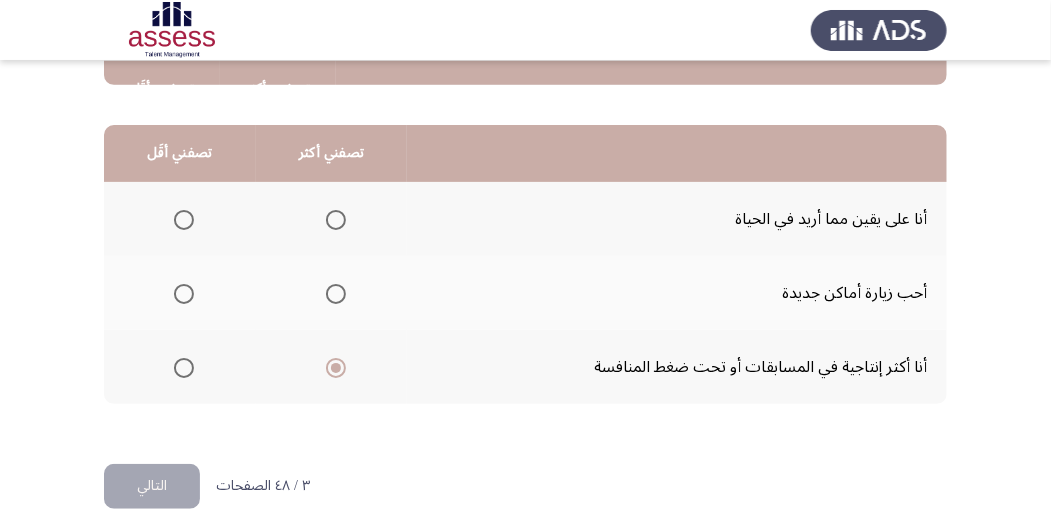 click at bounding box center (184, 220) 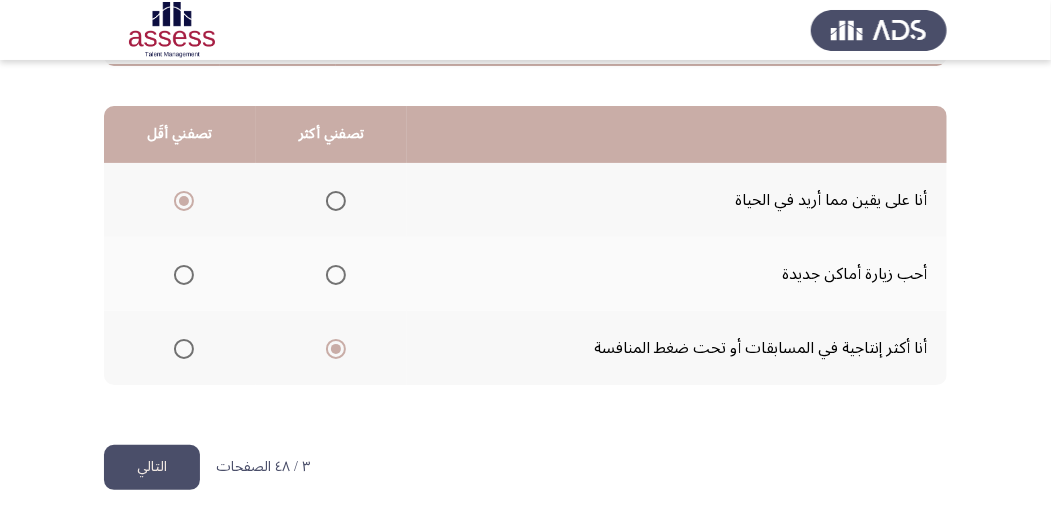scroll, scrollTop: 494, scrollLeft: 0, axis: vertical 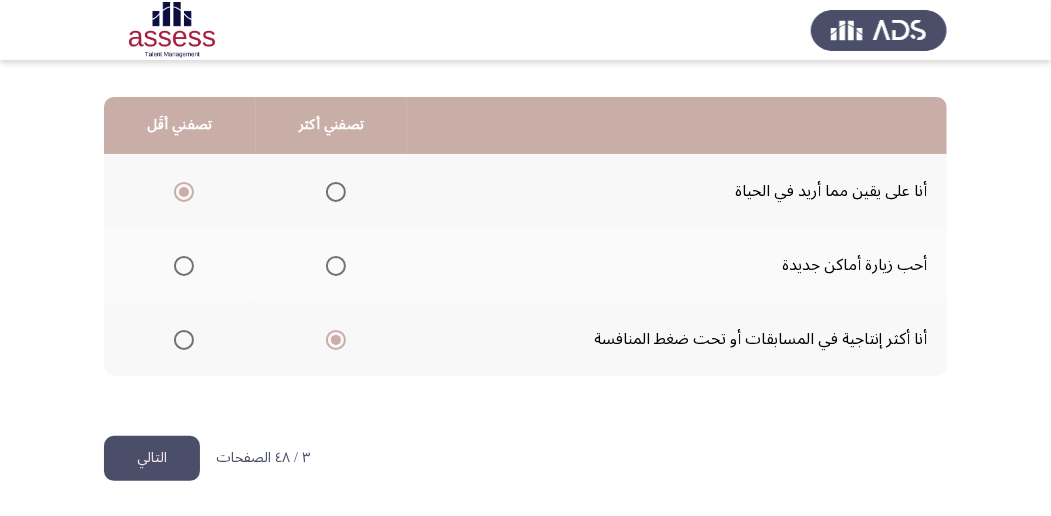 click on "التالي" 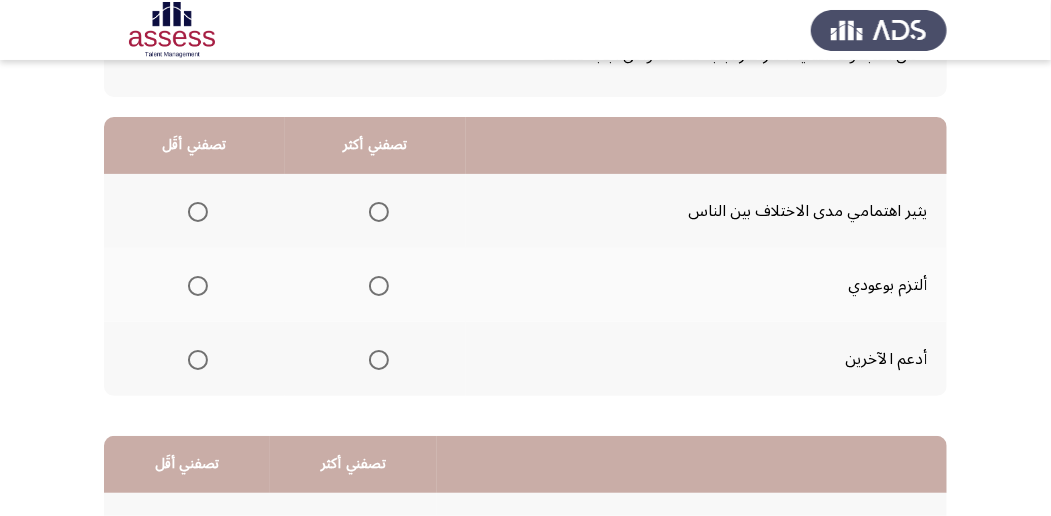 scroll, scrollTop: 133, scrollLeft: 0, axis: vertical 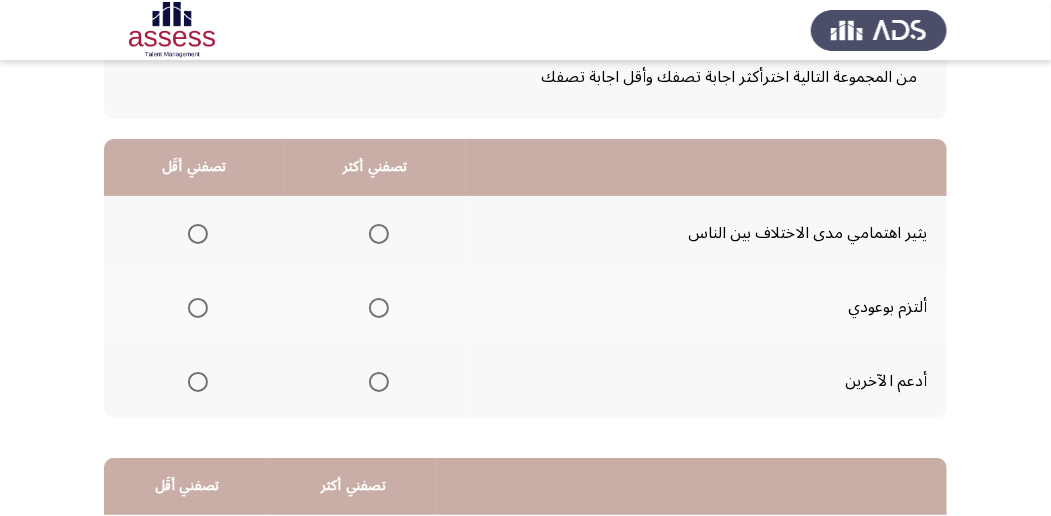 click at bounding box center [198, 234] 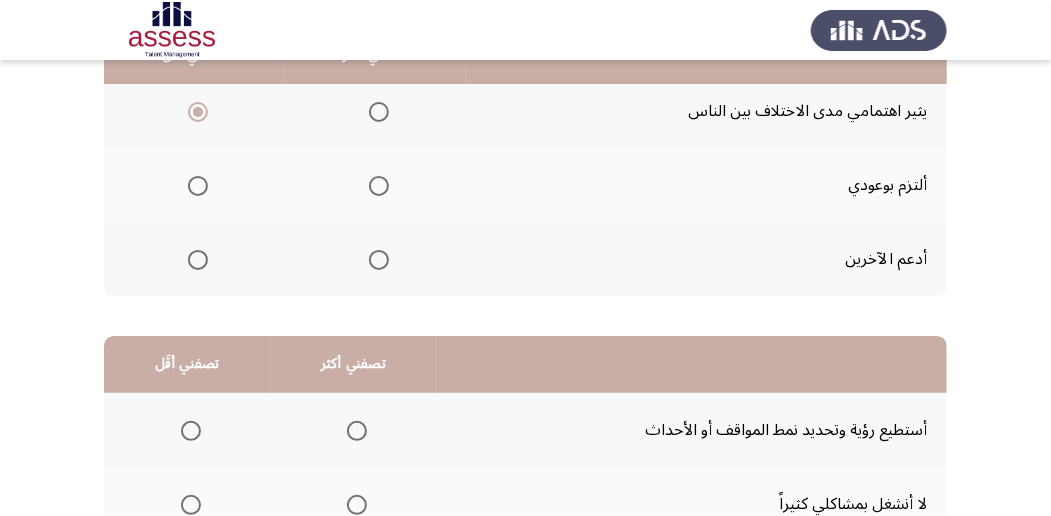 scroll, scrollTop: 266, scrollLeft: 0, axis: vertical 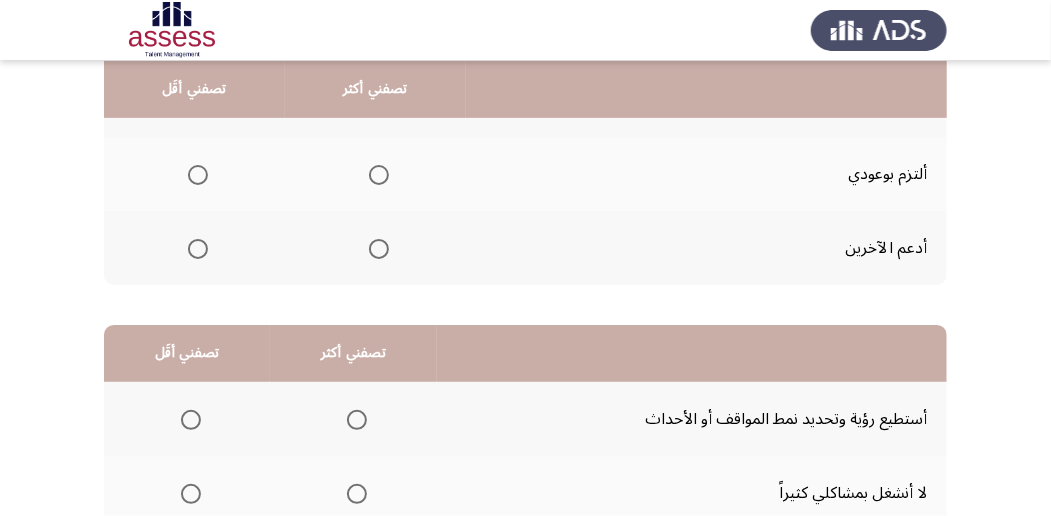 click at bounding box center (379, 249) 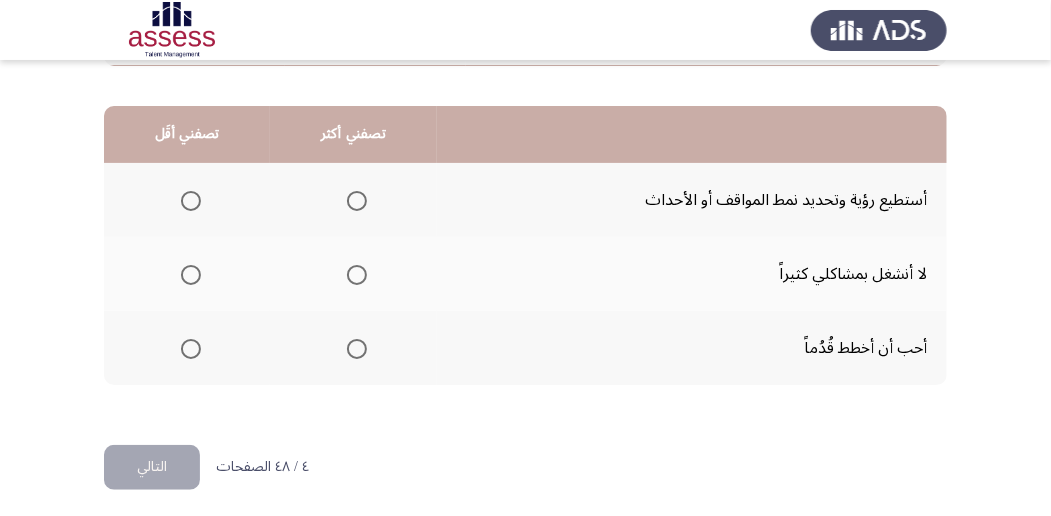 scroll, scrollTop: 494, scrollLeft: 0, axis: vertical 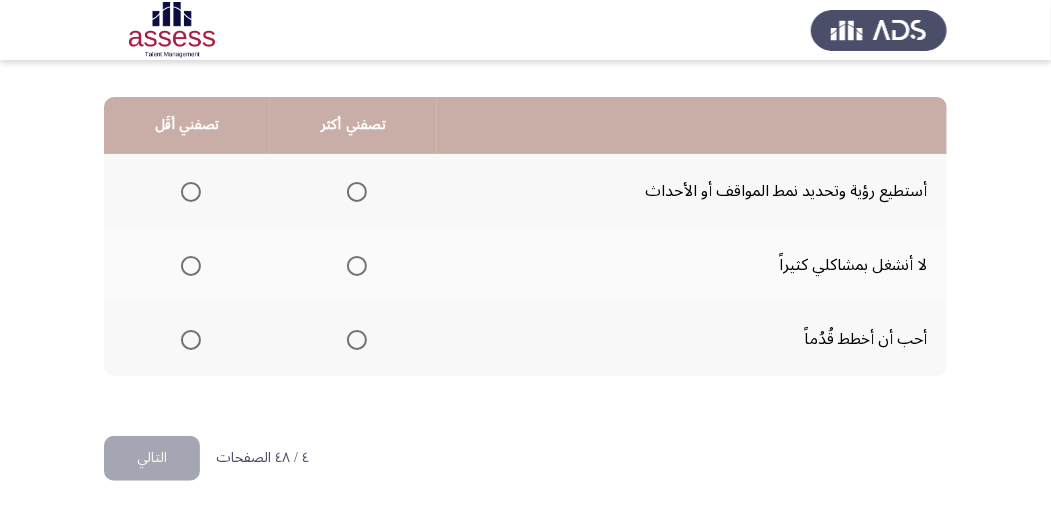 click at bounding box center [357, 266] 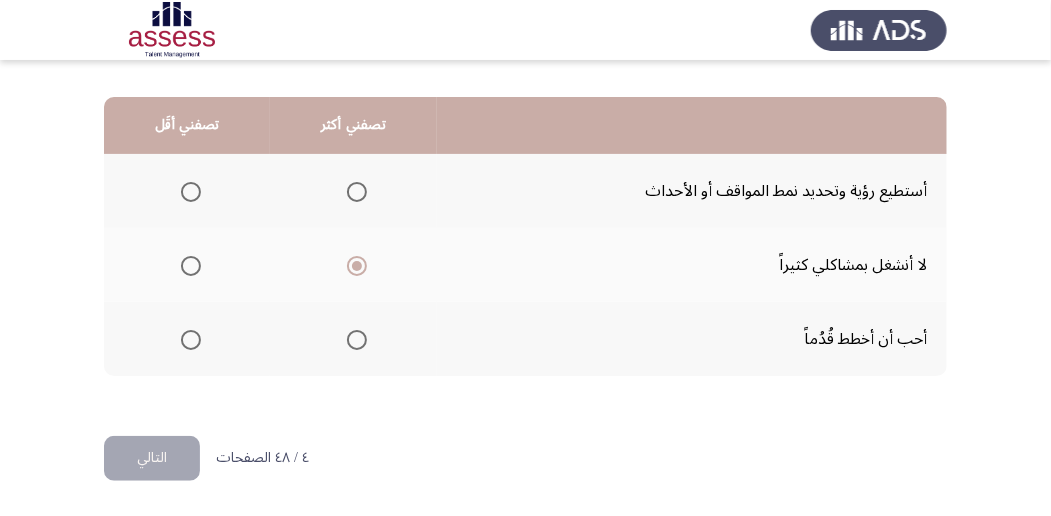 click at bounding box center [191, 340] 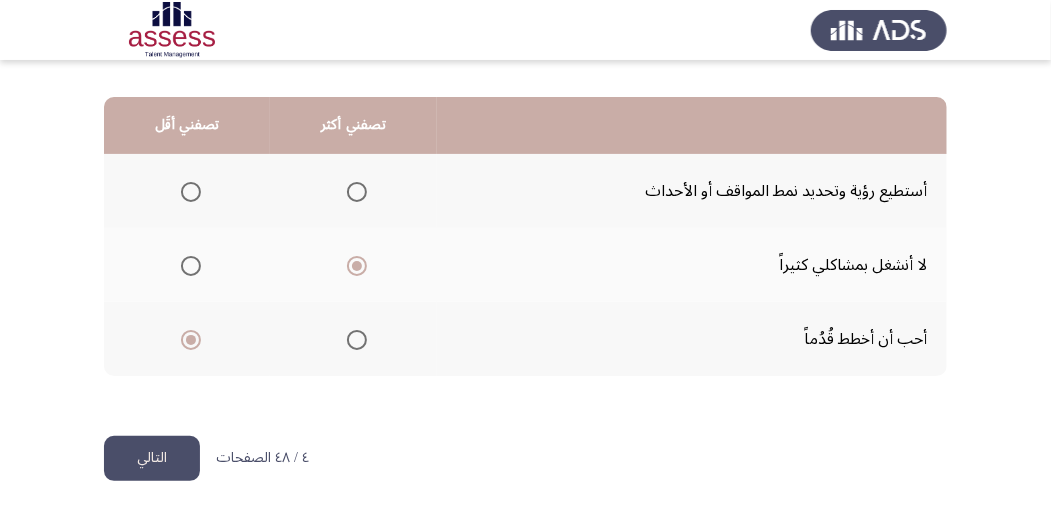 click on "التالي" 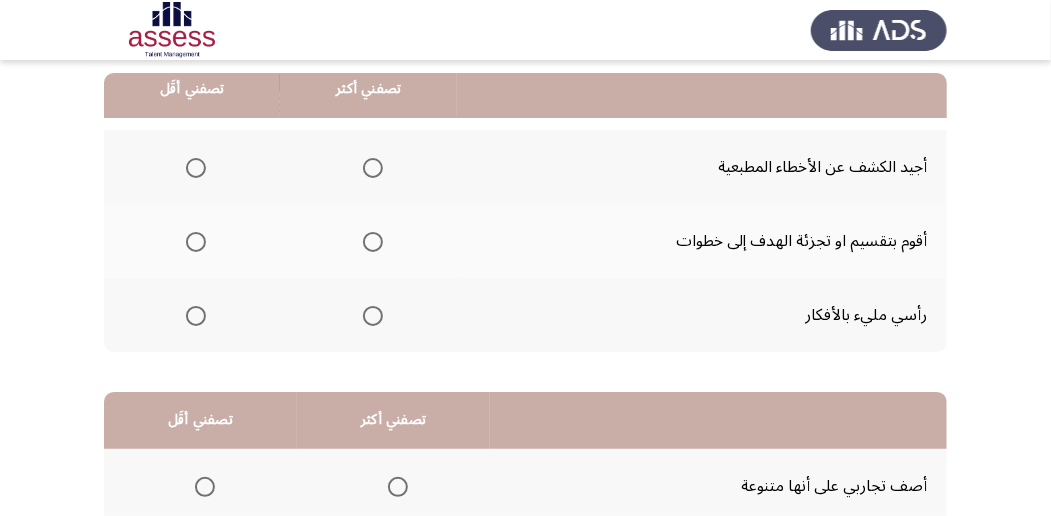 scroll, scrollTop: 200, scrollLeft: 0, axis: vertical 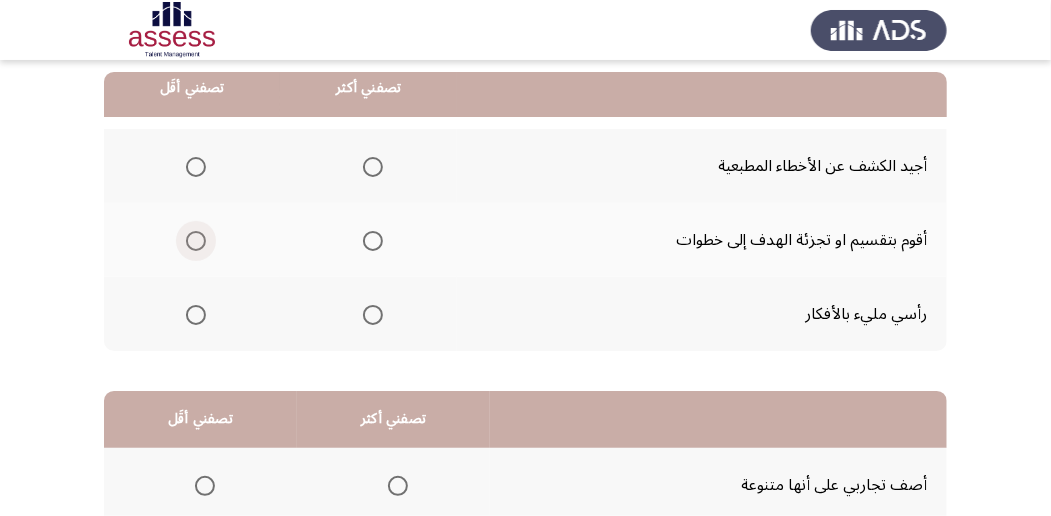 click at bounding box center (196, 241) 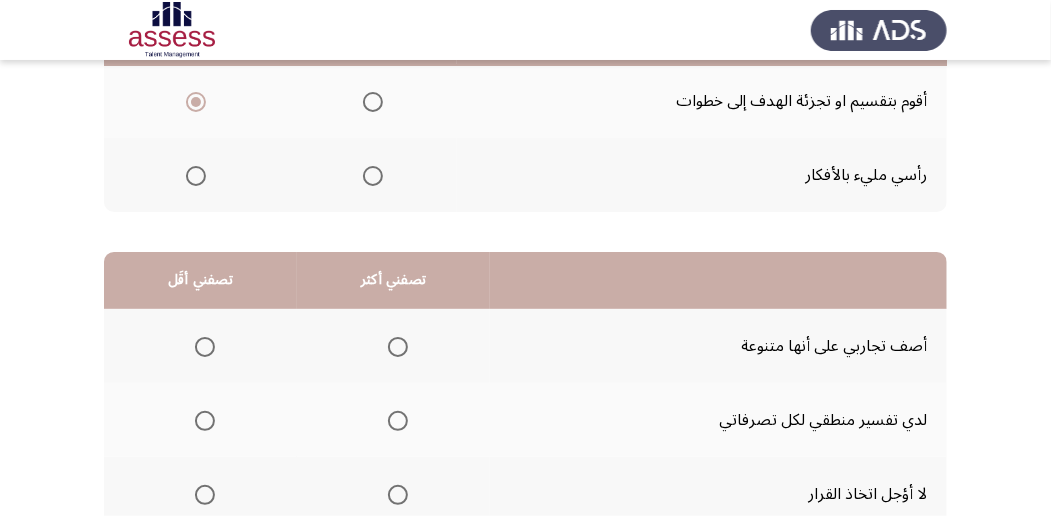 scroll, scrollTop: 400, scrollLeft: 0, axis: vertical 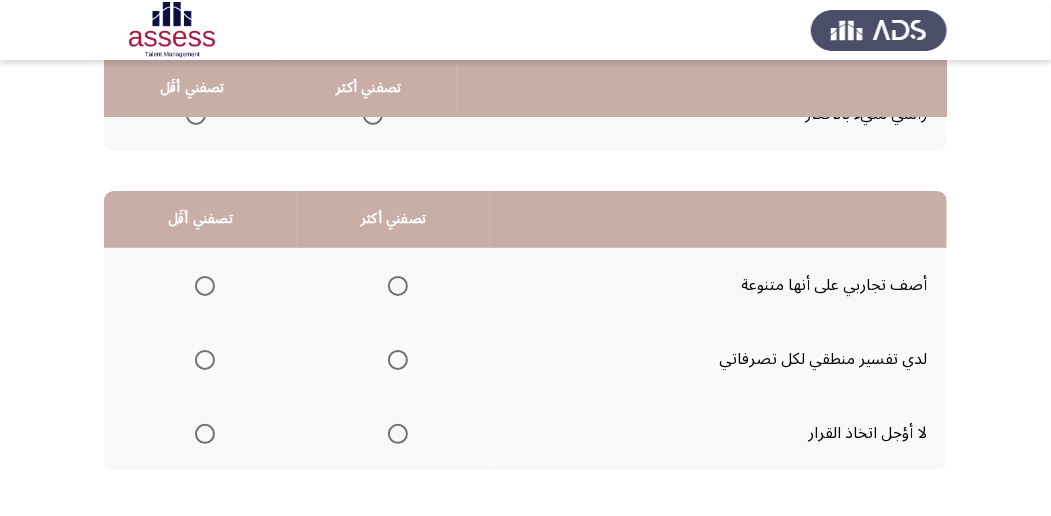click at bounding box center (398, 286) 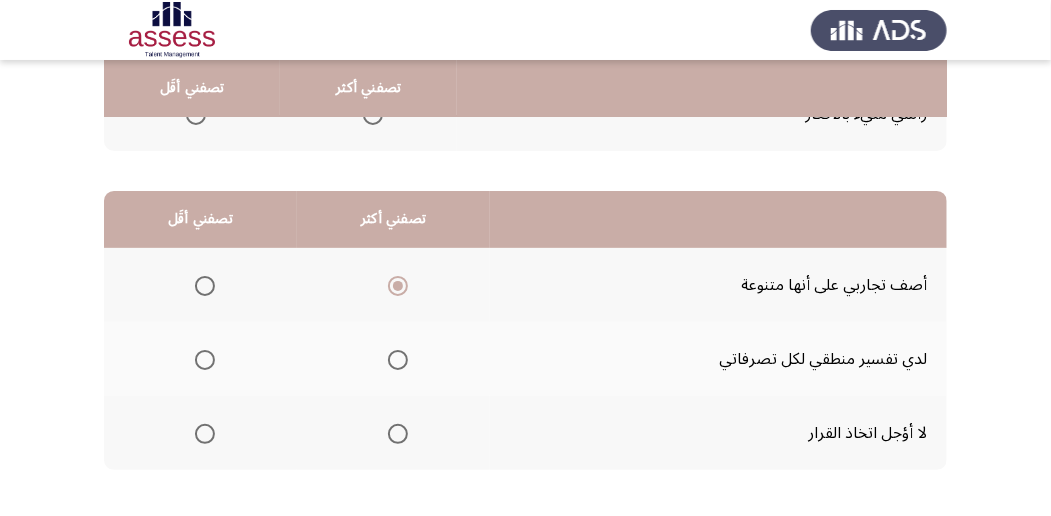 click at bounding box center (205, 434) 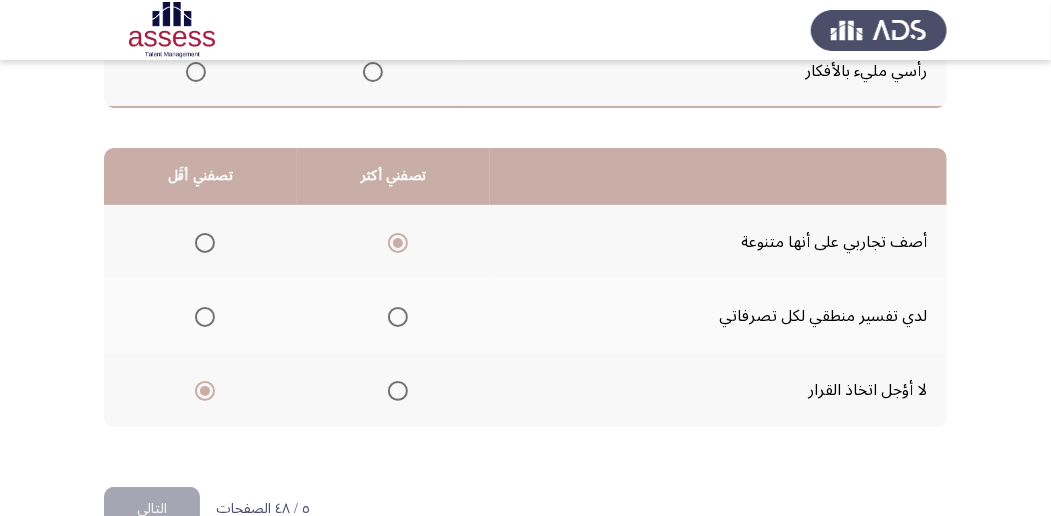 scroll, scrollTop: 494, scrollLeft: 0, axis: vertical 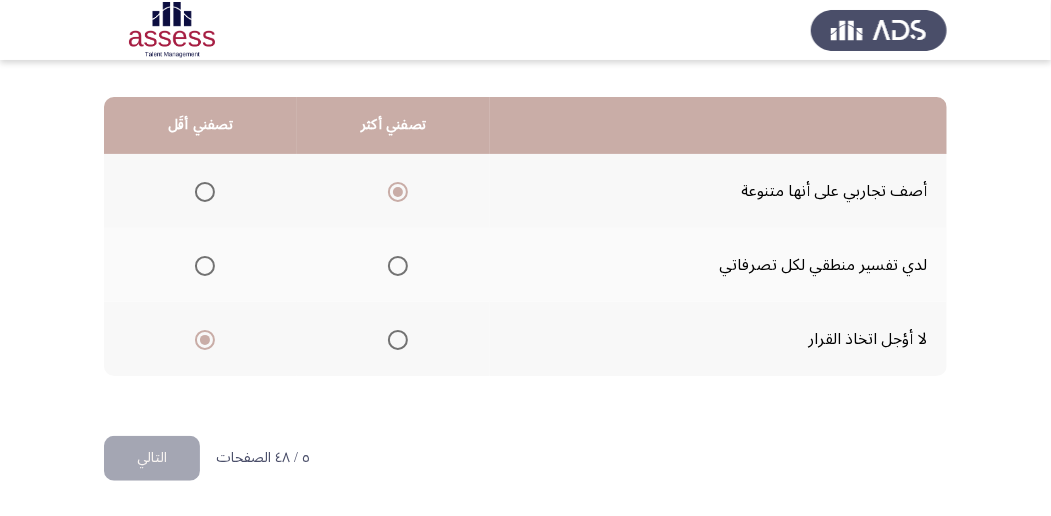 click on "التالي" 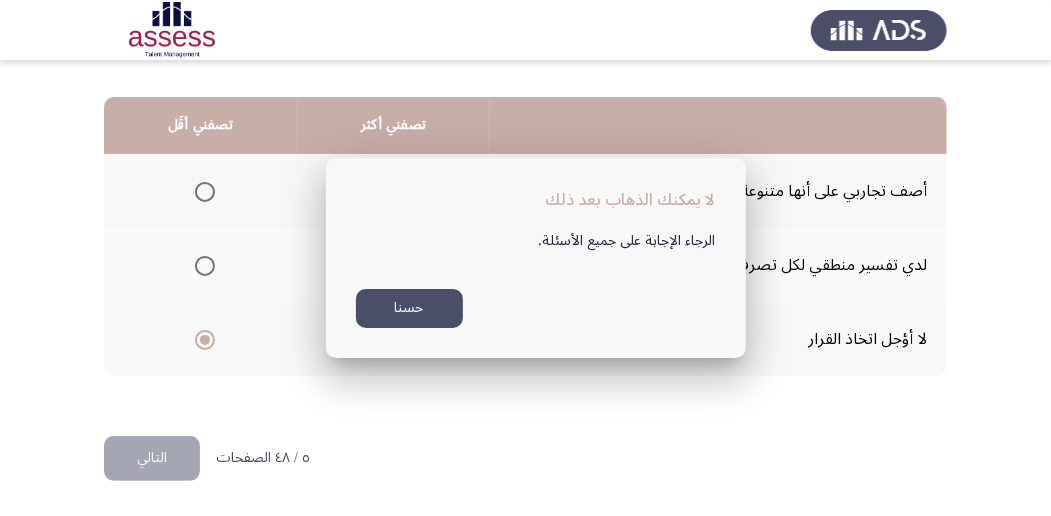 scroll, scrollTop: 494, scrollLeft: 0, axis: vertical 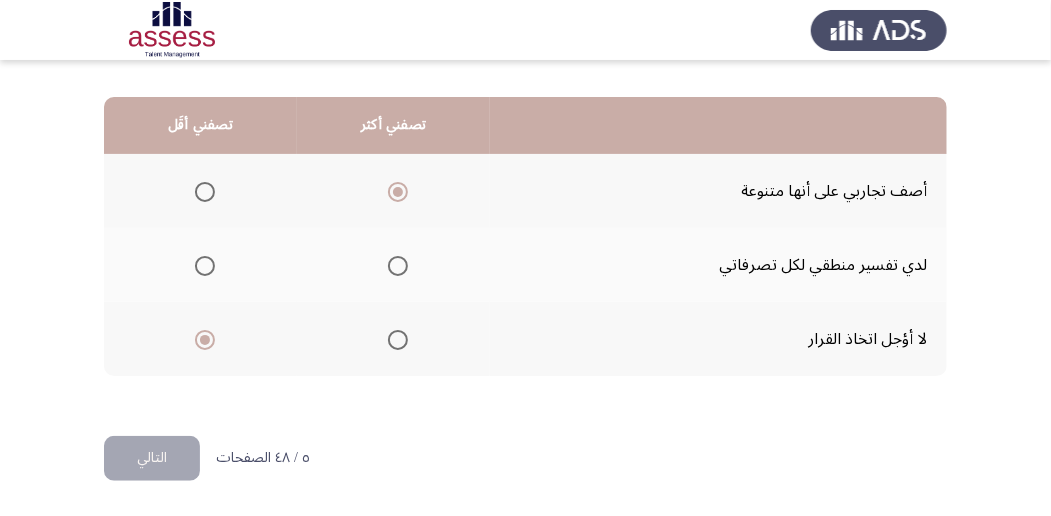 click on "التالي" 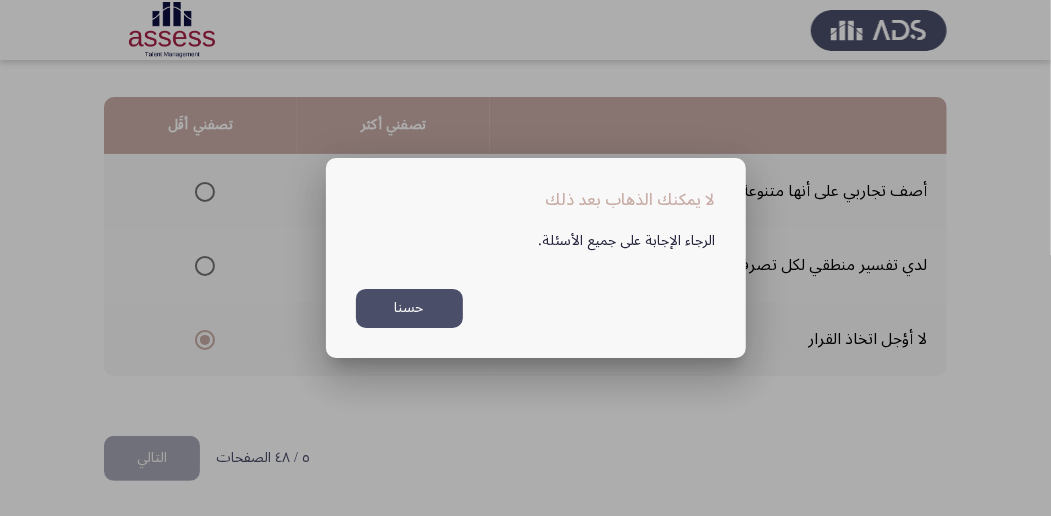 click on "حسنا" at bounding box center (409, 308) 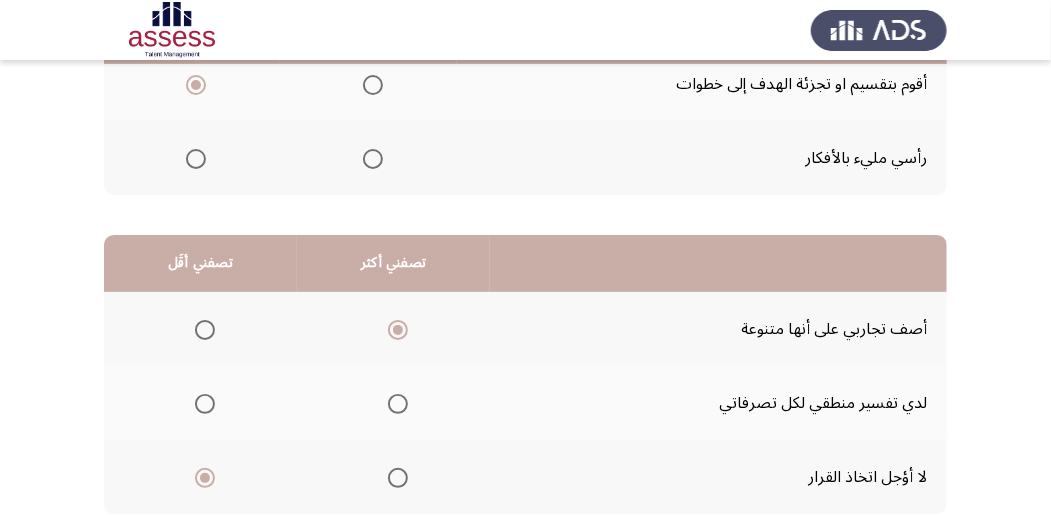 scroll, scrollTop: 160, scrollLeft: 0, axis: vertical 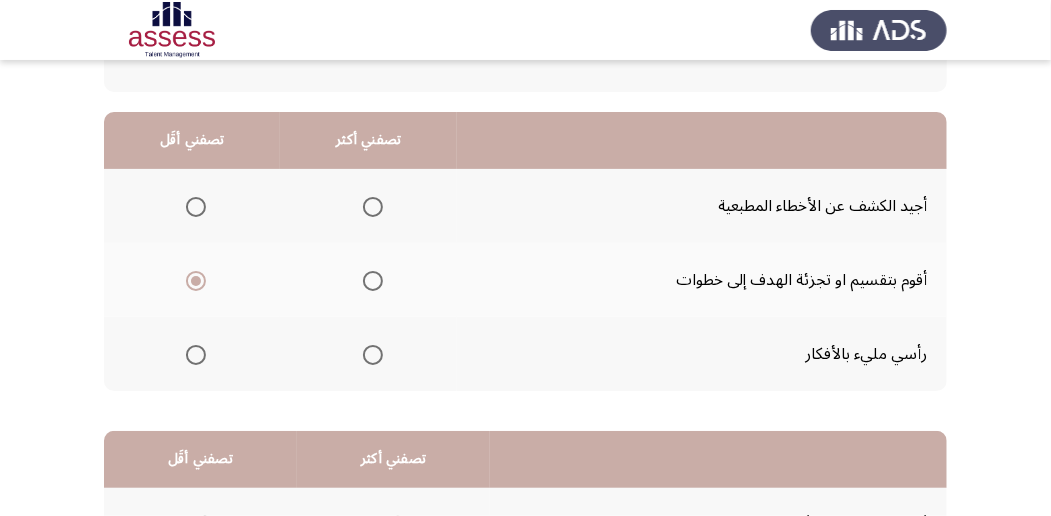 click at bounding box center [373, 355] 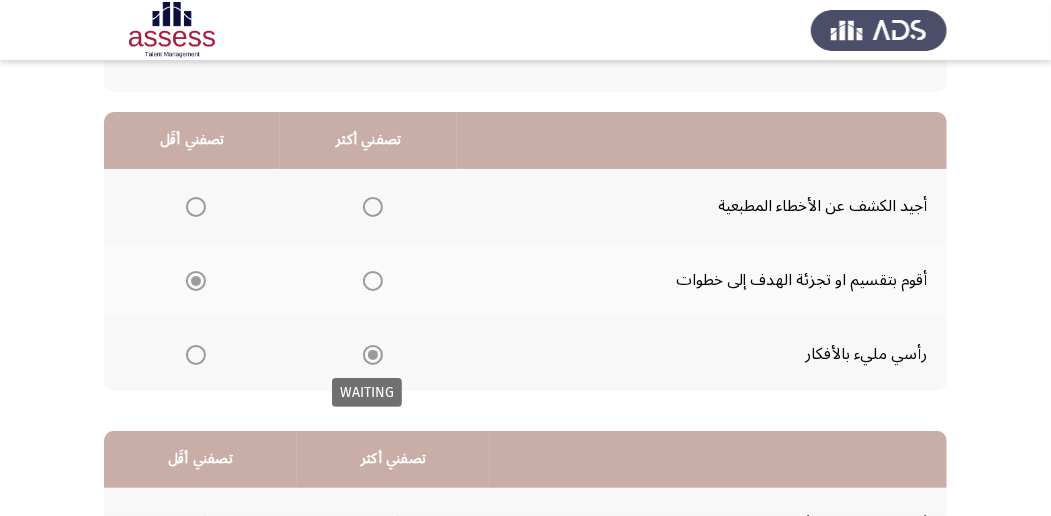 click at bounding box center (373, 355) 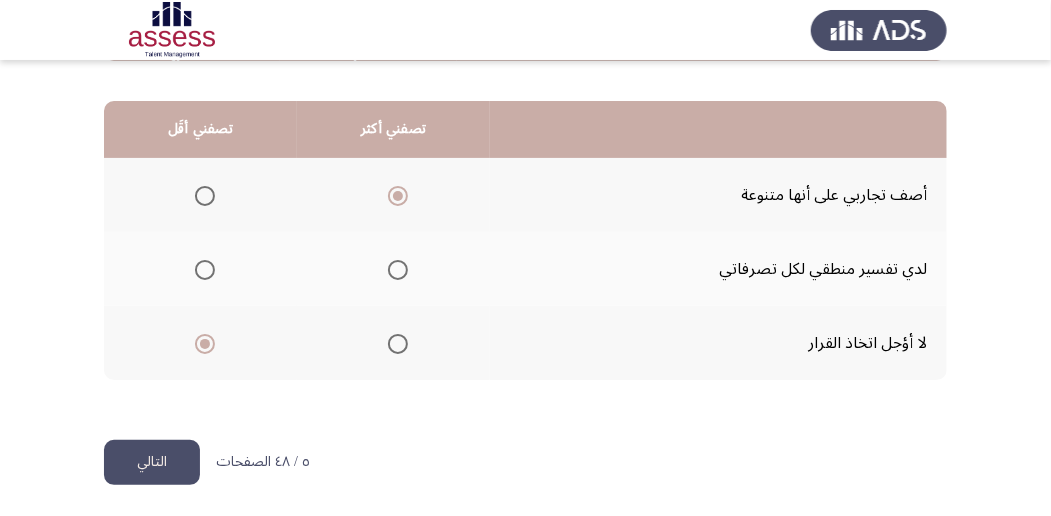 scroll, scrollTop: 494, scrollLeft: 0, axis: vertical 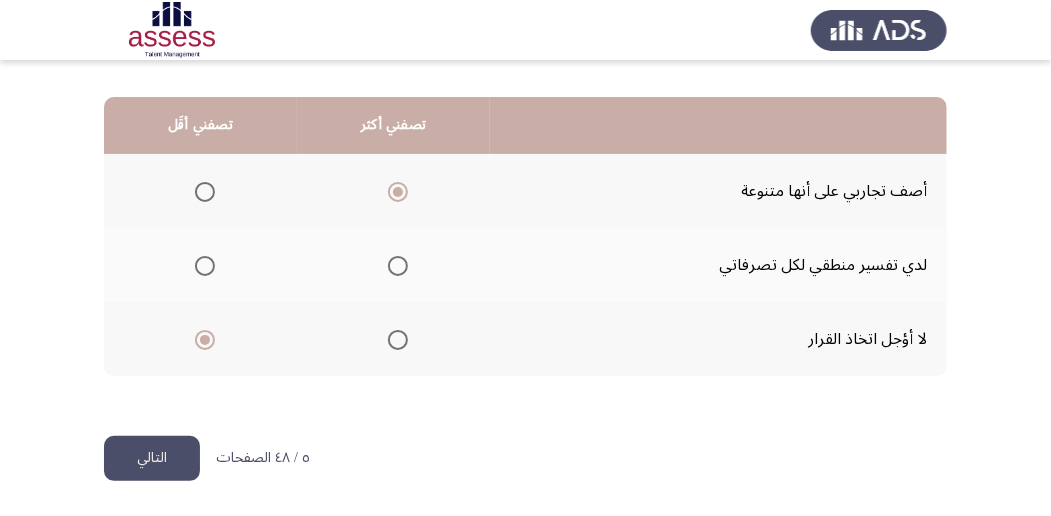 click on "التالي" 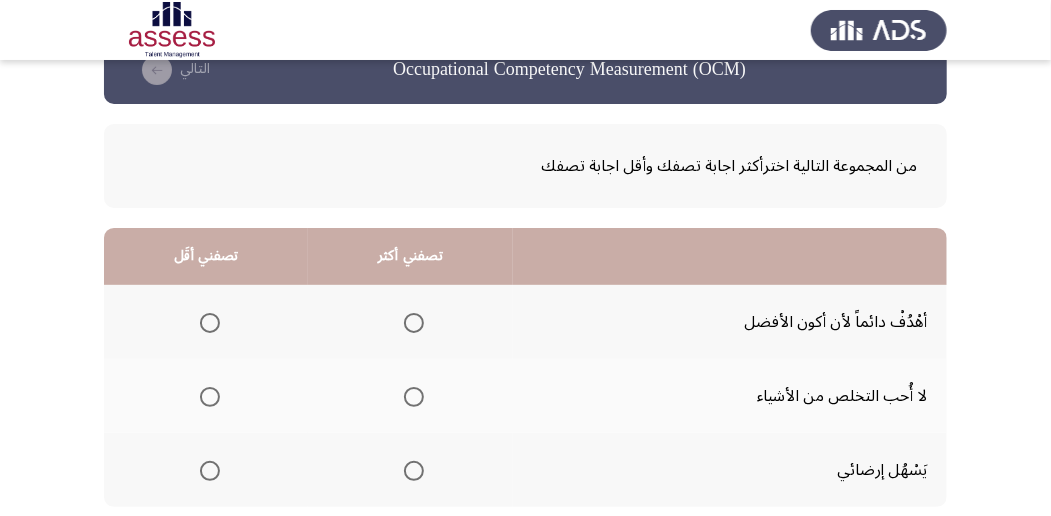 scroll, scrollTop: 66, scrollLeft: 0, axis: vertical 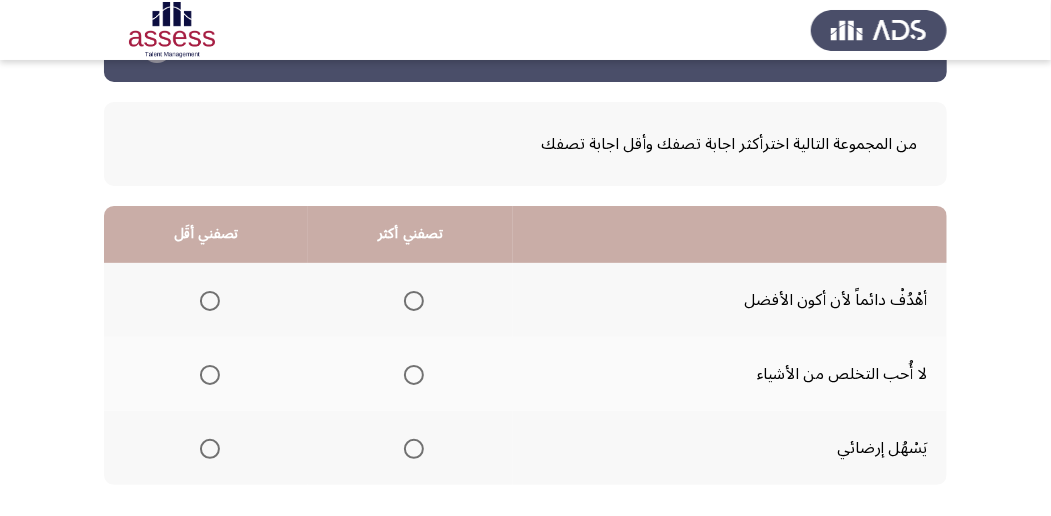 click at bounding box center [414, 301] 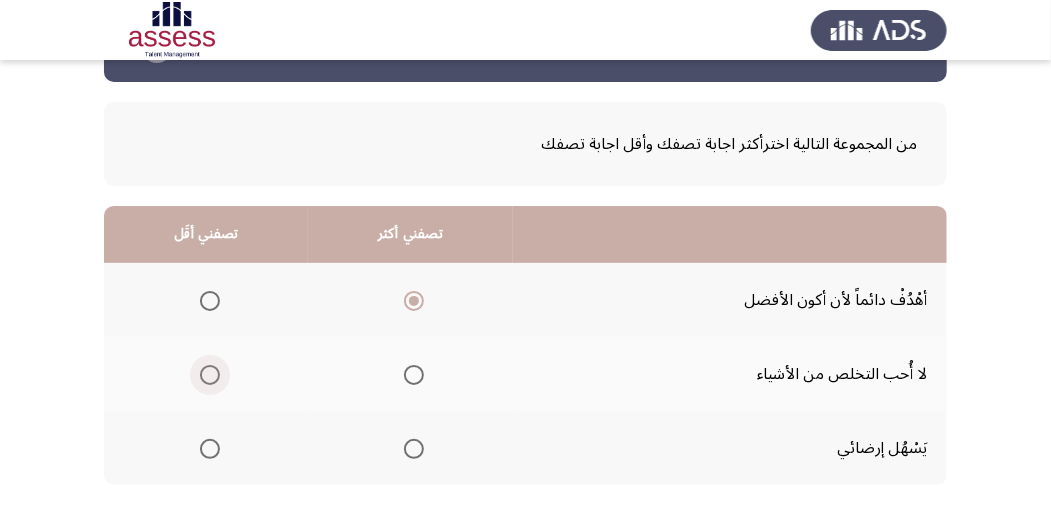click at bounding box center (210, 375) 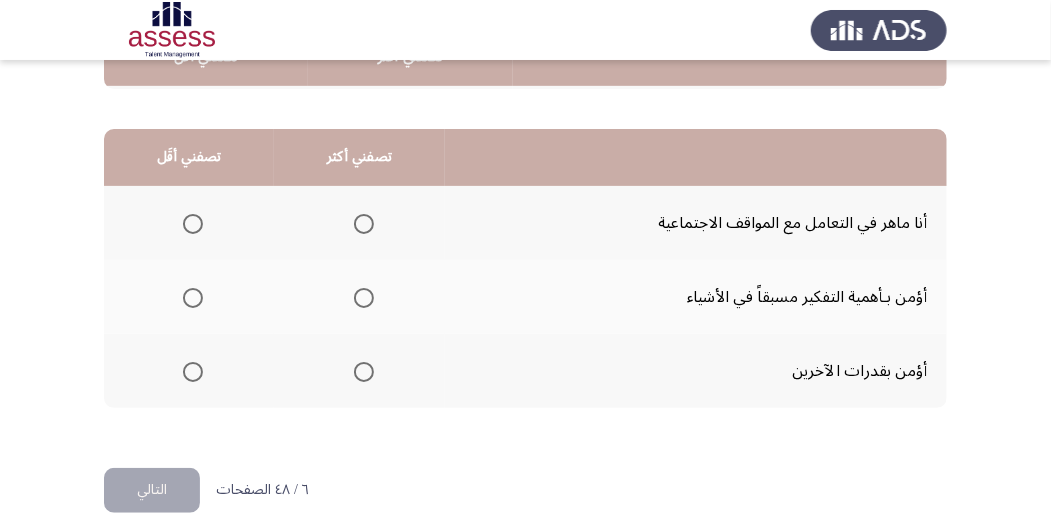 scroll, scrollTop: 466, scrollLeft: 0, axis: vertical 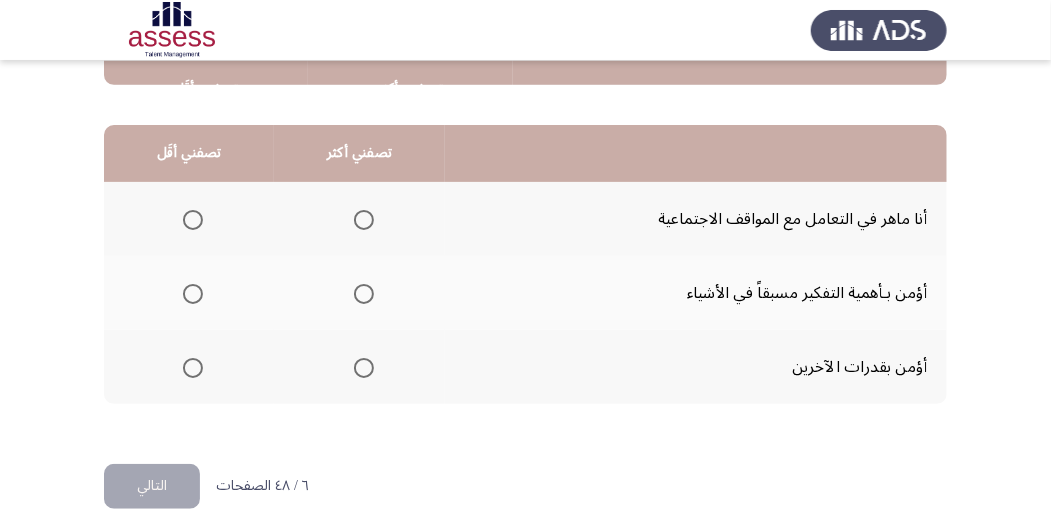 click at bounding box center (193, 220) 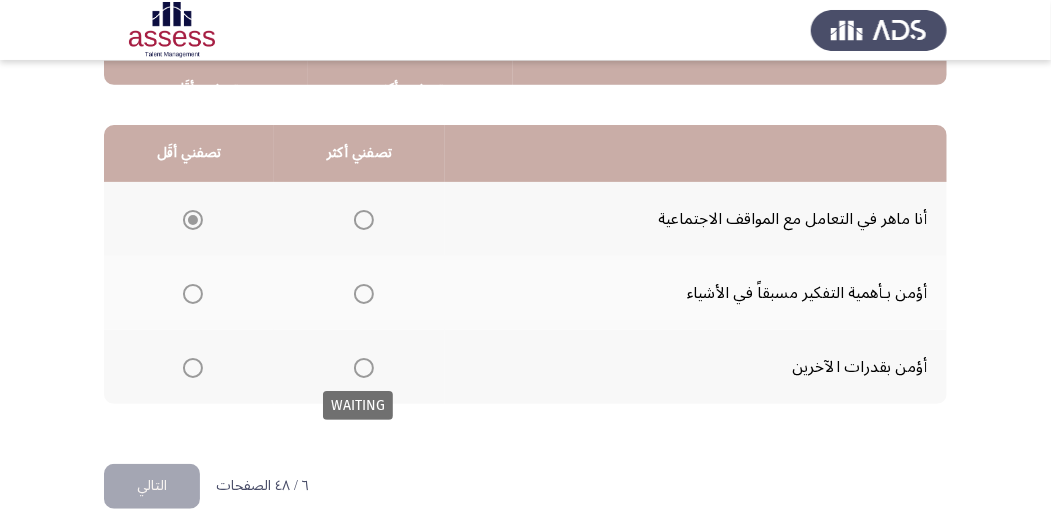 click at bounding box center (364, 368) 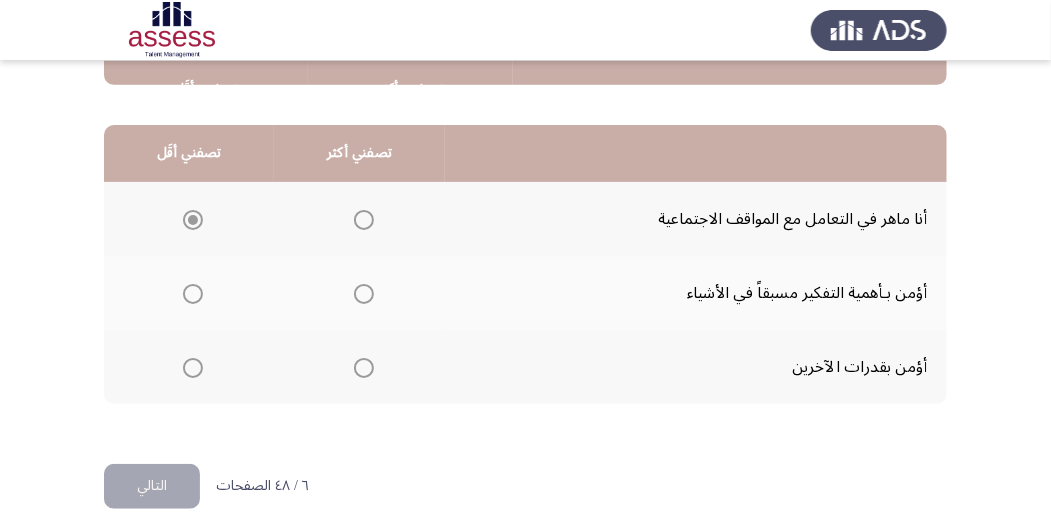 click at bounding box center [364, 368] 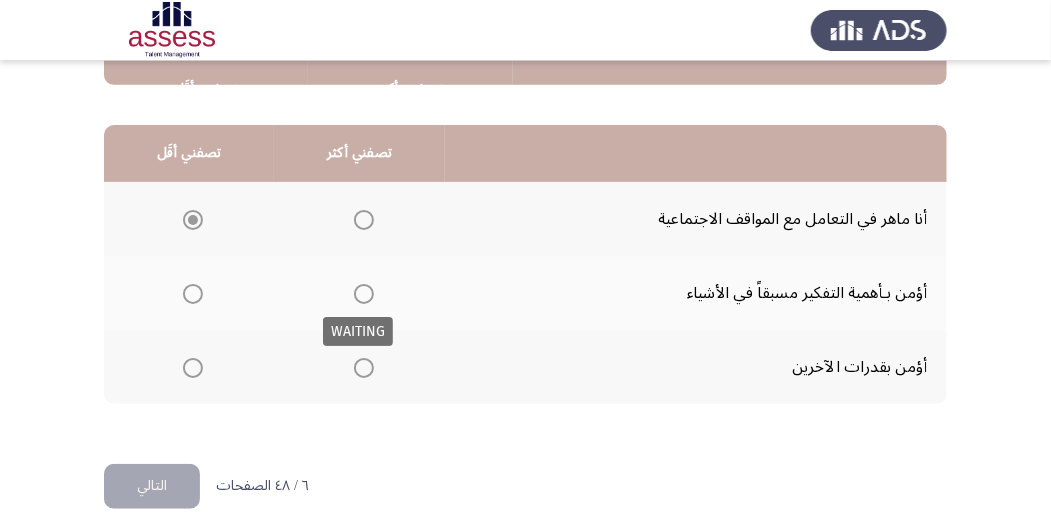 click at bounding box center [364, 294] 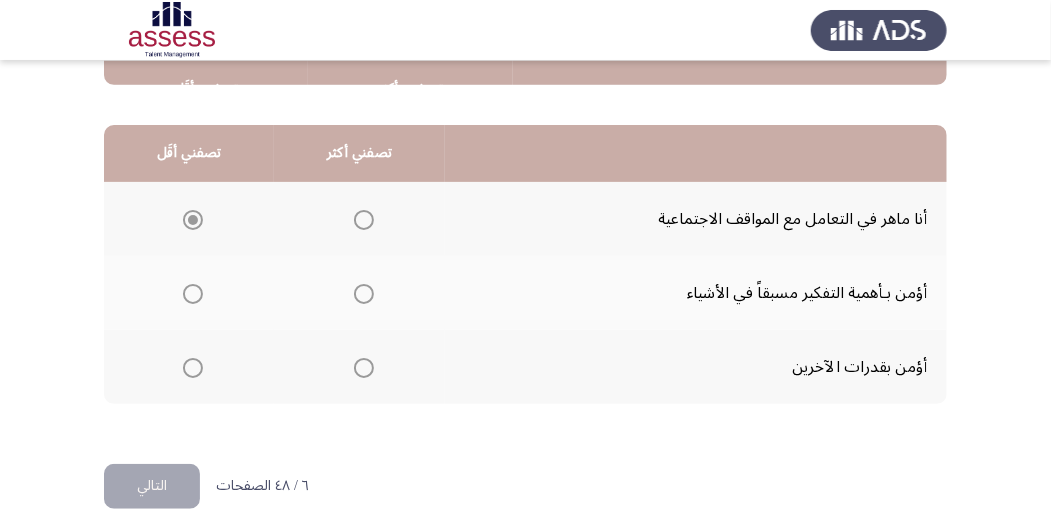click at bounding box center (364, 294) 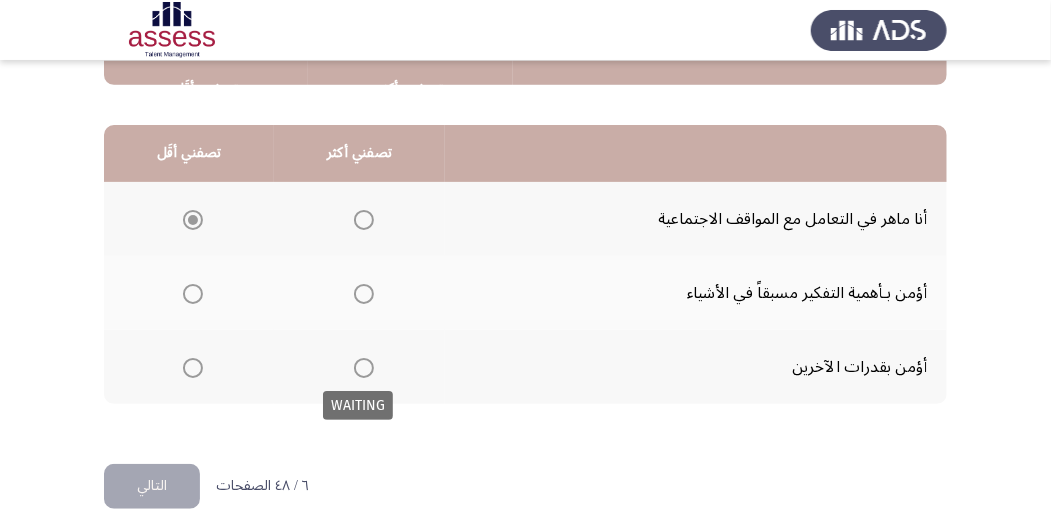 click at bounding box center (364, 368) 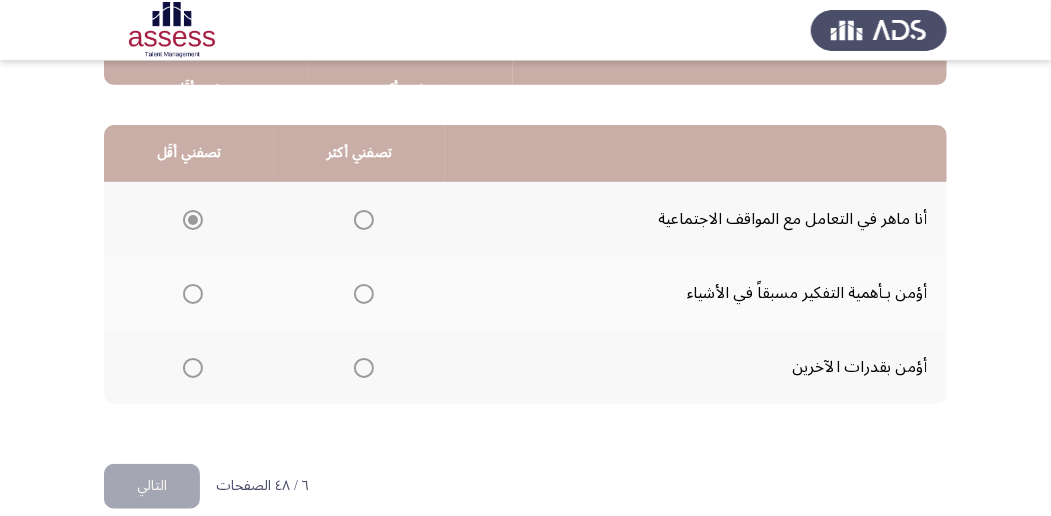 click at bounding box center [364, 368] 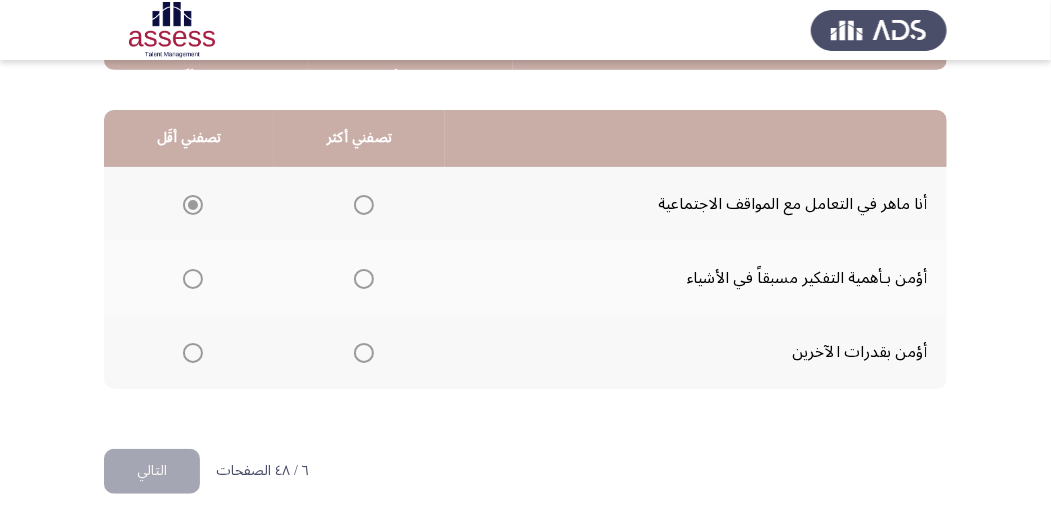 scroll, scrollTop: 494, scrollLeft: 0, axis: vertical 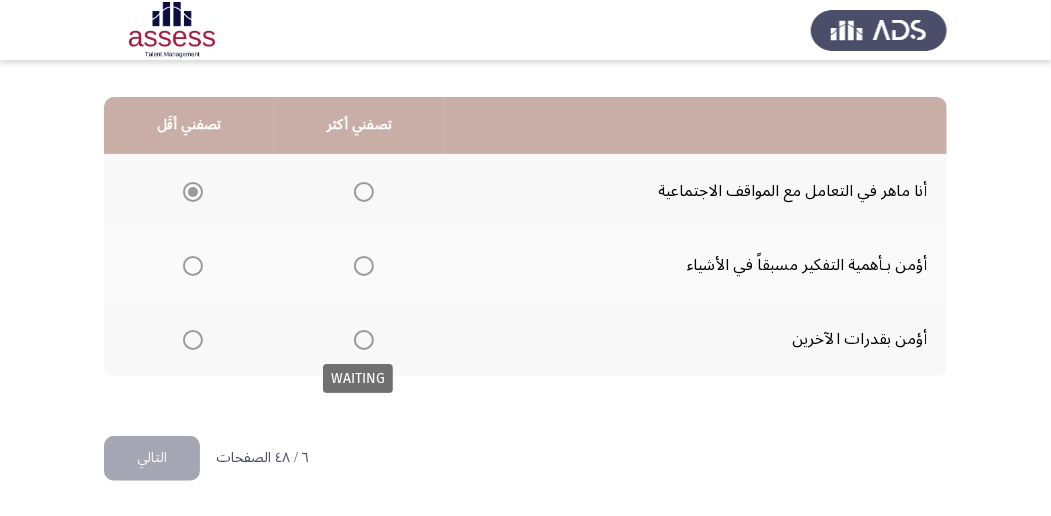 click at bounding box center [364, 340] 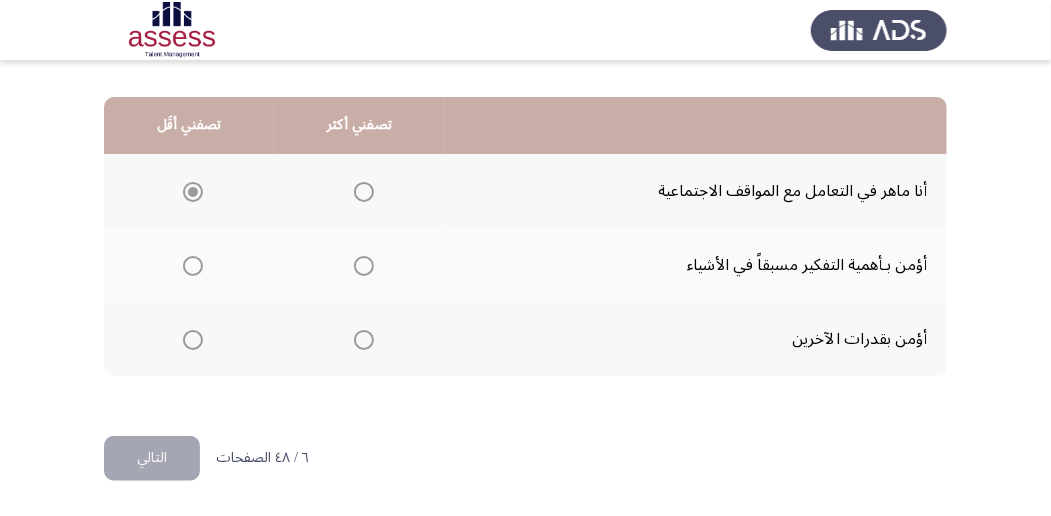 click at bounding box center (364, 340) 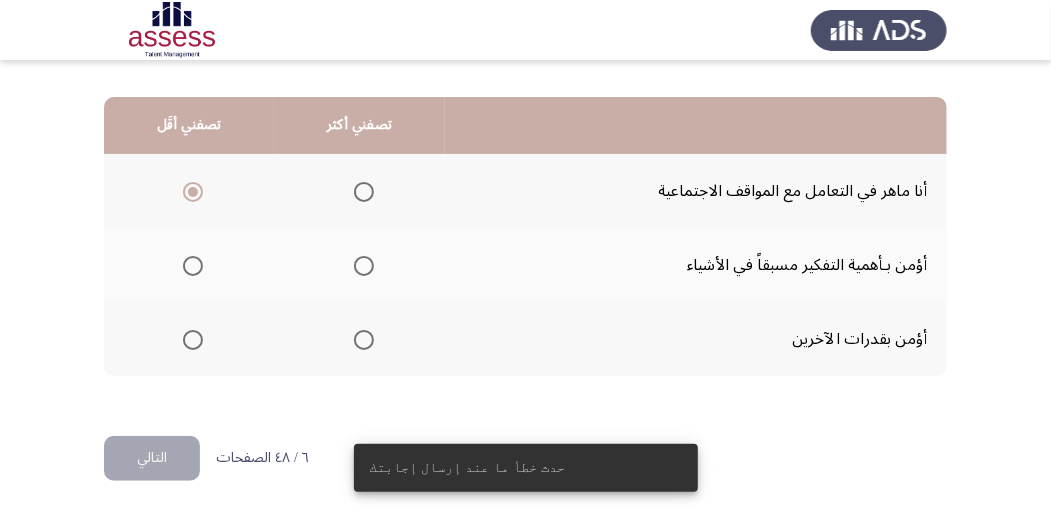 click at bounding box center (364, 340) 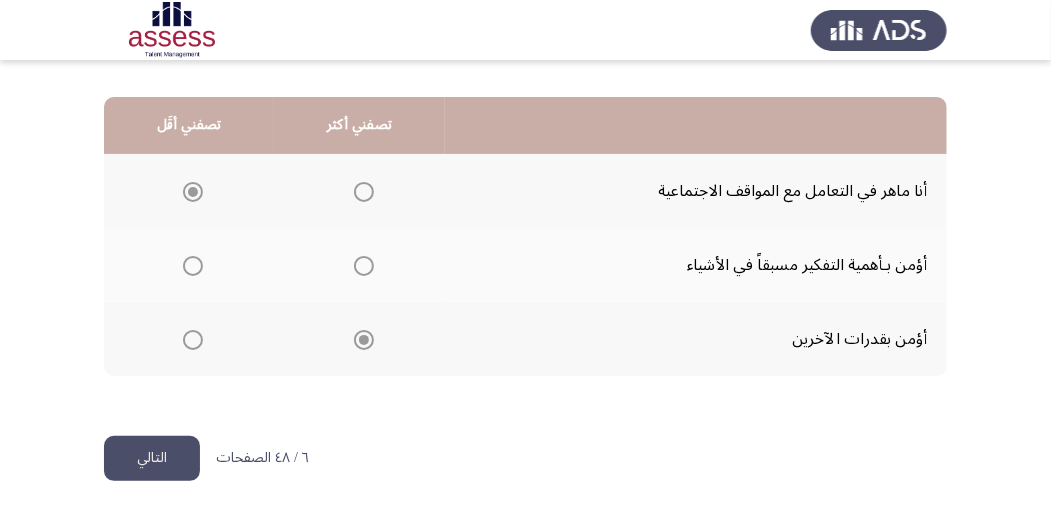 click on "التالي" 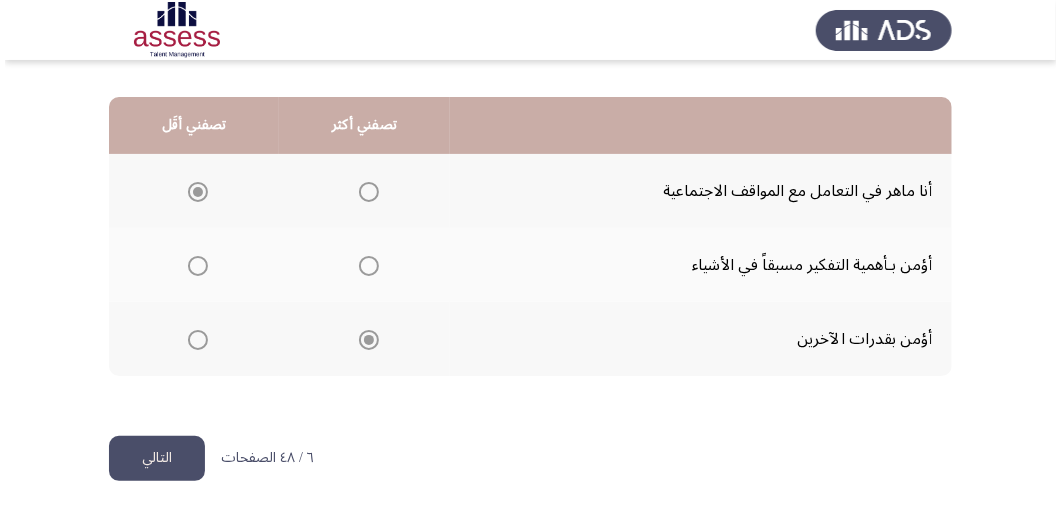 scroll, scrollTop: 0, scrollLeft: 0, axis: both 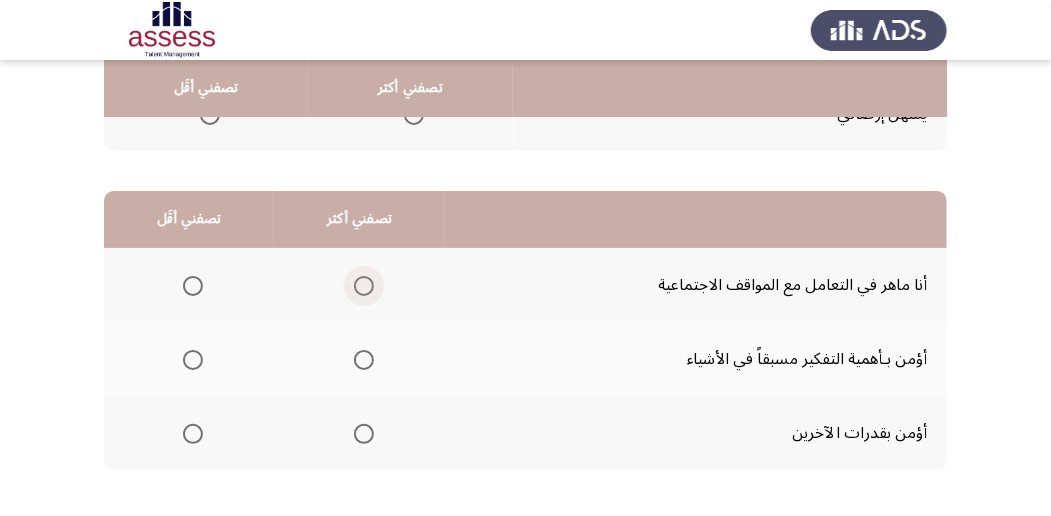 click at bounding box center (364, 286) 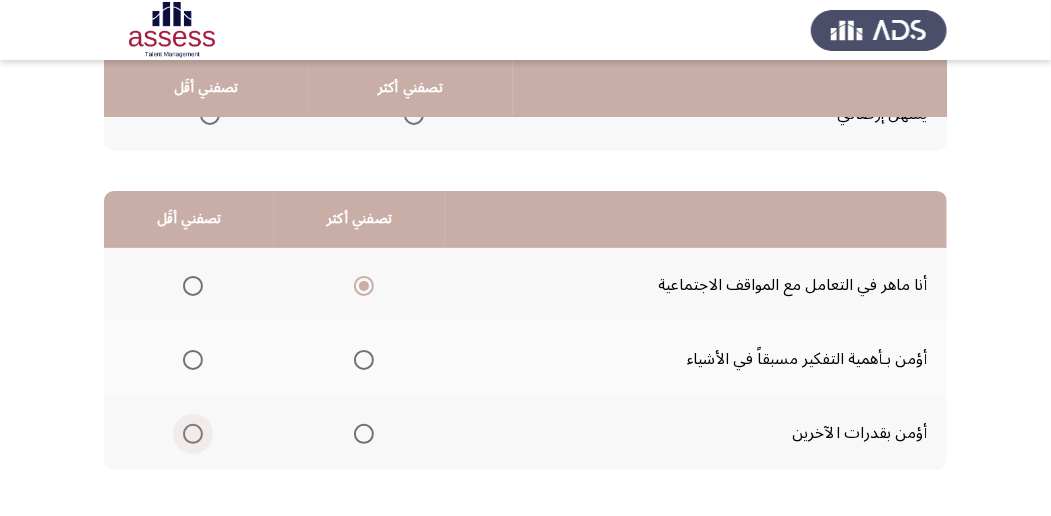 click at bounding box center (193, 434) 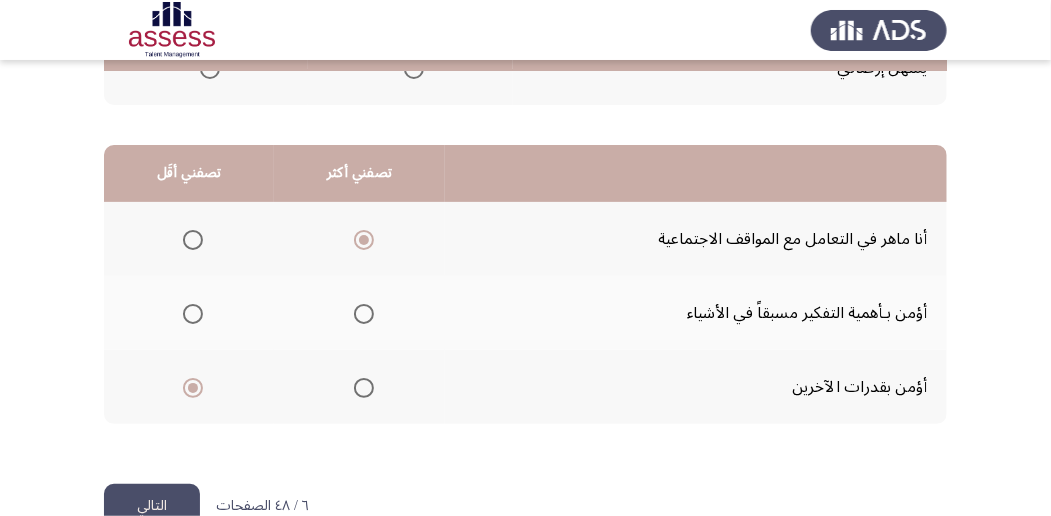 scroll, scrollTop: 494, scrollLeft: 0, axis: vertical 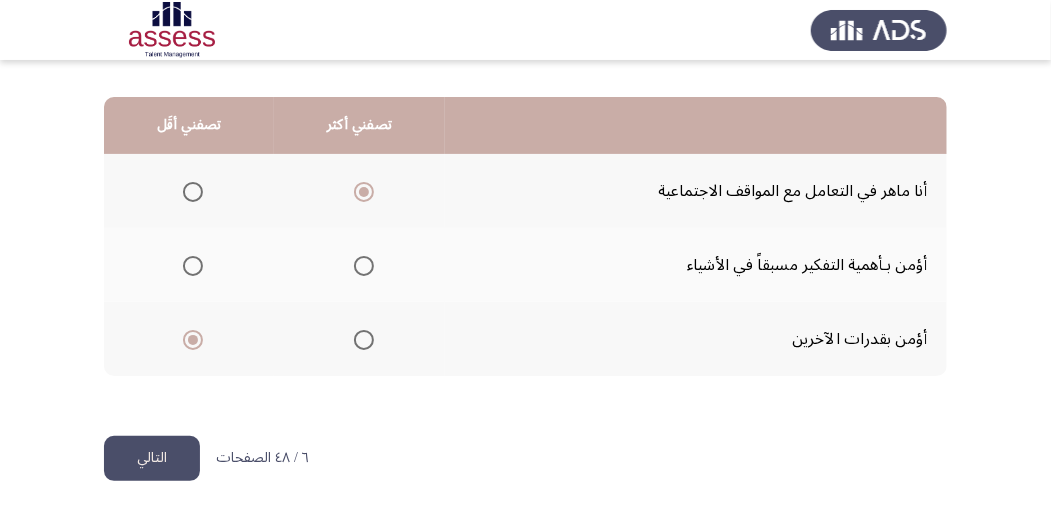 click on "التالي" 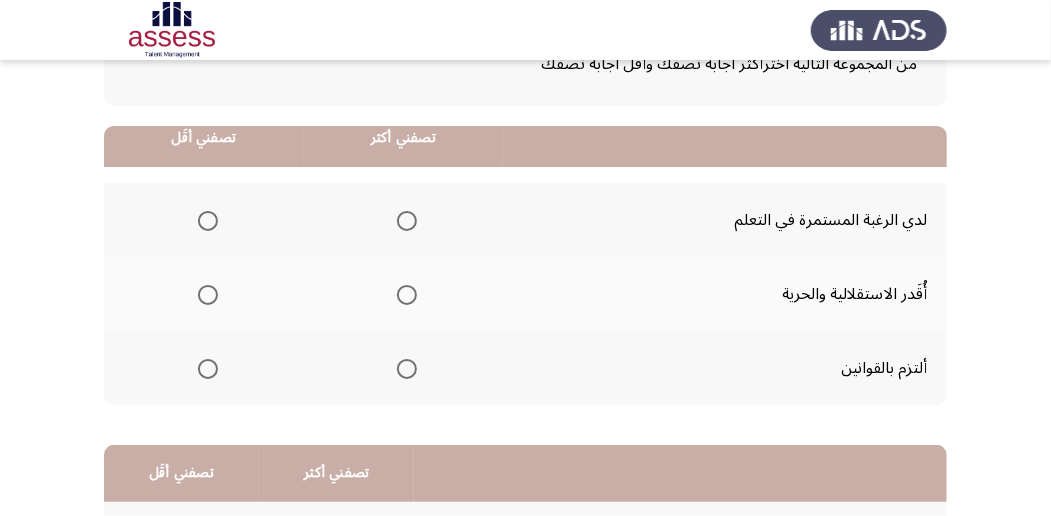 scroll, scrollTop: 200, scrollLeft: 0, axis: vertical 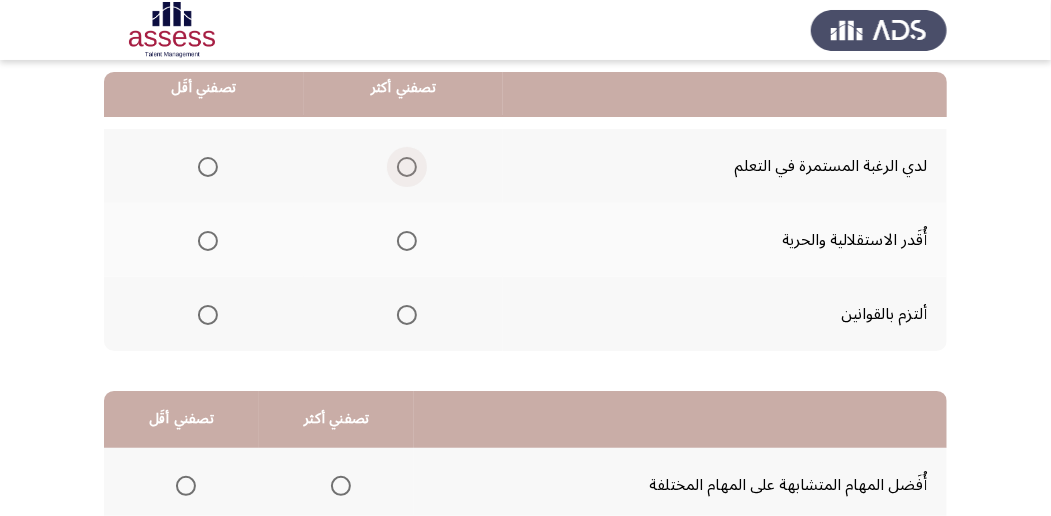 click at bounding box center [407, 167] 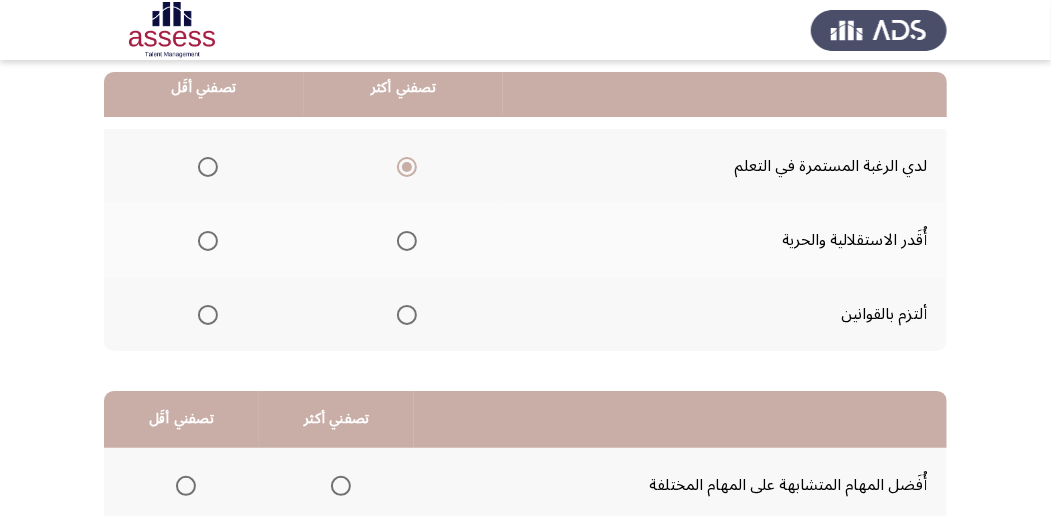 click at bounding box center [208, 315] 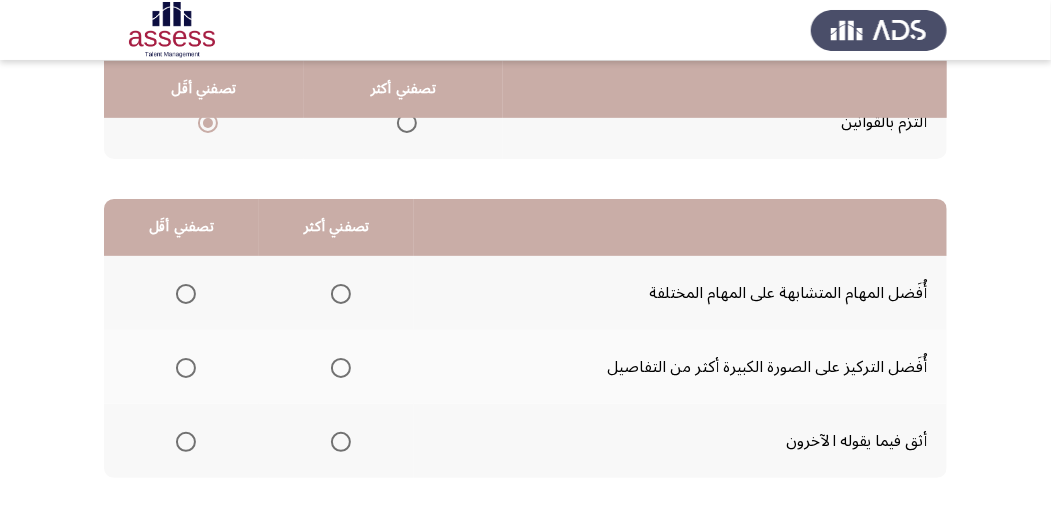 scroll, scrollTop: 400, scrollLeft: 0, axis: vertical 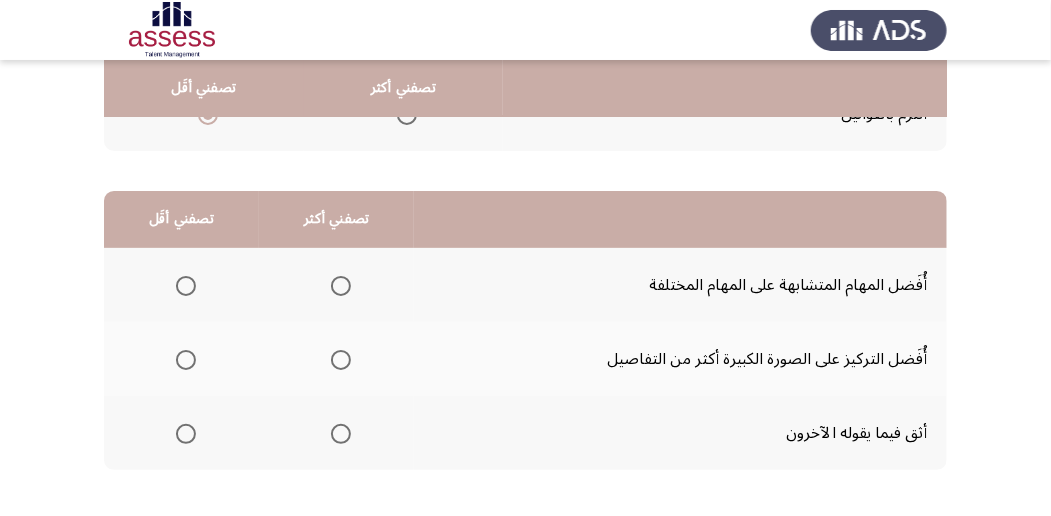 click at bounding box center (341, 286) 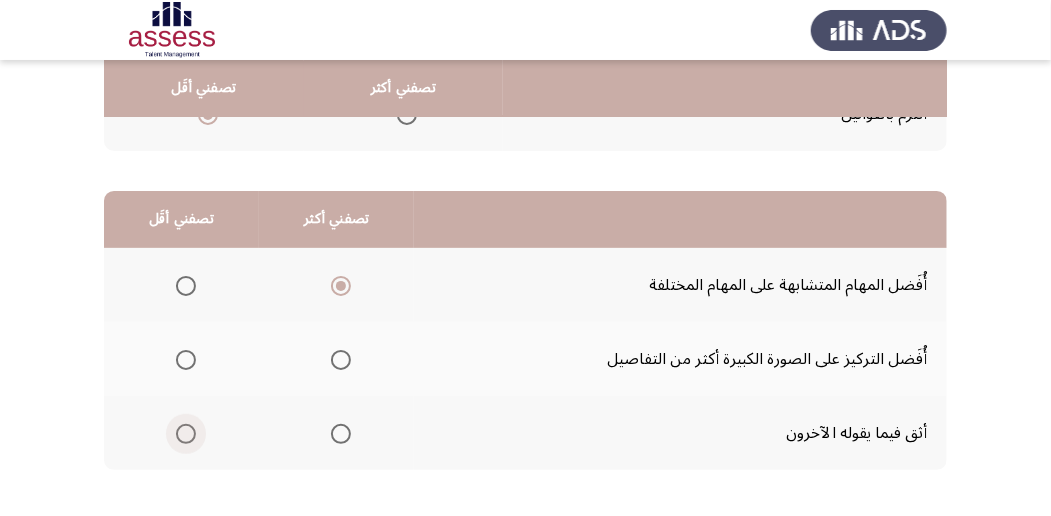 click at bounding box center (186, 434) 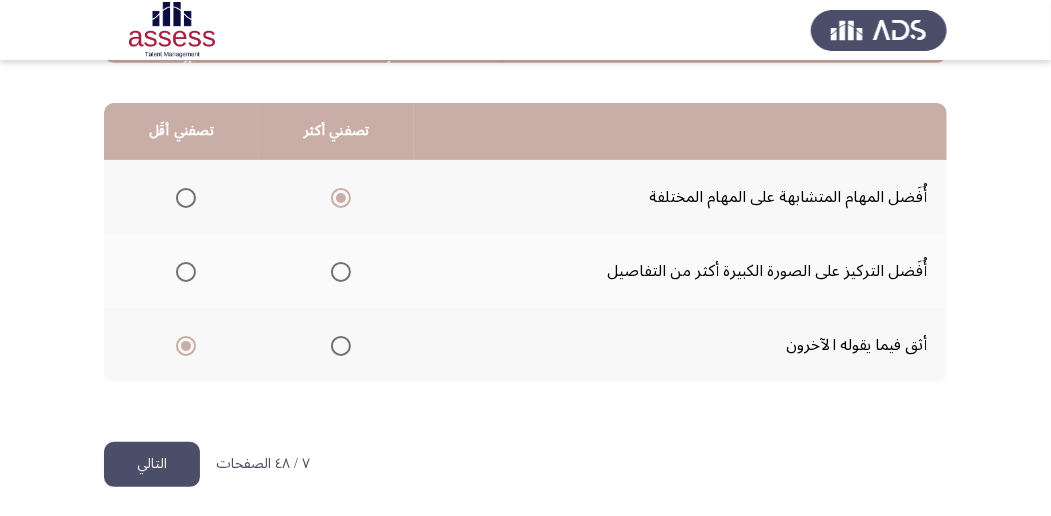 scroll, scrollTop: 494, scrollLeft: 0, axis: vertical 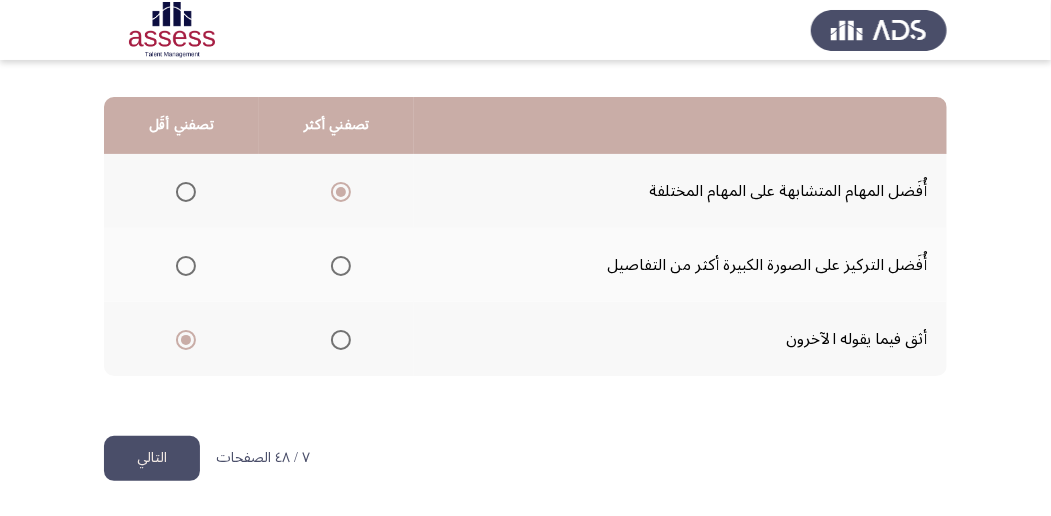 click on "التالي" 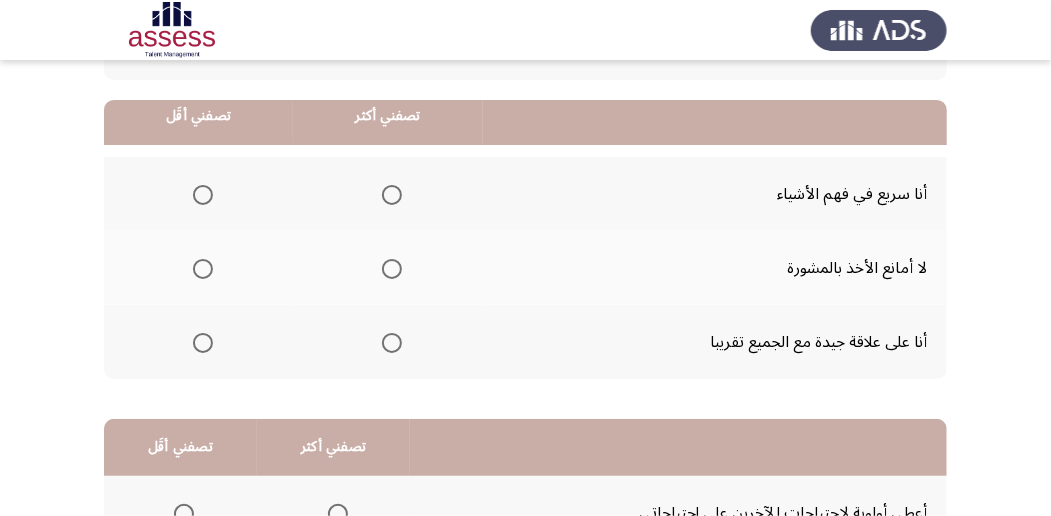 scroll, scrollTop: 200, scrollLeft: 0, axis: vertical 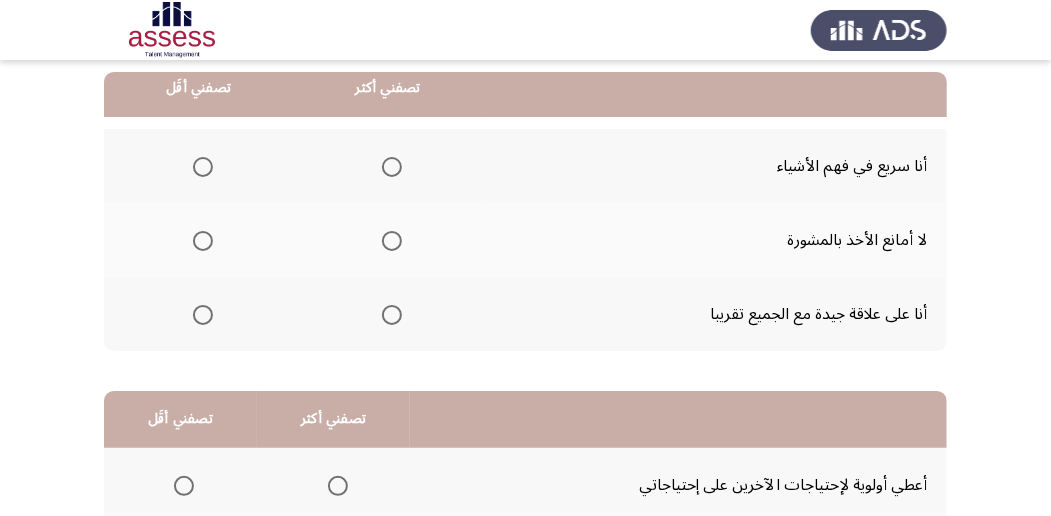 click at bounding box center (203, 241) 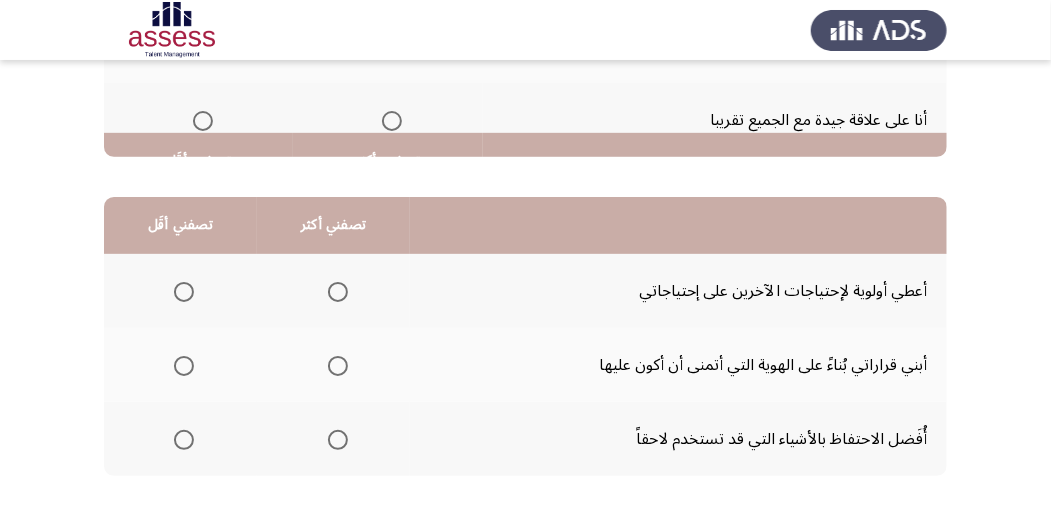 scroll, scrollTop: 466, scrollLeft: 0, axis: vertical 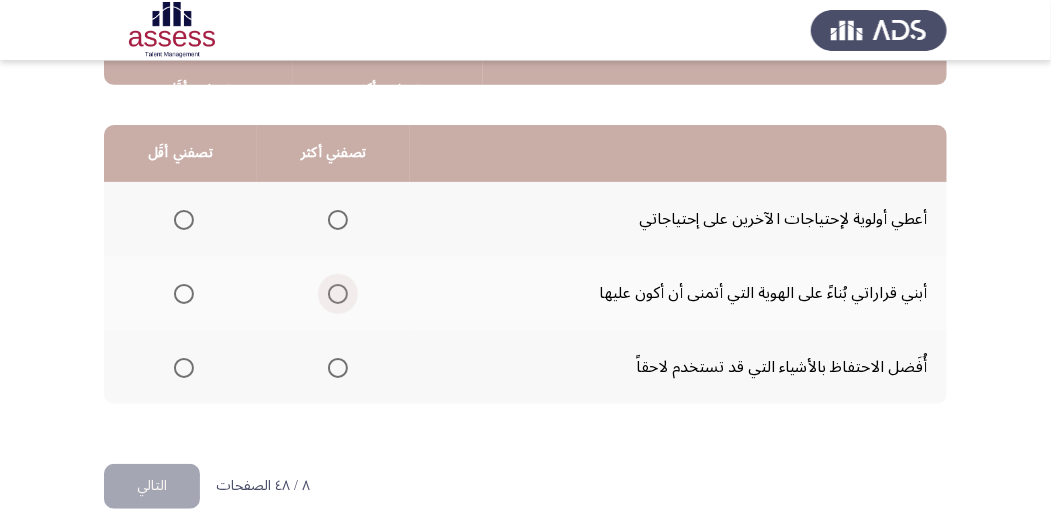click at bounding box center [338, 294] 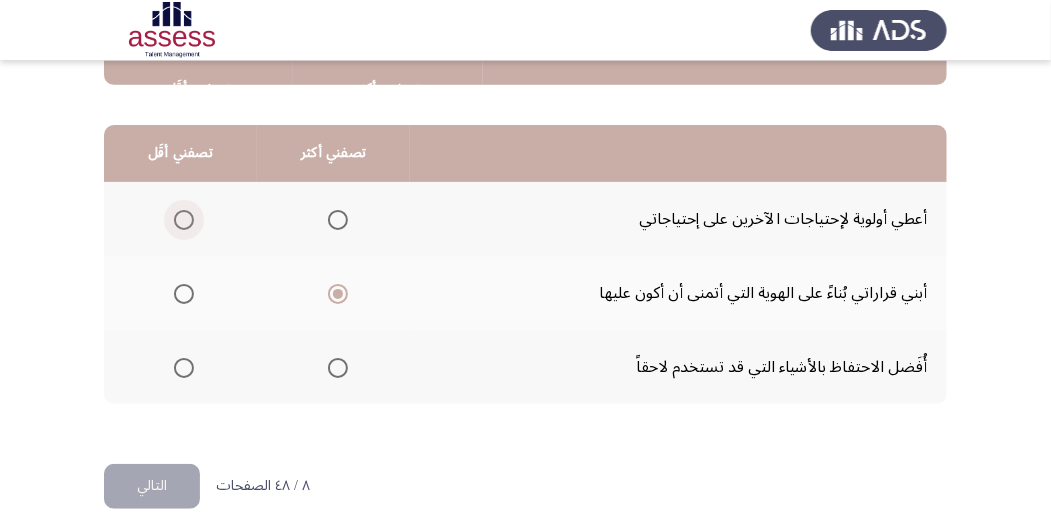 click at bounding box center (184, 220) 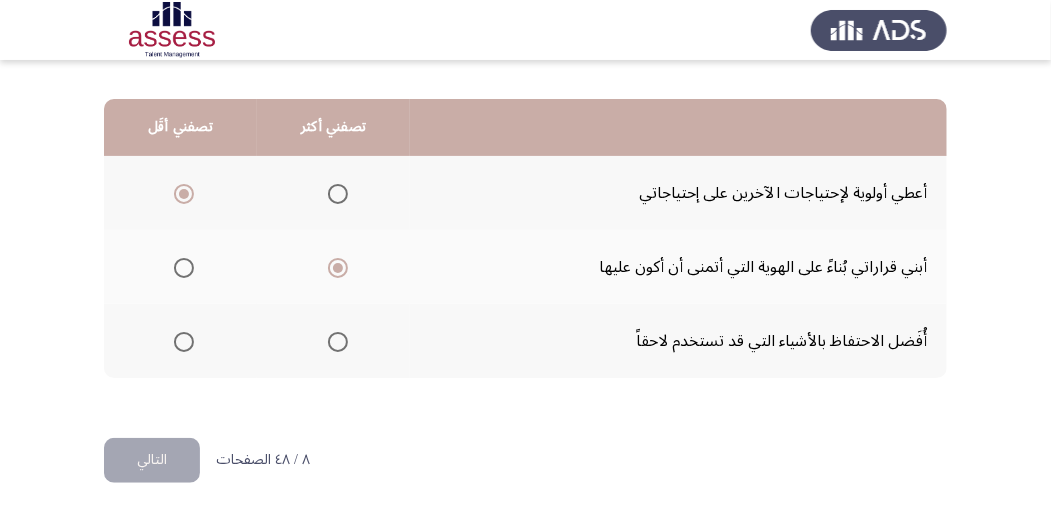 scroll, scrollTop: 494, scrollLeft: 0, axis: vertical 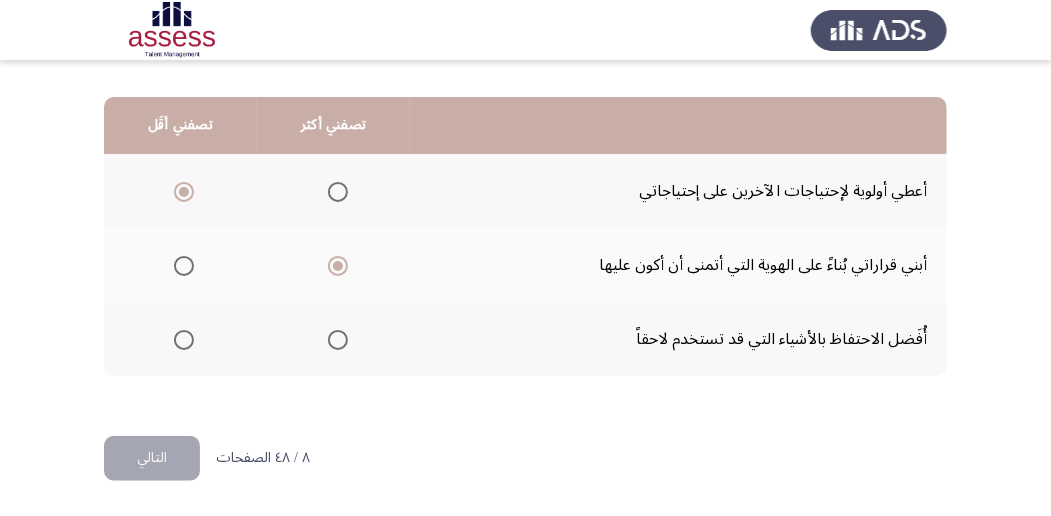 click on "التالي" 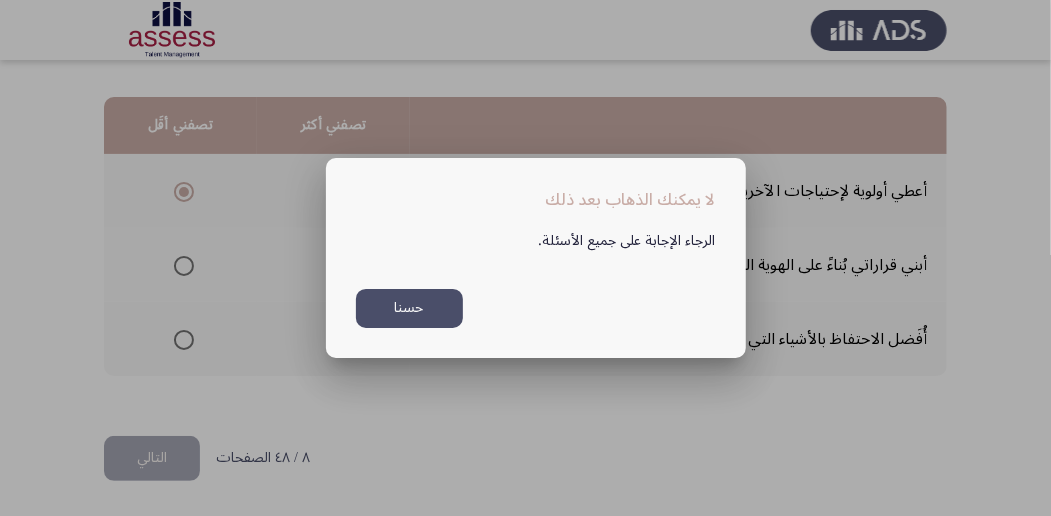 scroll, scrollTop: 0, scrollLeft: 0, axis: both 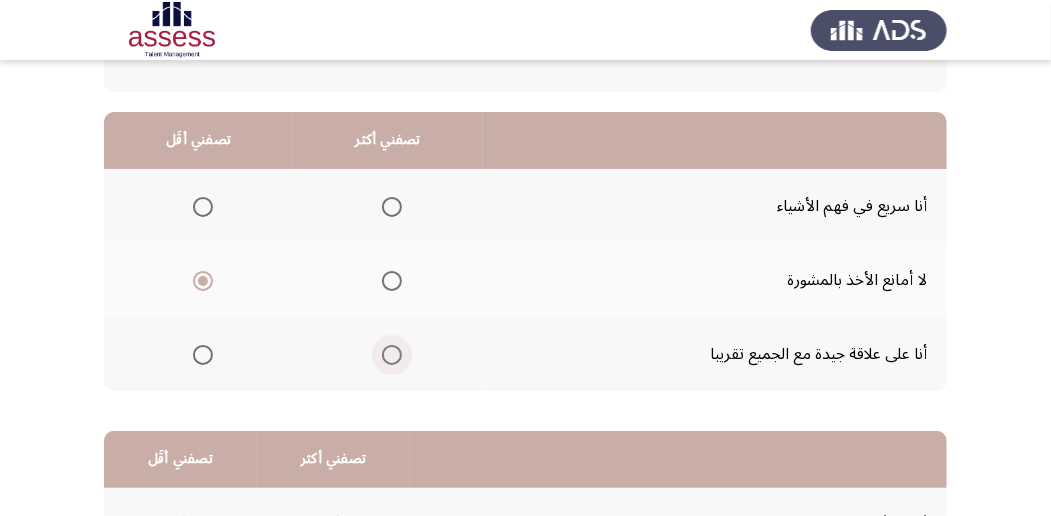 click at bounding box center [392, 355] 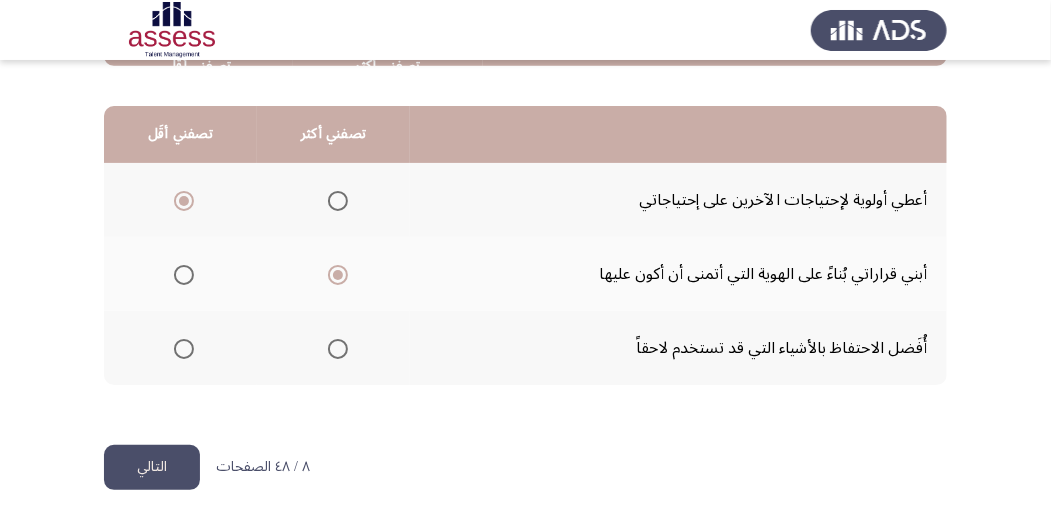 scroll, scrollTop: 494, scrollLeft: 0, axis: vertical 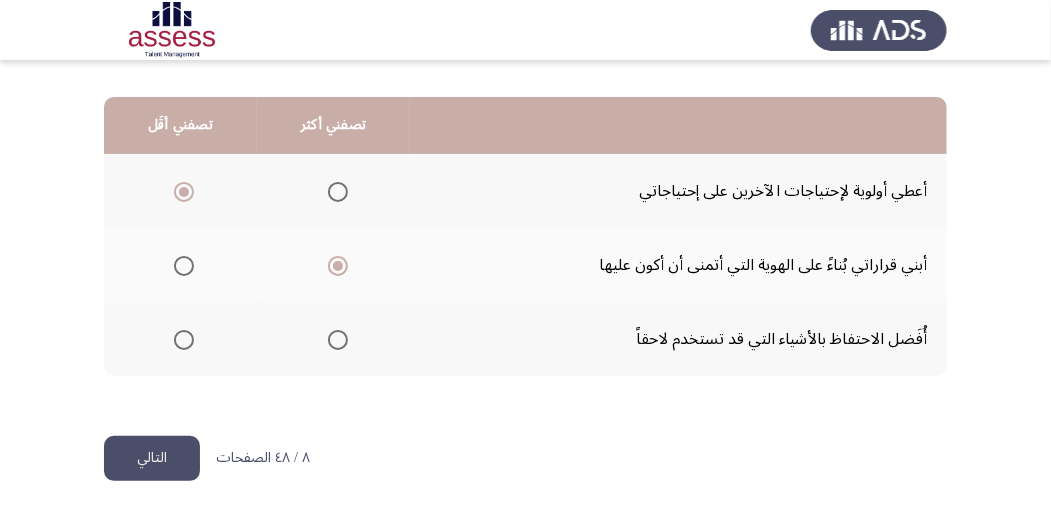 click on "التالي" 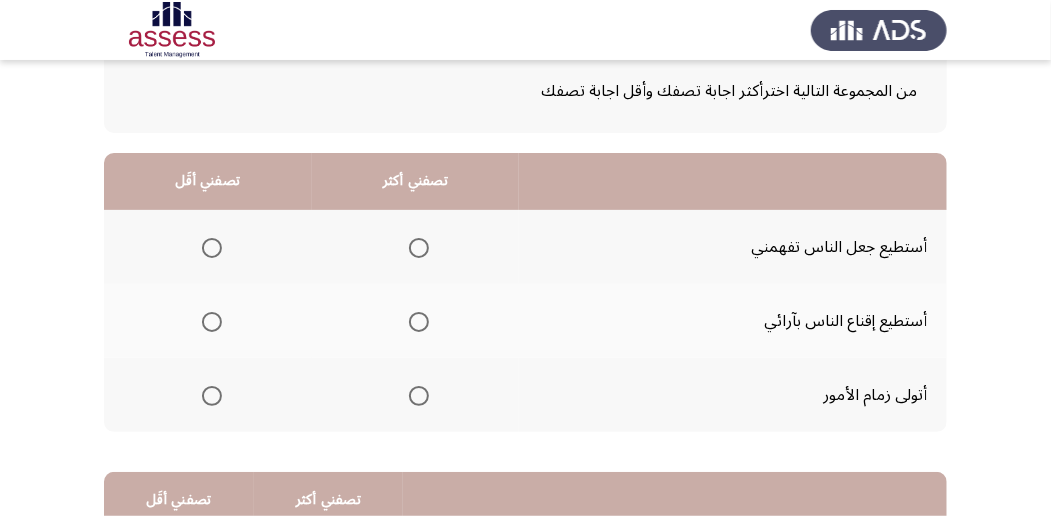 scroll, scrollTop: 133, scrollLeft: 0, axis: vertical 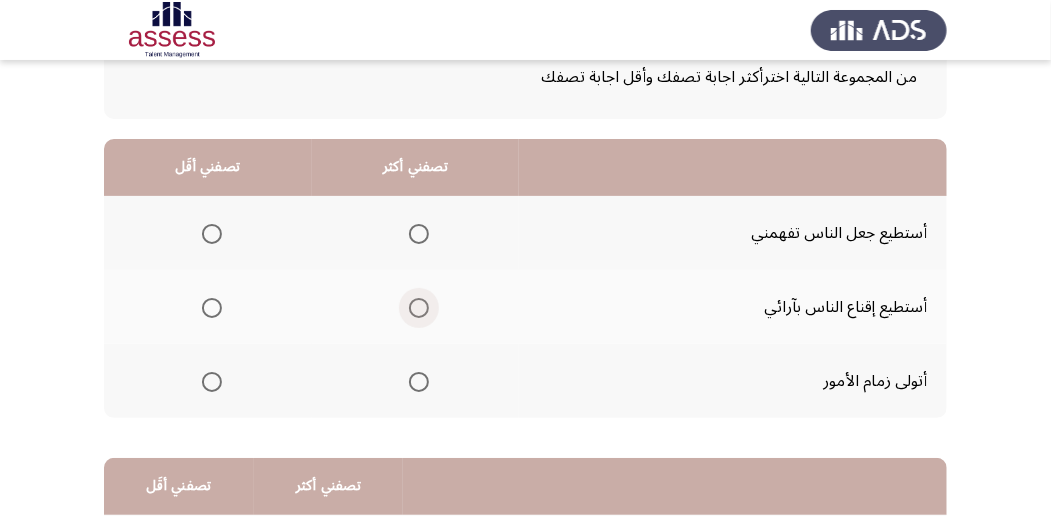 click at bounding box center [419, 308] 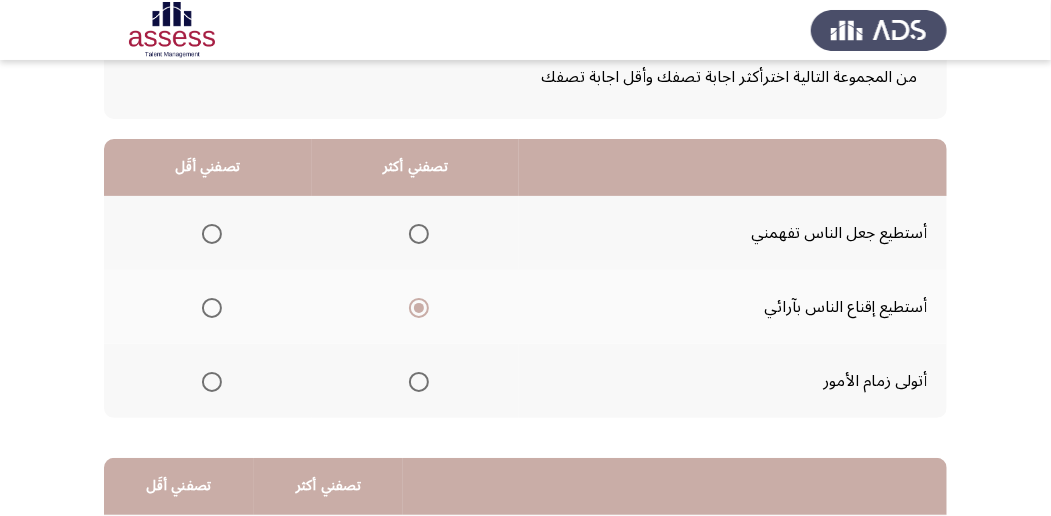 click at bounding box center [212, 234] 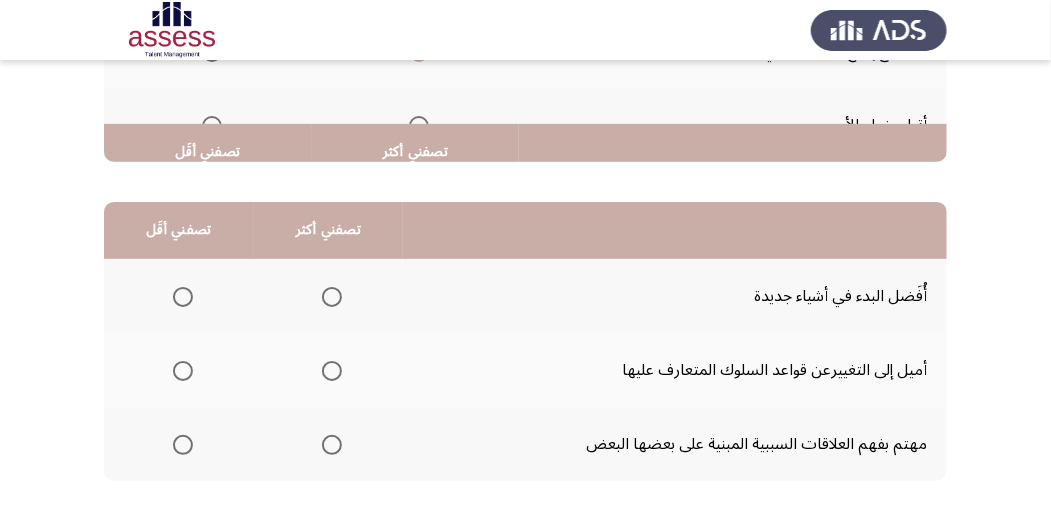 scroll, scrollTop: 466, scrollLeft: 0, axis: vertical 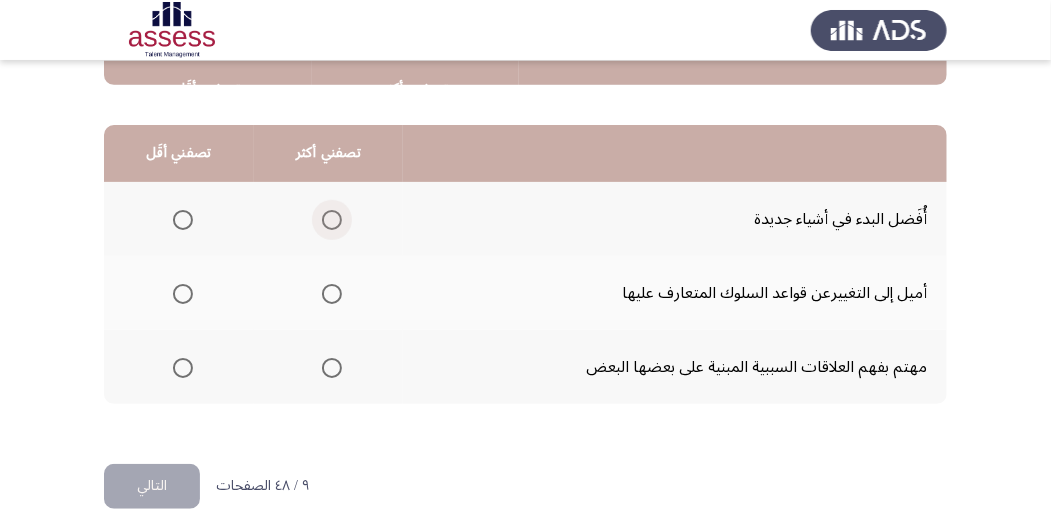 click at bounding box center (332, 220) 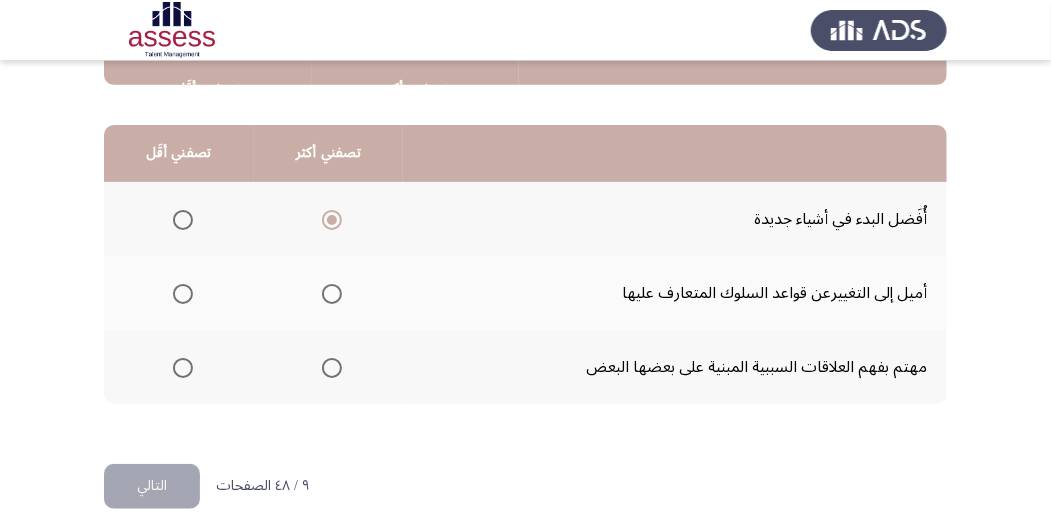 click at bounding box center [183, 368] 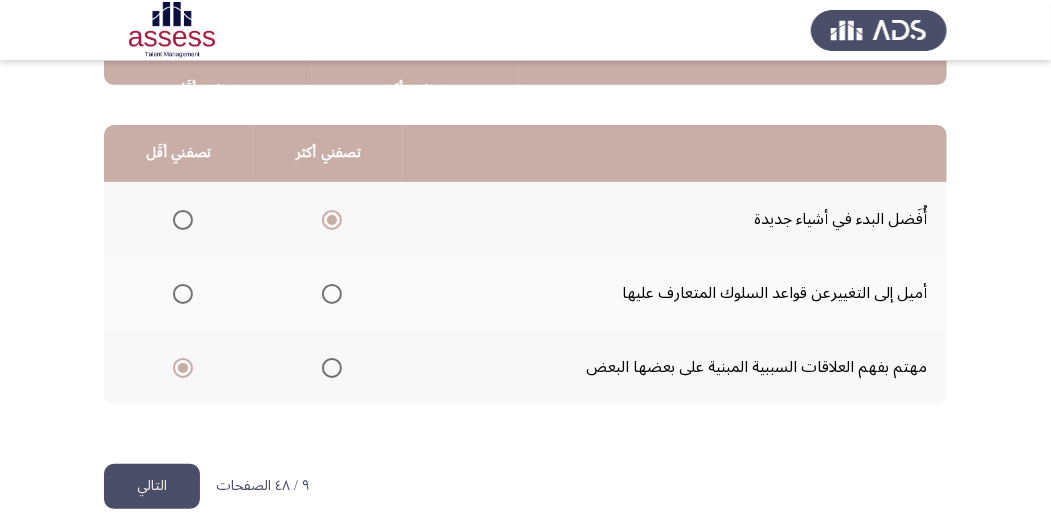 click on "التالي" 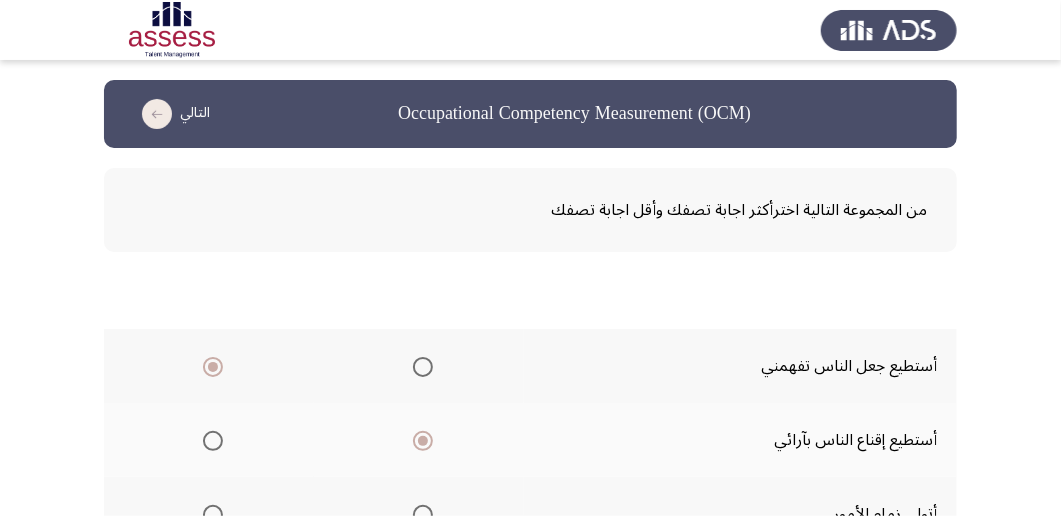 click on "Occupational Competency Measurement (OCM)   التالي  من المجموعة التالية اخترأكثر اجابة تصفك وأقل اجابة تصفك  تصفني أكثر   تصفني أقَل  أستطيع جعل الناس تفهمني     أستطيع إقناع الناس بآرائي     أتولى زمام الأمور      تصفني أكثر   تصفني أقَل  أُفَضل البدء في أشياء جديدة     أميل إلى التغييرعن قواعد السلوك المتعارف عليها     مهتم بفهم العلاقات السببية المبنية على بعضها البعض      ٩ / ٤٨ الصفحات   التالي
WAITING" at bounding box center (530, 505) 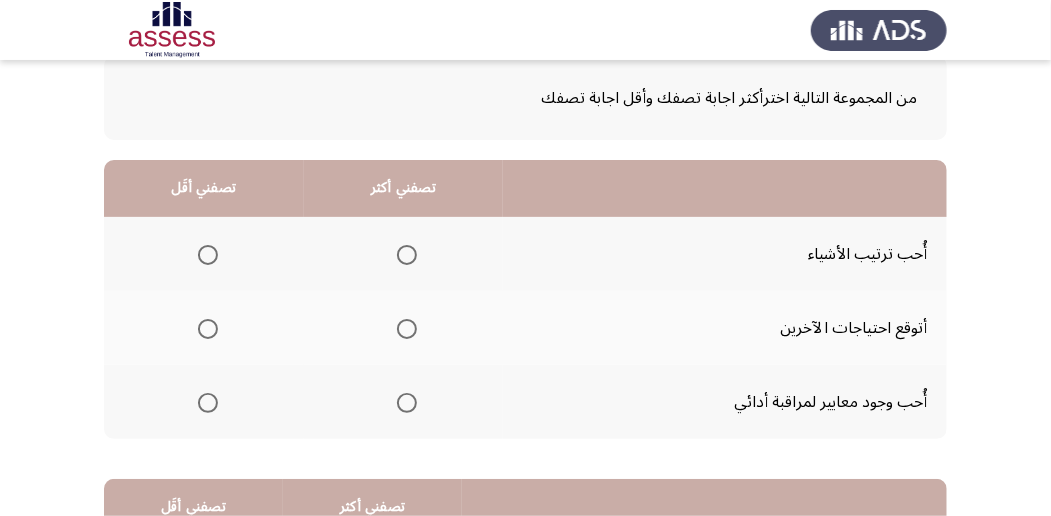 scroll, scrollTop: 133, scrollLeft: 0, axis: vertical 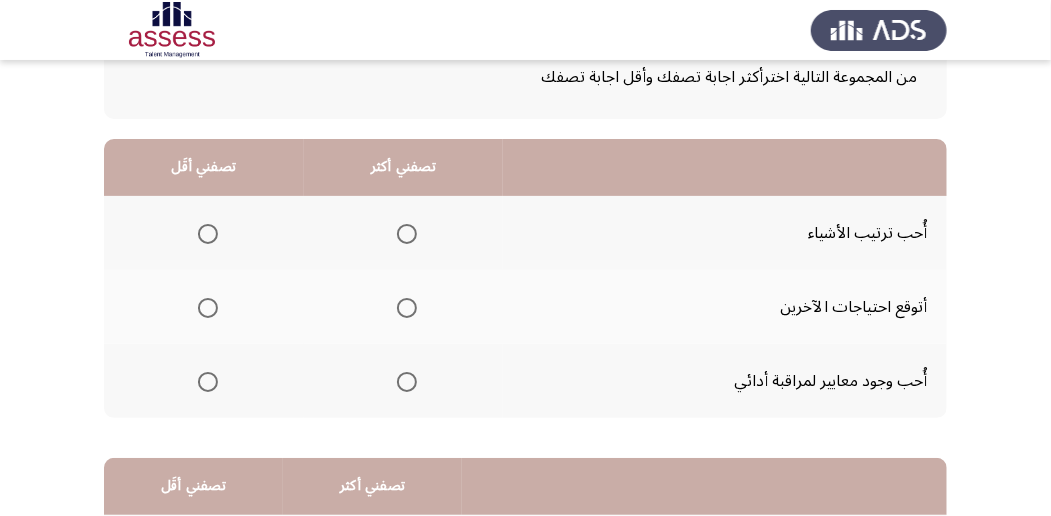 click at bounding box center (407, 382) 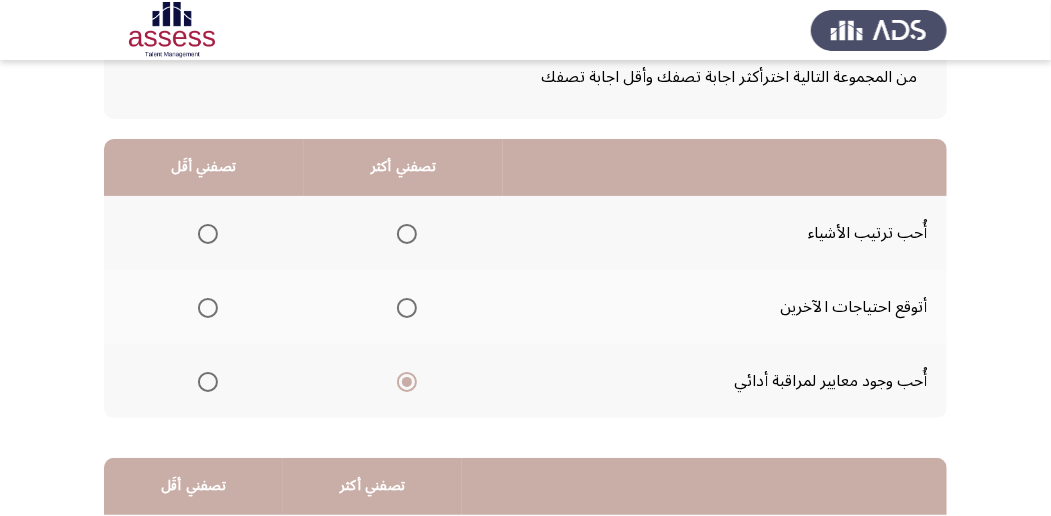 click at bounding box center (208, 308) 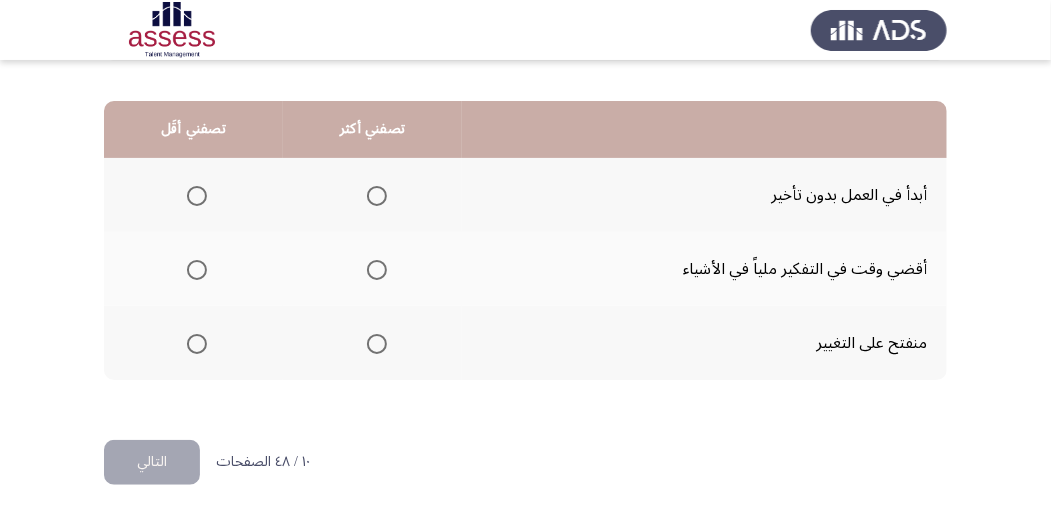 scroll, scrollTop: 494, scrollLeft: 0, axis: vertical 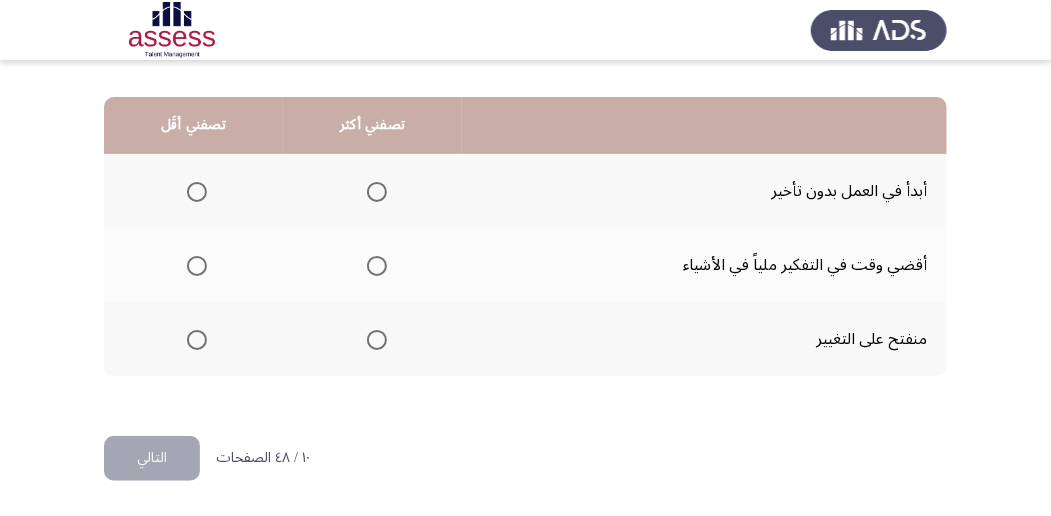 click at bounding box center (377, 192) 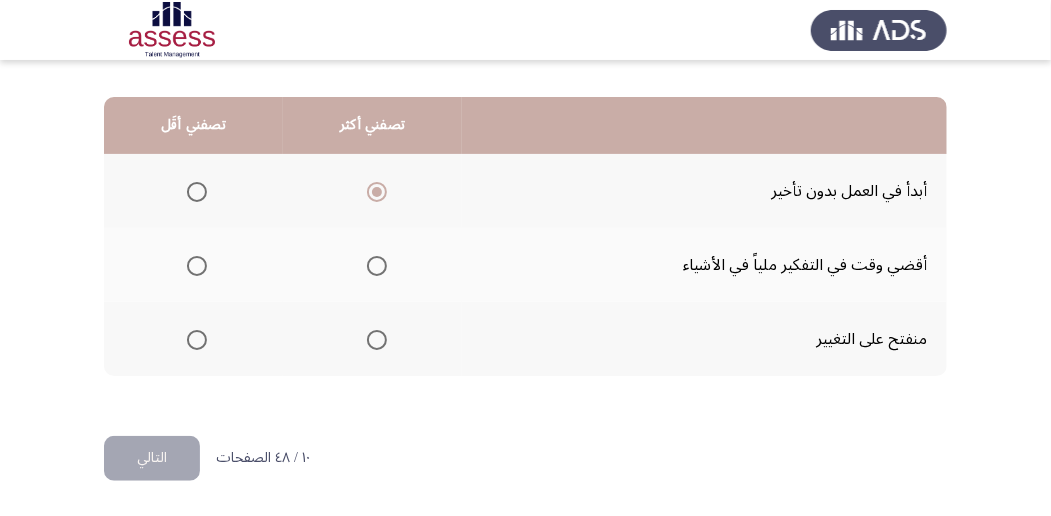 click at bounding box center (197, 340) 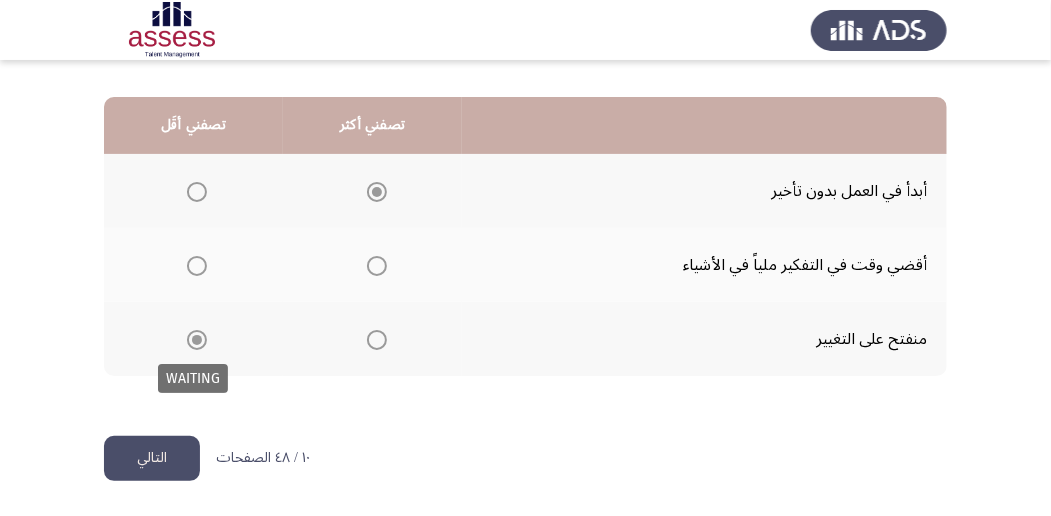 click at bounding box center [197, 340] 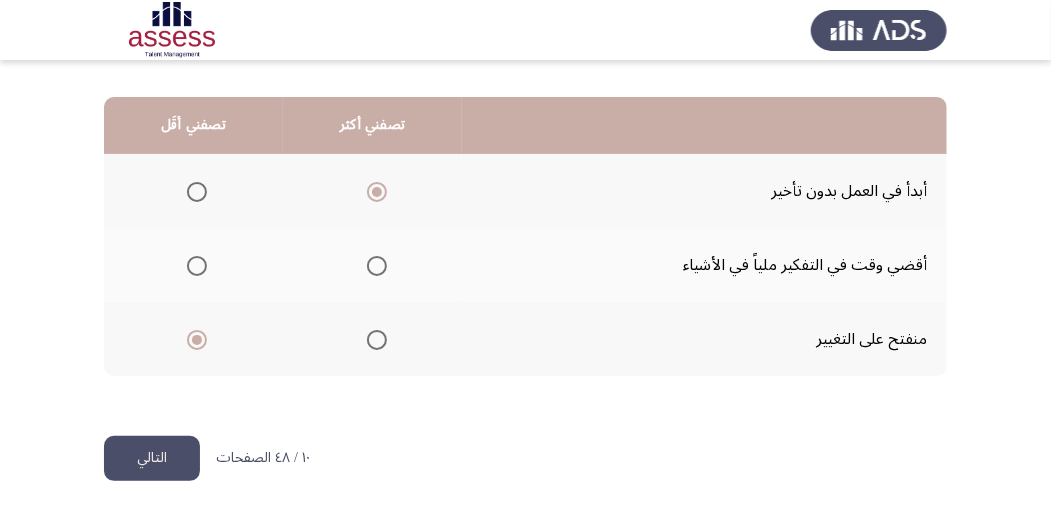 click on "التالي" 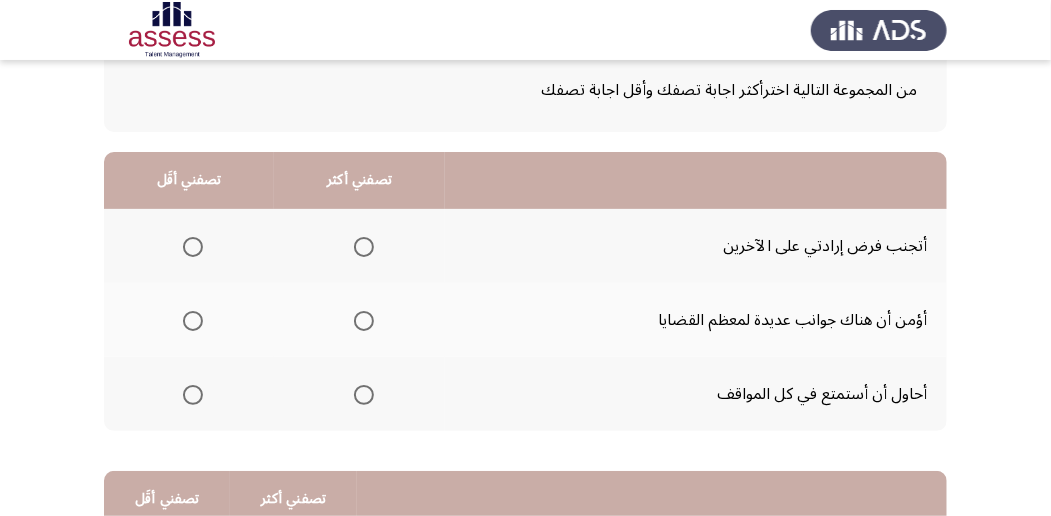 scroll, scrollTop: 133, scrollLeft: 0, axis: vertical 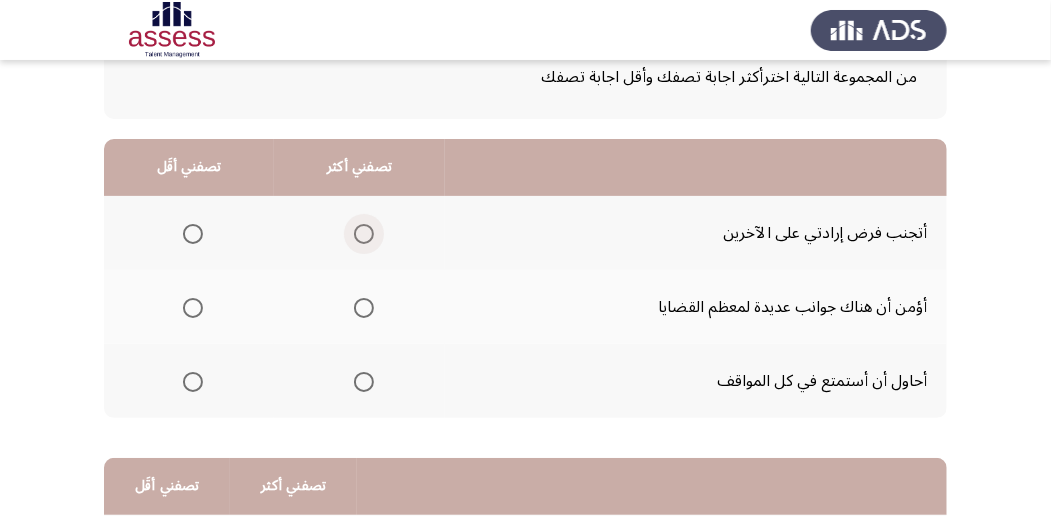 click at bounding box center [364, 234] 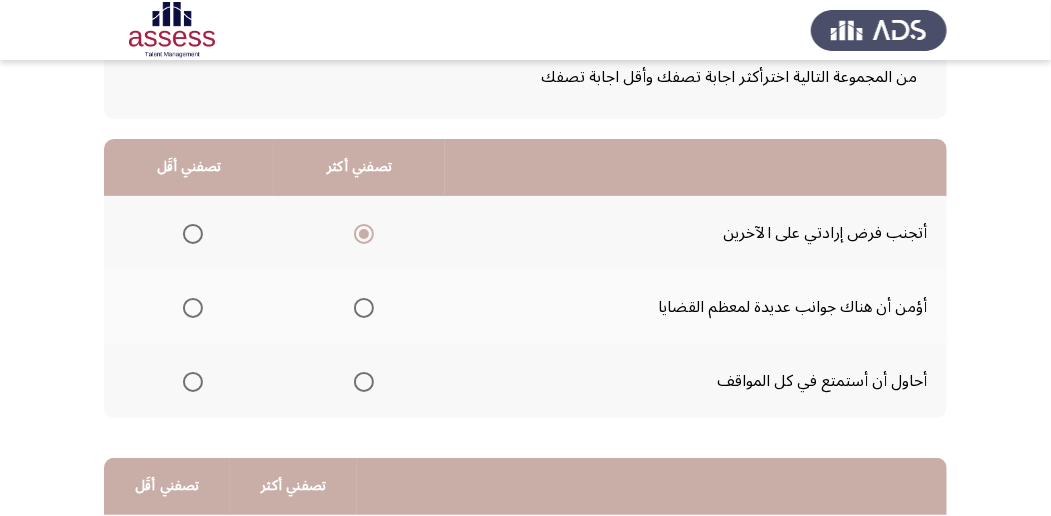 click at bounding box center [193, 308] 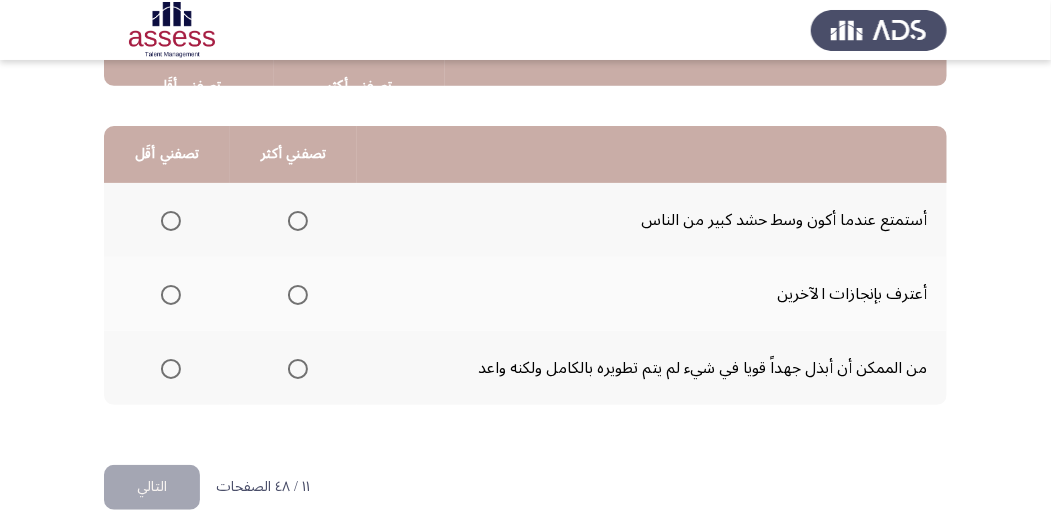 scroll, scrollTop: 466, scrollLeft: 0, axis: vertical 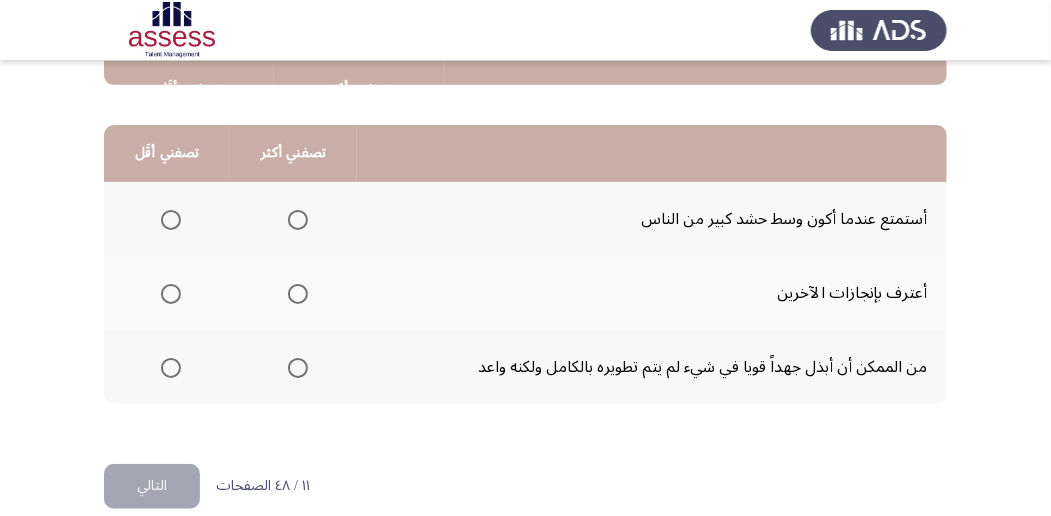 click at bounding box center (298, 220) 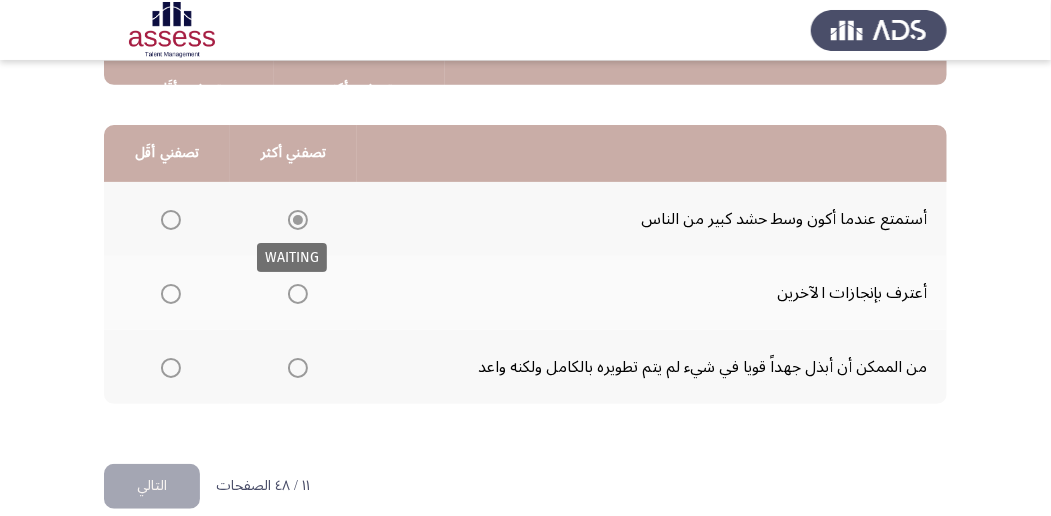 click at bounding box center (298, 220) 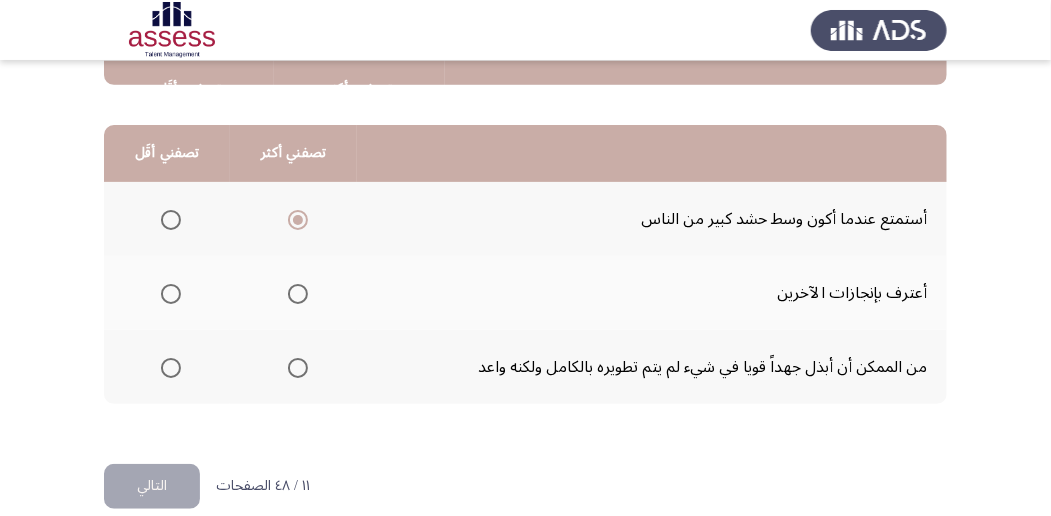 click at bounding box center (171, 294) 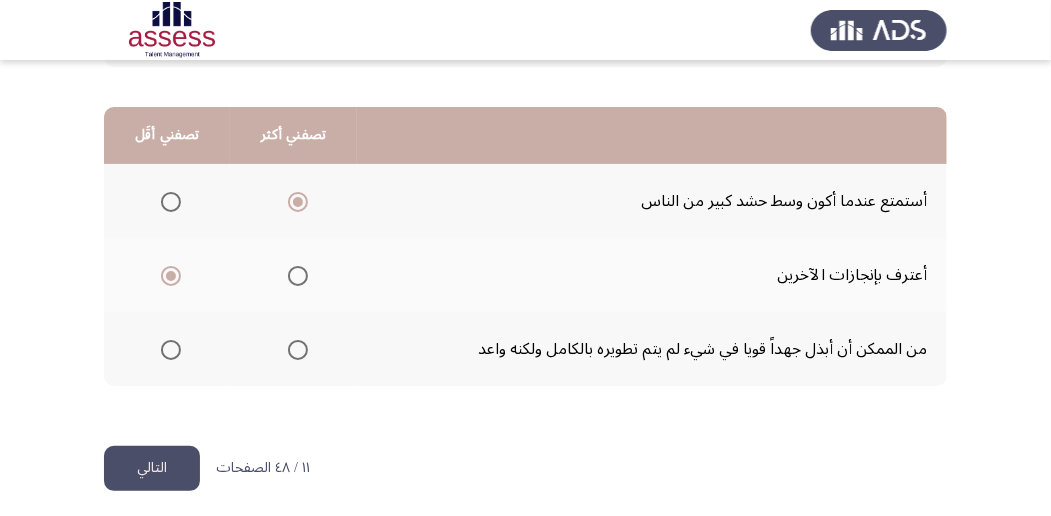 scroll, scrollTop: 494, scrollLeft: 0, axis: vertical 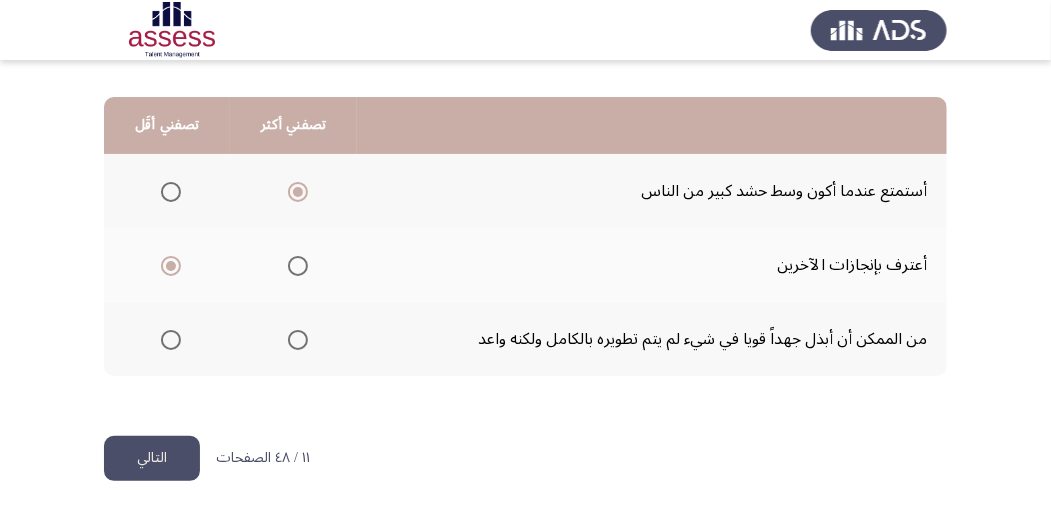 click on "التالي" 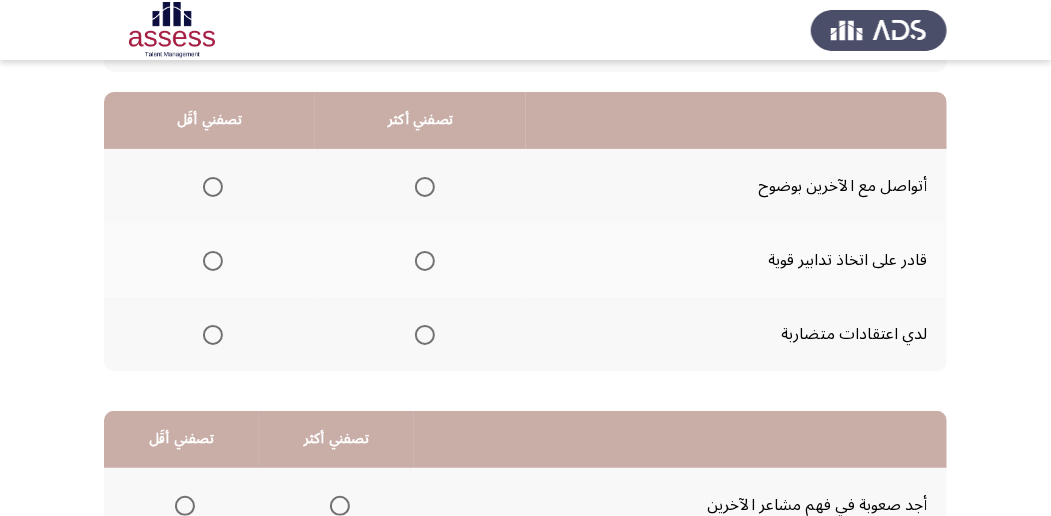 scroll, scrollTop: 200, scrollLeft: 0, axis: vertical 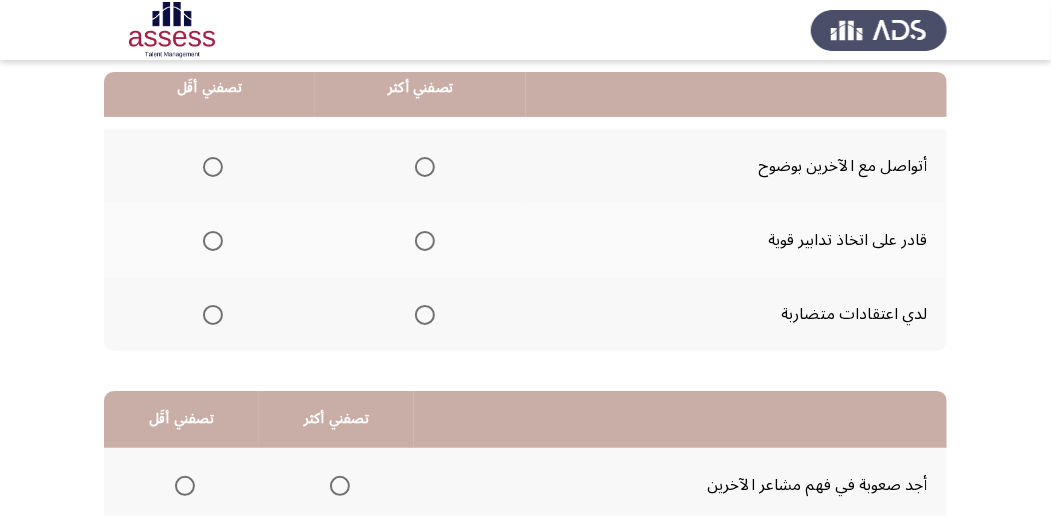 click at bounding box center (425, 241) 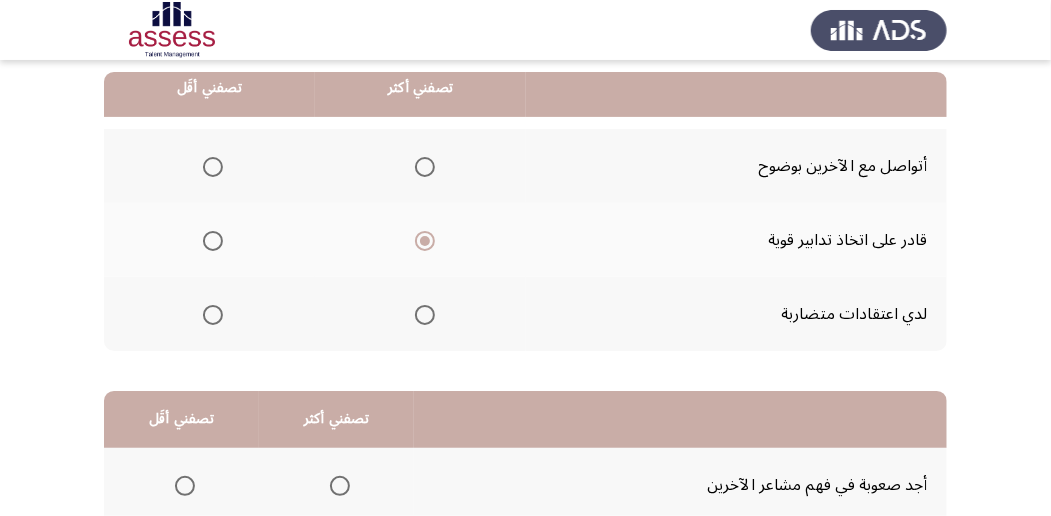 click at bounding box center [213, 167] 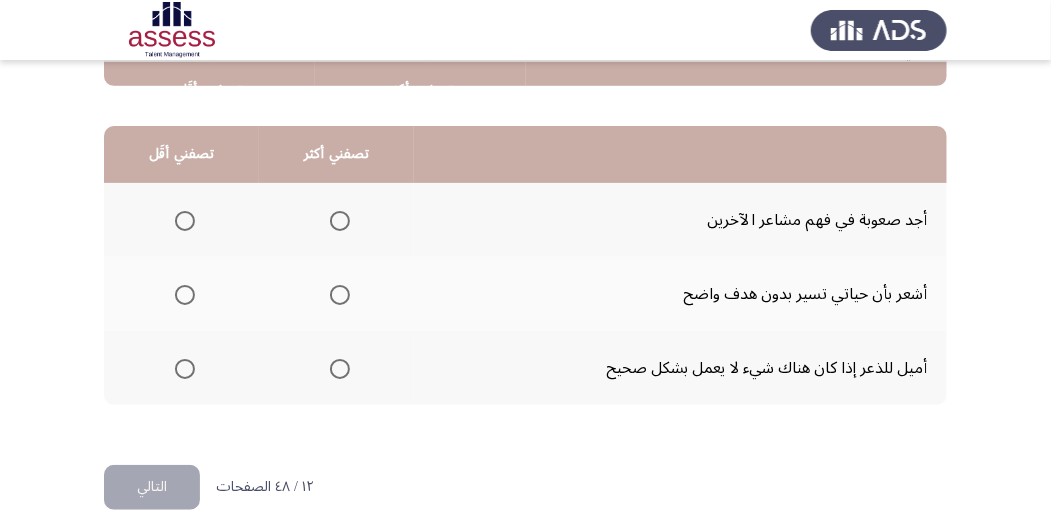 scroll, scrollTop: 466, scrollLeft: 0, axis: vertical 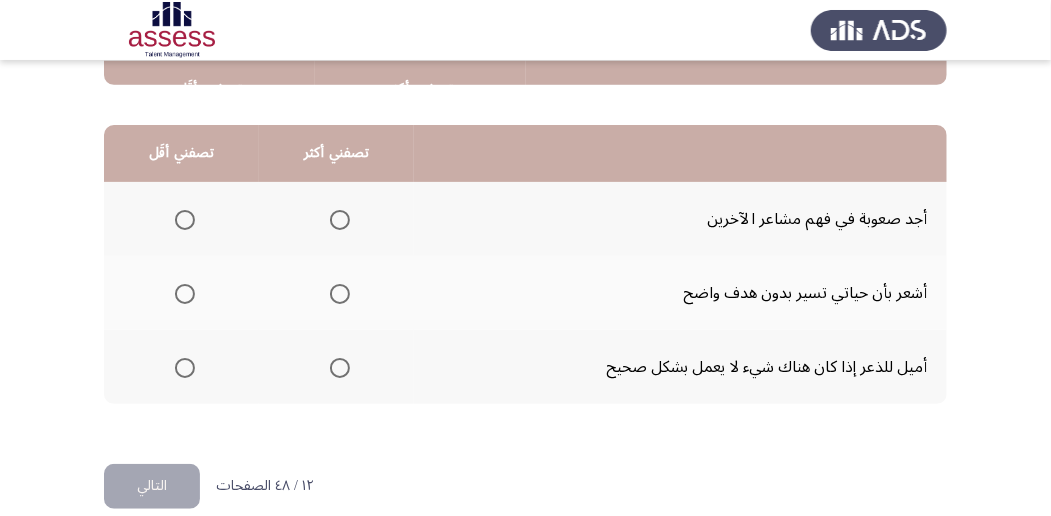 click at bounding box center (185, 220) 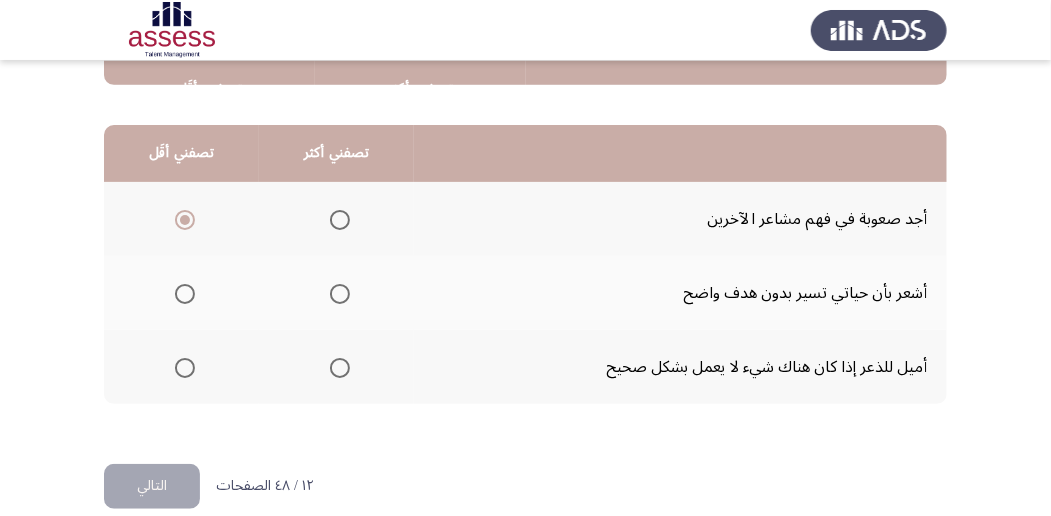 click at bounding box center [340, 294] 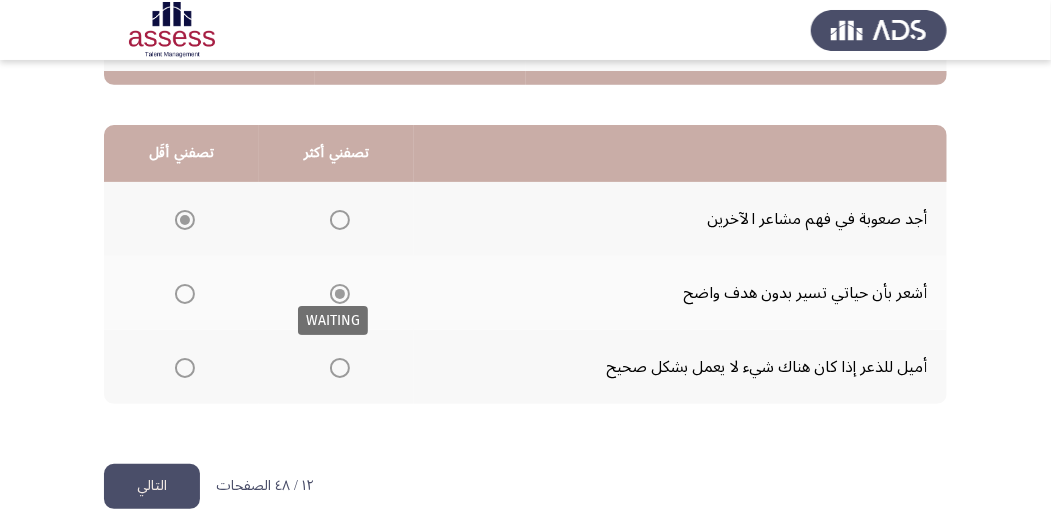 scroll, scrollTop: 494, scrollLeft: 0, axis: vertical 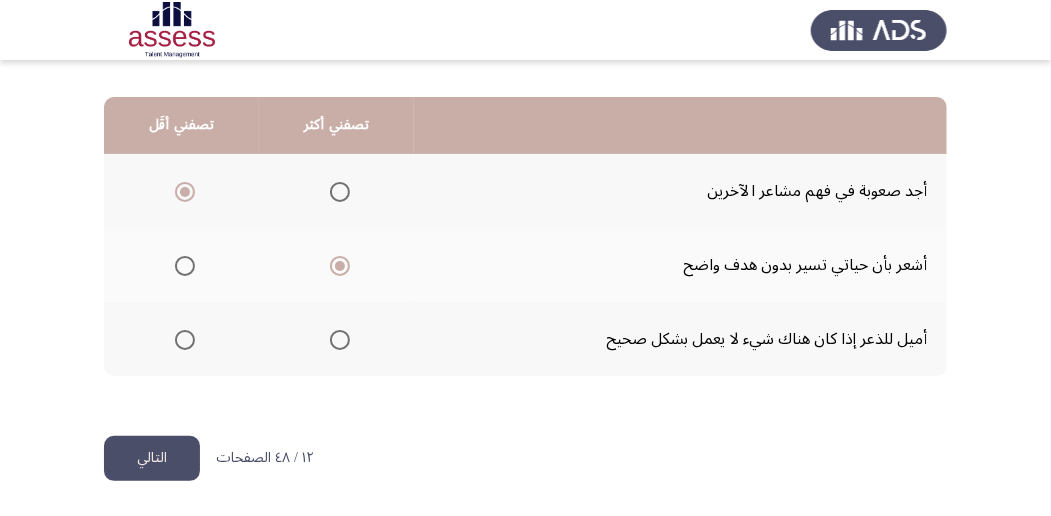 click on "التالي" 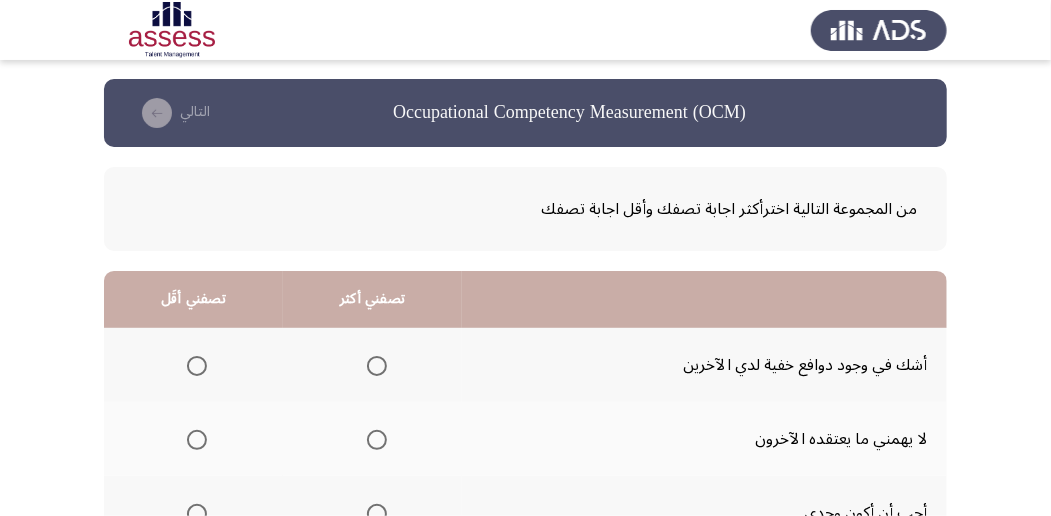 scroll, scrollTop: 66, scrollLeft: 0, axis: vertical 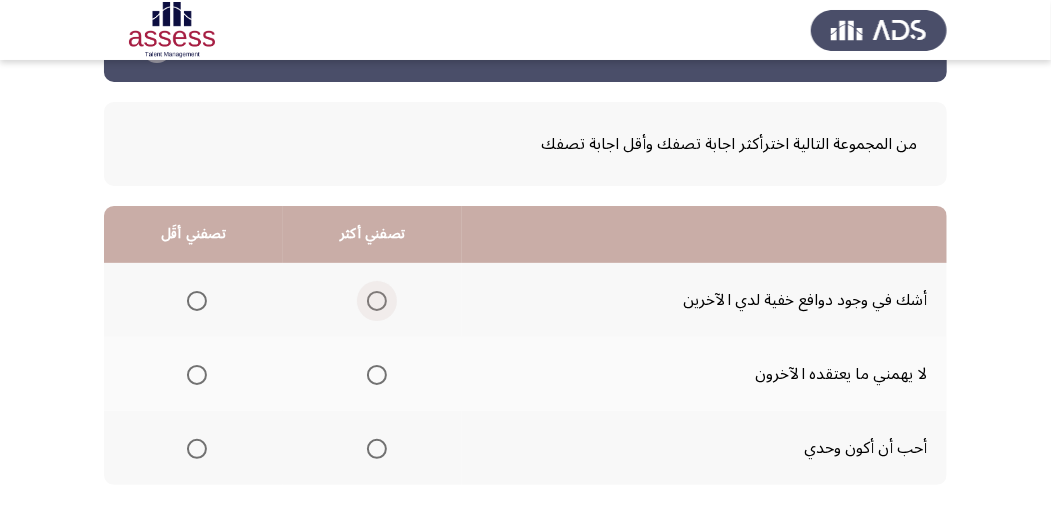 click at bounding box center [377, 301] 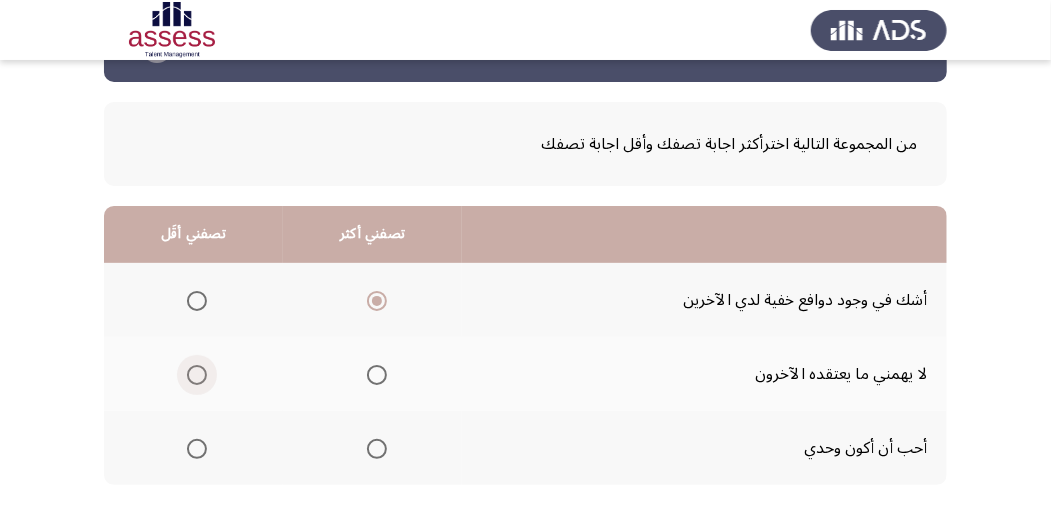 click at bounding box center [197, 375] 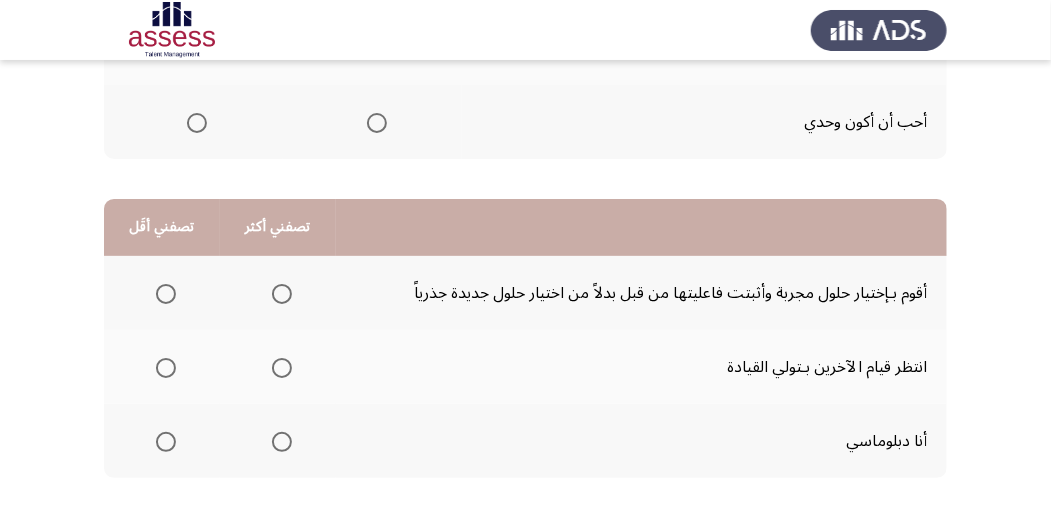 scroll, scrollTop: 400, scrollLeft: 0, axis: vertical 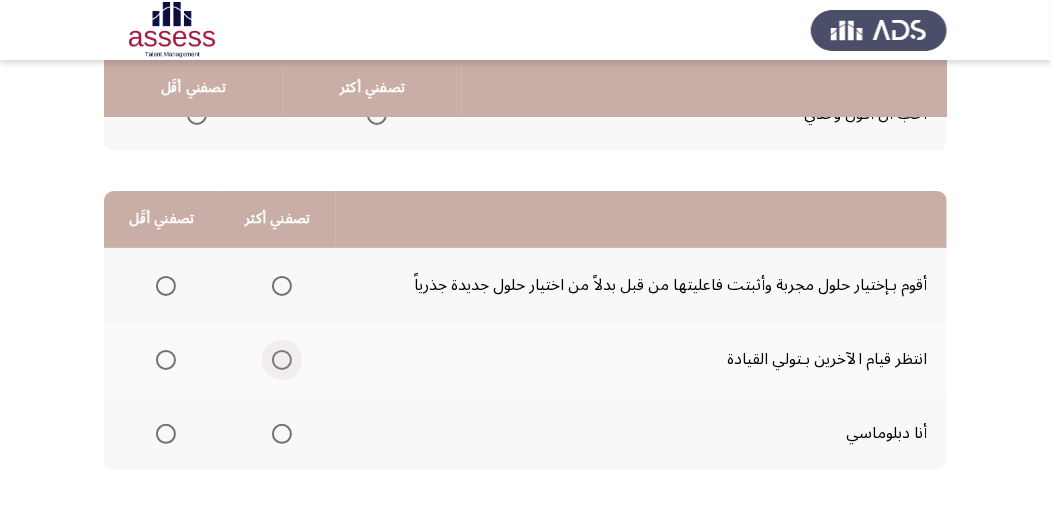 click at bounding box center [282, 360] 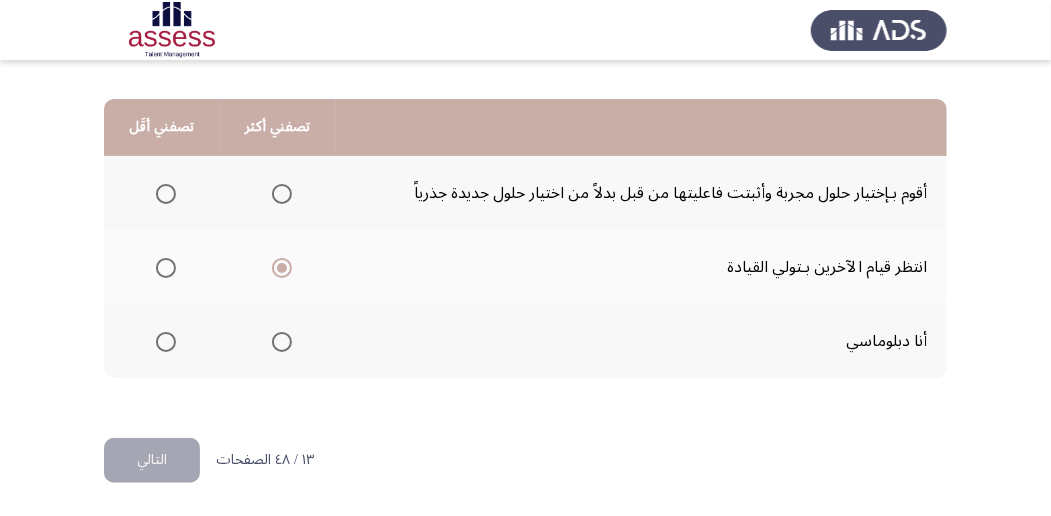 scroll, scrollTop: 494, scrollLeft: 0, axis: vertical 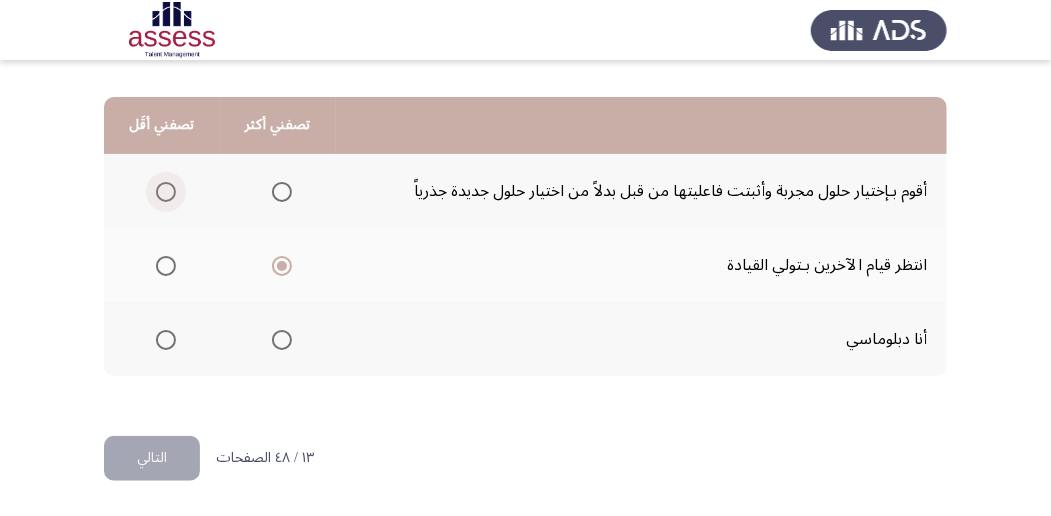 click at bounding box center (166, 192) 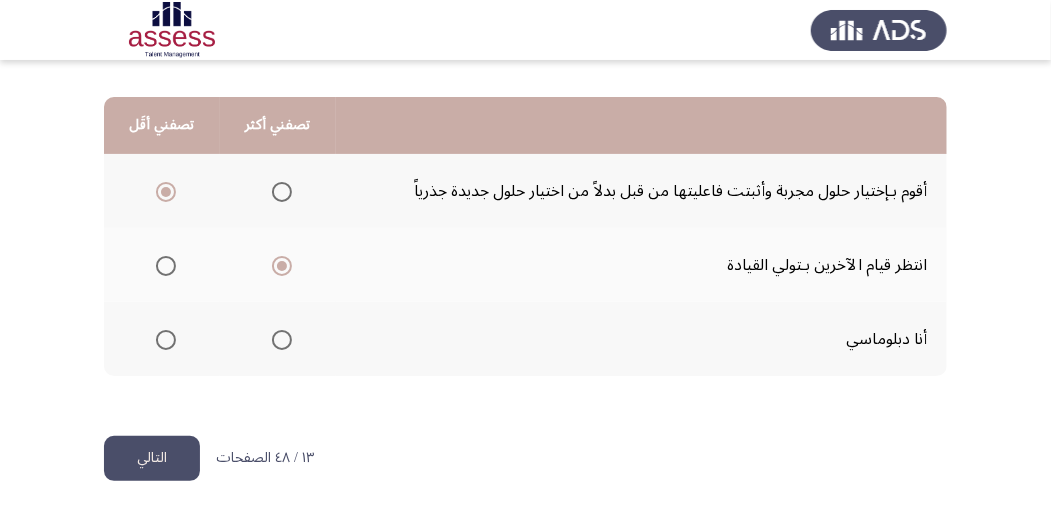 click on "التالي" 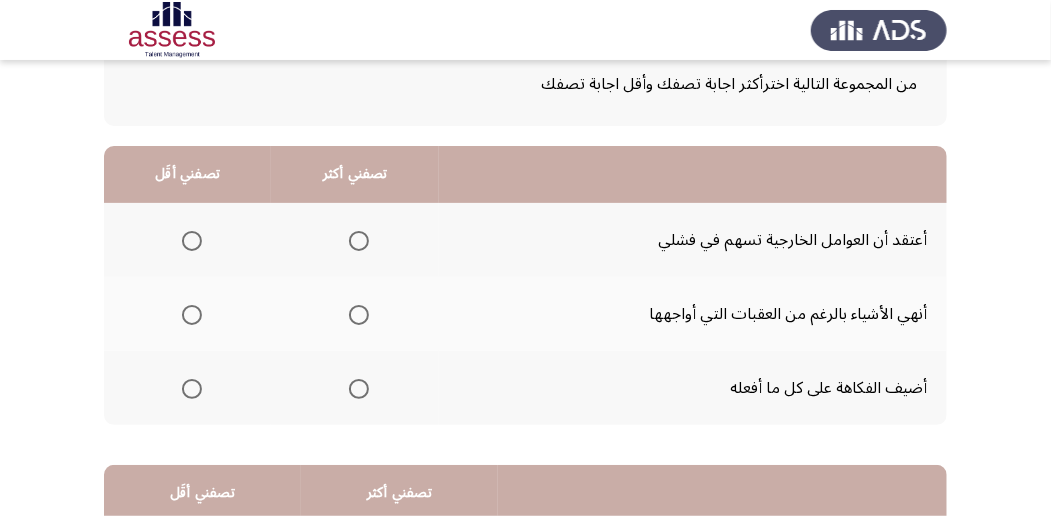scroll, scrollTop: 200, scrollLeft: 0, axis: vertical 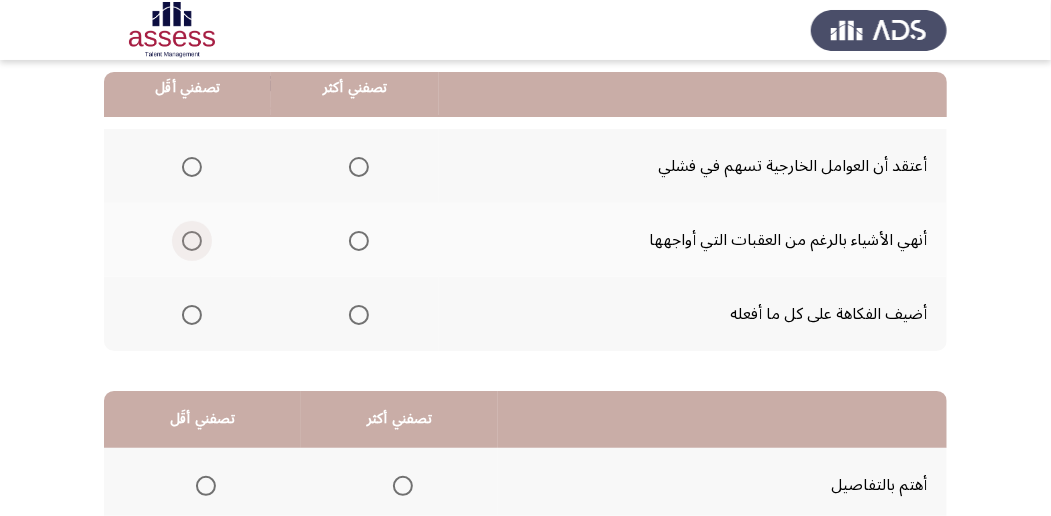 click at bounding box center [192, 241] 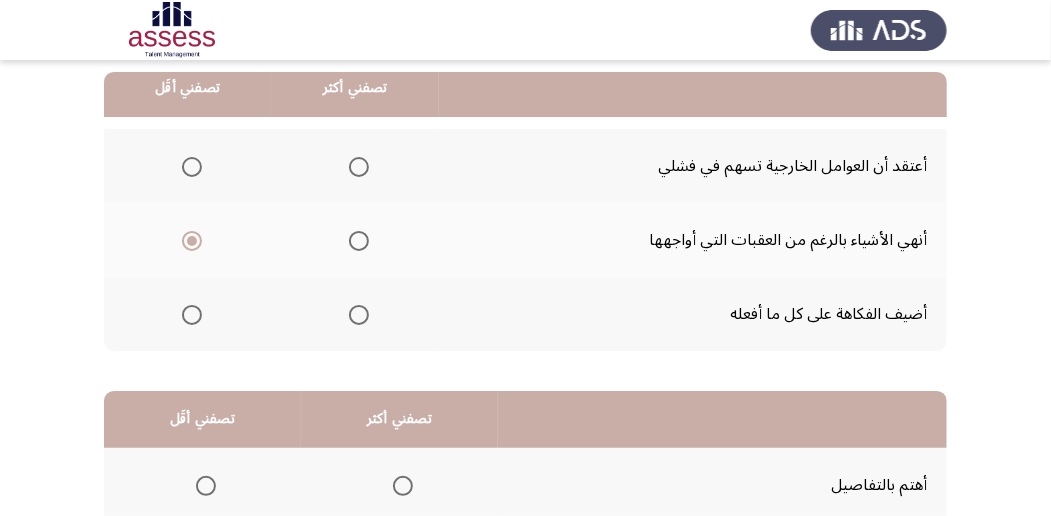 click at bounding box center [359, 315] 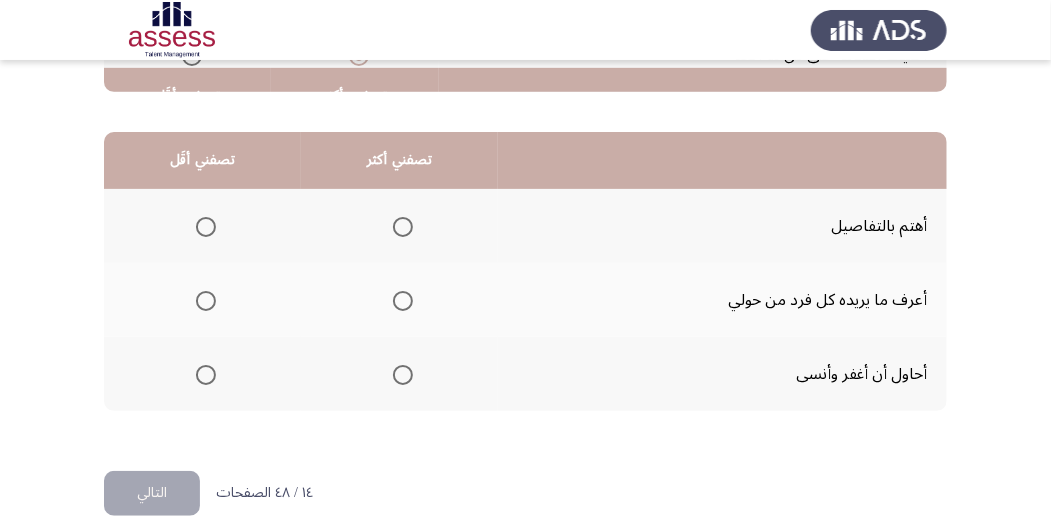 scroll, scrollTop: 466, scrollLeft: 0, axis: vertical 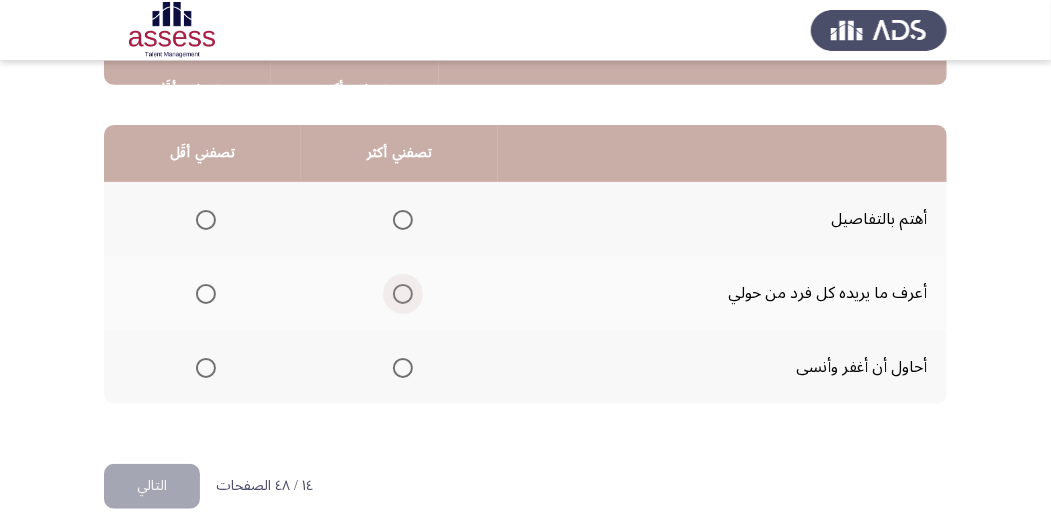 click at bounding box center [403, 294] 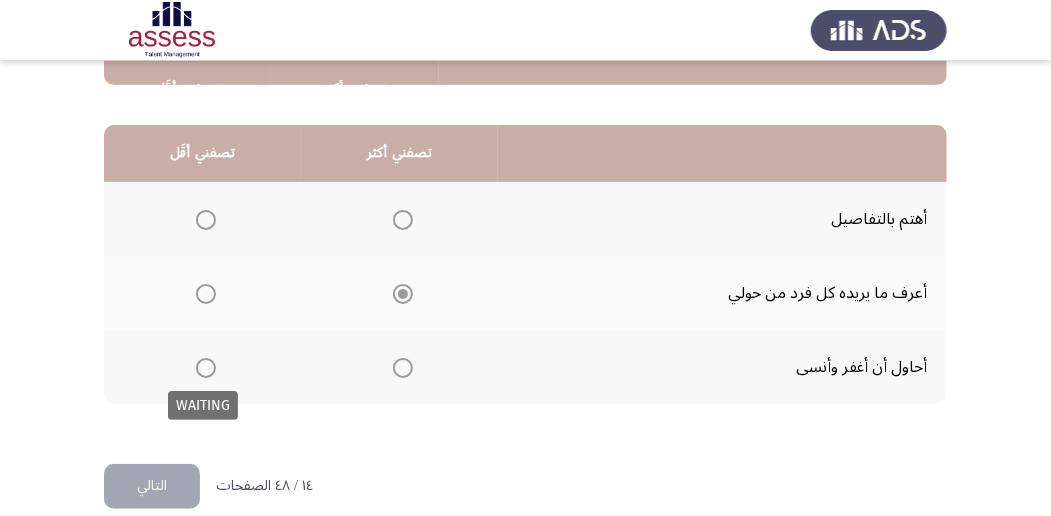click at bounding box center [206, 368] 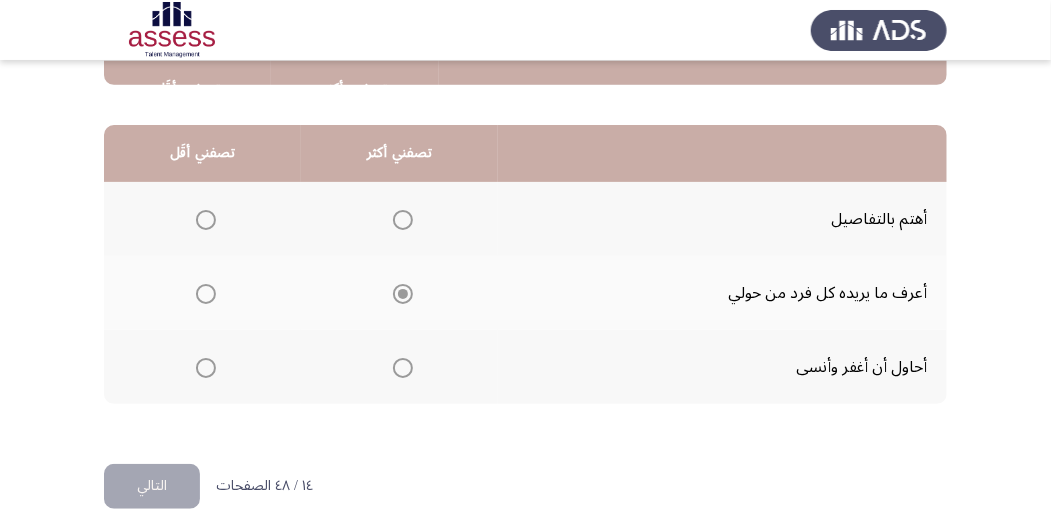 click at bounding box center (206, 368) 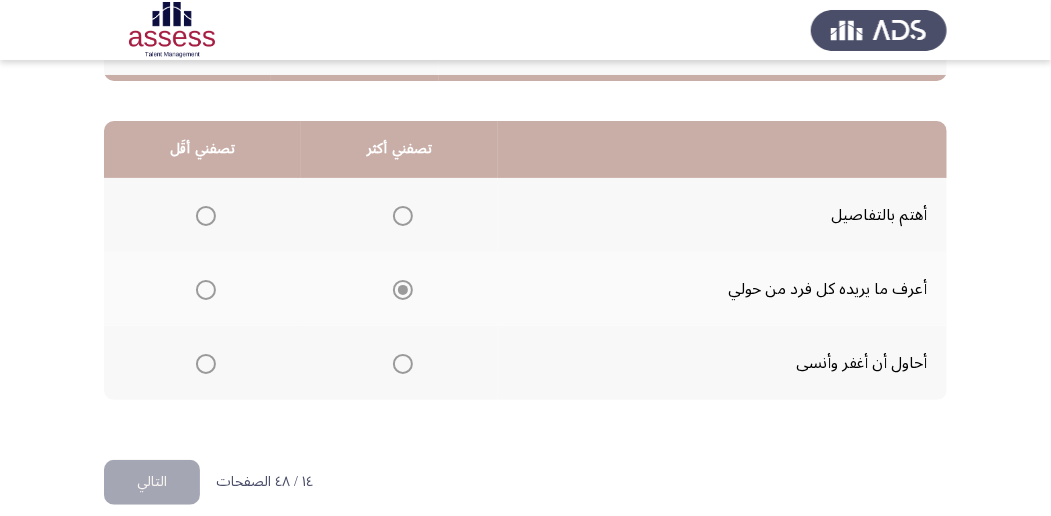 scroll, scrollTop: 494, scrollLeft: 0, axis: vertical 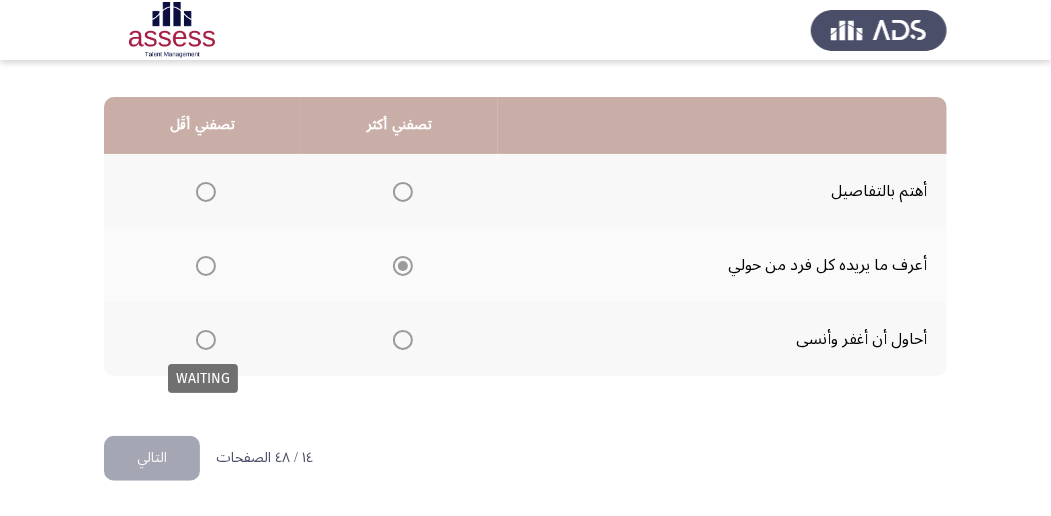 click at bounding box center [206, 340] 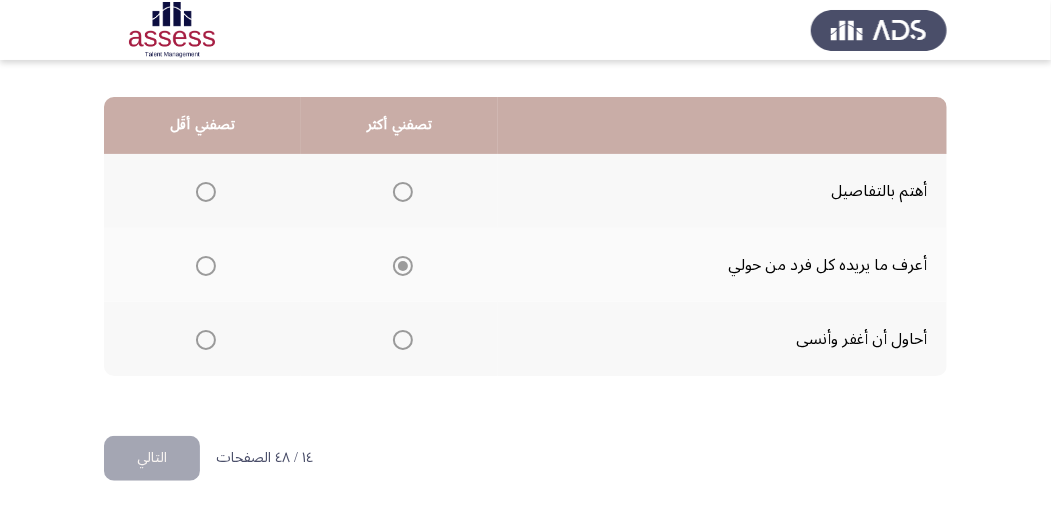 click at bounding box center [206, 340] 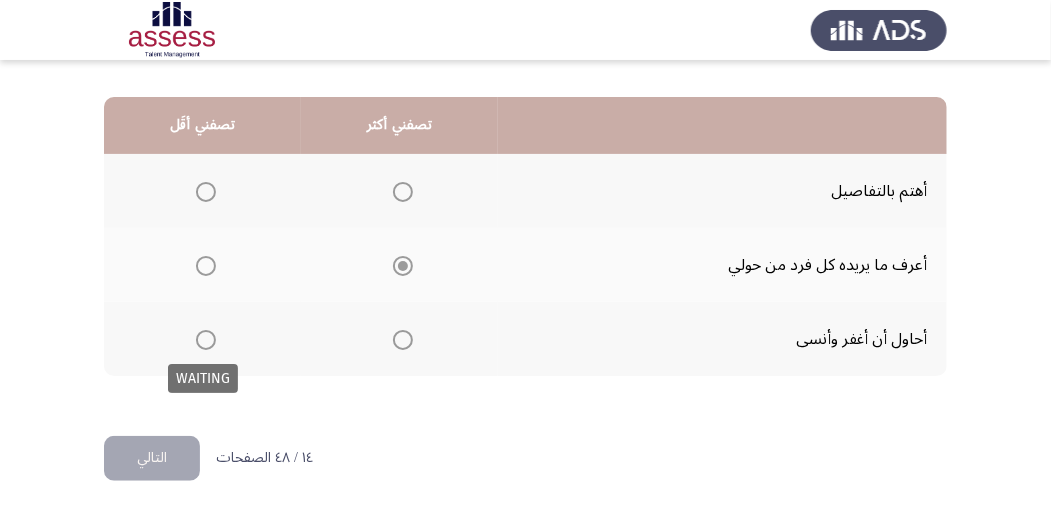 click at bounding box center (206, 340) 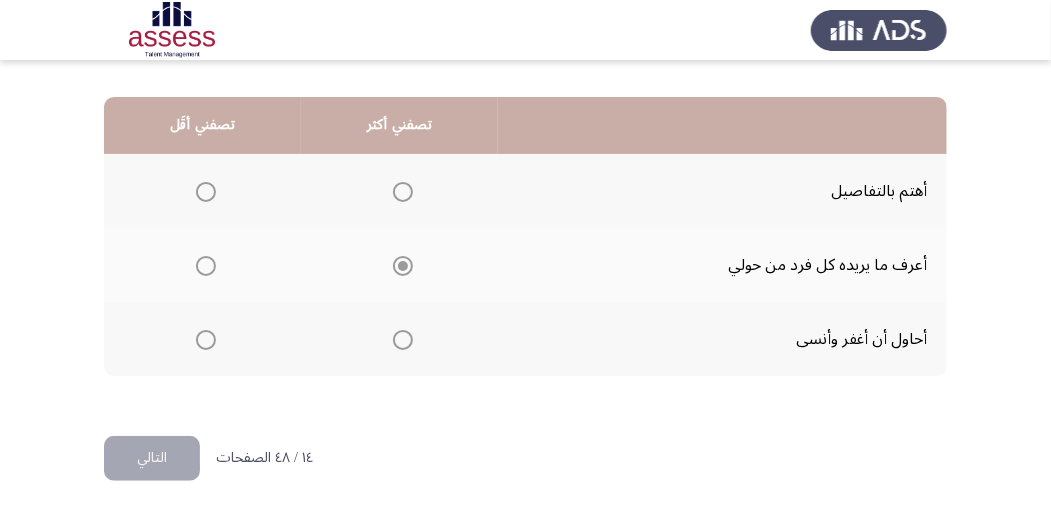 click at bounding box center (206, 340) 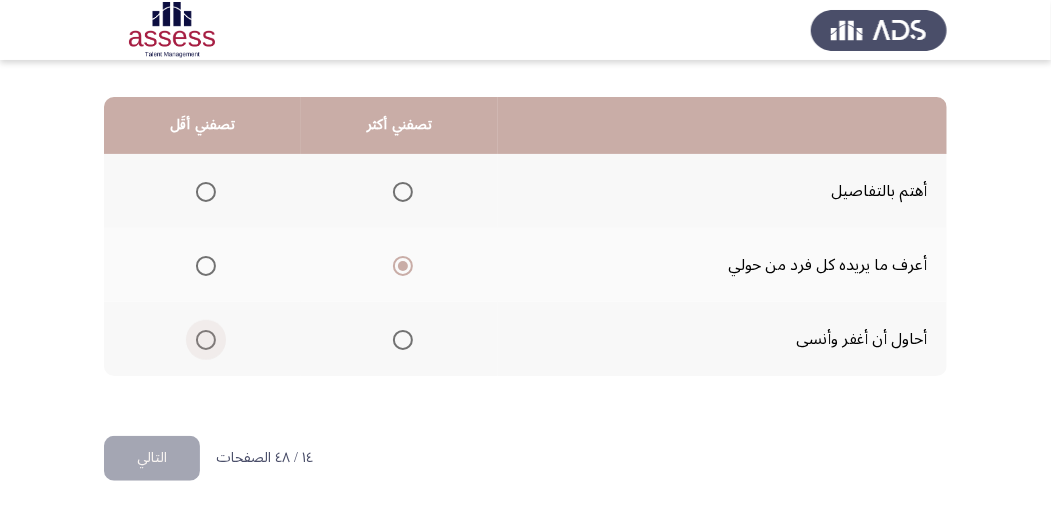 click at bounding box center [206, 340] 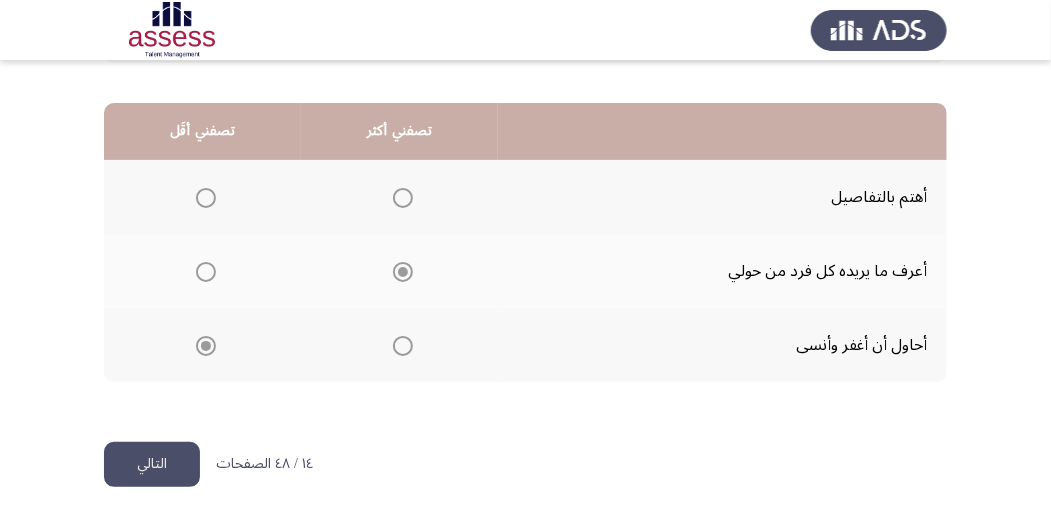 scroll, scrollTop: 494, scrollLeft: 0, axis: vertical 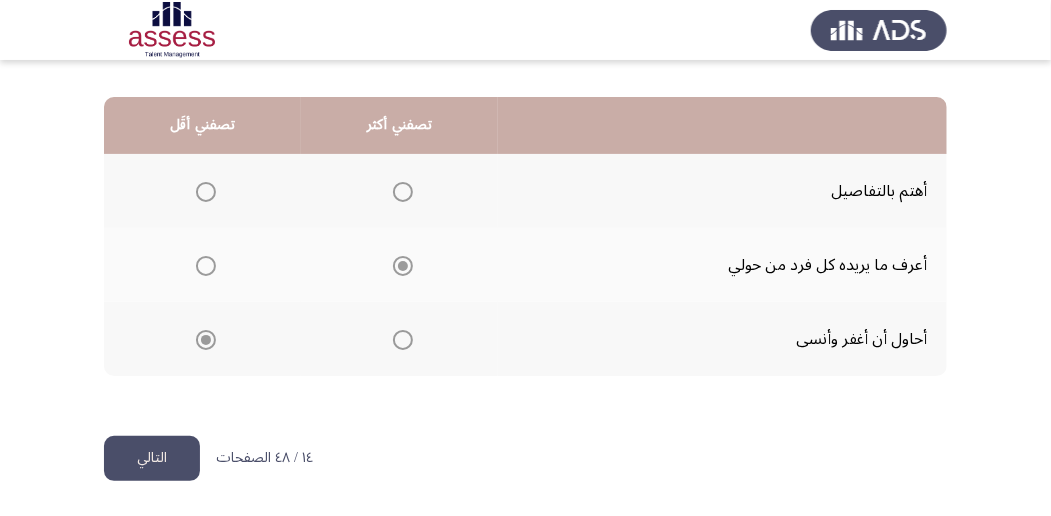 click on "التالي" 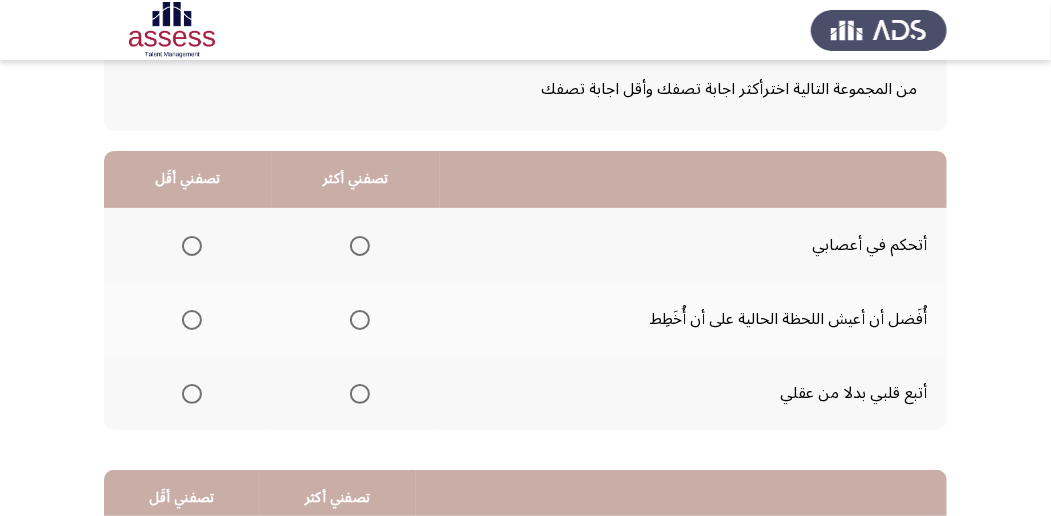 scroll, scrollTop: 133, scrollLeft: 0, axis: vertical 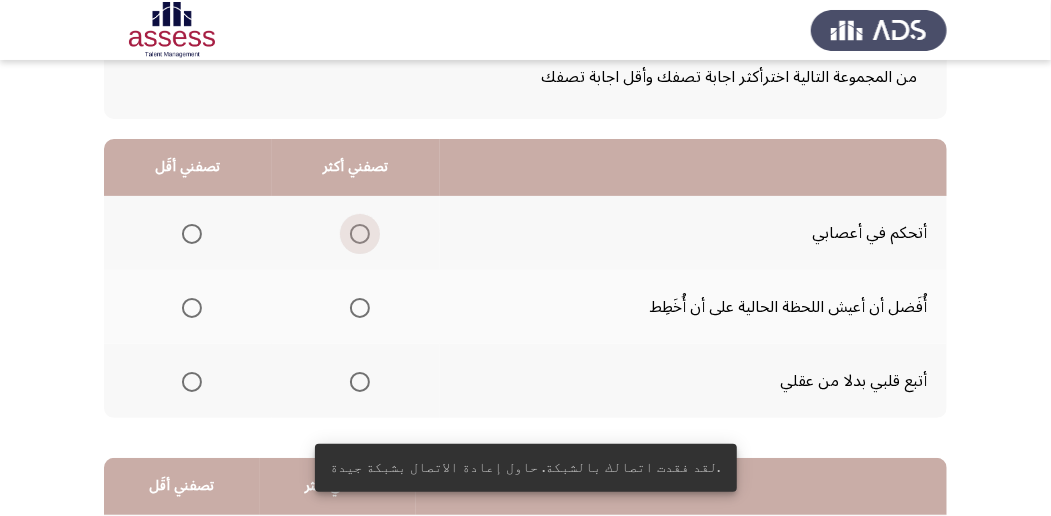 click at bounding box center [360, 234] 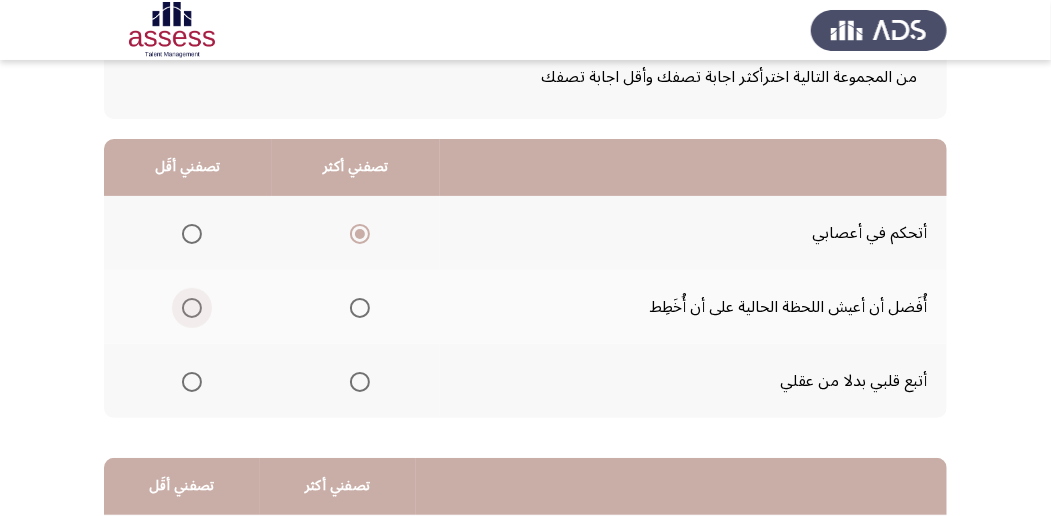 click at bounding box center (192, 308) 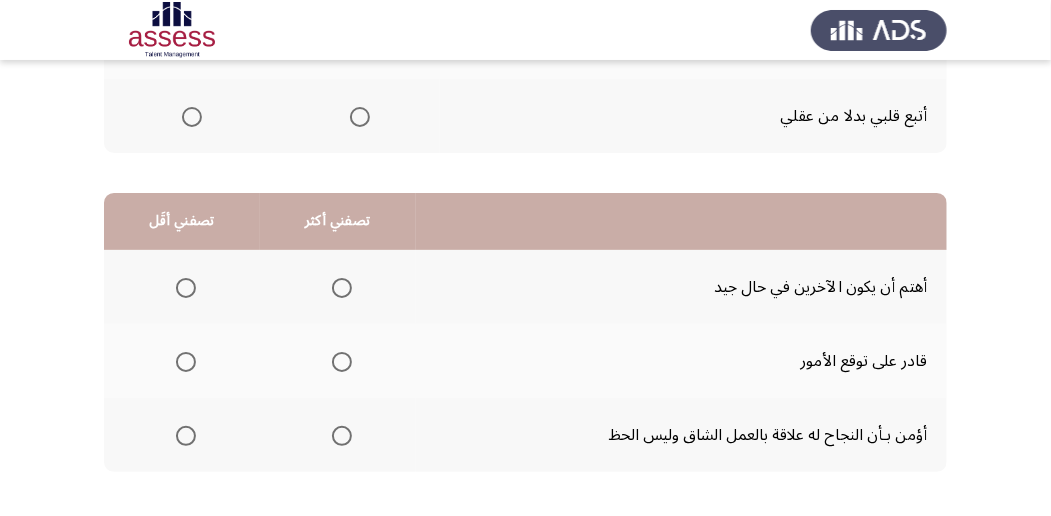 scroll, scrollTop: 400, scrollLeft: 0, axis: vertical 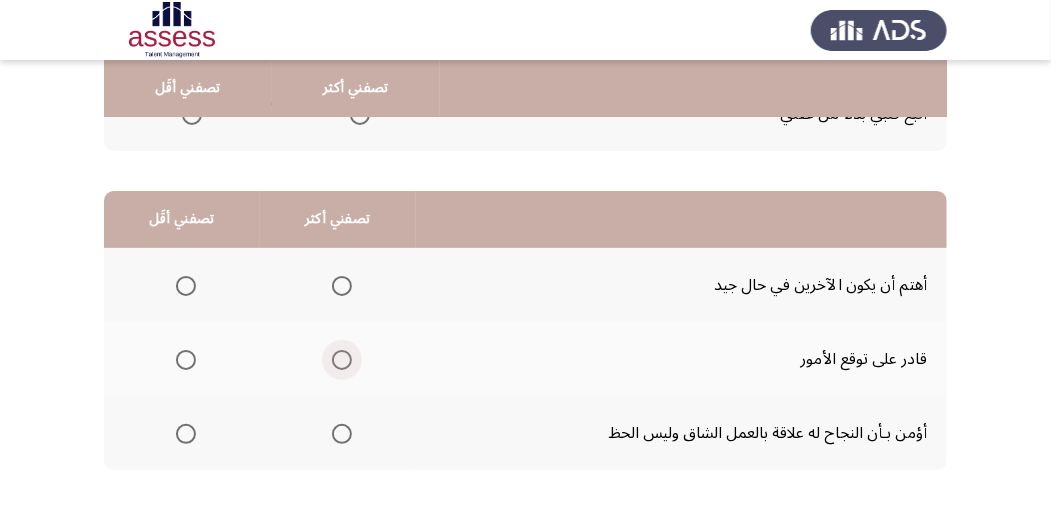 click at bounding box center (342, 360) 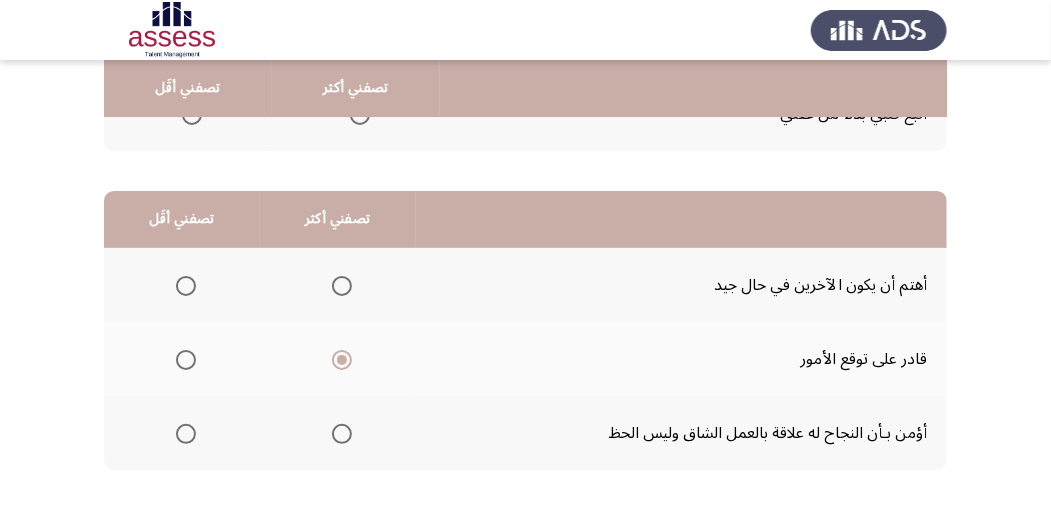 click at bounding box center [186, 434] 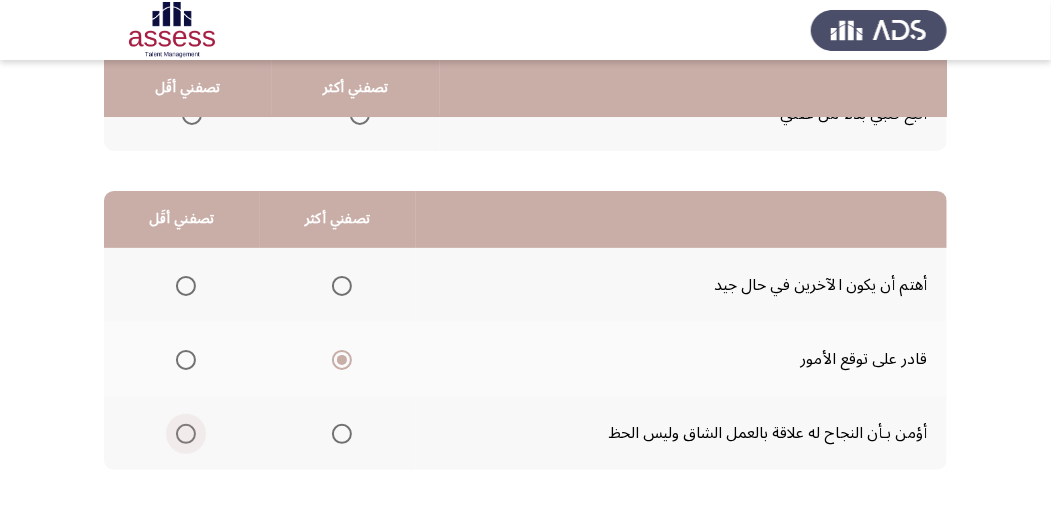click at bounding box center (186, 434) 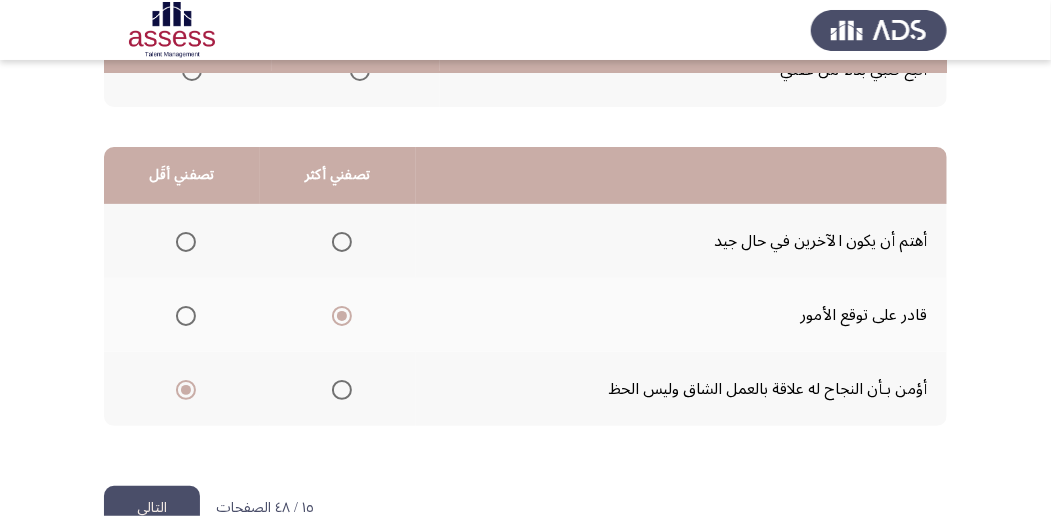 scroll, scrollTop: 494, scrollLeft: 0, axis: vertical 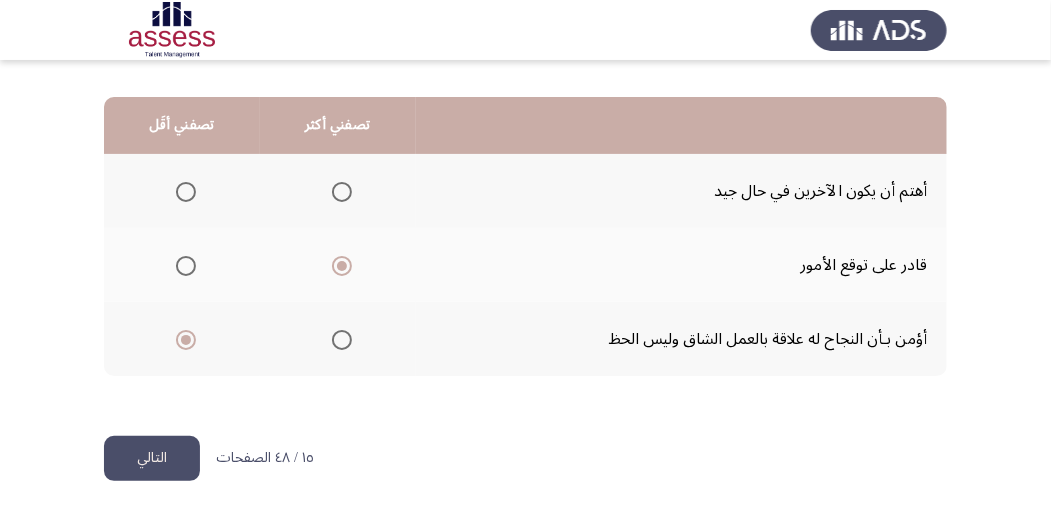click on "التالي" 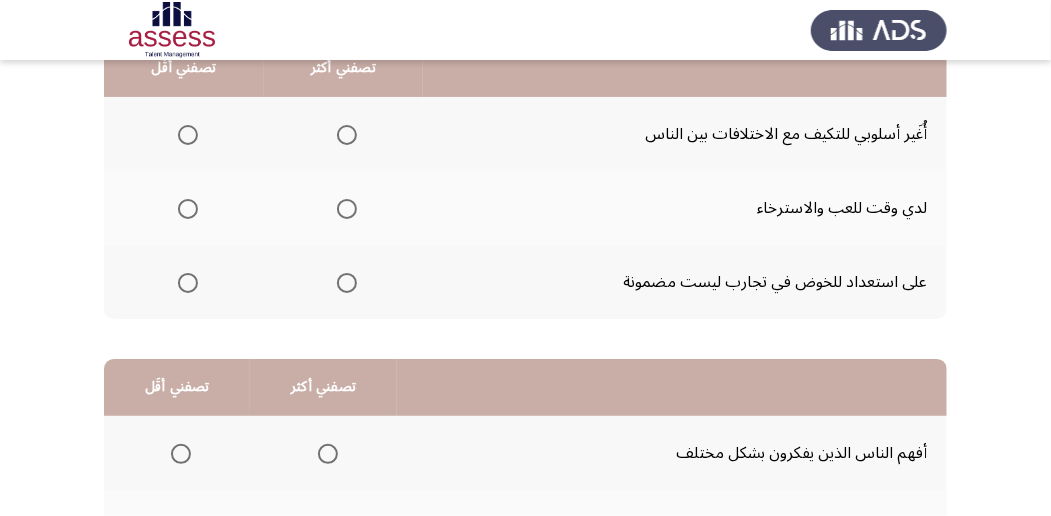 scroll, scrollTop: 133, scrollLeft: 0, axis: vertical 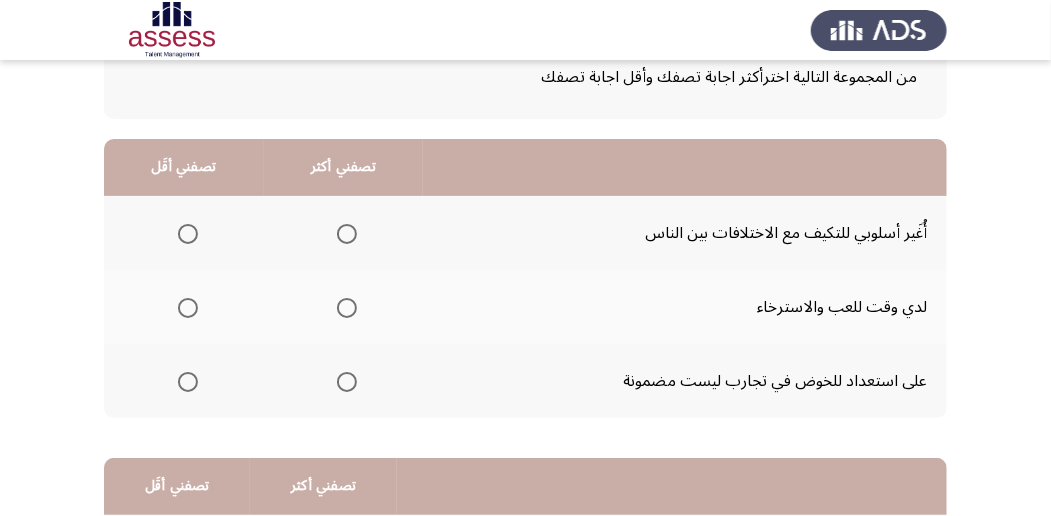 click at bounding box center [347, 234] 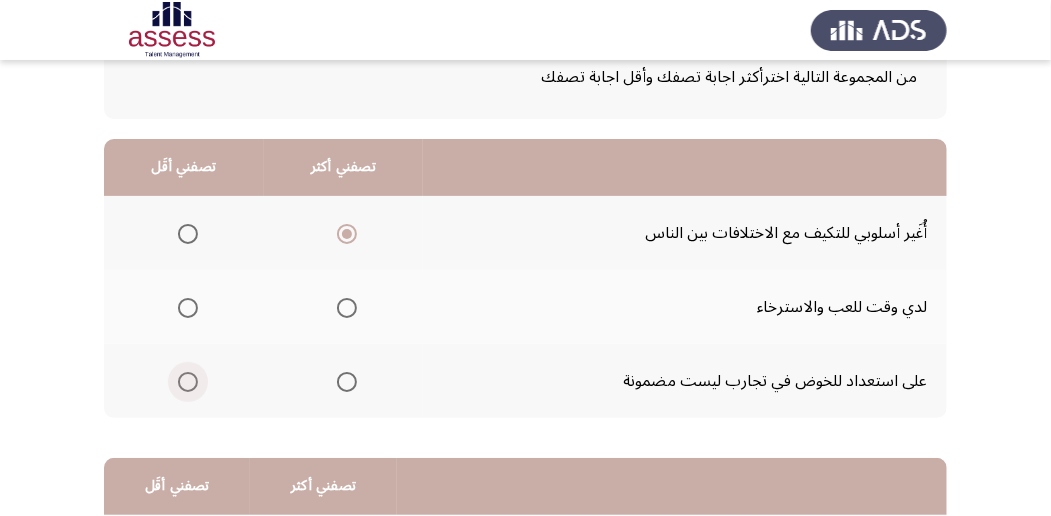 click at bounding box center [188, 382] 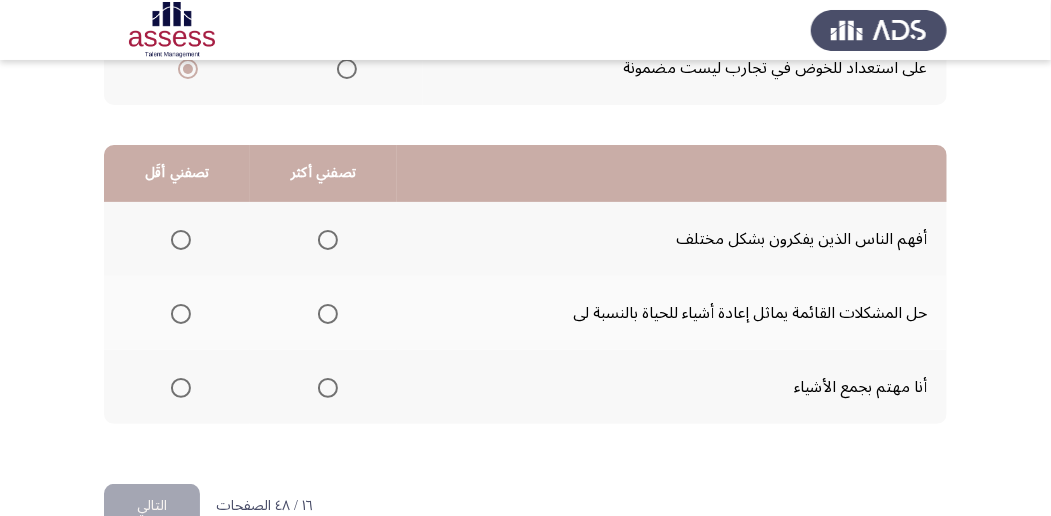 scroll, scrollTop: 466, scrollLeft: 0, axis: vertical 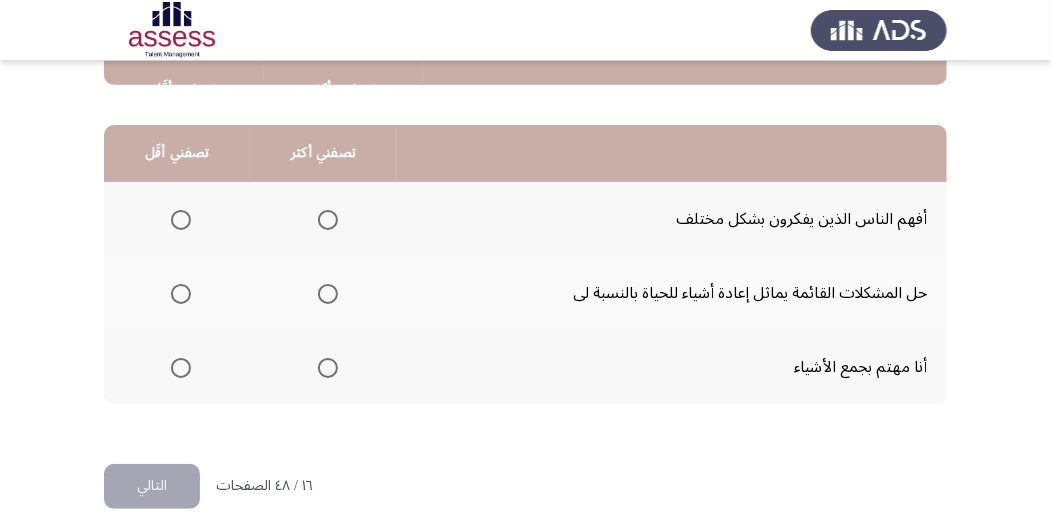 click at bounding box center [181, 220] 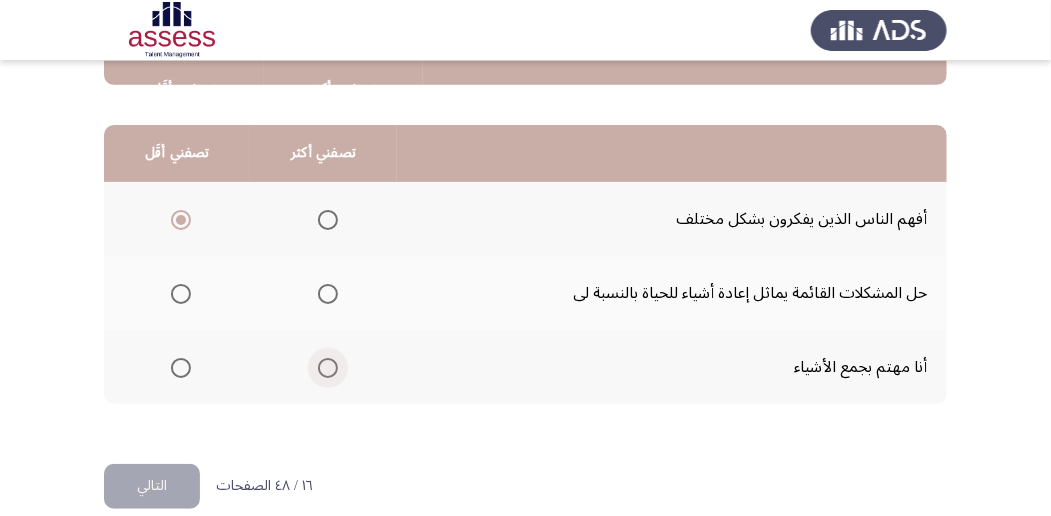 click at bounding box center [328, 368] 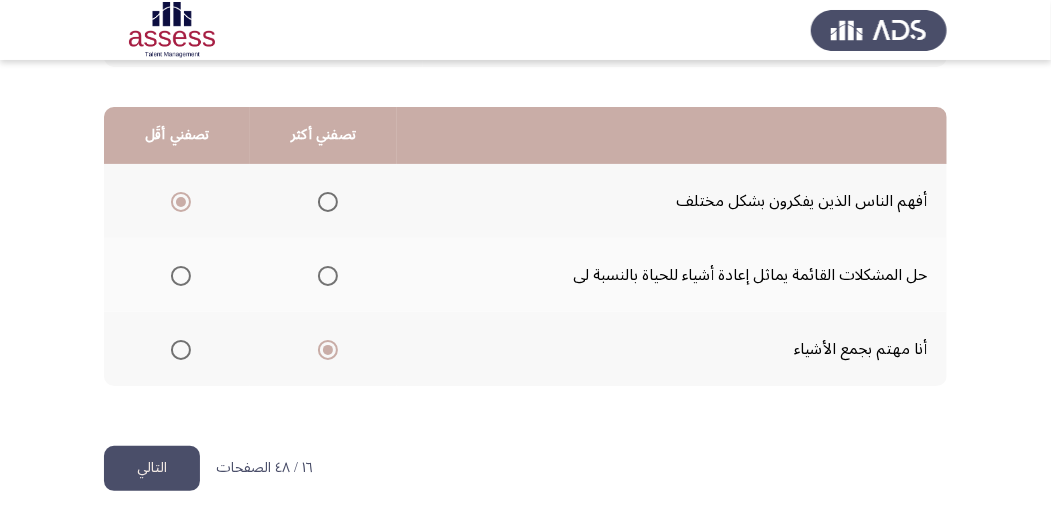 scroll, scrollTop: 494, scrollLeft: 0, axis: vertical 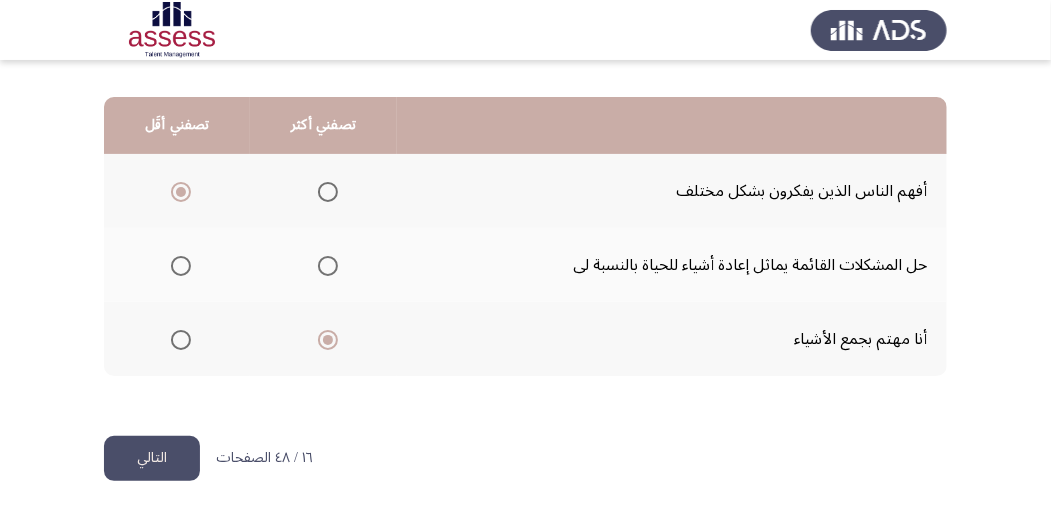 click on "التالي" 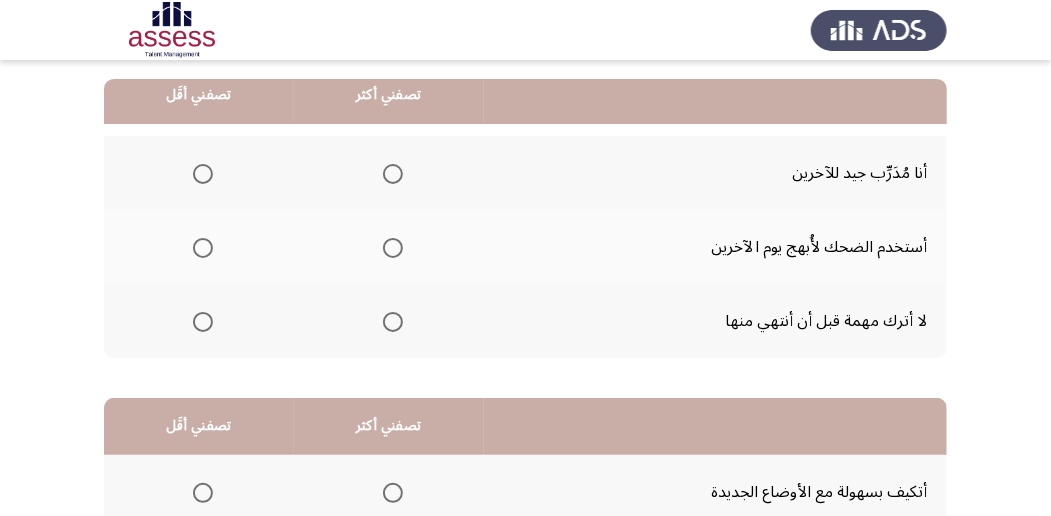 scroll, scrollTop: 200, scrollLeft: 0, axis: vertical 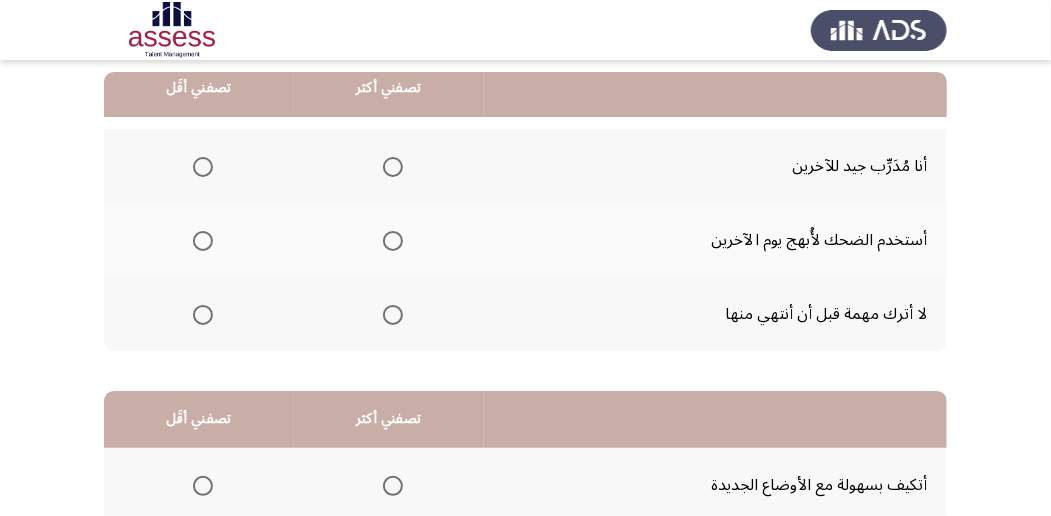 click at bounding box center [393, 241] 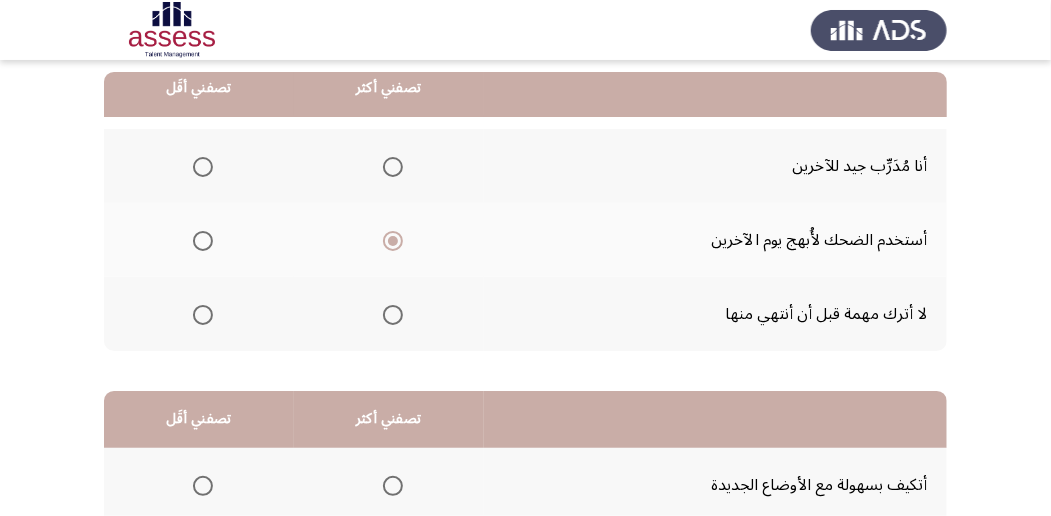 click at bounding box center (203, 315) 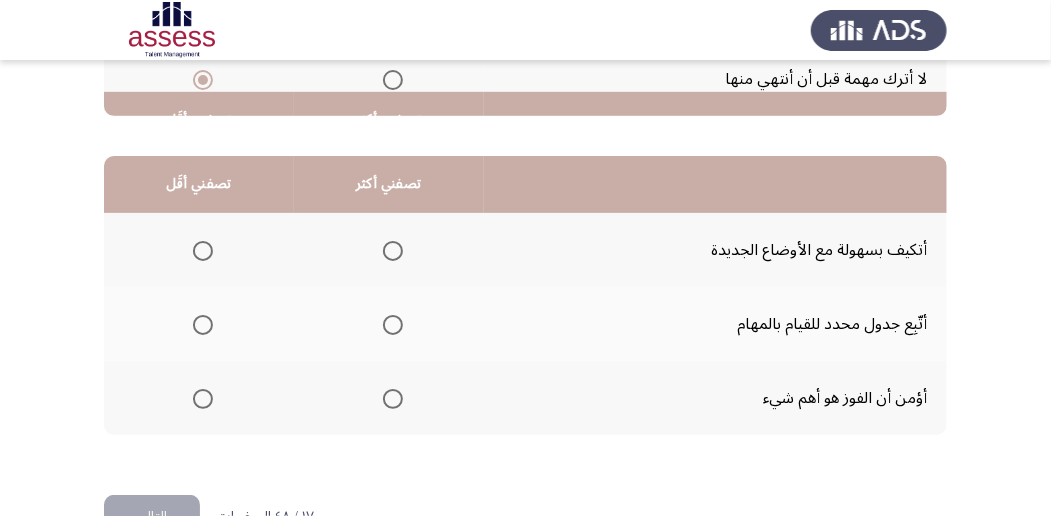 scroll, scrollTop: 466, scrollLeft: 0, axis: vertical 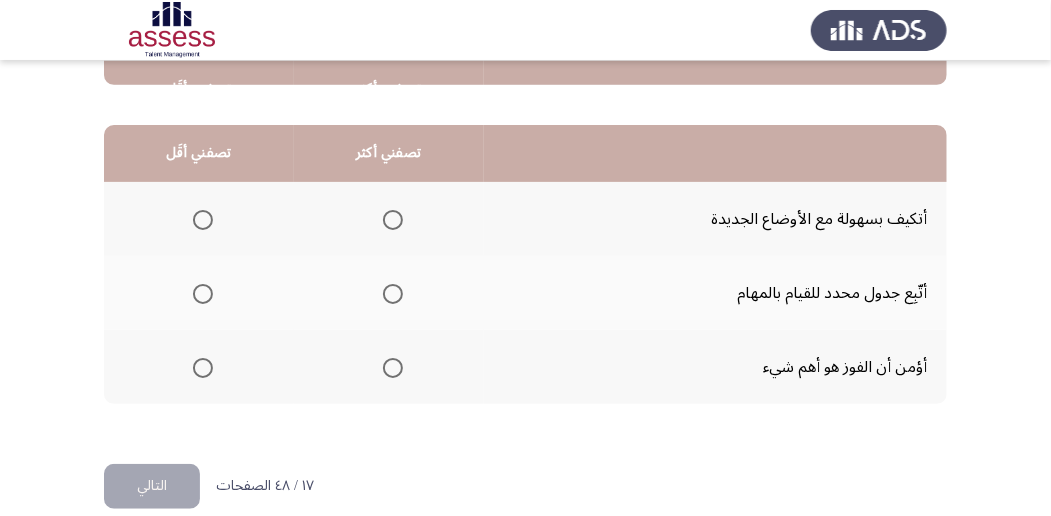 click at bounding box center [203, 220] 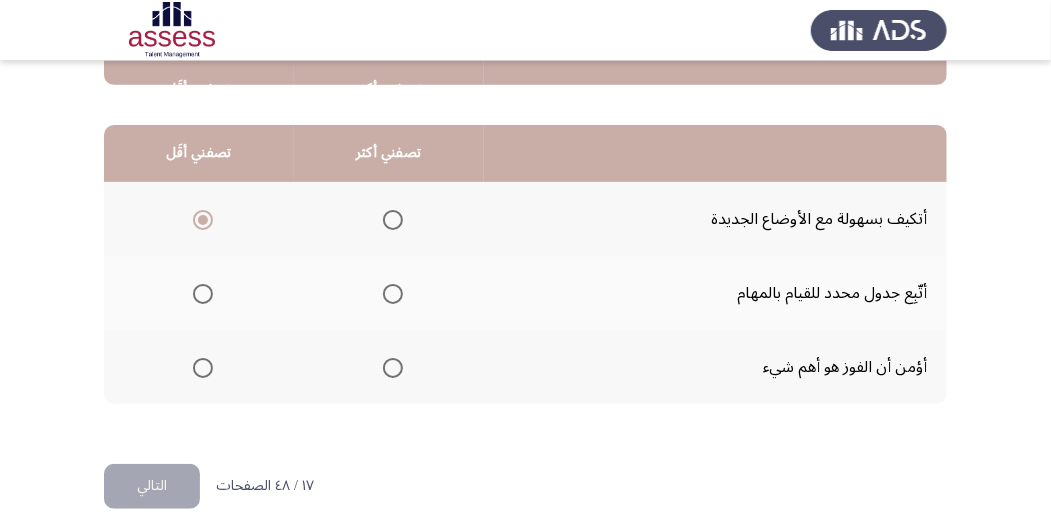 click at bounding box center (393, 368) 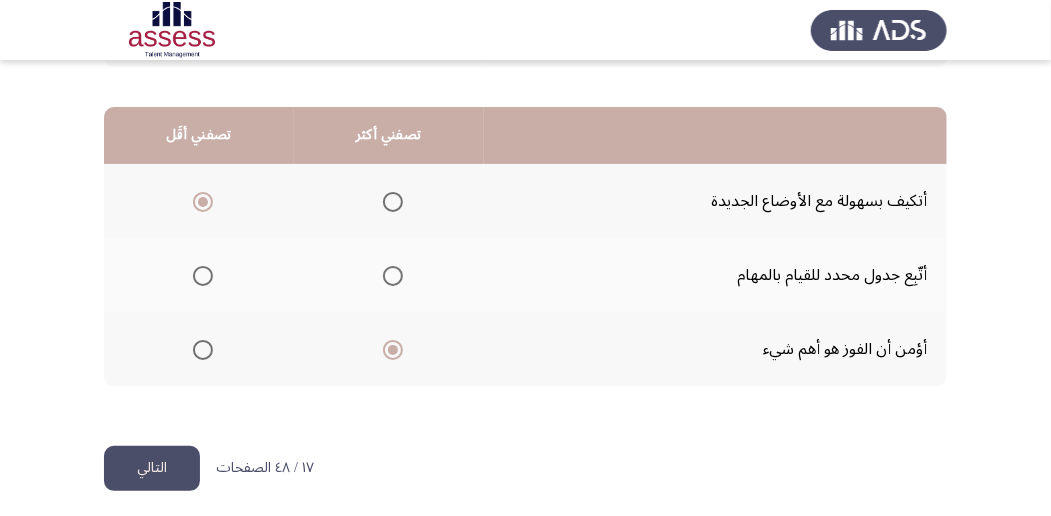 scroll, scrollTop: 494, scrollLeft: 0, axis: vertical 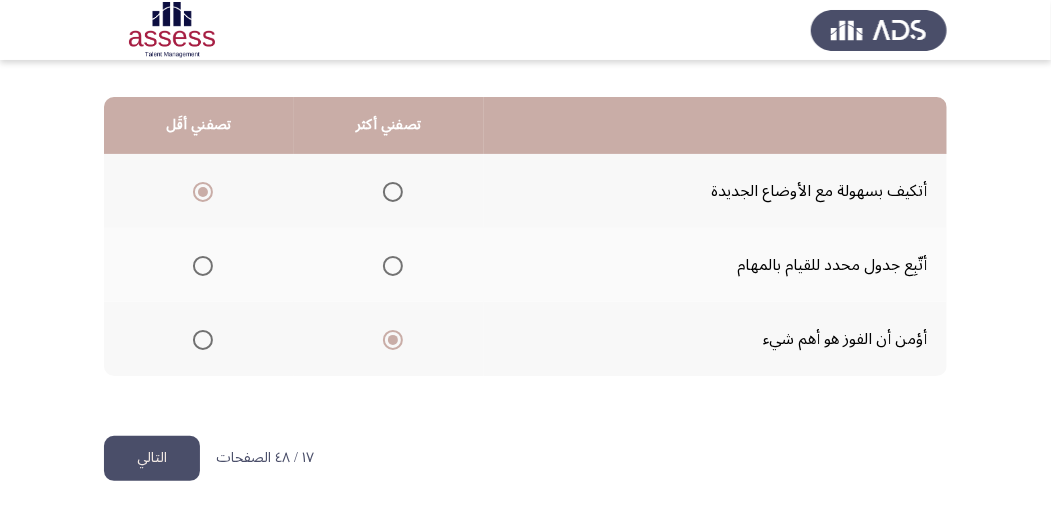 click on "التالي" 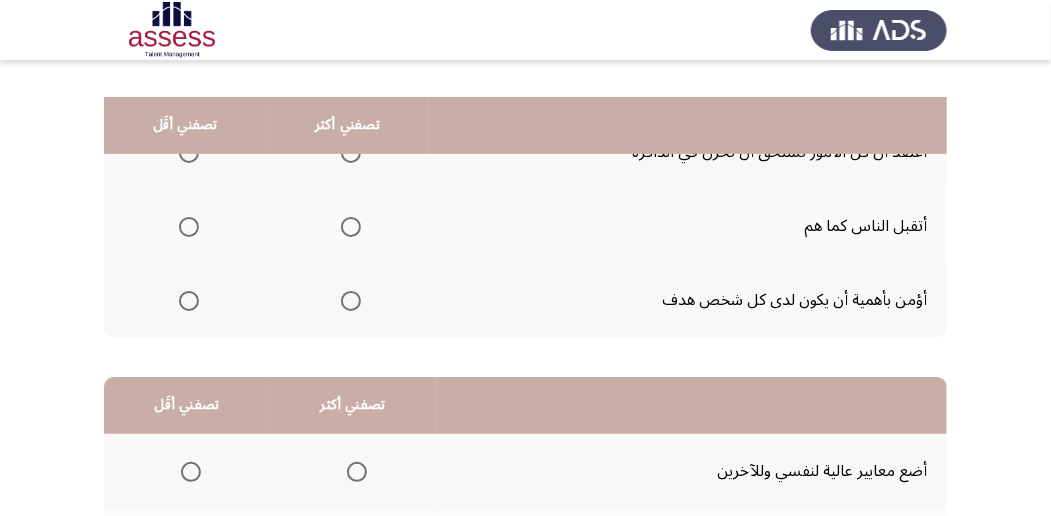scroll, scrollTop: 133, scrollLeft: 0, axis: vertical 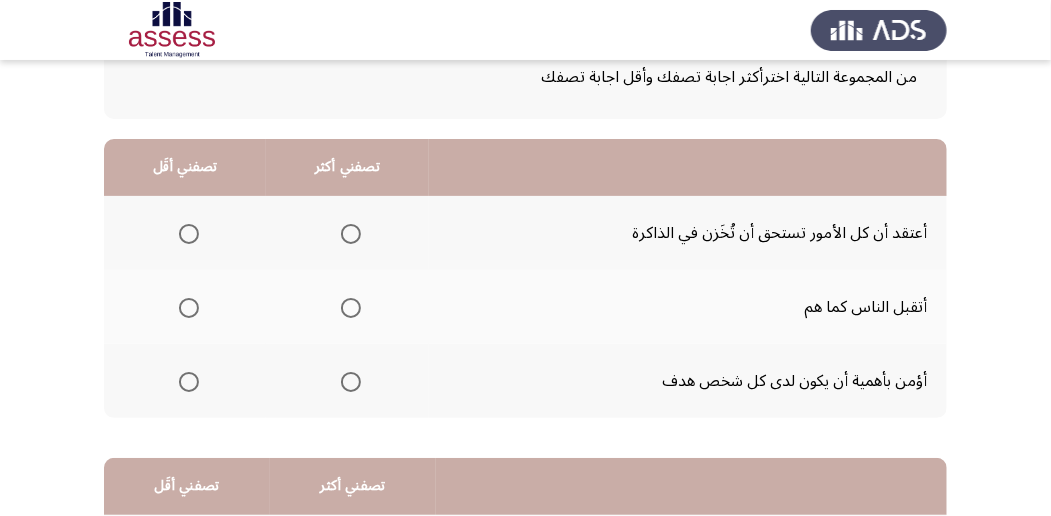 click at bounding box center [351, 308] 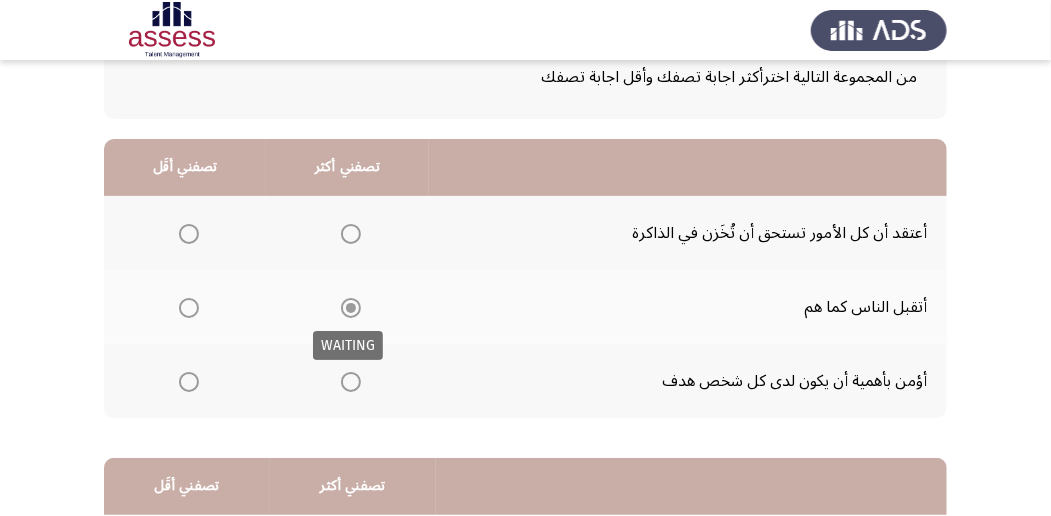 click at bounding box center [351, 308] 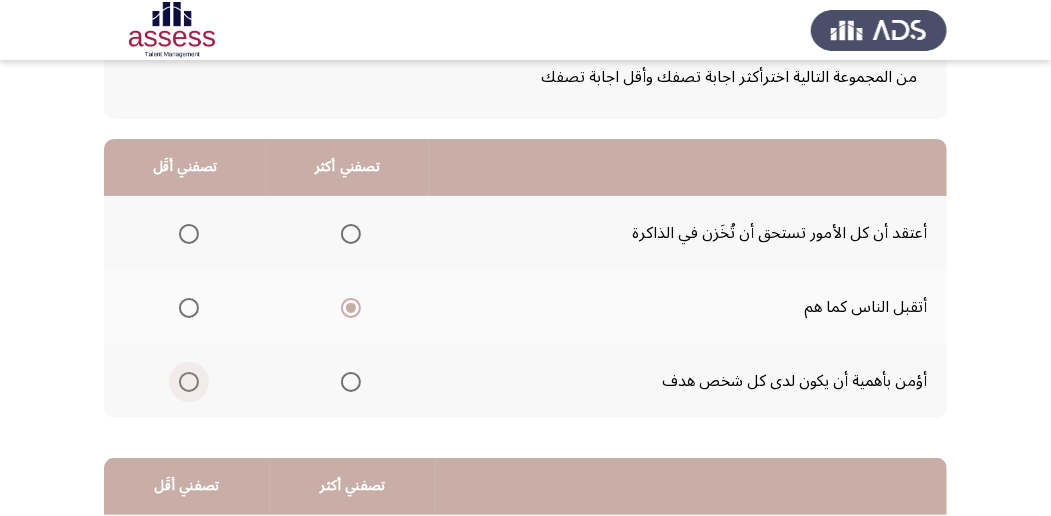 click at bounding box center (189, 382) 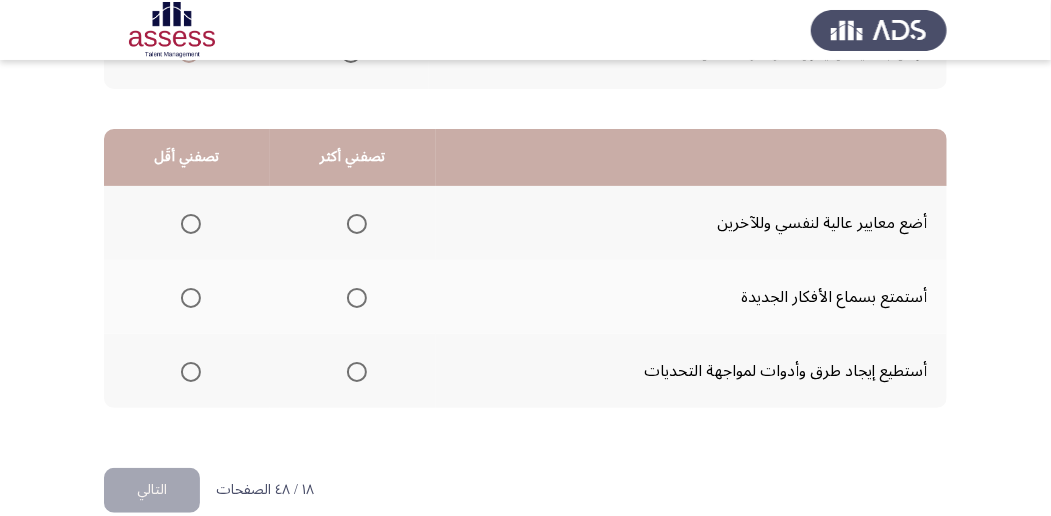 scroll, scrollTop: 466, scrollLeft: 0, axis: vertical 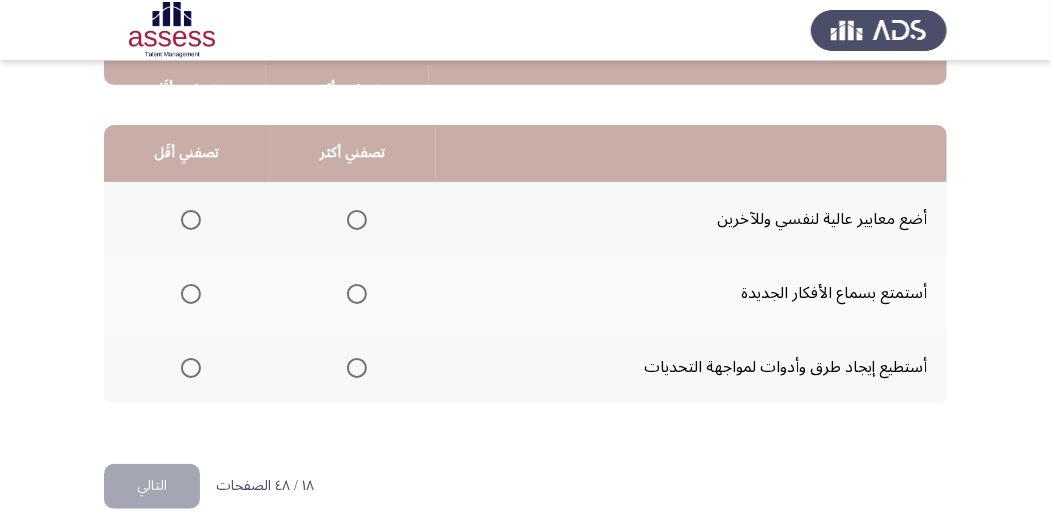 click at bounding box center [357, 368] 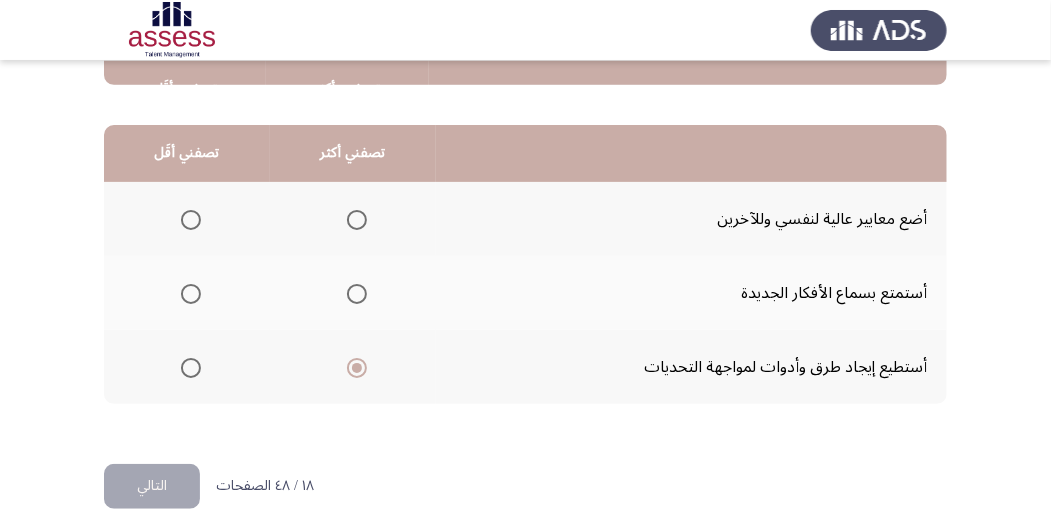 click at bounding box center (191, 294) 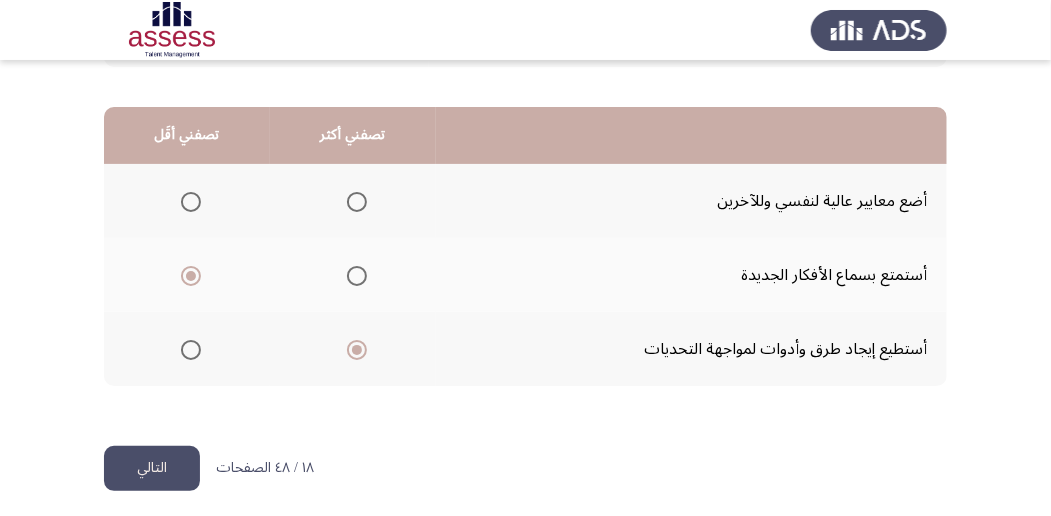scroll, scrollTop: 494, scrollLeft: 0, axis: vertical 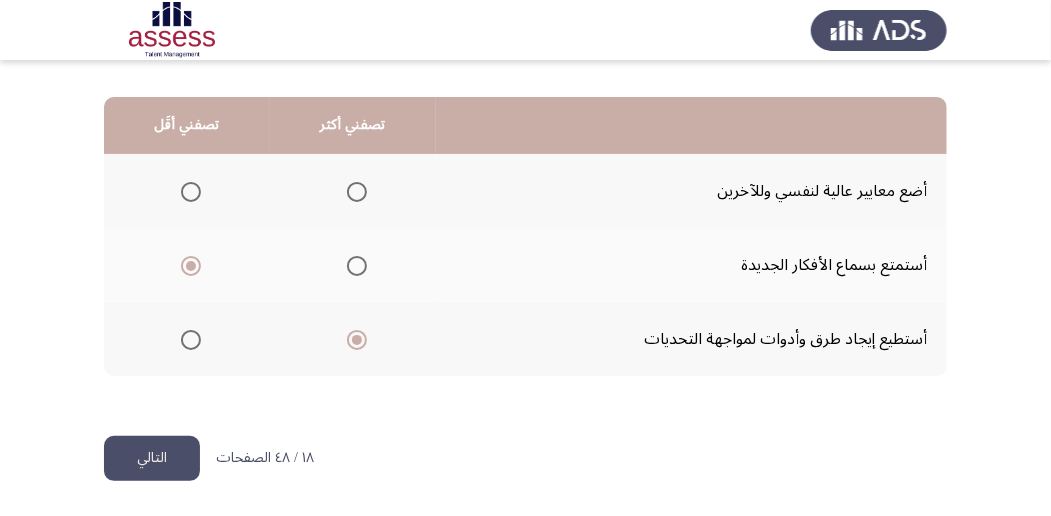 click on "التالي" 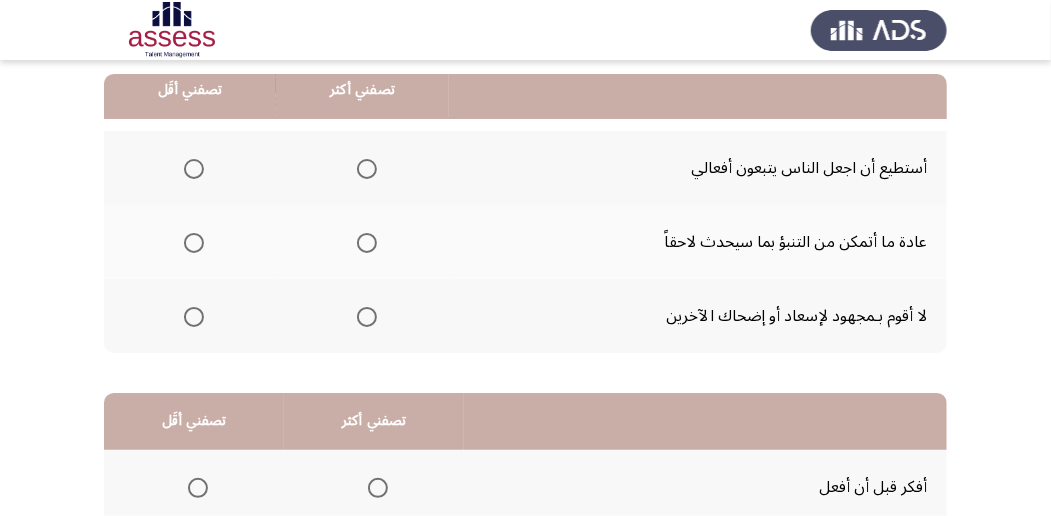 scroll, scrollTop: 200, scrollLeft: 0, axis: vertical 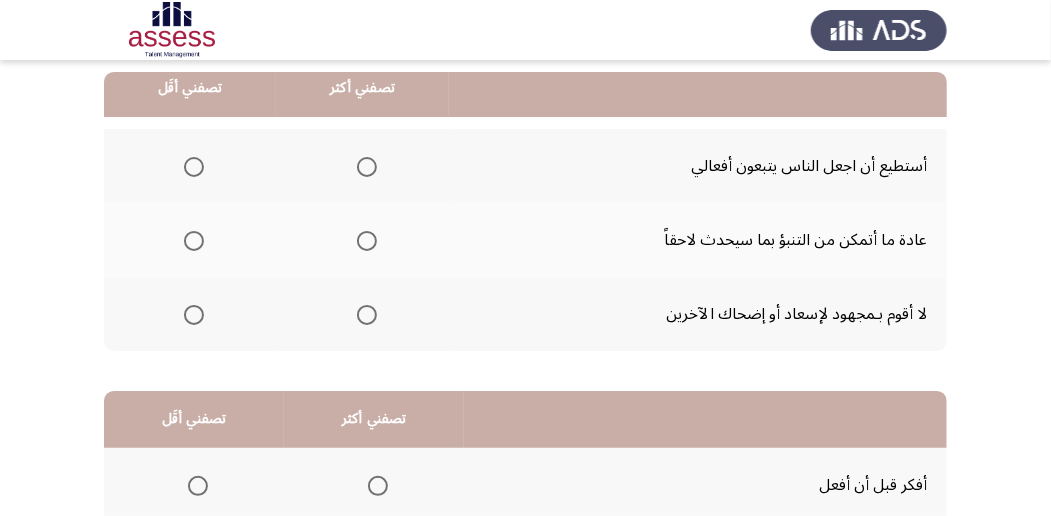 click at bounding box center (367, 167) 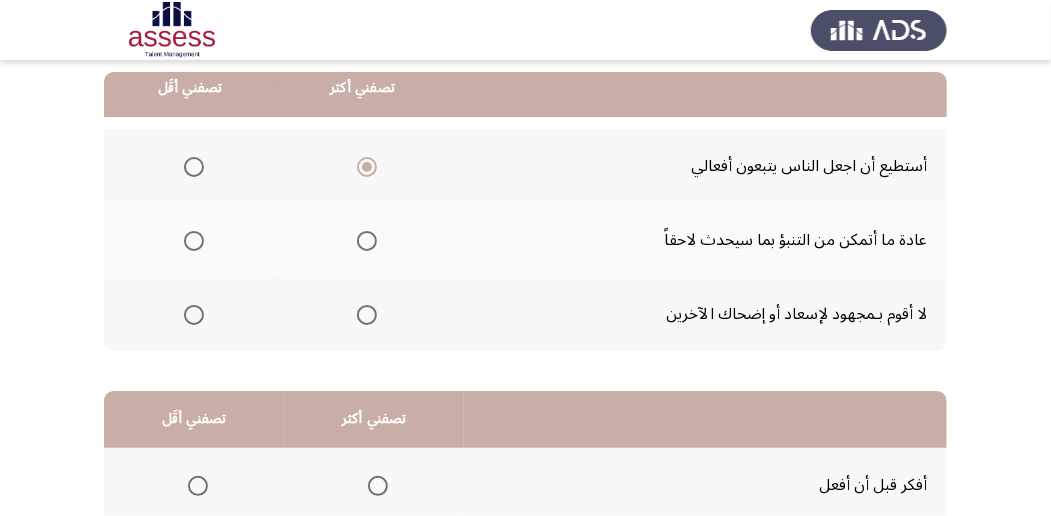 click at bounding box center [194, 315] 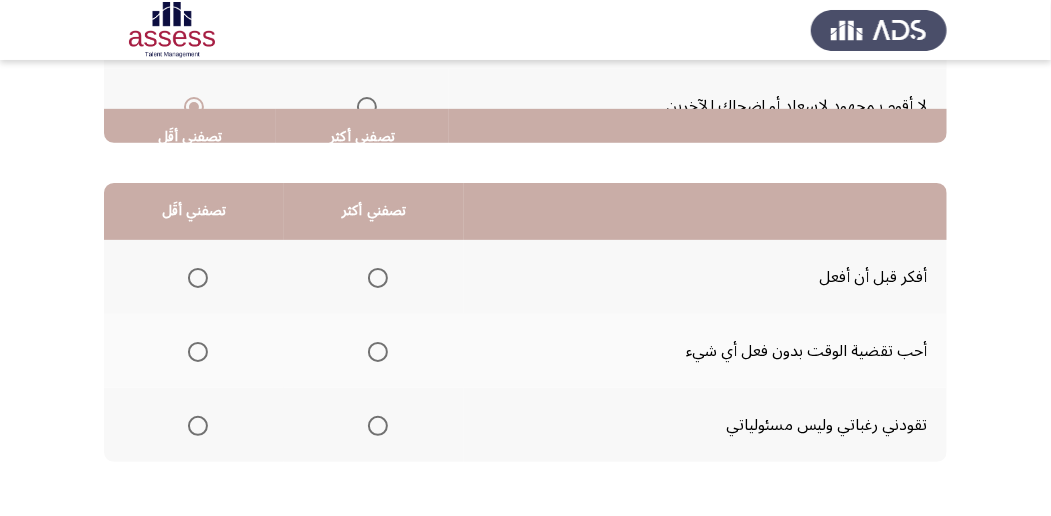 scroll, scrollTop: 466, scrollLeft: 0, axis: vertical 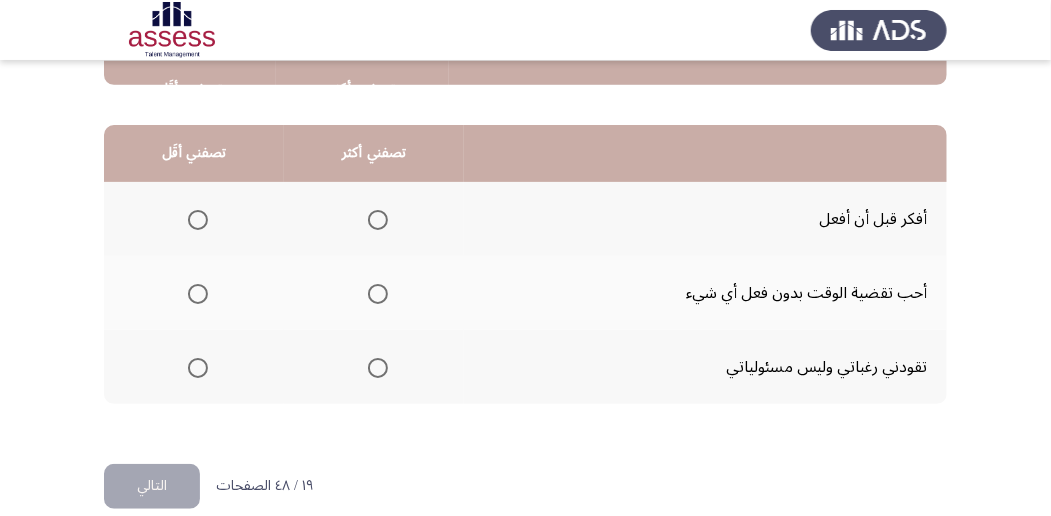 click at bounding box center (378, 220) 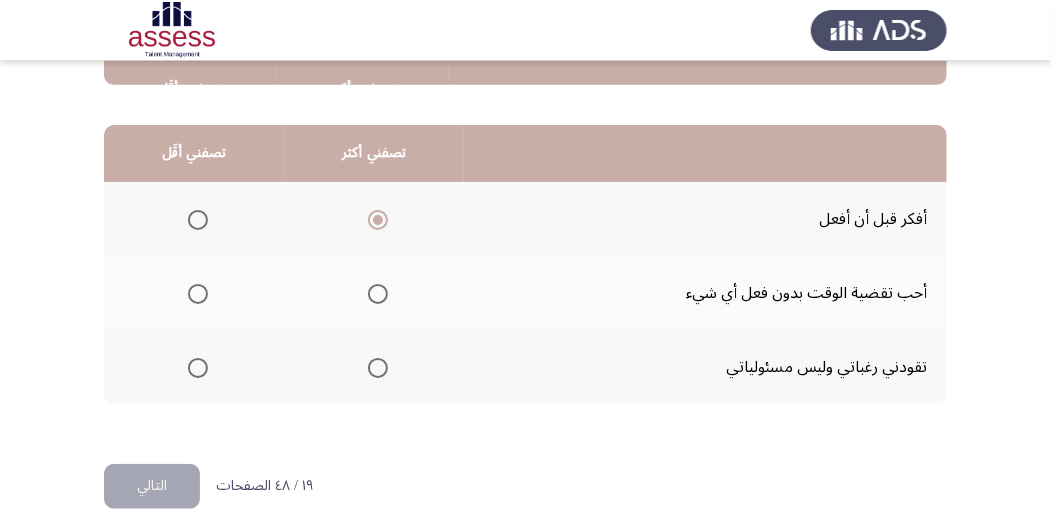 click at bounding box center [198, 368] 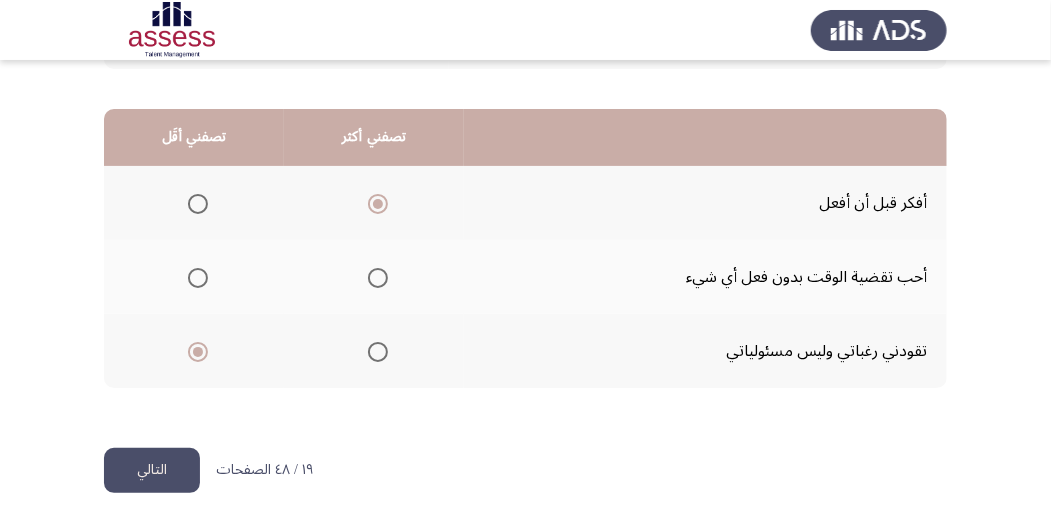 scroll, scrollTop: 494, scrollLeft: 0, axis: vertical 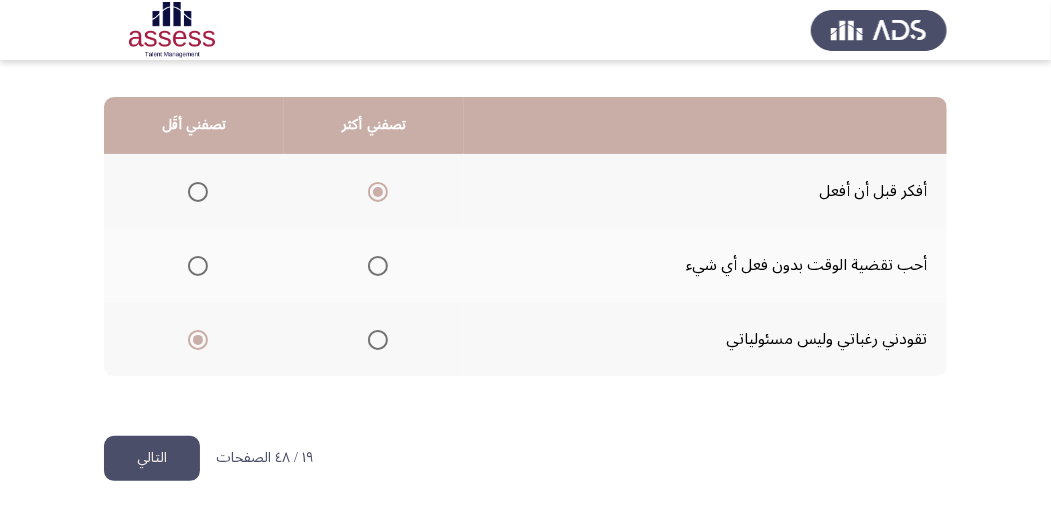 click on "التالي" 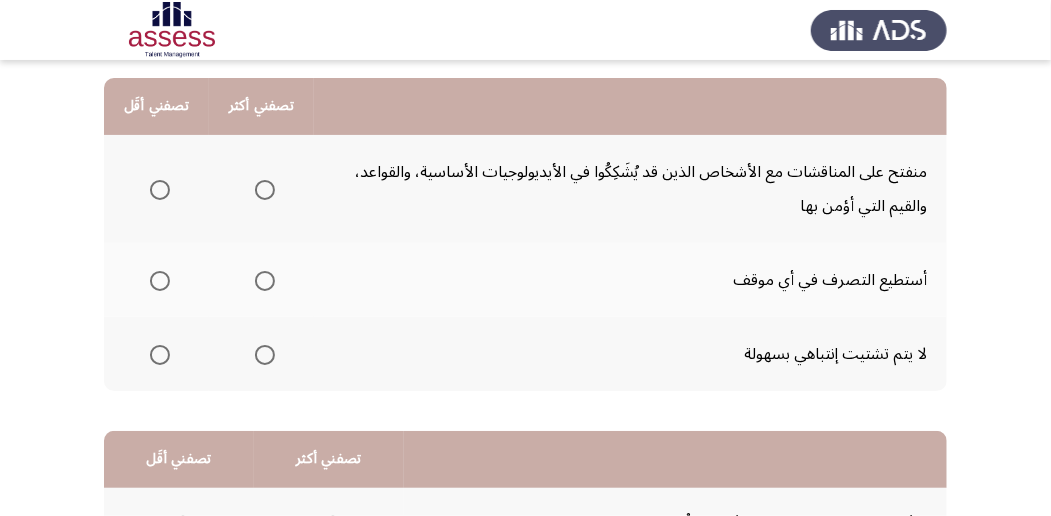 scroll, scrollTop: 200, scrollLeft: 0, axis: vertical 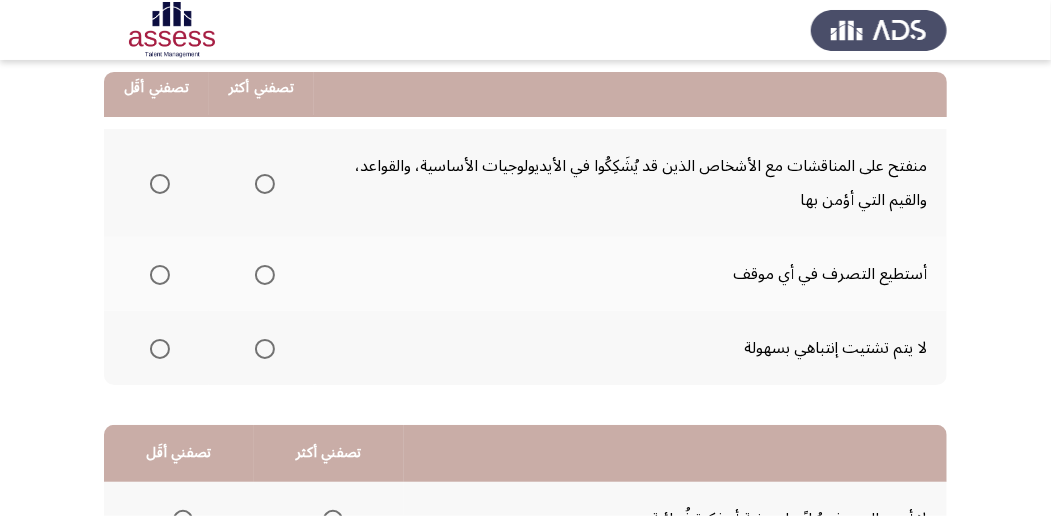 click at bounding box center (265, 349) 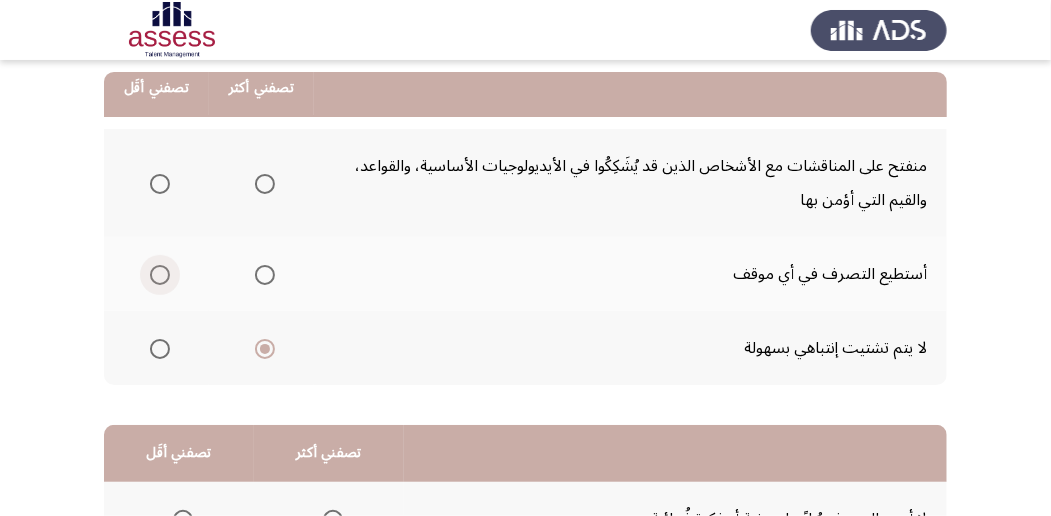 click at bounding box center (160, 275) 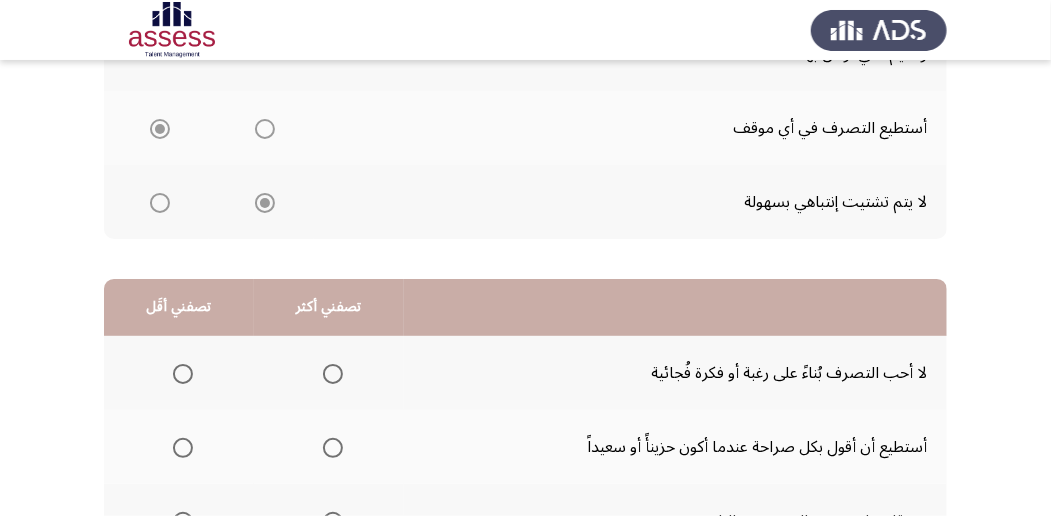 scroll, scrollTop: 466, scrollLeft: 0, axis: vertical 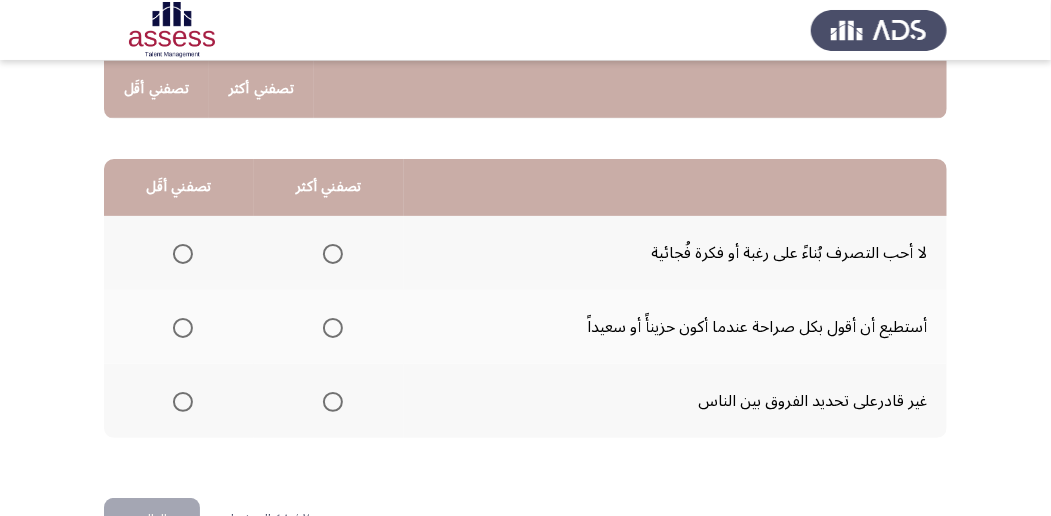 click at bounding box center (333, 328) 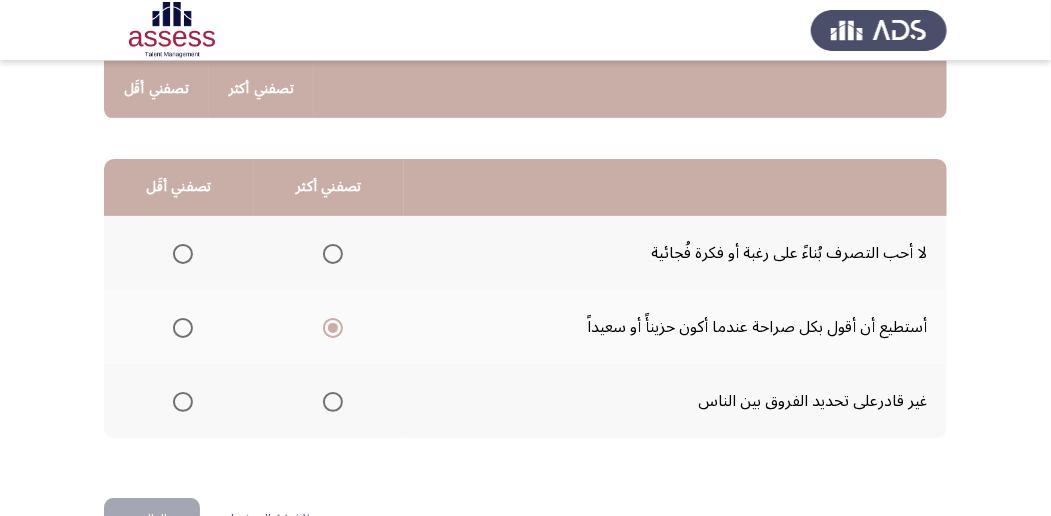 click at bounding box center [183, 402] 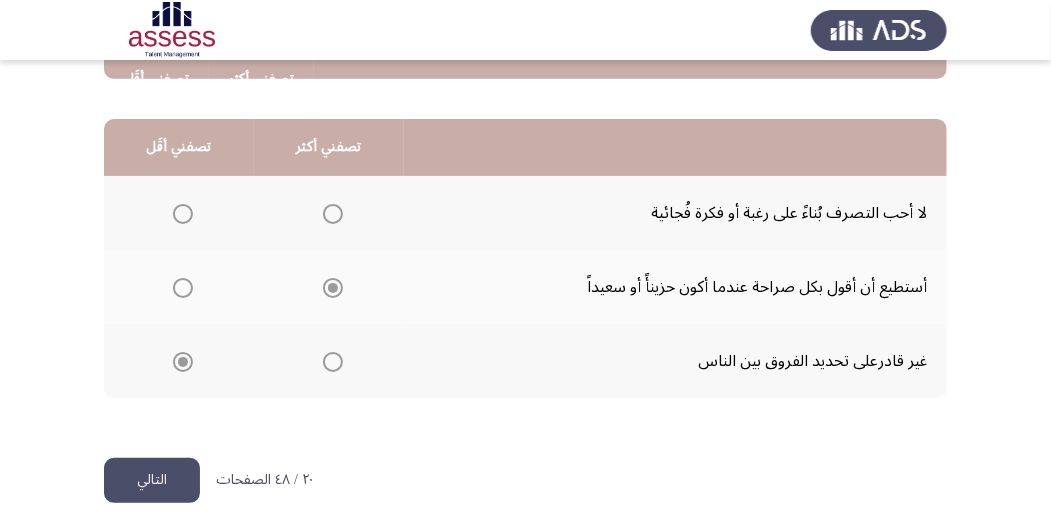 scroll, scrollTop: 528, scrollLeft: 0, axis: vertical 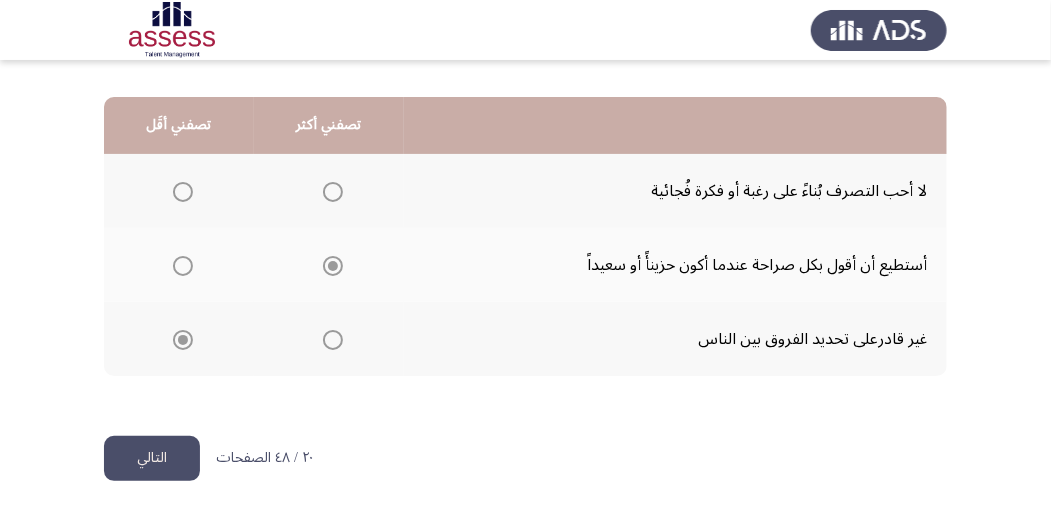 click on "التالي" 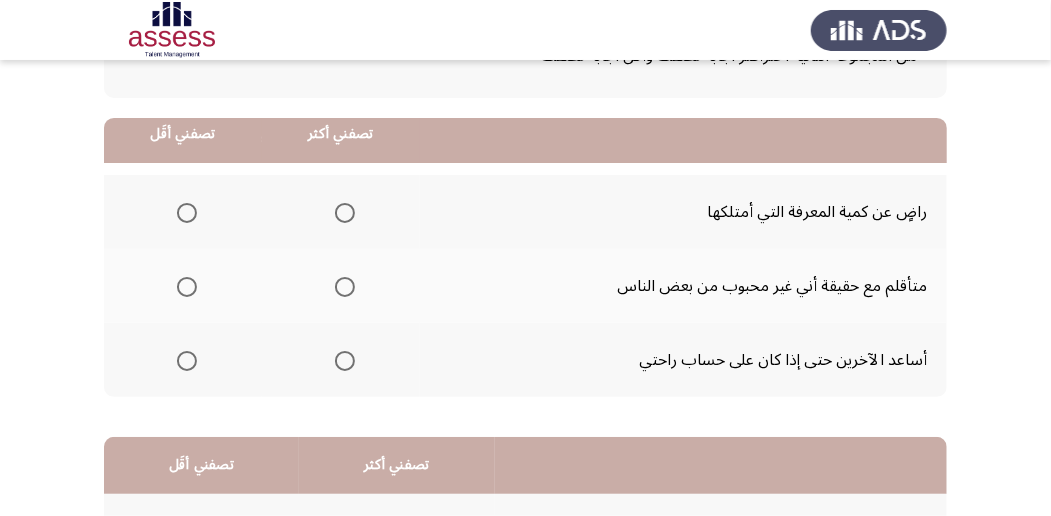 scroll, scrollTop: 200, scrollLeft: 0, axis: vertical 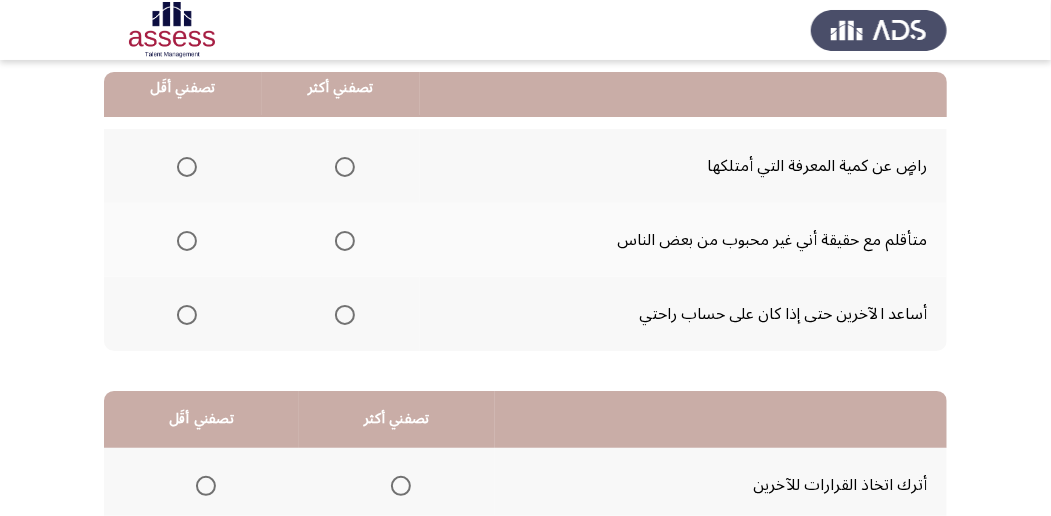 click at bounding box center [345, 315] 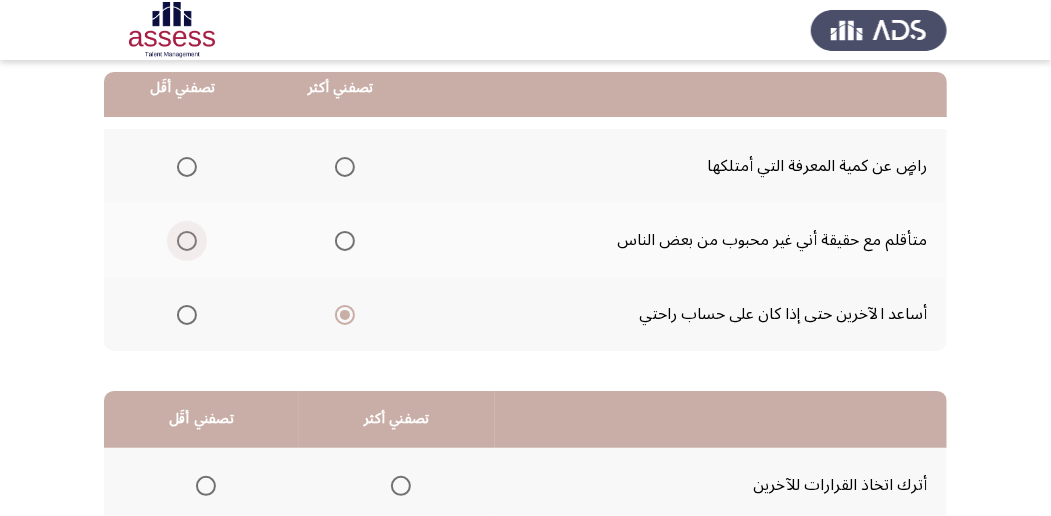click at bounding box center (187, 241) 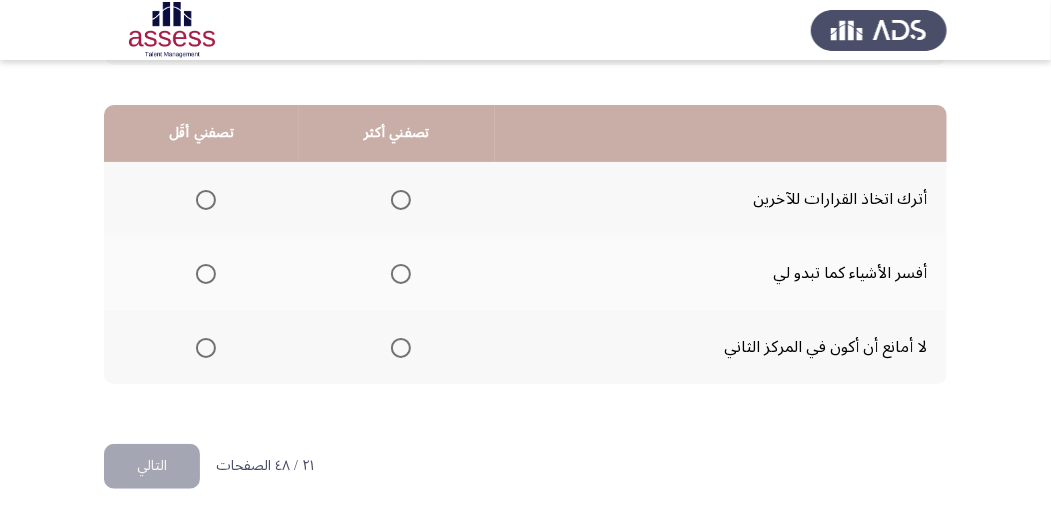 scroll, scrollTop: 494, scrollLeft: 0, axis: vertical 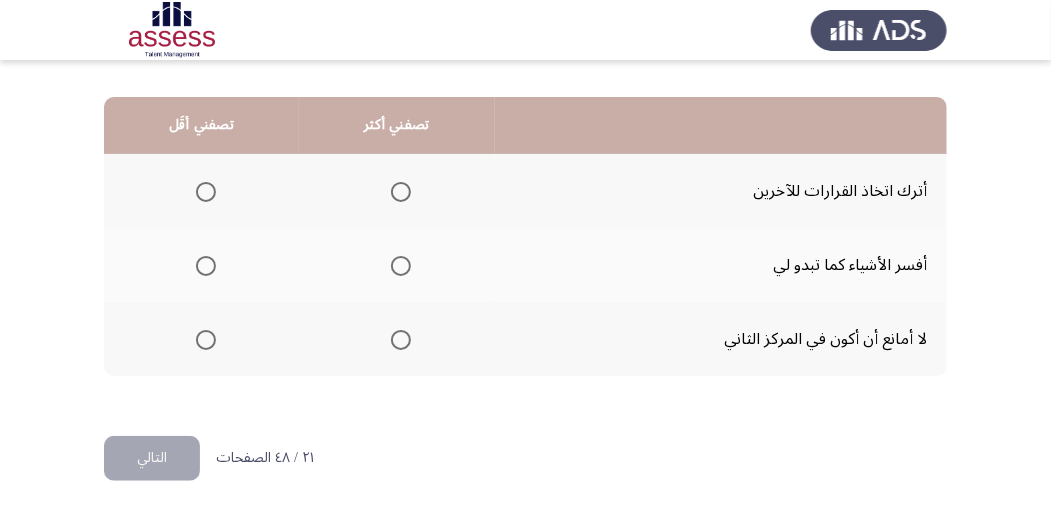 click at bounding box center [401, 340] 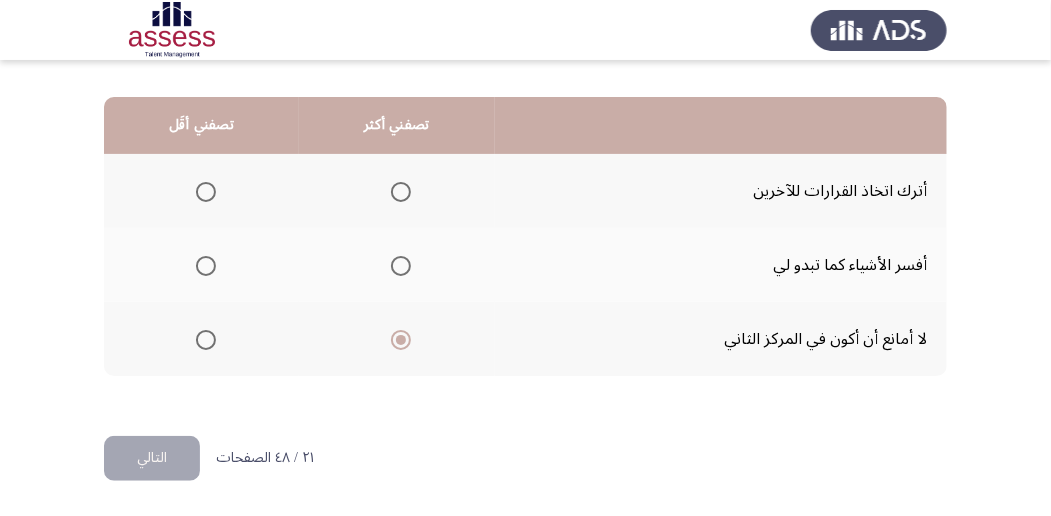 click at bounding box center [206, 192] 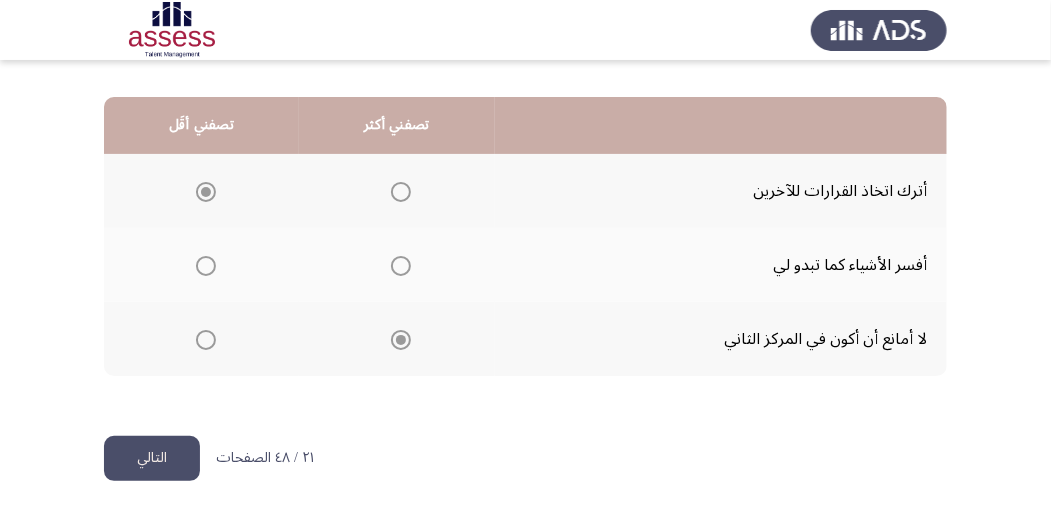 click on "التالي" 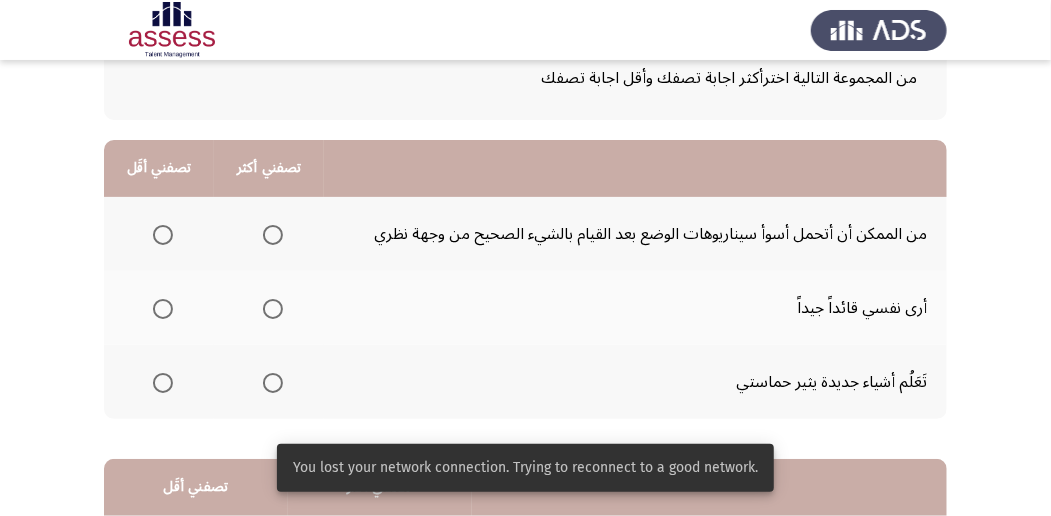 scroll, scrollTop: 133, scrollLeft: 0, axis: vertical 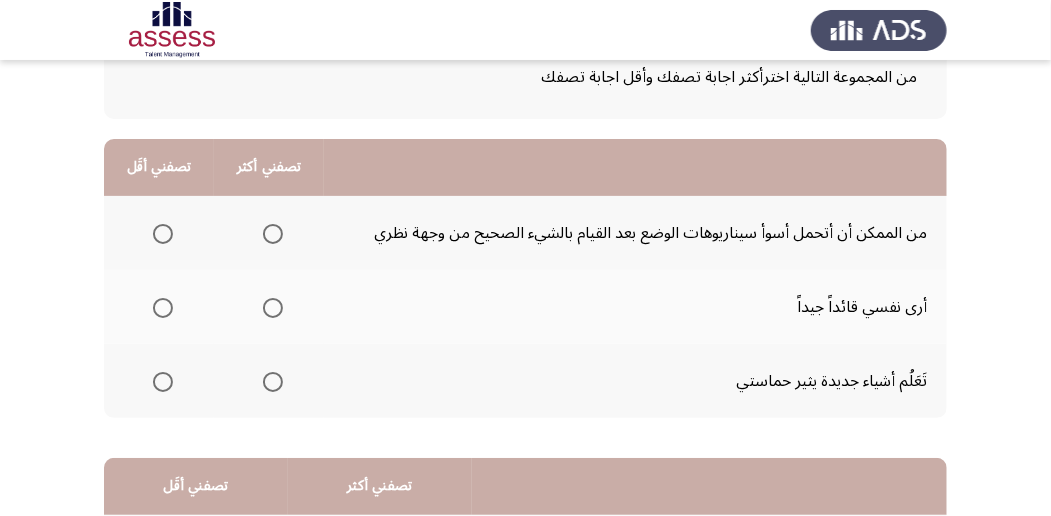 click at bounding box center [273, 382] 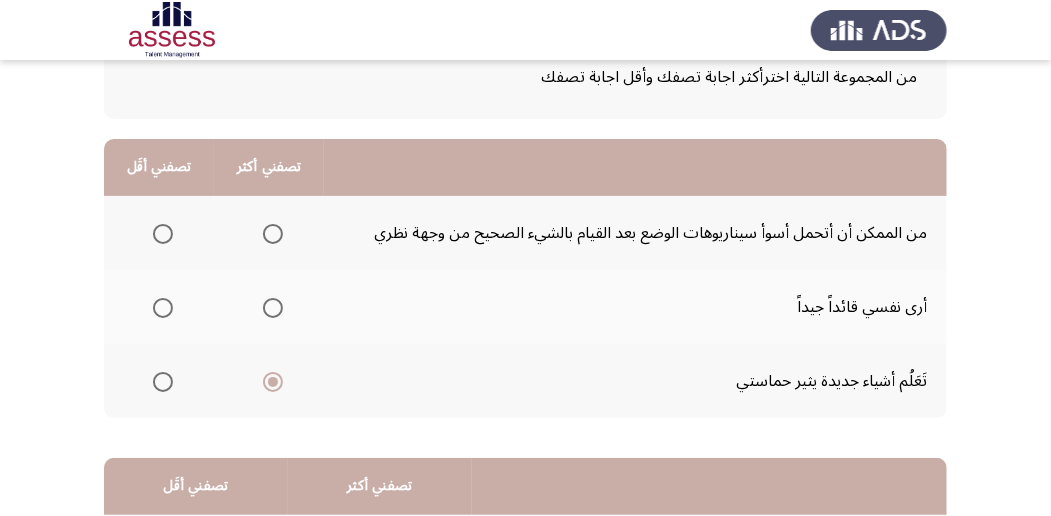 click at bounding box center [163, 234] 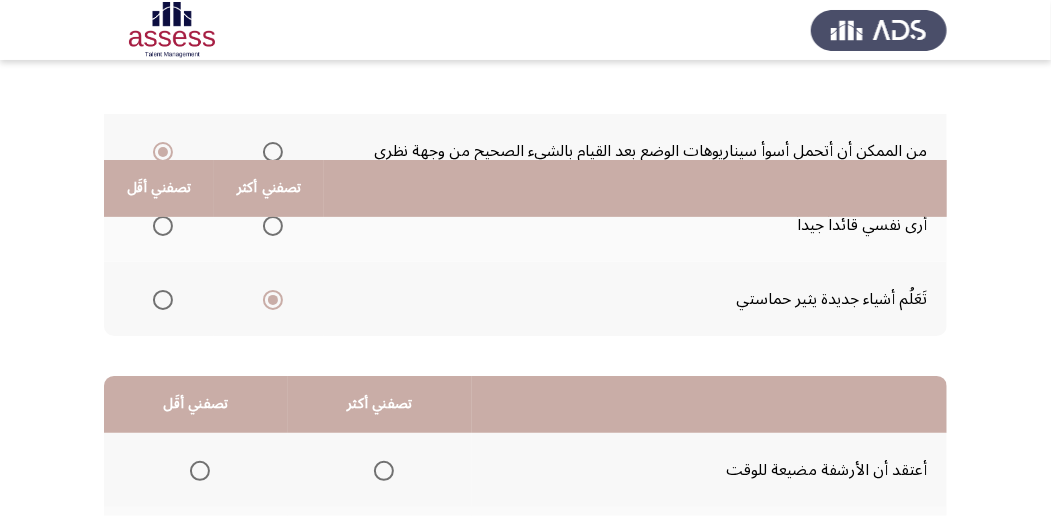 scroll, scrollTop: 400, scrollLeft: 0, axis: vertical 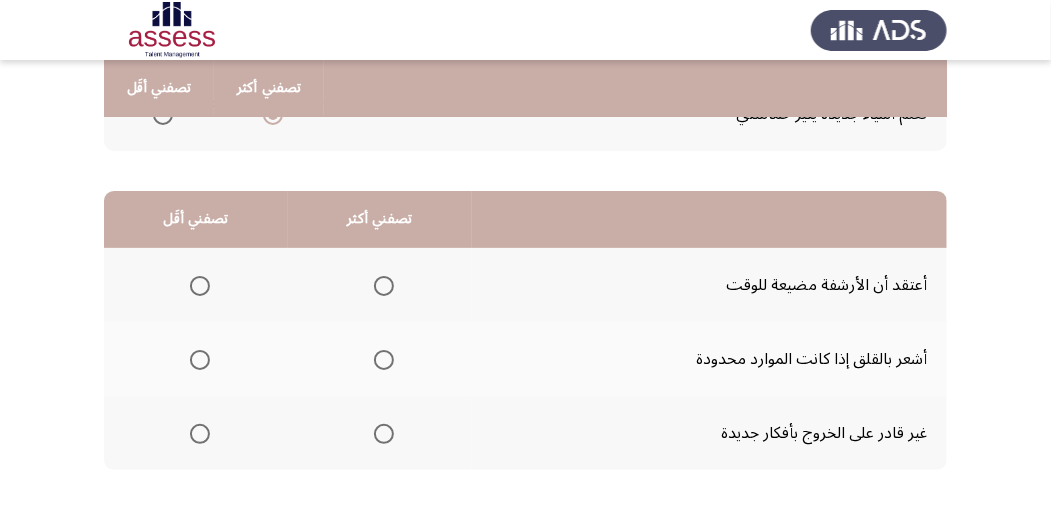 click at bounding box center [384, 360] 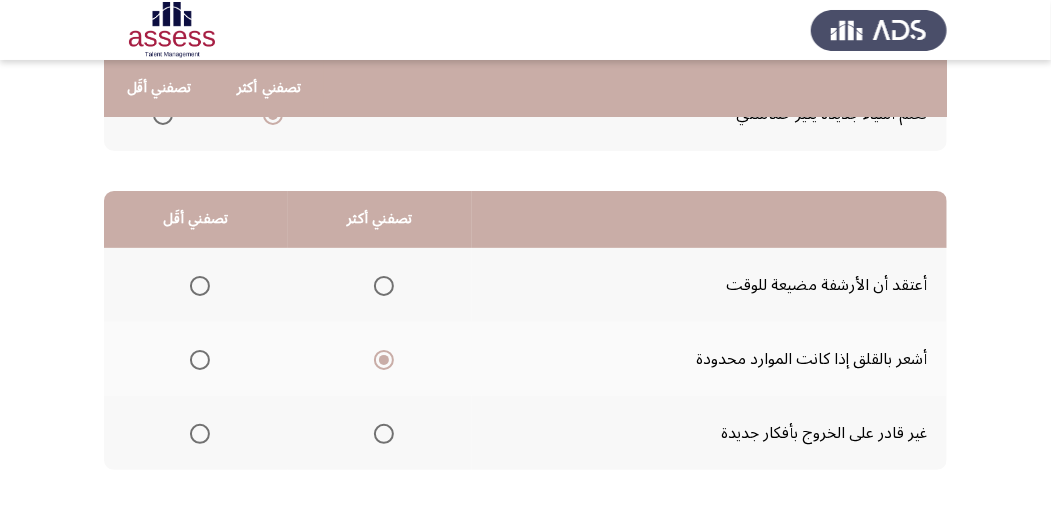 click at bounding box center [200, 434] 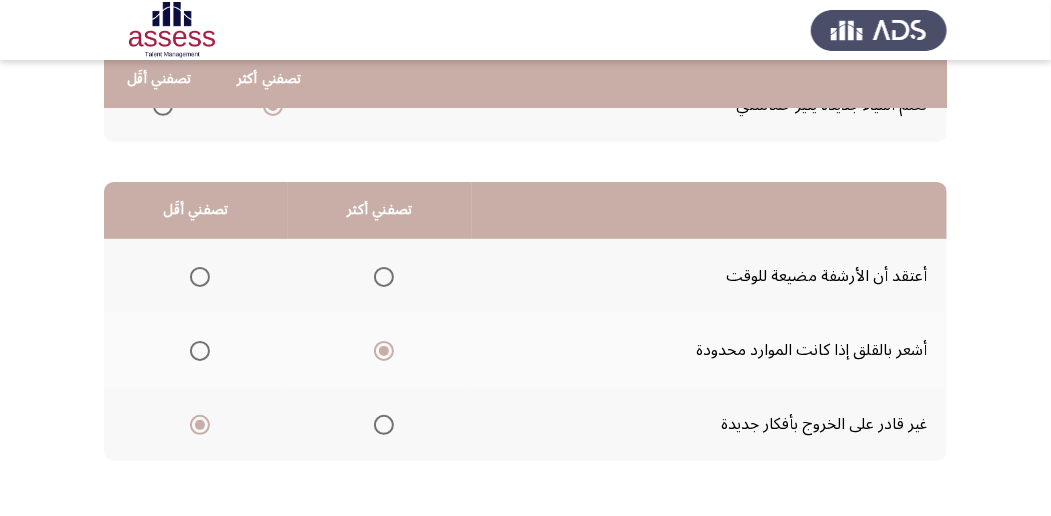 scroll, scrollTop: 494, scrollLeft: 0, axis: vertical 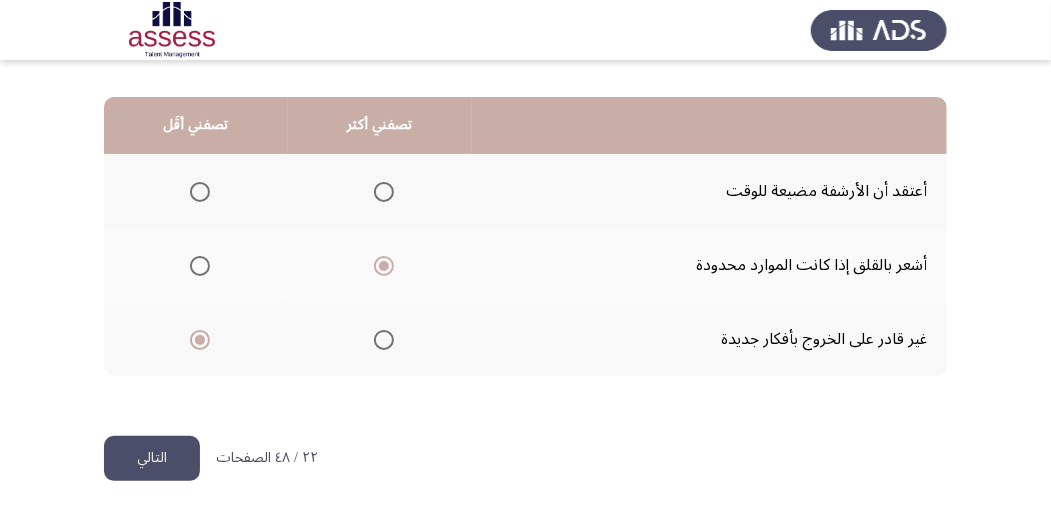 click on "التالي" 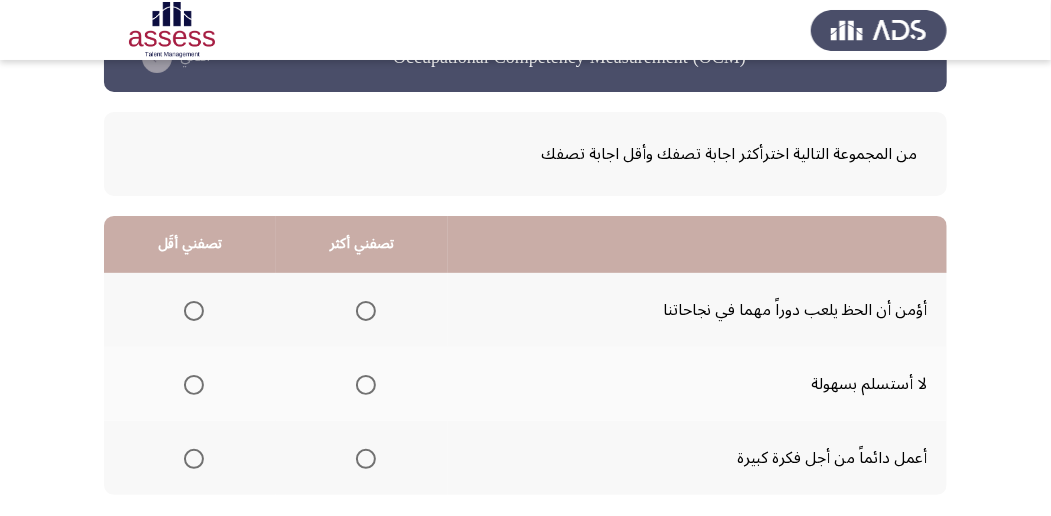 scroll, scrollTop: 200, scrollLeft: 0, axis: vertical 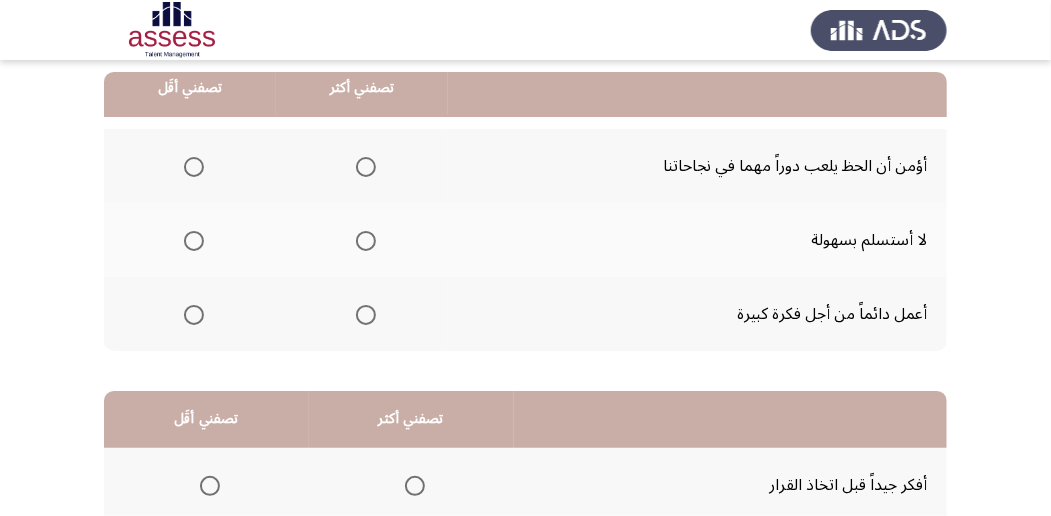 click at bounding box center (366, 241) 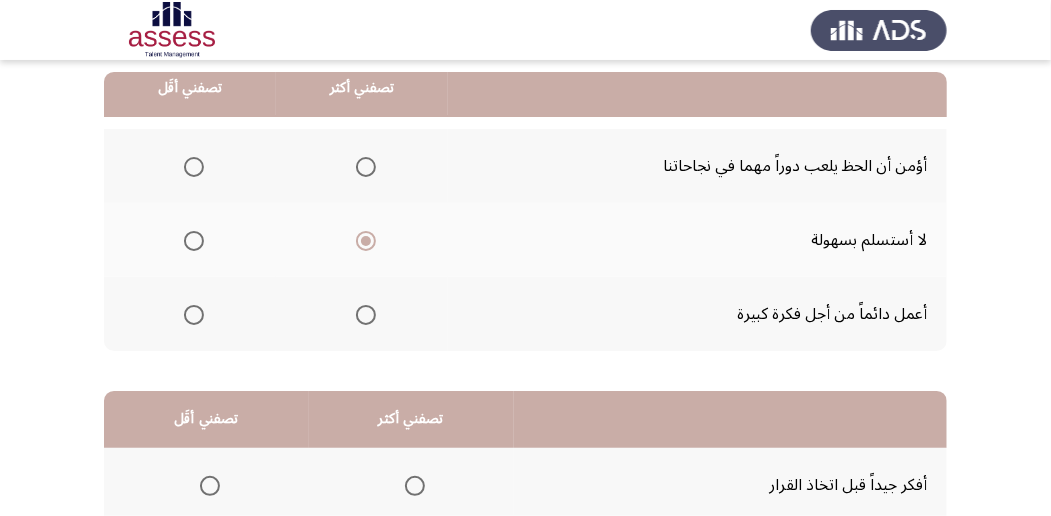 click at bounding box center (194, 167) 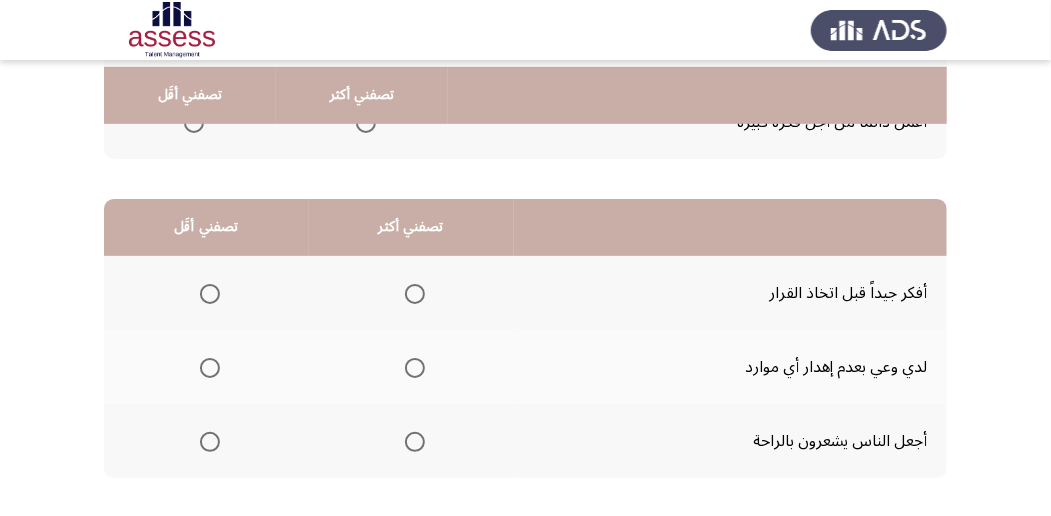 scroll, scrollTop: 400, scrollLeft: 0, axis: vertical 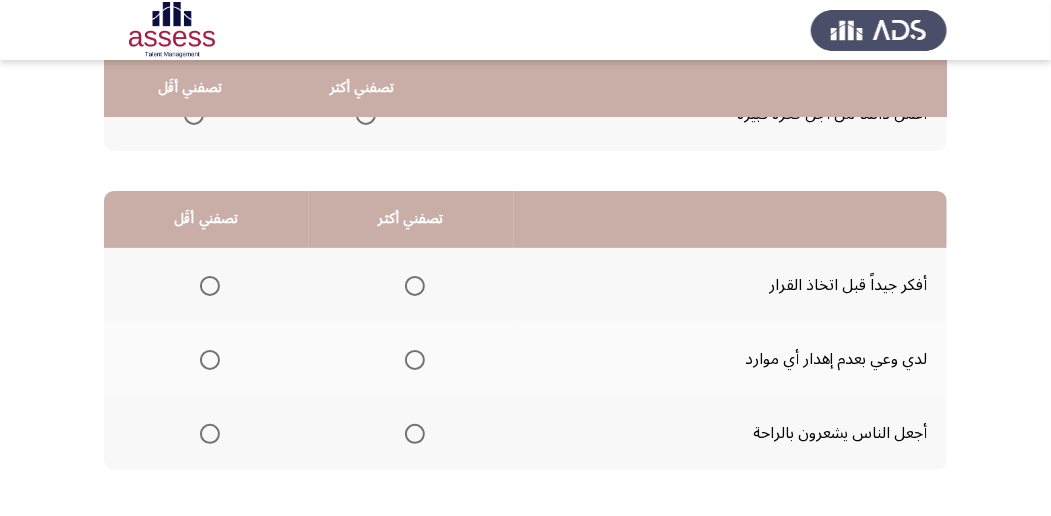 click at bounding box center [415, 360] 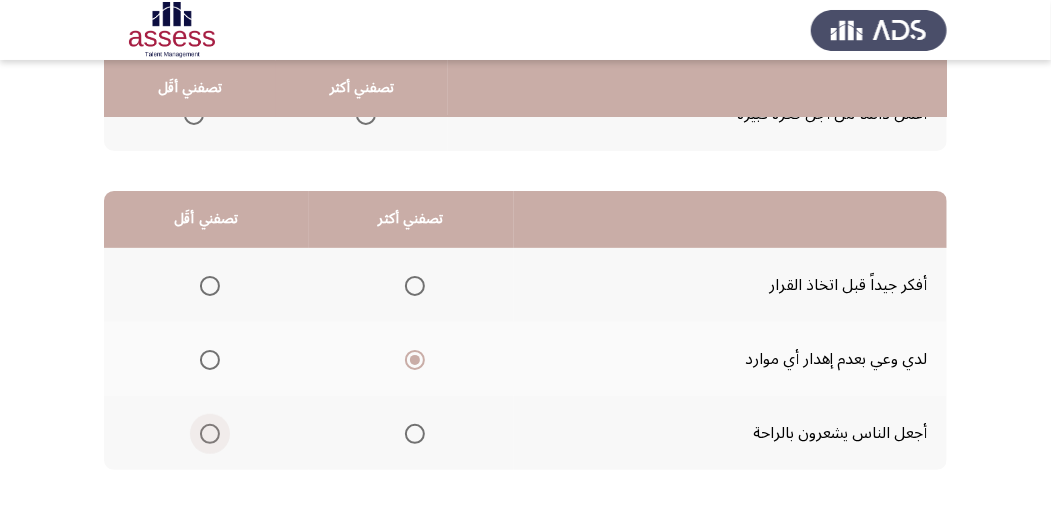click at bounding box center (210, 434) 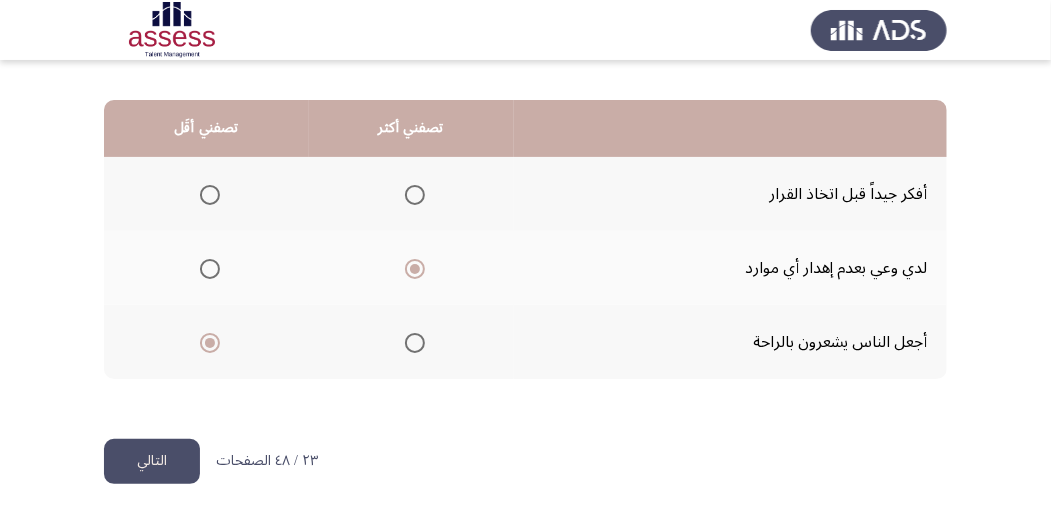 scroll, scrollTop: 494, scrollLeft: 0, axis: vertical 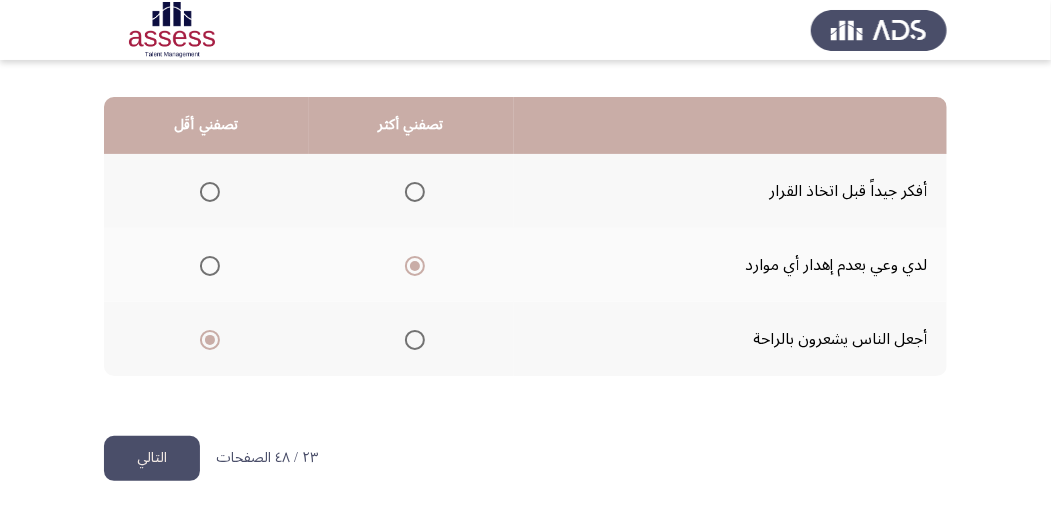 click on "التالي" 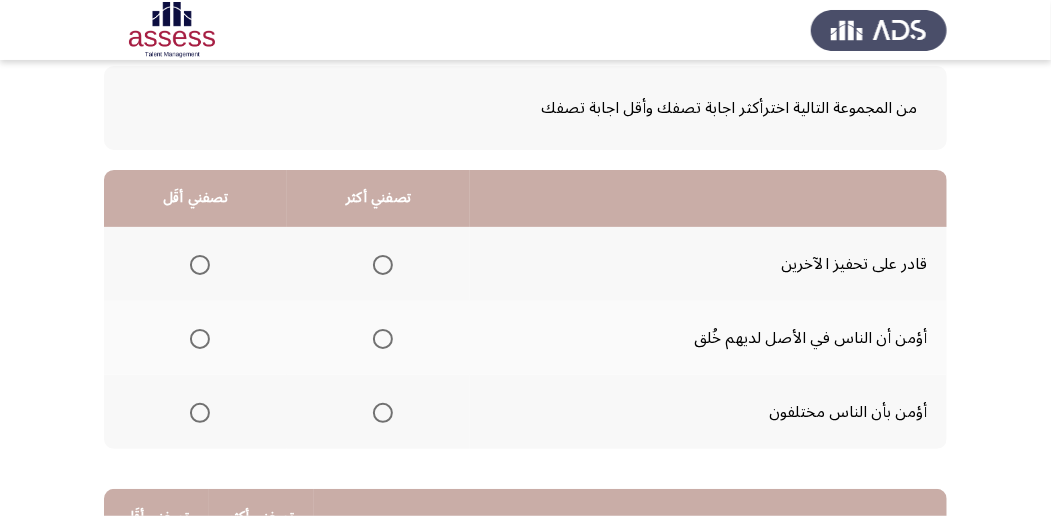 scroll, scrollTop: 133, scrollLeft: 0, axis: vertical 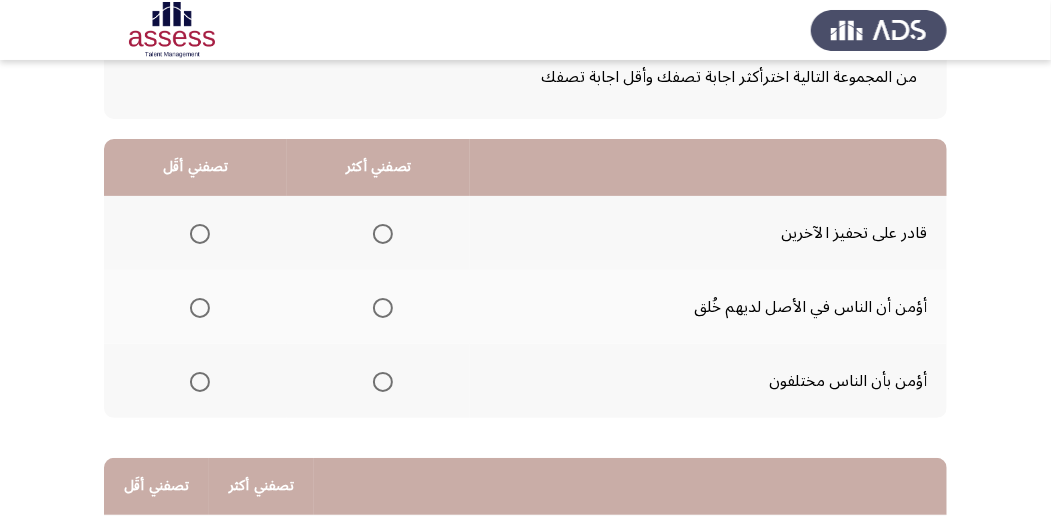 click at bounding box center (383, 308) 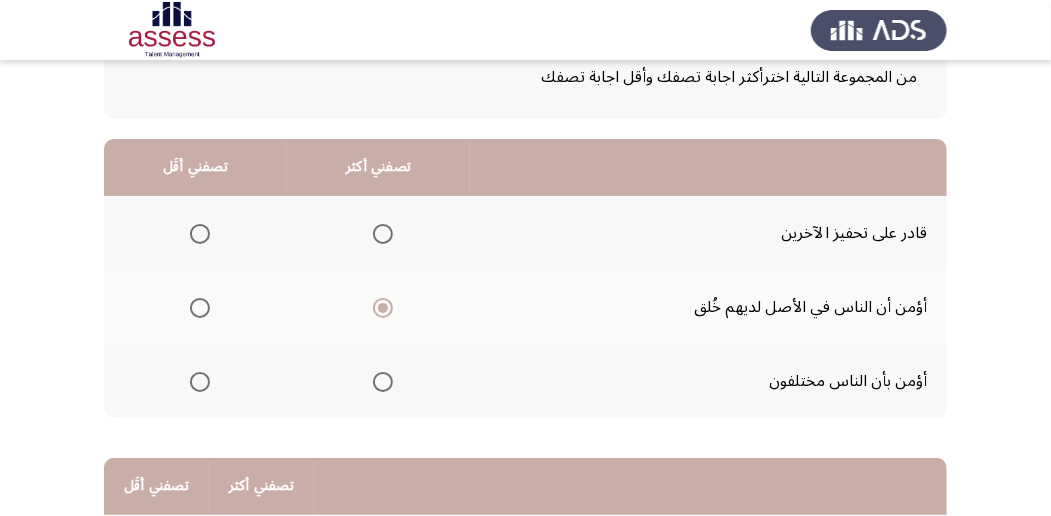 click at bounding box center (200, 382) 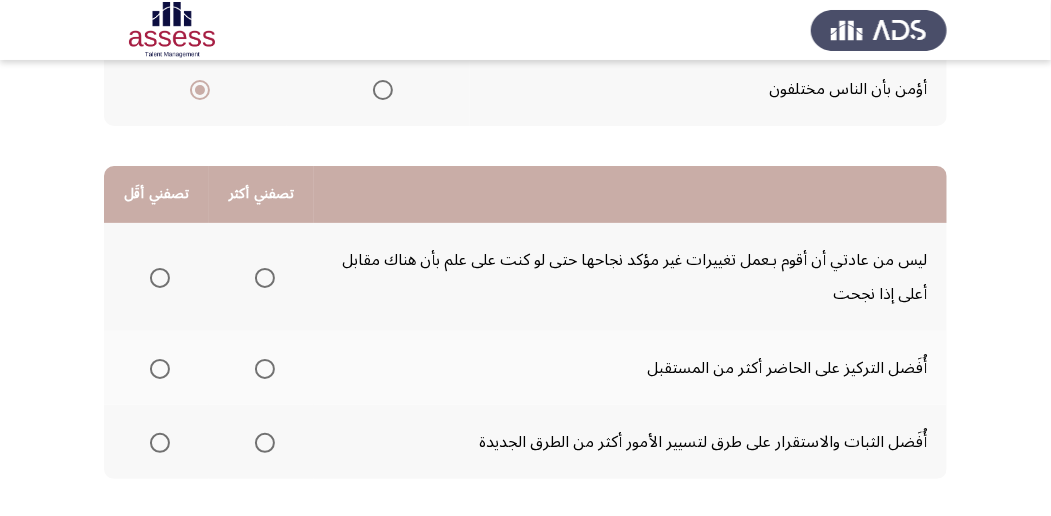 scroll, scrollTop: 466, scrollLeft: 0, axis: vertical 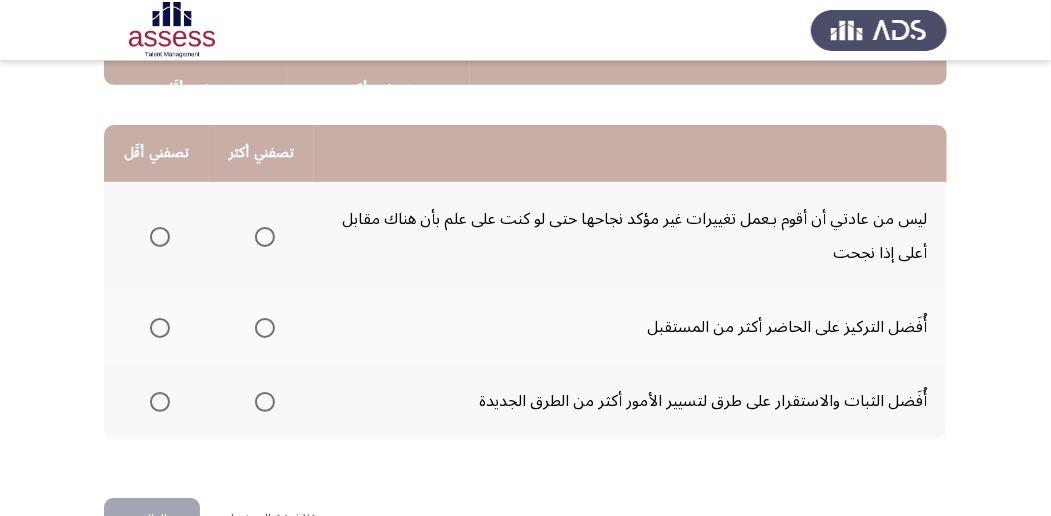 click at bounding box center (265, 328) 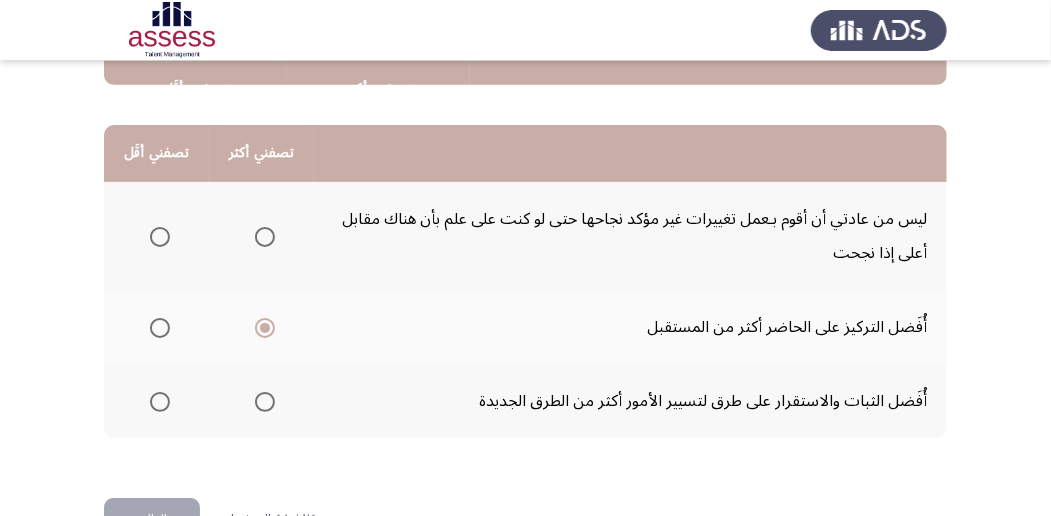 click at bounding box center [160, 402] 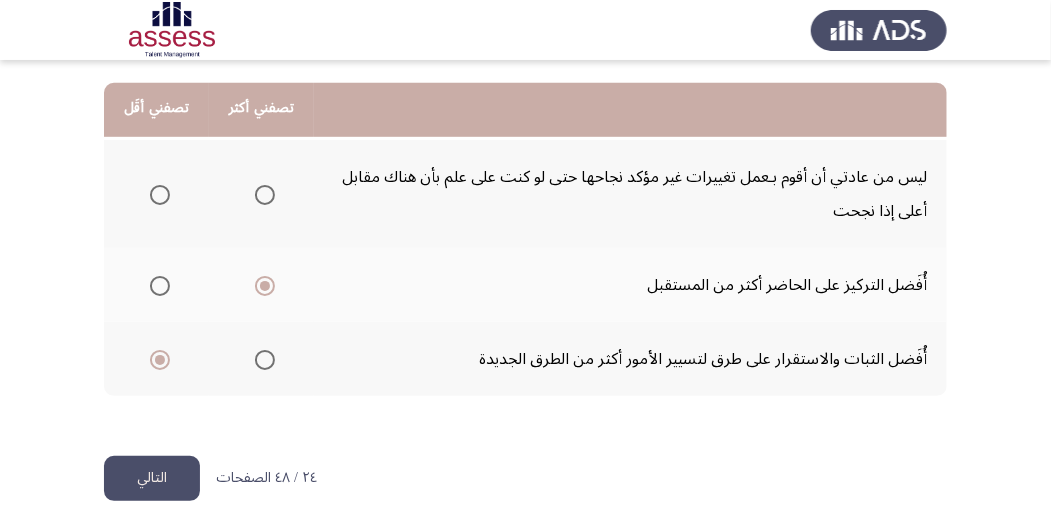 scroll, scrollTop: 528, scrollLeft: 0, axis: vertical 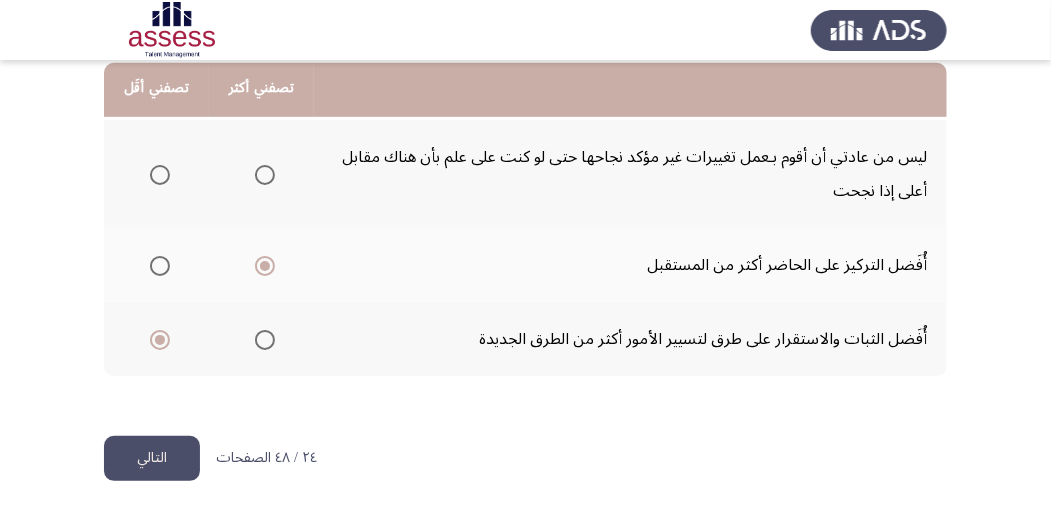 click on "التالي" 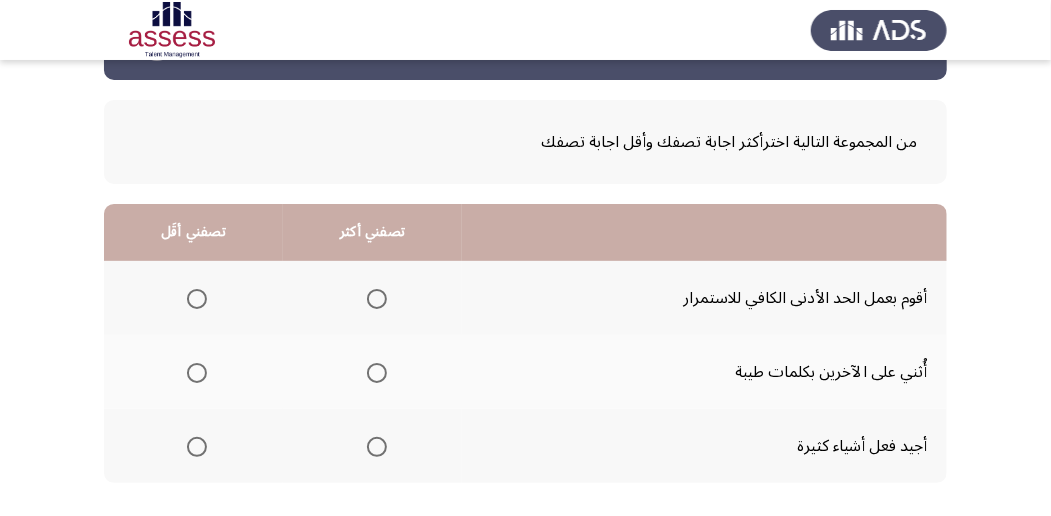 scroll, scrollTop: 133, scrollLeft: 0, axis: vertical 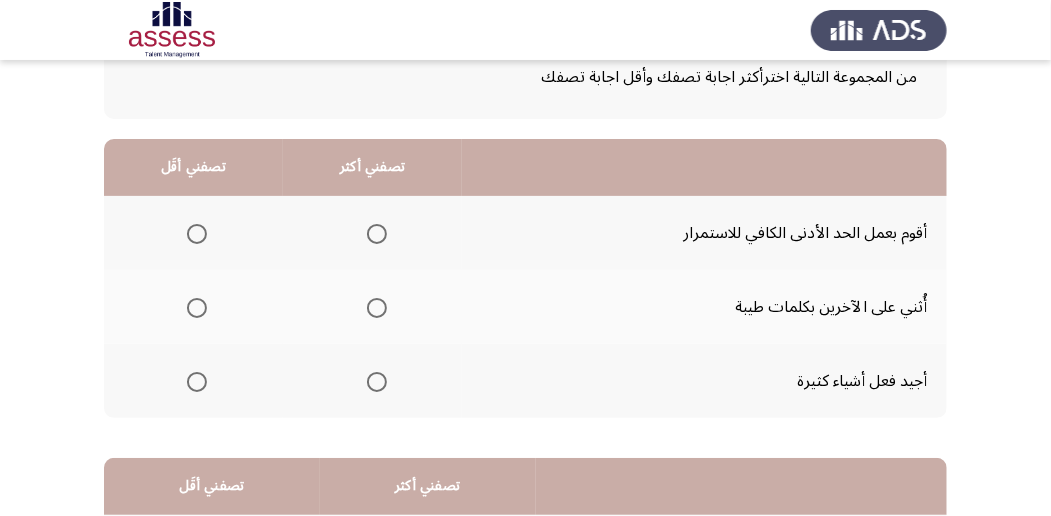 click at bounding box center (377, 234) 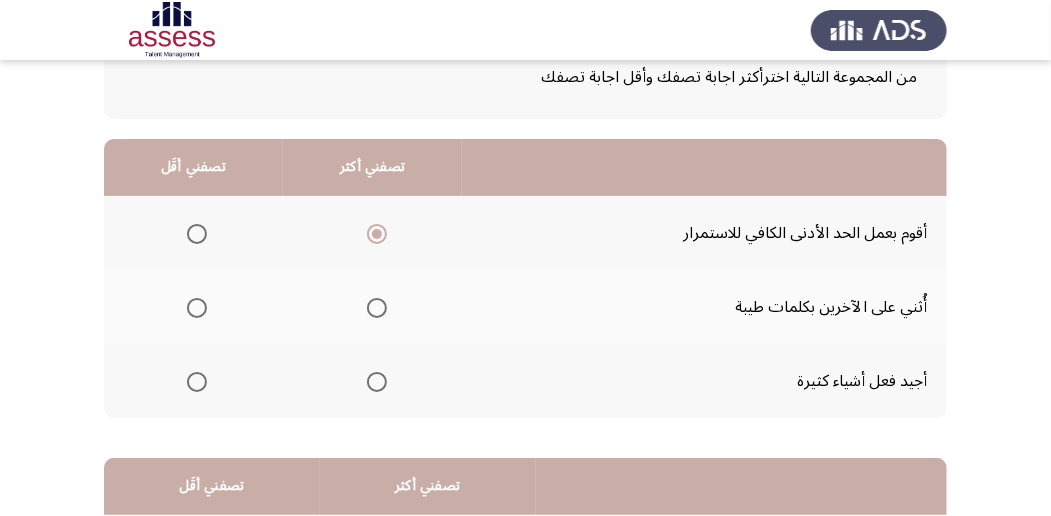 click at bounding box center [197, 382] 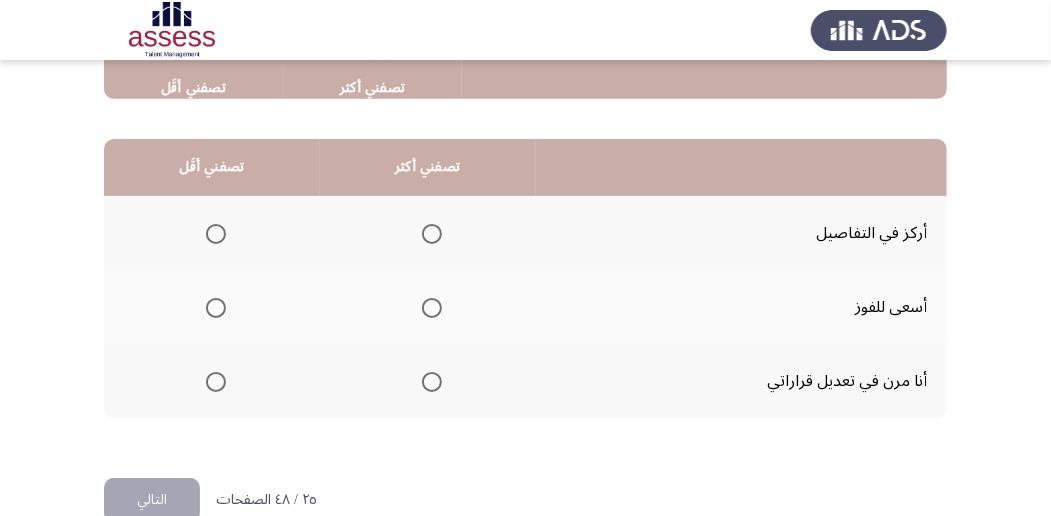 scroll, scrollTop: 466, scrollLeft: 0, axis: vertical 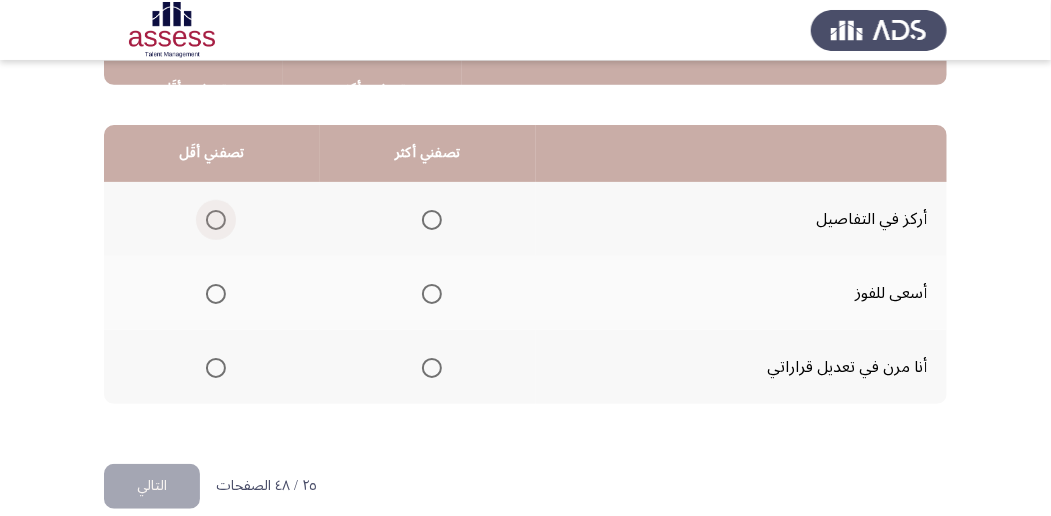 click at bounding box center (216, 220) 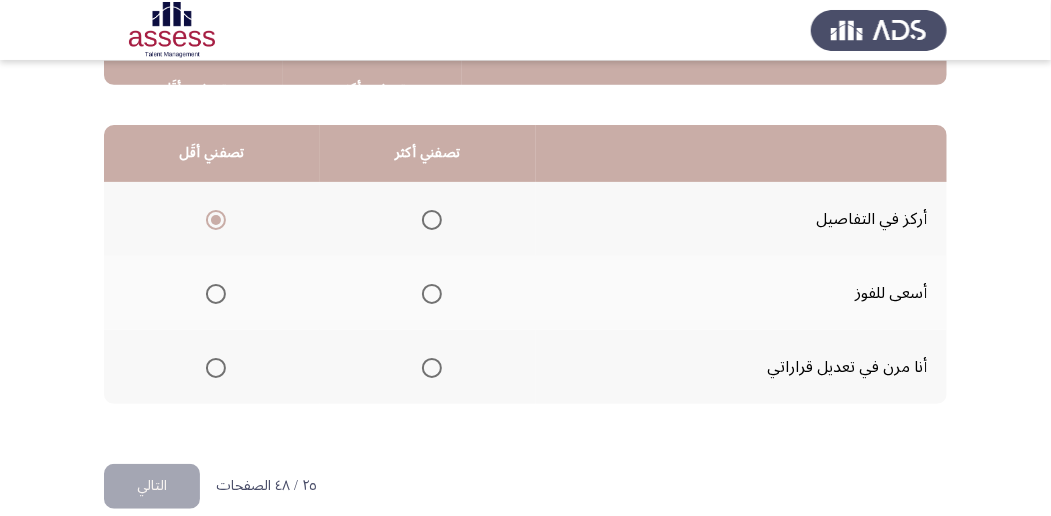 click at bounding box center [432, 294] 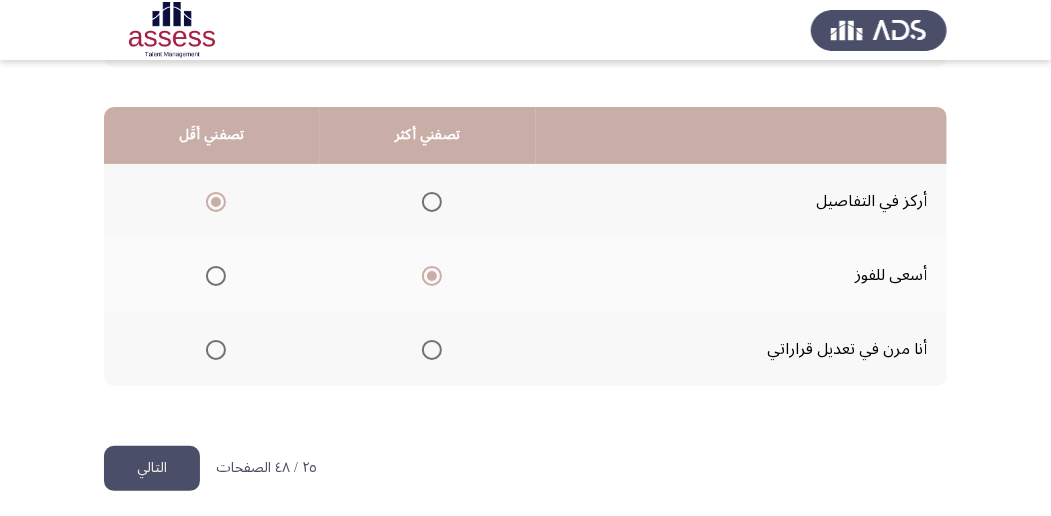 scroll, scrollTop: 494, scrollLeft: 0, axis: vertical 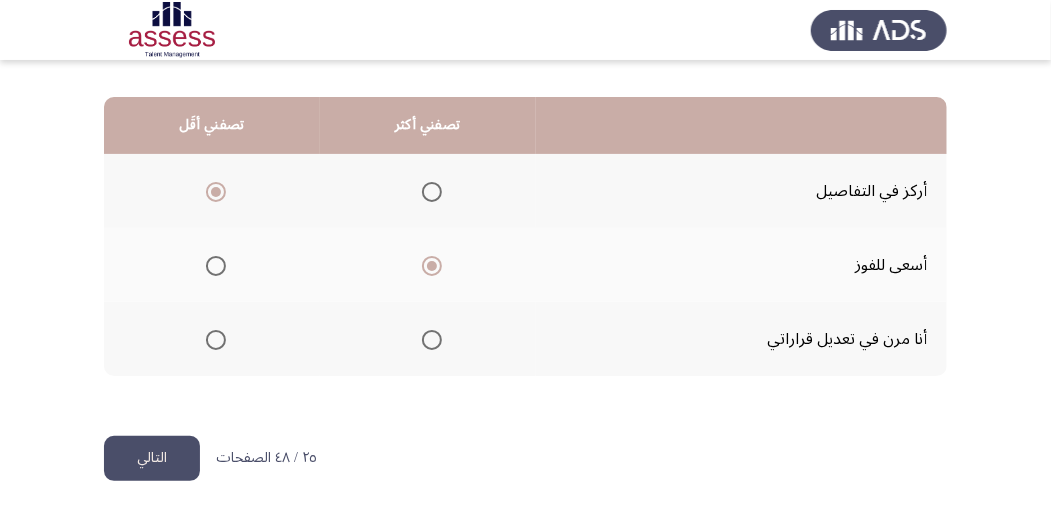 click on "التالي" 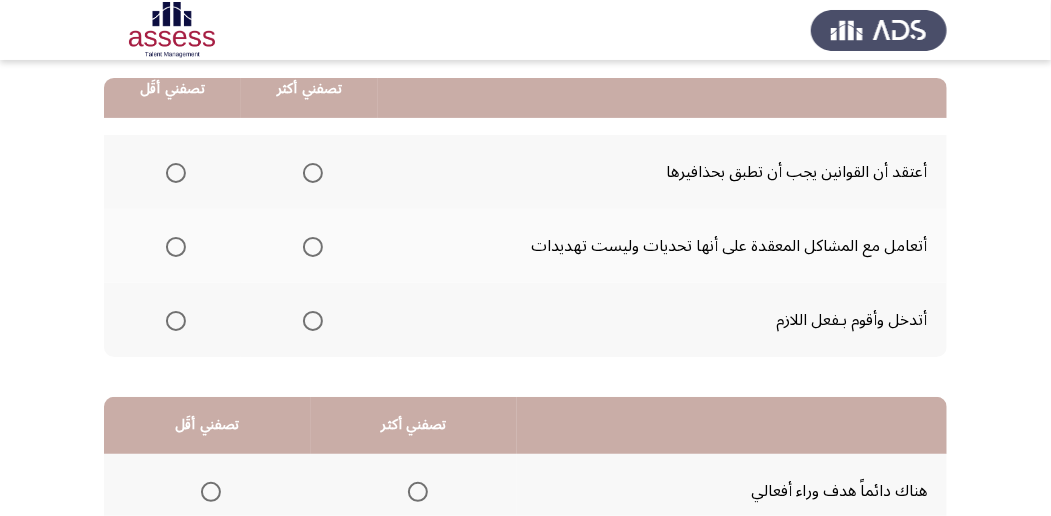 scroll, scrollTop: 200, scrollLeft: 0, axis: vertical 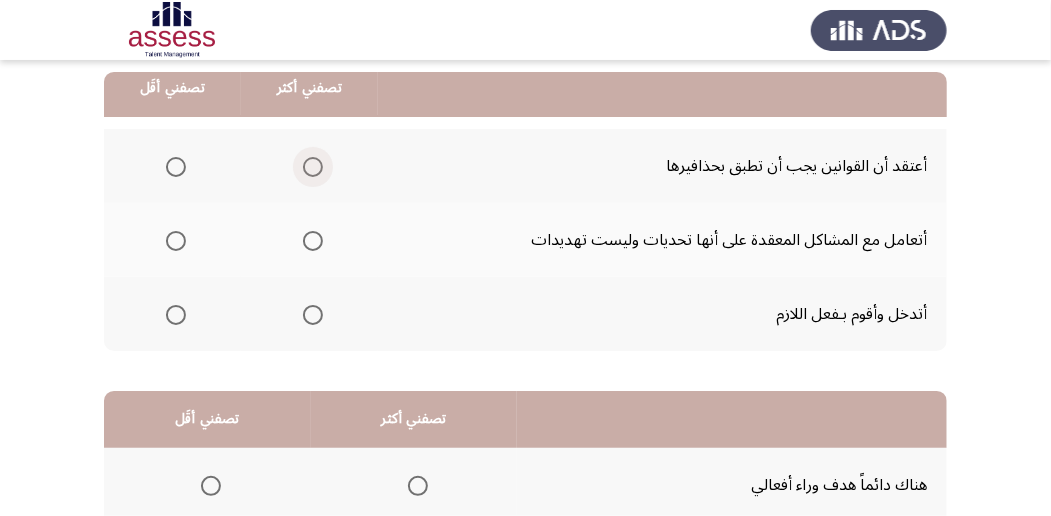 click at bounding box center [313, 167] 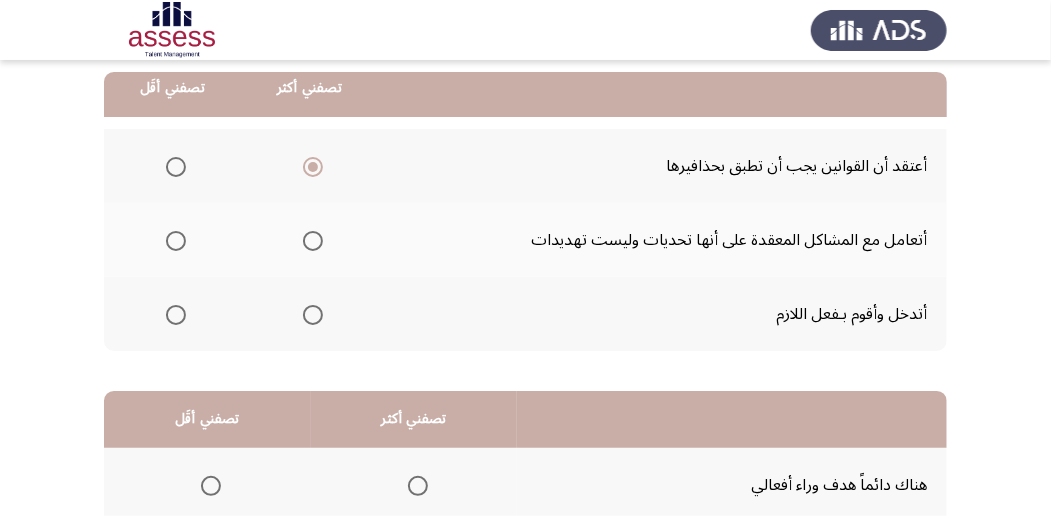 click at bounding box center [176, 315] 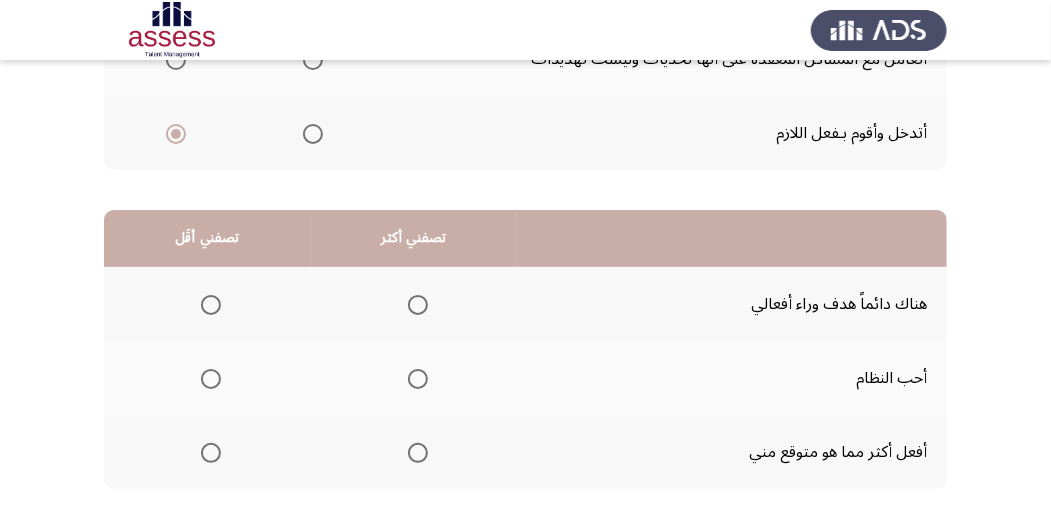 scroll, scrollTop: 466, scrollLeft: 0, axis: vertical 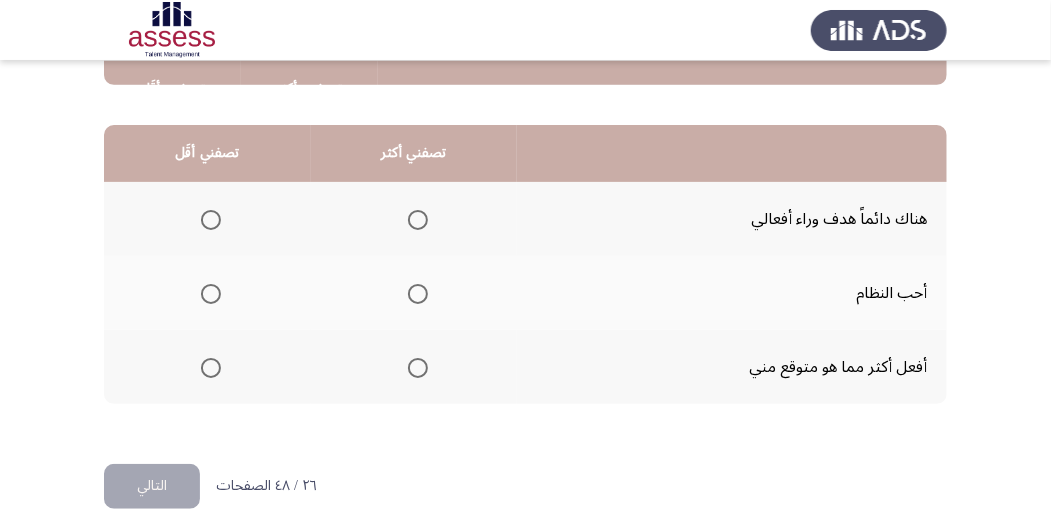 click at bounding box center (418, 294) 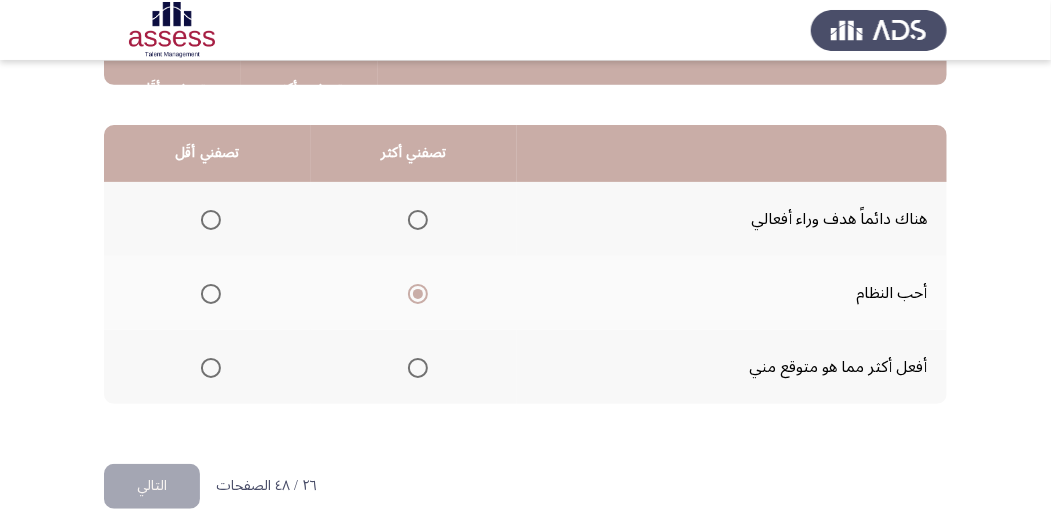 click at bounding box center (211, 368) 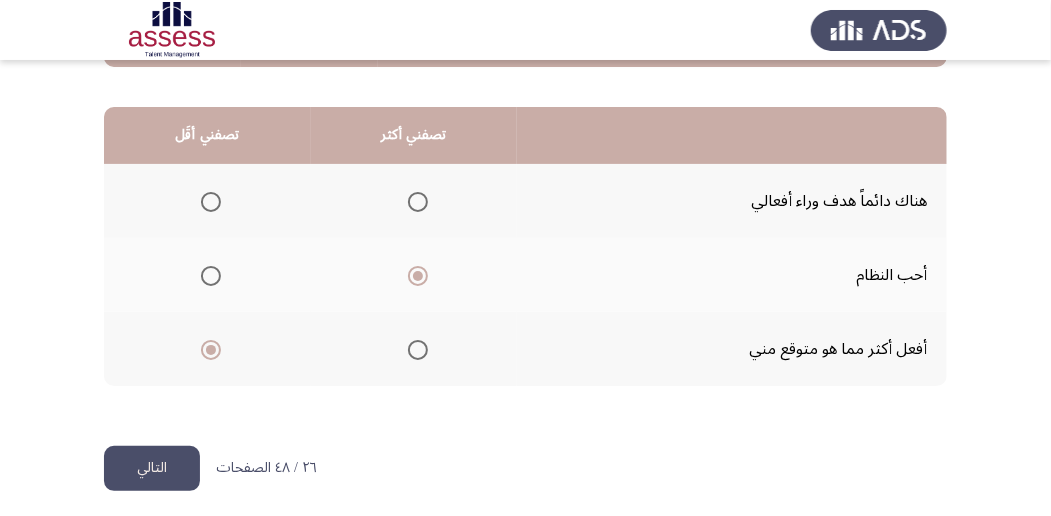 scroll, scrollTop: 494, scrollLeft: 0, axis: vertical 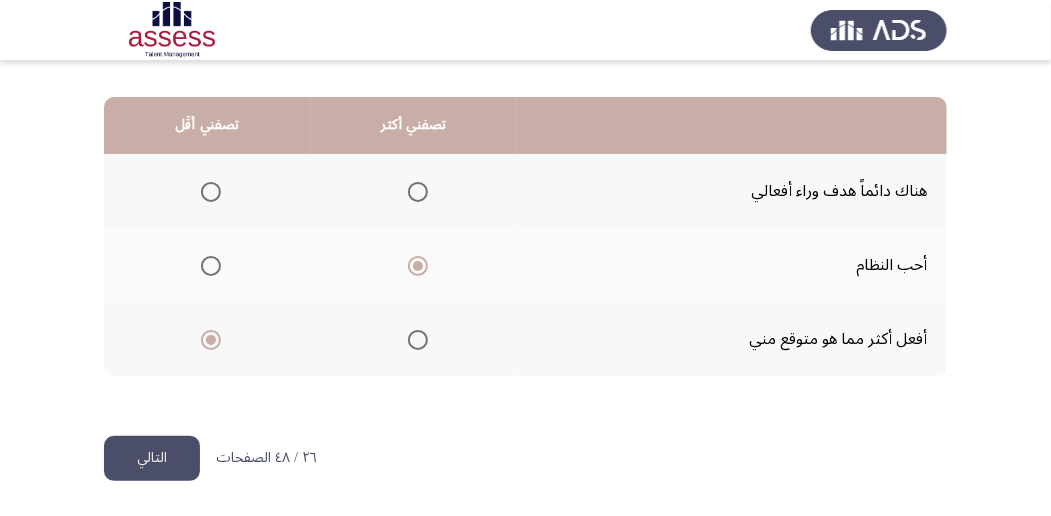 click on "التالي" 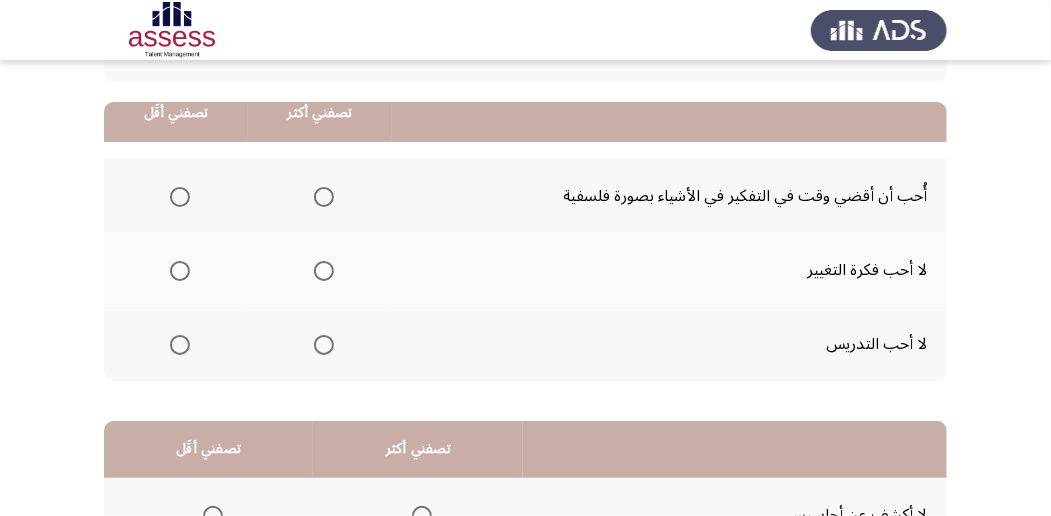 scroll, scrollTop: 200, scrollLeft: 0, axis: vertical 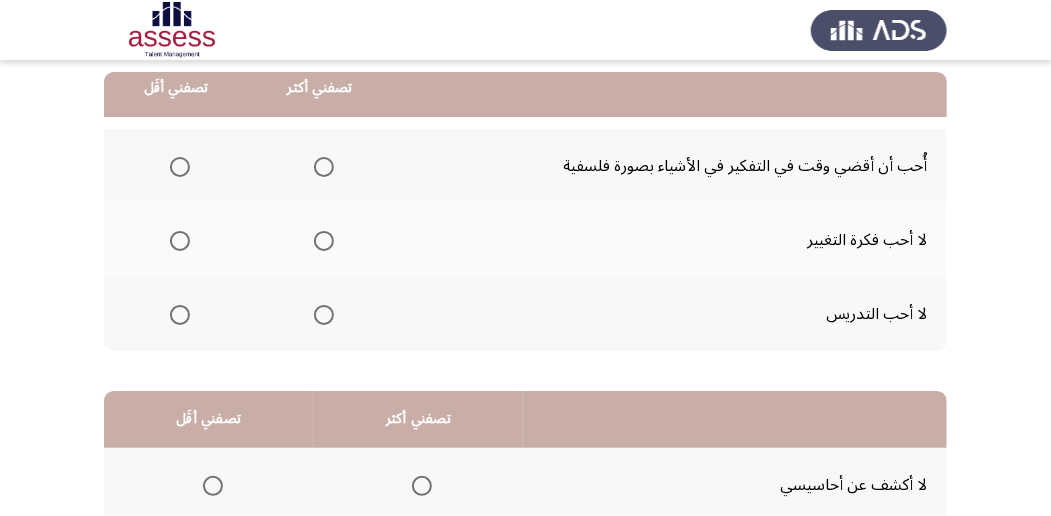 click at bounding box center [324, 167] 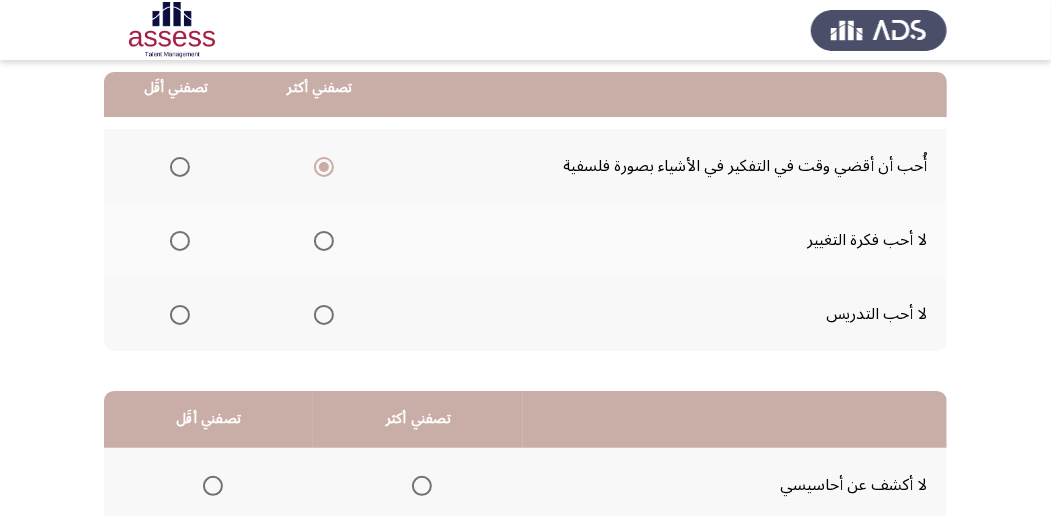 click at bounding box center (180, 241) 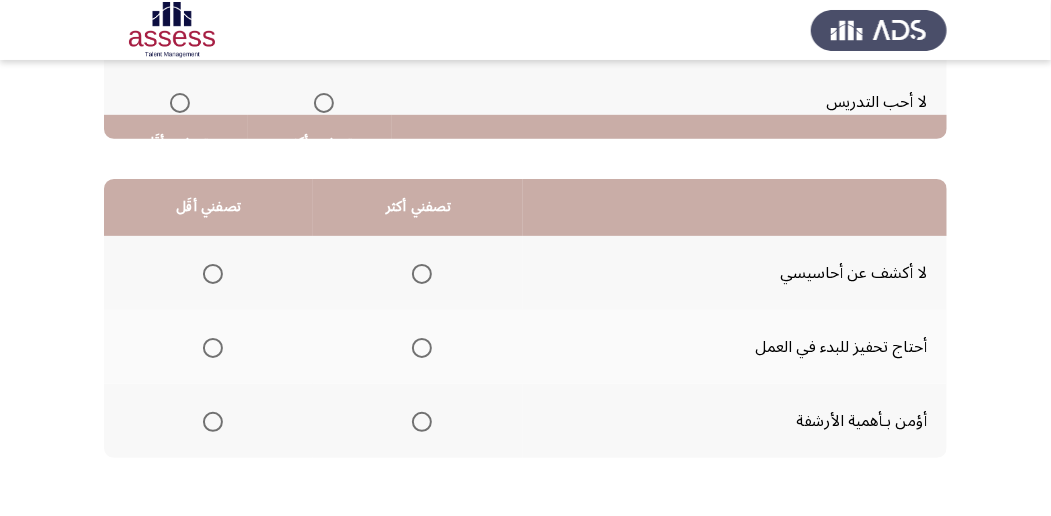 scroll, scrollTop: 466, scrollLeft: 0, axis: vertical 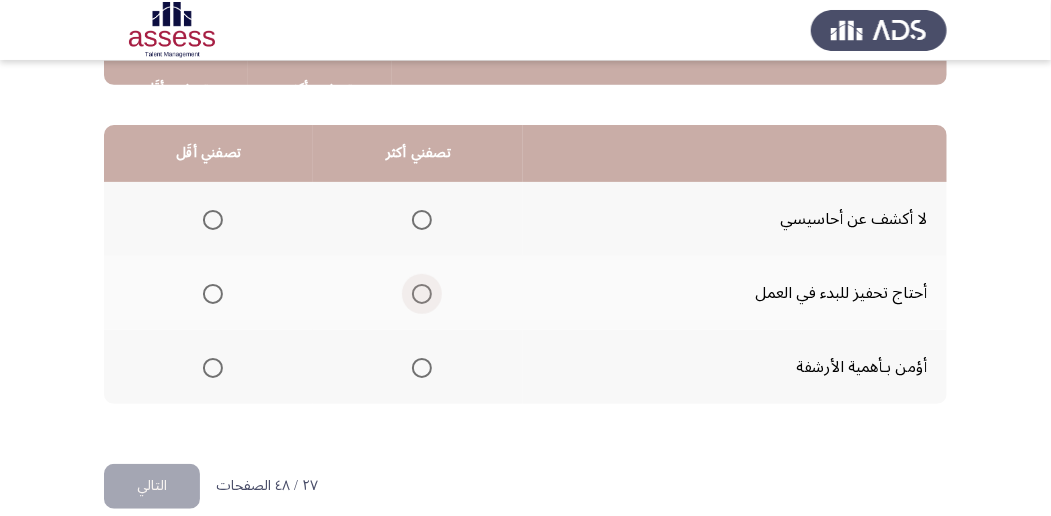 click at bounding box center [422, 294] 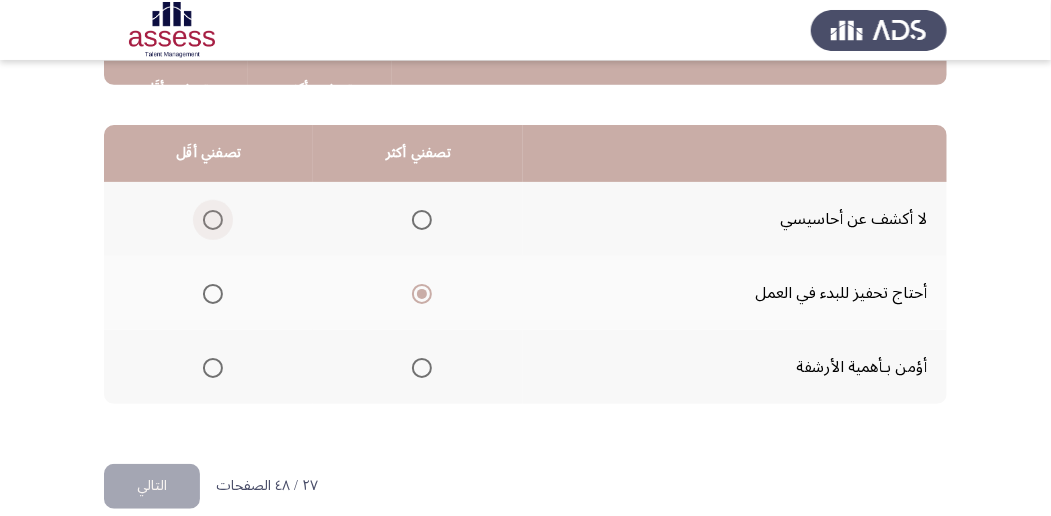 click at bounding box center (213, 220) 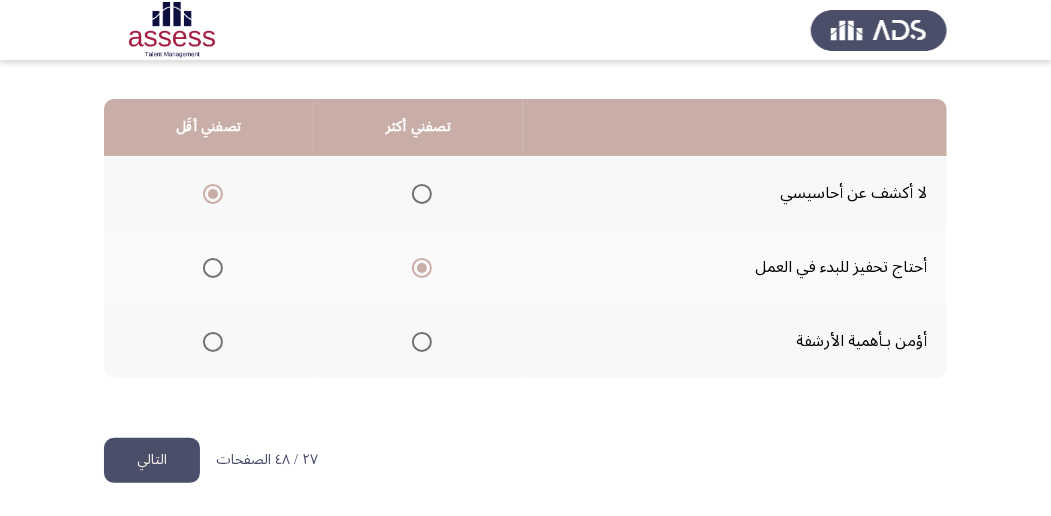 scroll, scrollTop: 494, scrollLeft: 0, axis: vertical 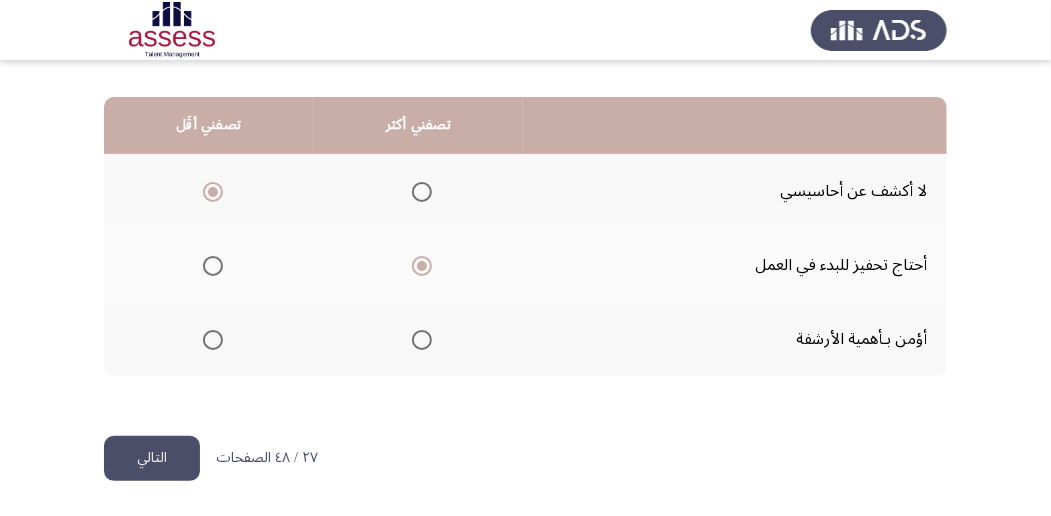 click on "التالي" 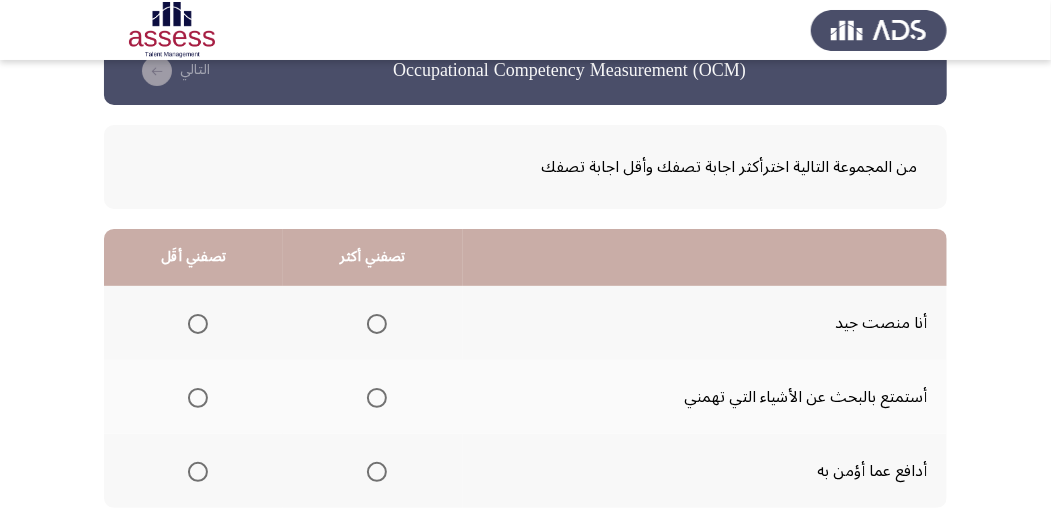 scroll, scrollTop: 66, scrollLeft: 0, axis: vertical 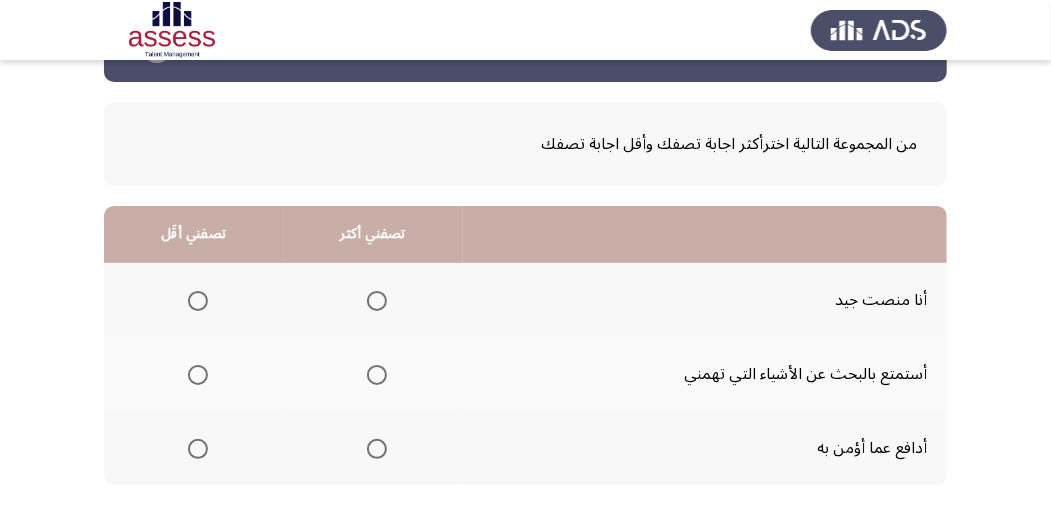 click at bounding box center (377, 375) 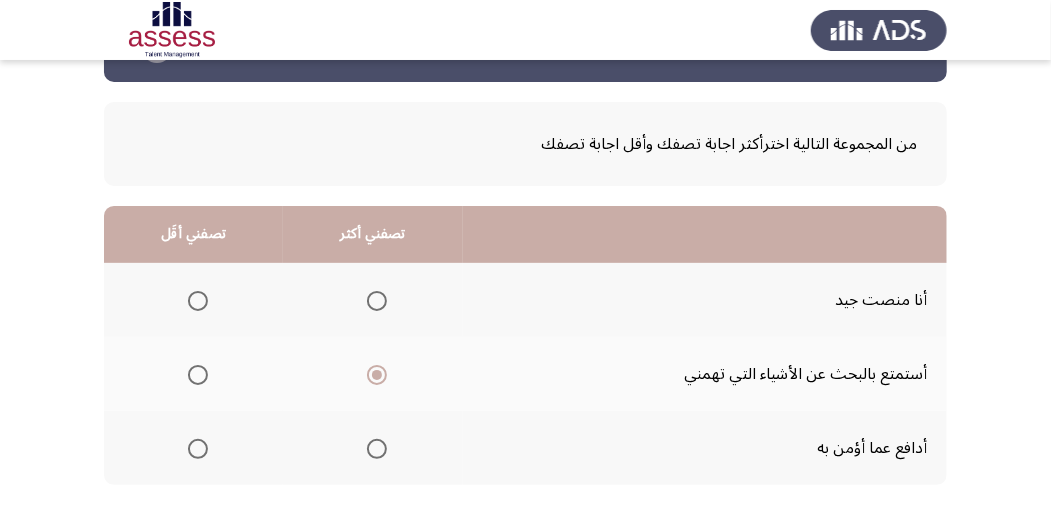 click at bounding box center (198, 449) 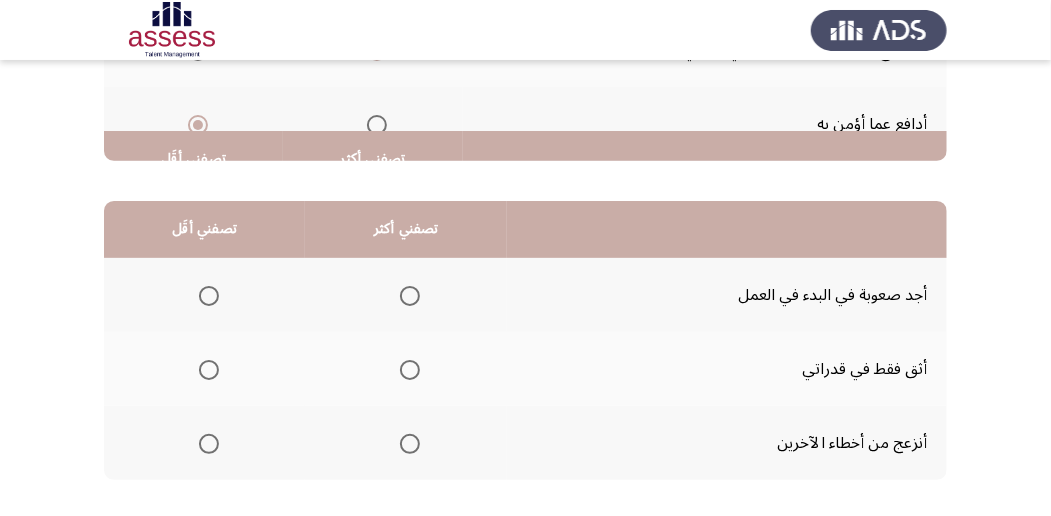 scroll, scrollTop: 466, scrollLeft: 0, axis: vertical 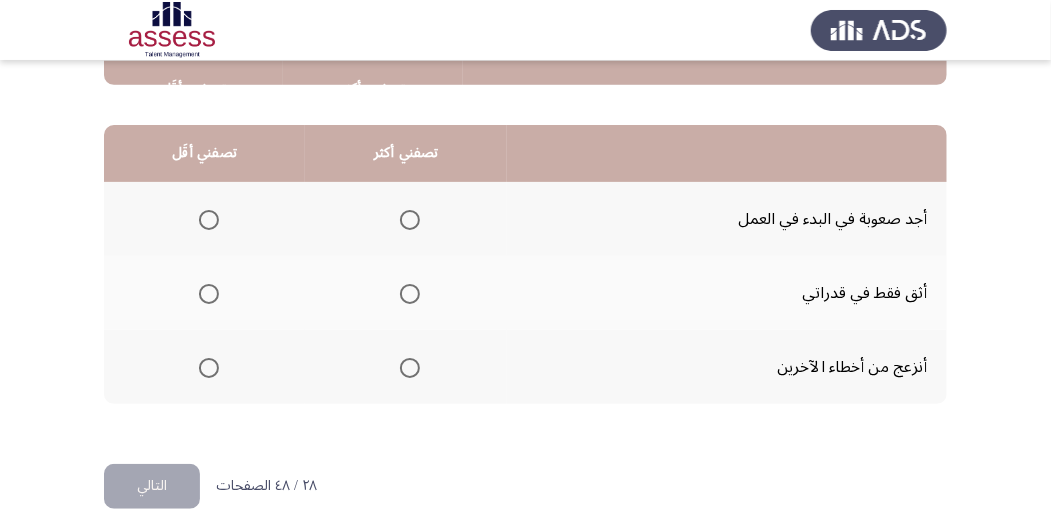 click at bounding box center (410, 294) 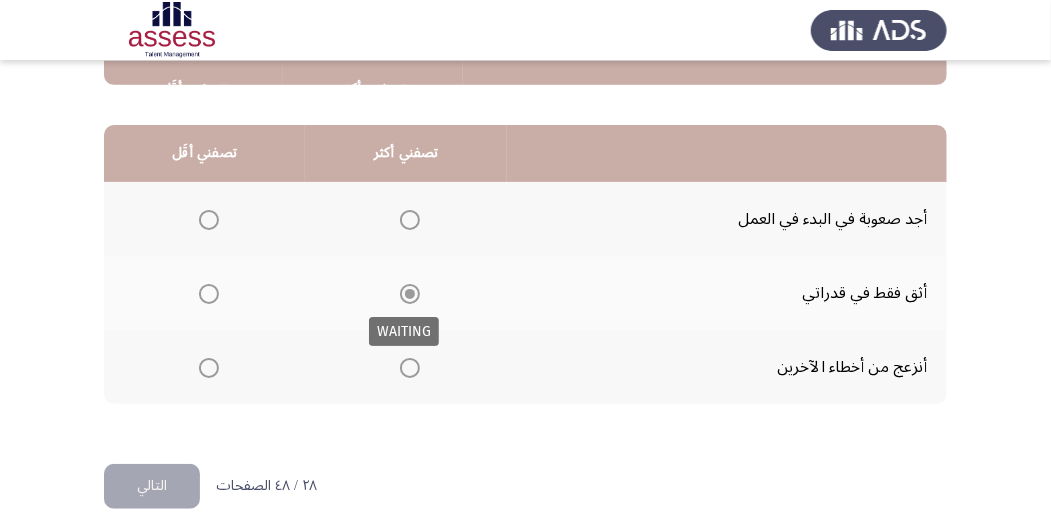 click at bounding box center [410, 294] 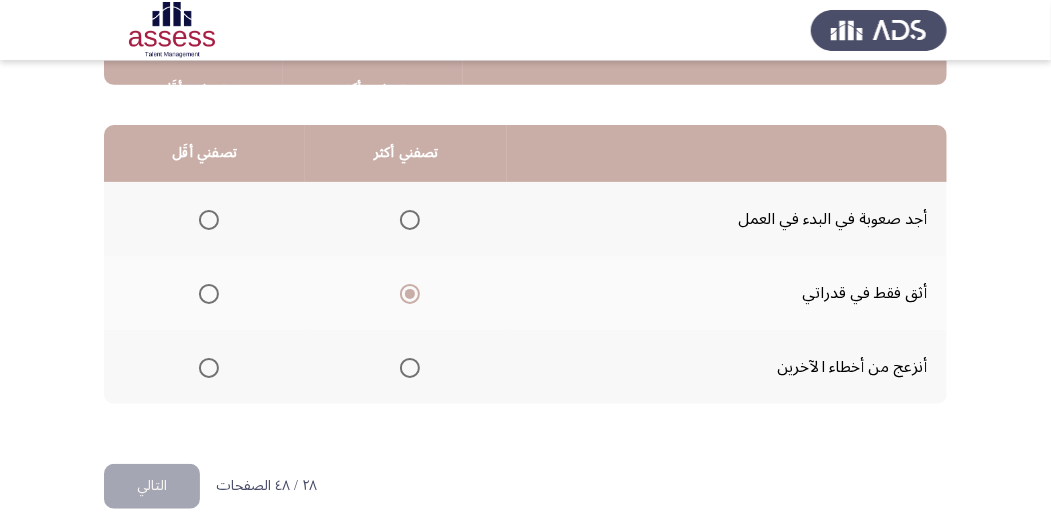 click at bounding box center (209, 368) 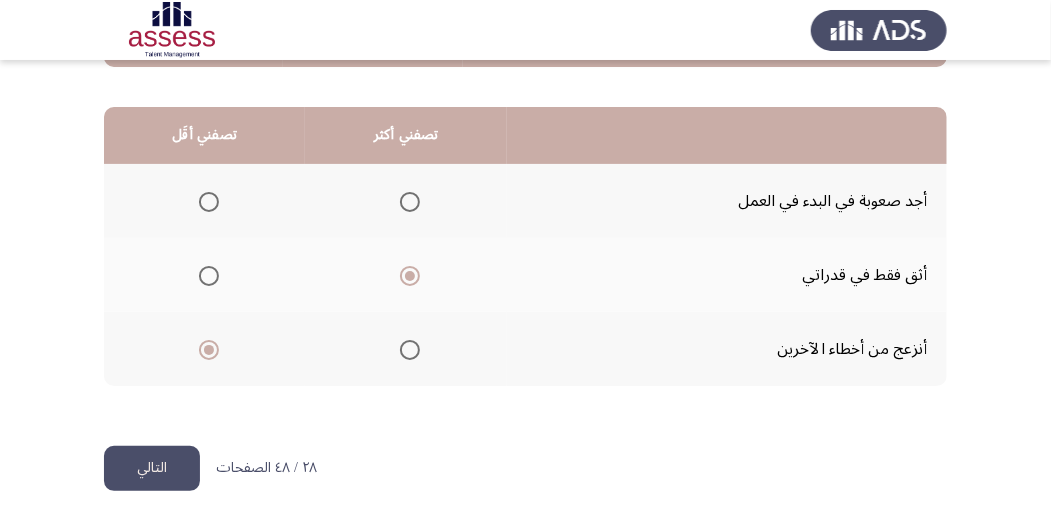scroll, scrollTop: 494, scrollLeft: 0, axis: vertical 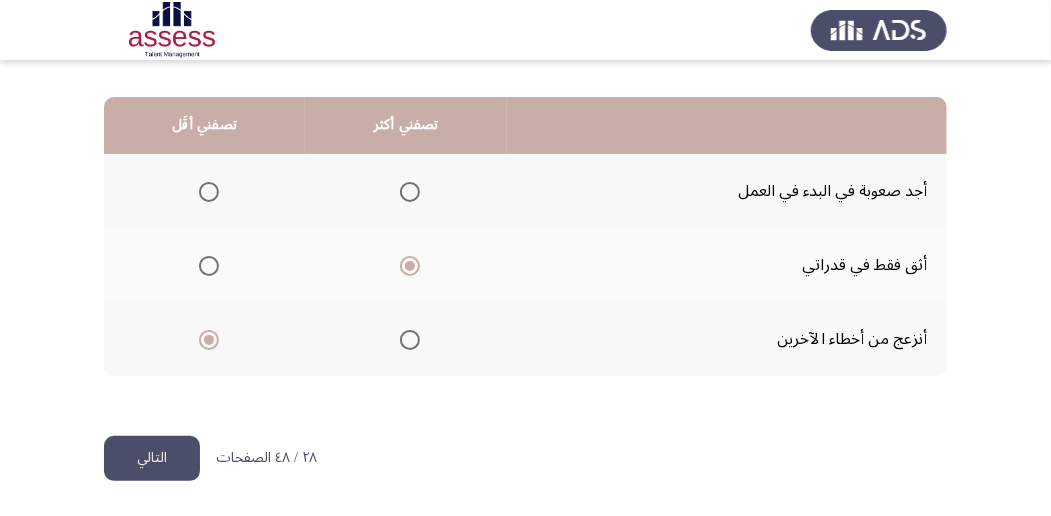 click on "التالي" 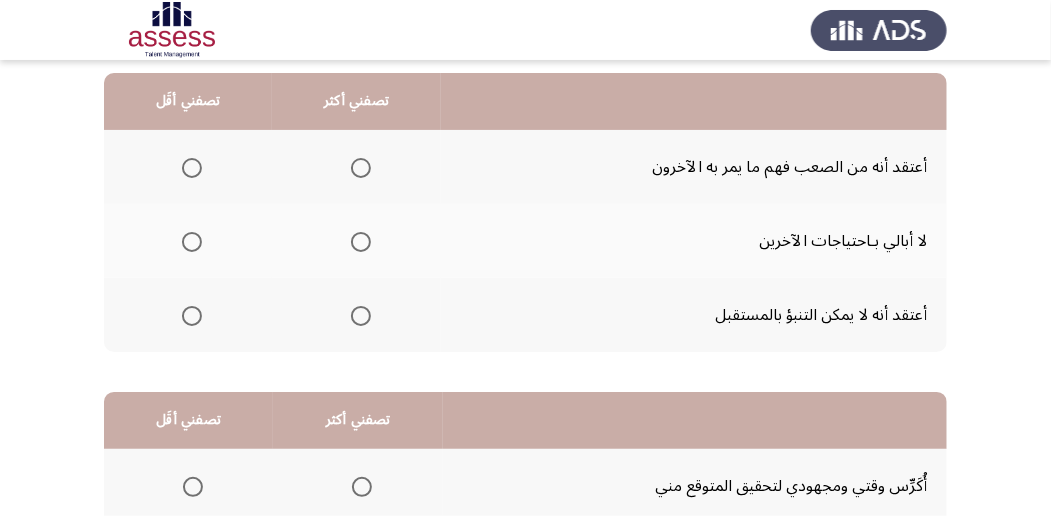 scroll, scrollTop: 200, scrollLeft: 0, axis: vertical 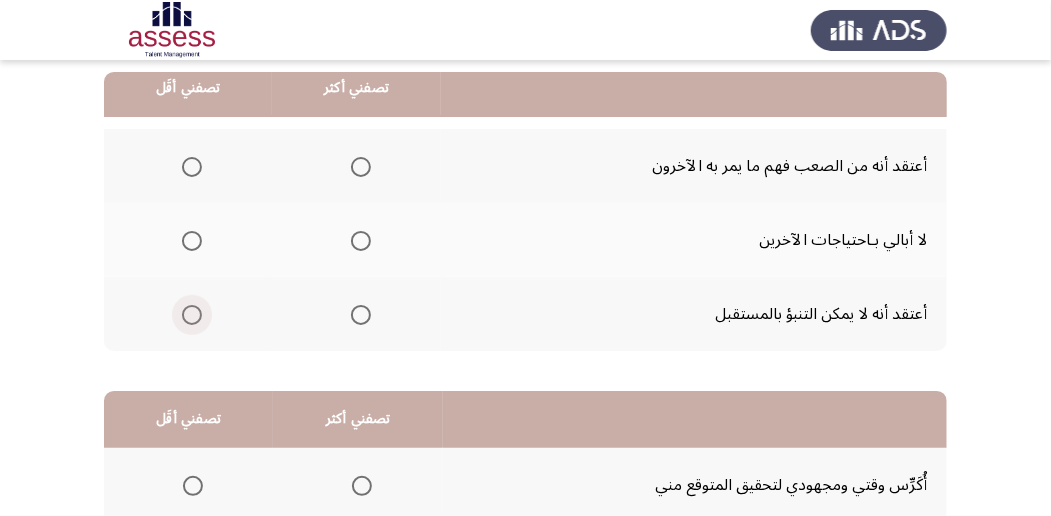 click at bounding box center (192, 315) 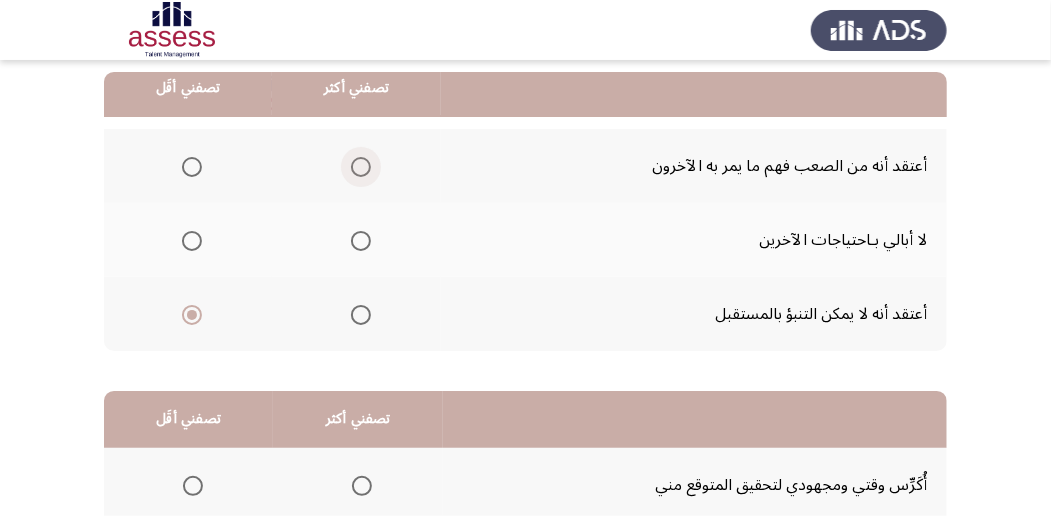 click at bounding box center (361, 167) 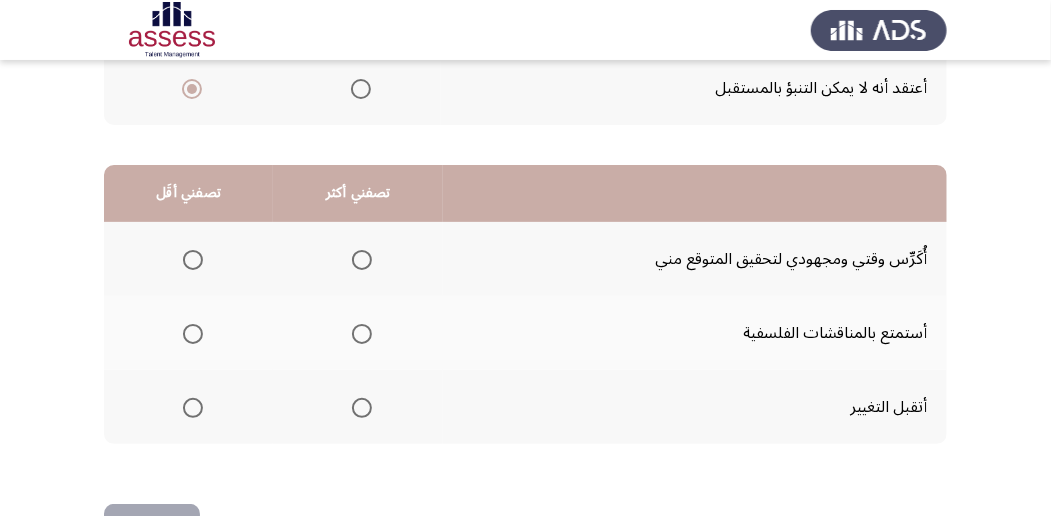 scroll, scrollTop: 466, scrollLeft: 0, axis: vertical 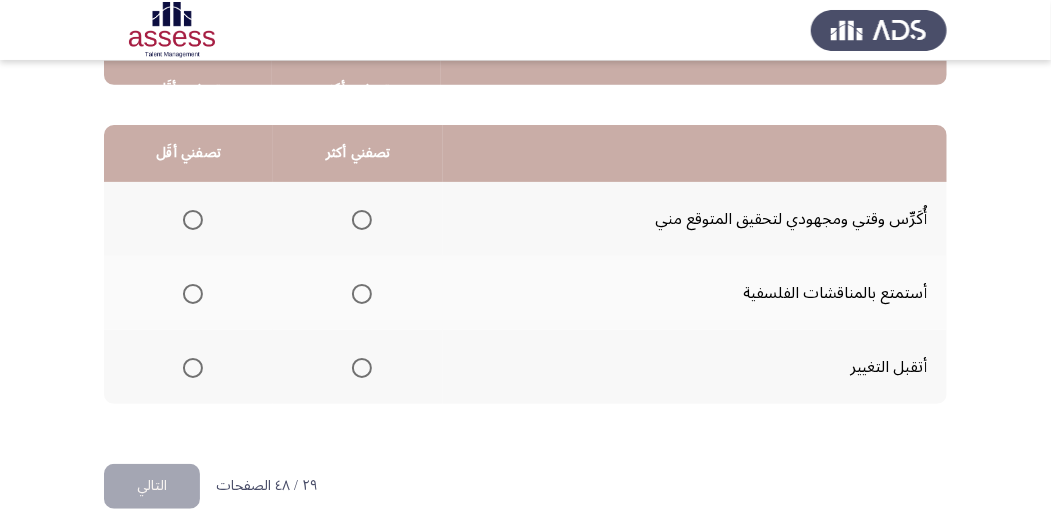 click at bounding box center (362, 220) 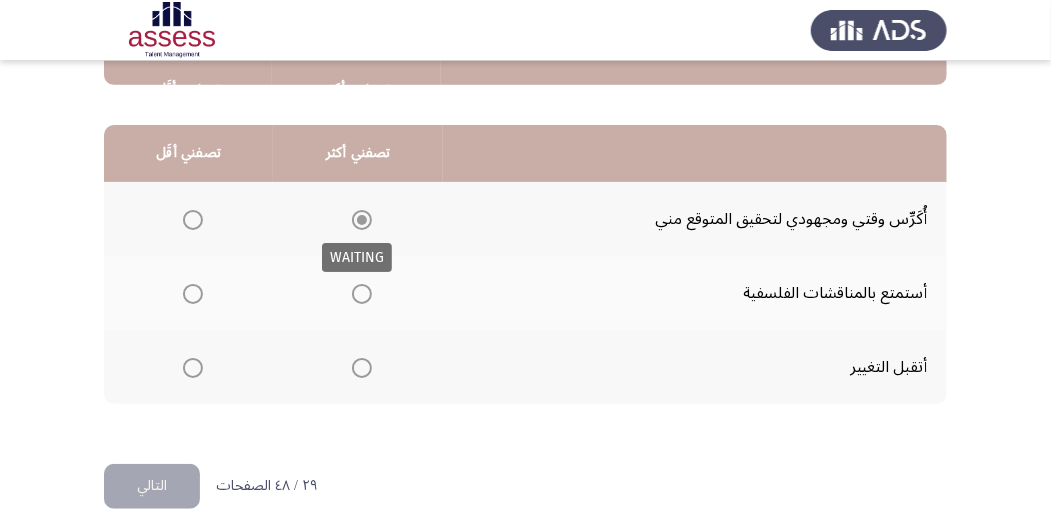 click at bounding box center (362, 220) 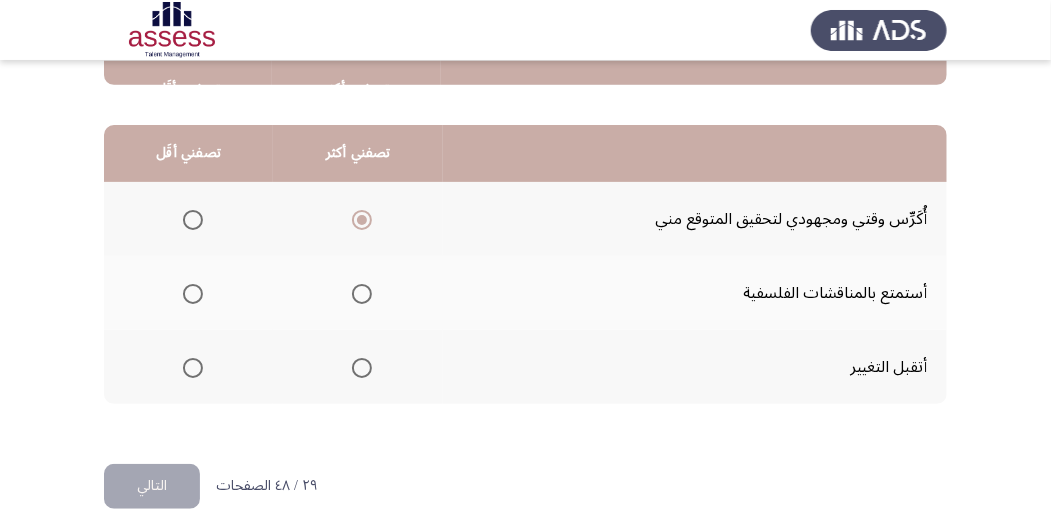 click at bounding box center [193, 368] 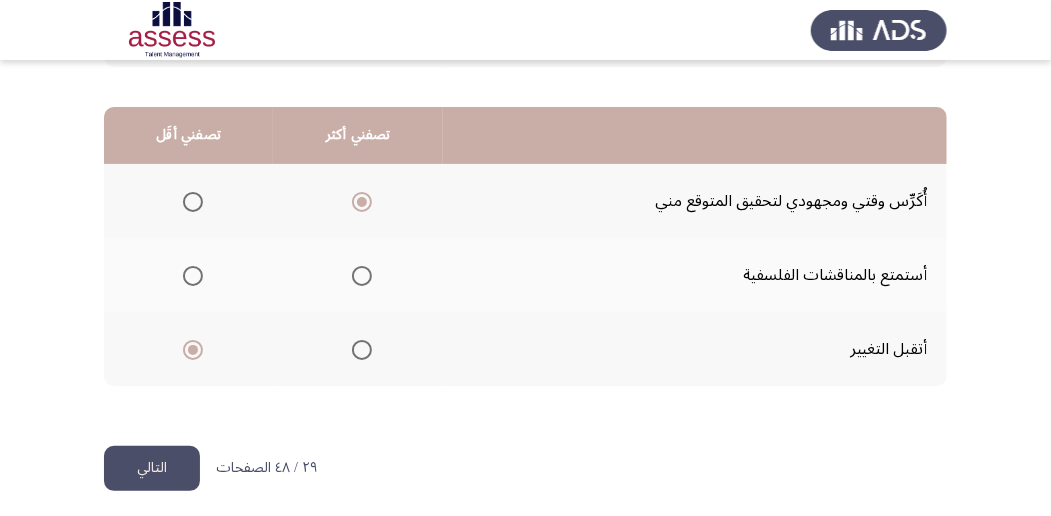 scroll, scrollTop: 494, scrollLeft: 0, axis: vertical 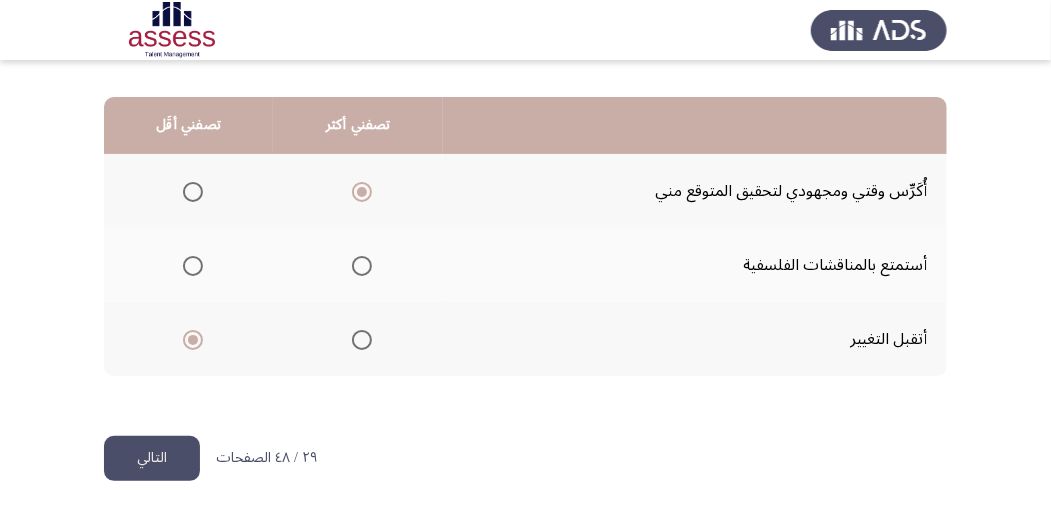 click on "التالي" 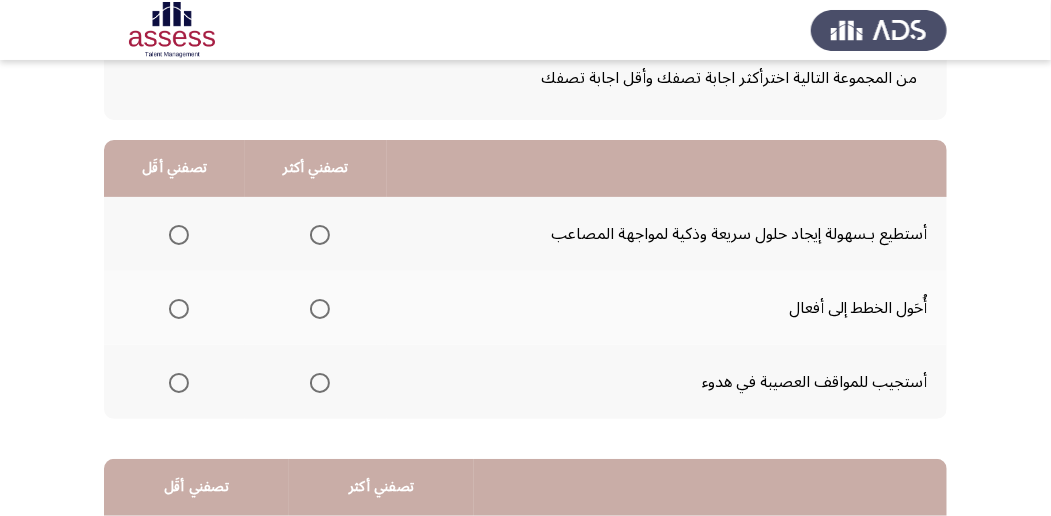 scroll, scrollTop: 133, scrollLeft: 0, axis: vertical 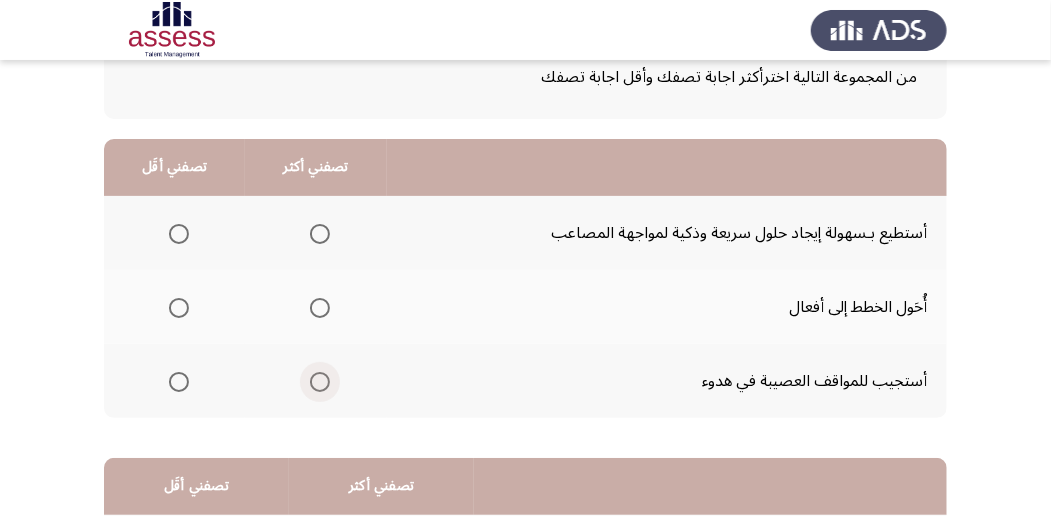 click at bounding box center (320, 382) 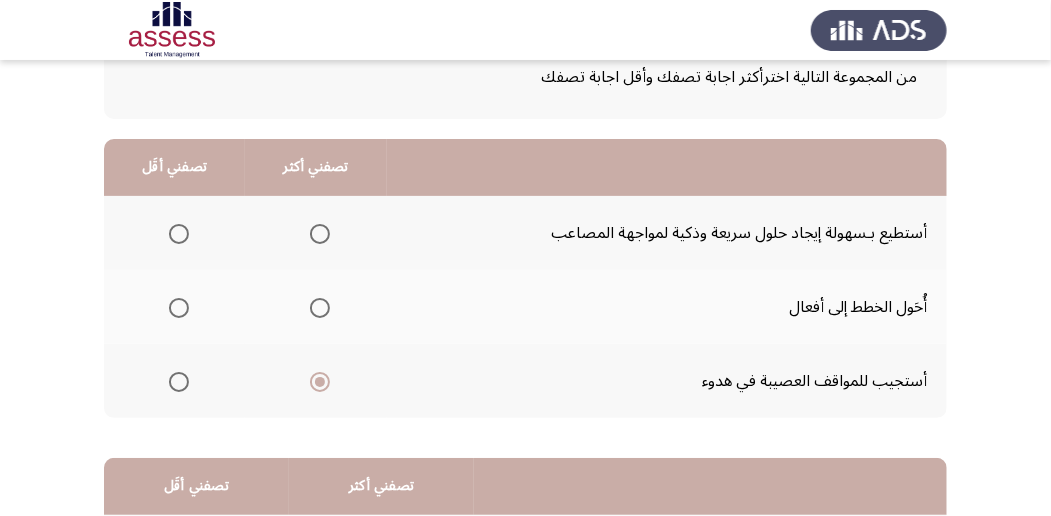 click at bounding box center [179, 308] 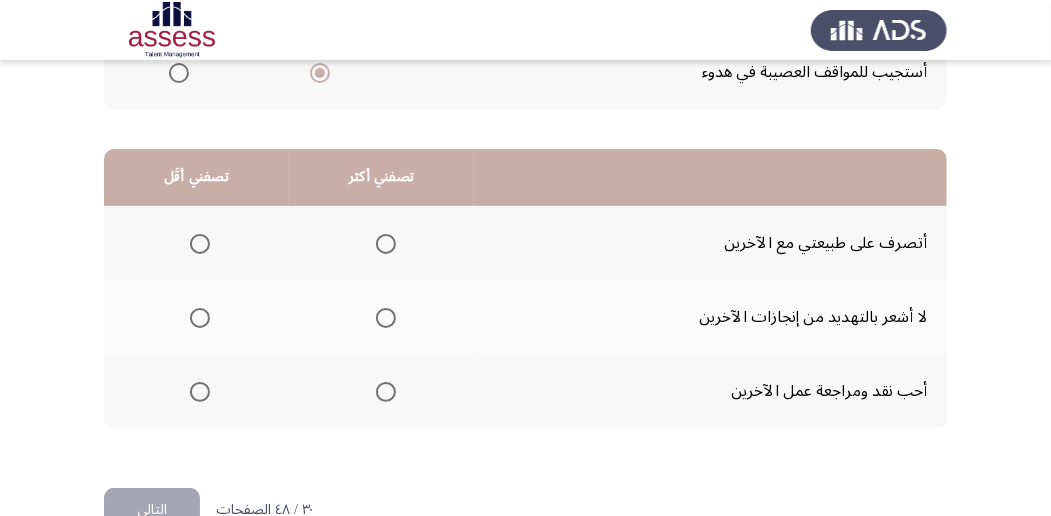 scroll, scrollTop: 466, scrollLeft: 0, axis: vertical 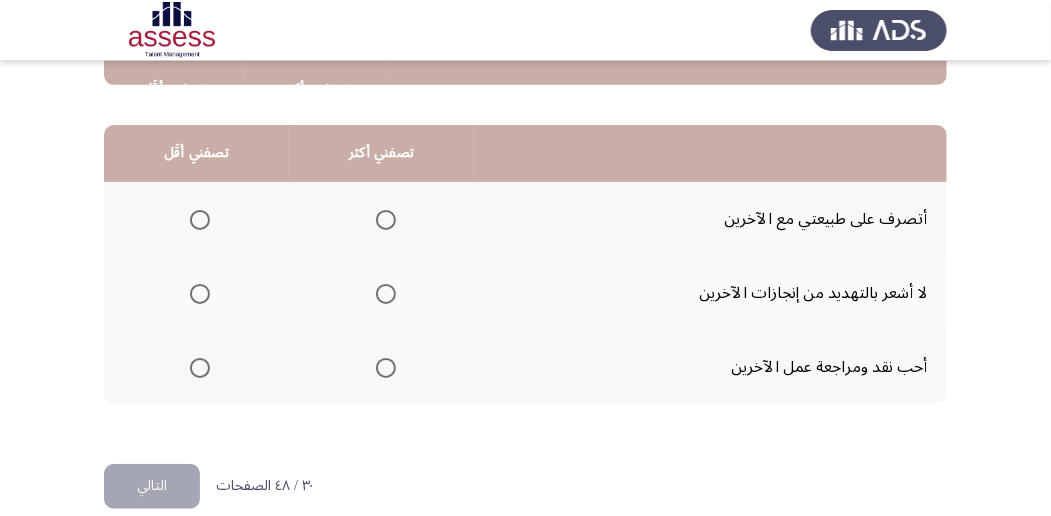click at bounding box center (386, 220) 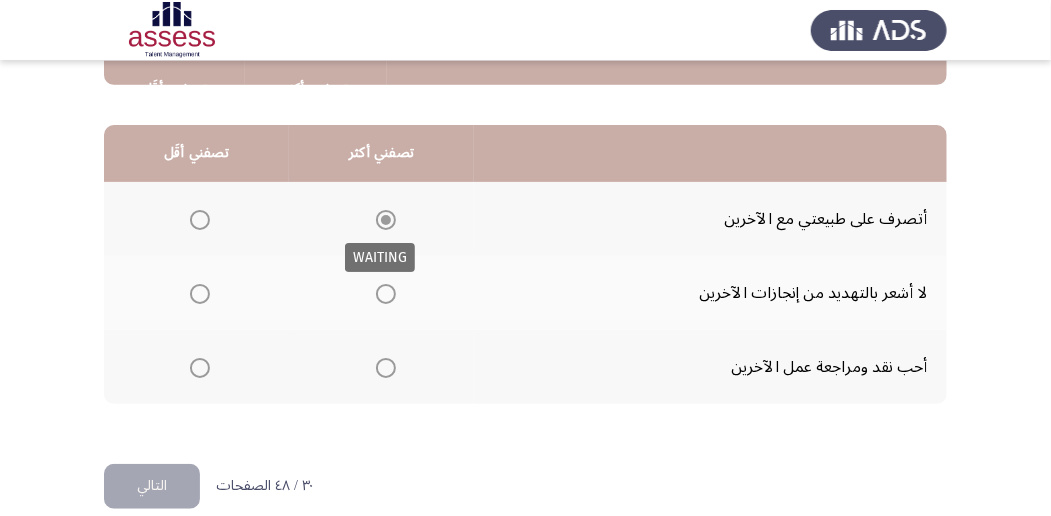 click at bounding box center (386, 220) 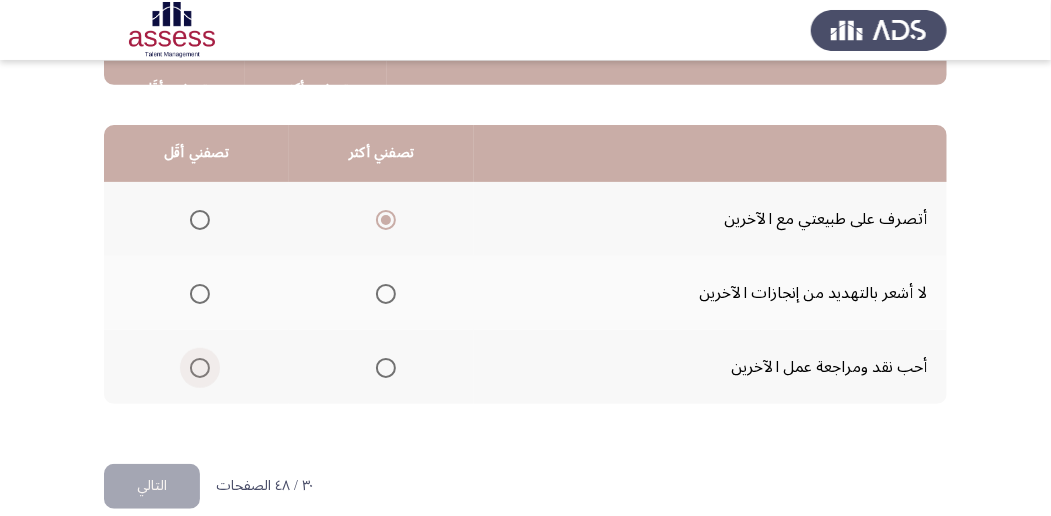 click at bounding box center (200, 368) 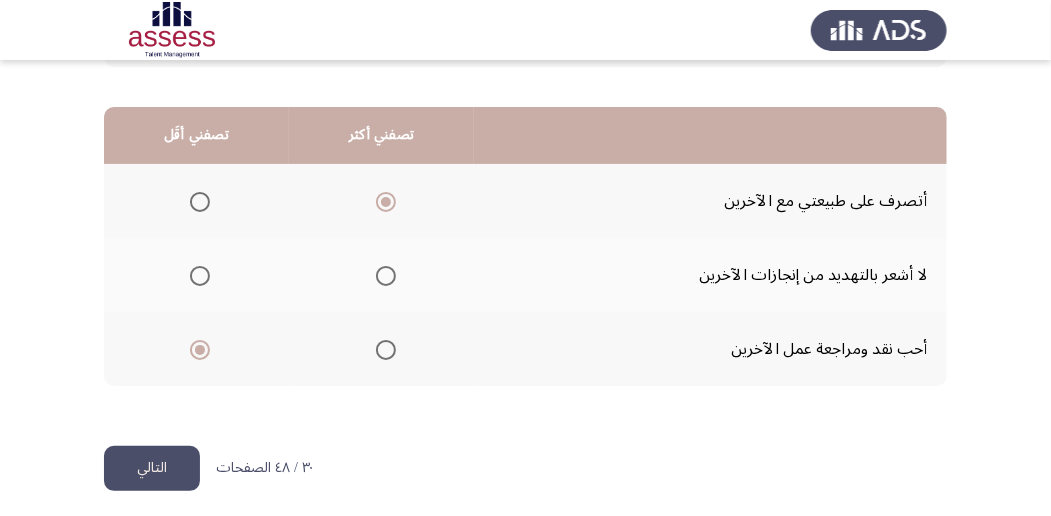 scroll, scrollTop: 494, scrollLeft: 0, axis: vertical 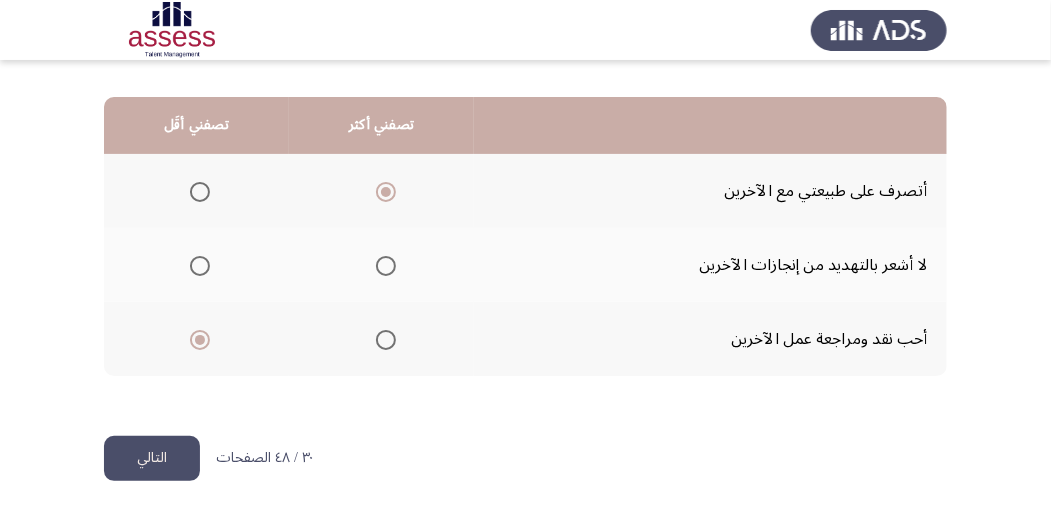 click on "التالي" 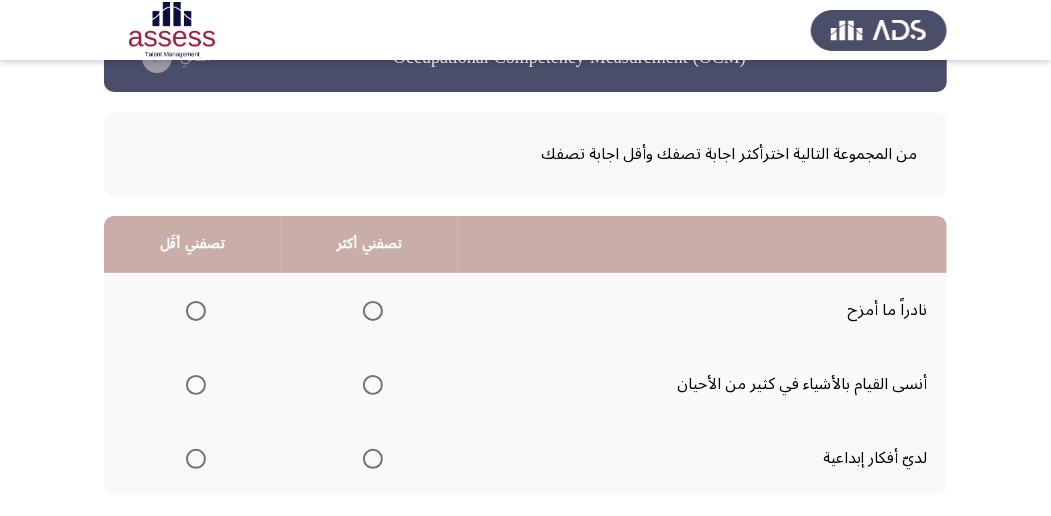 scroll, scrollTop: 133, scrollLeft: 0, axis: vertical 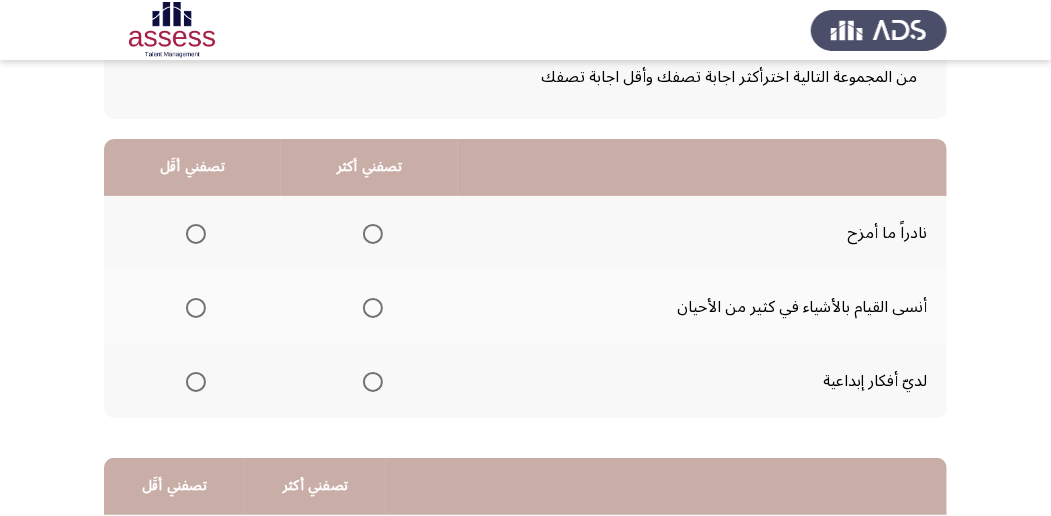 click 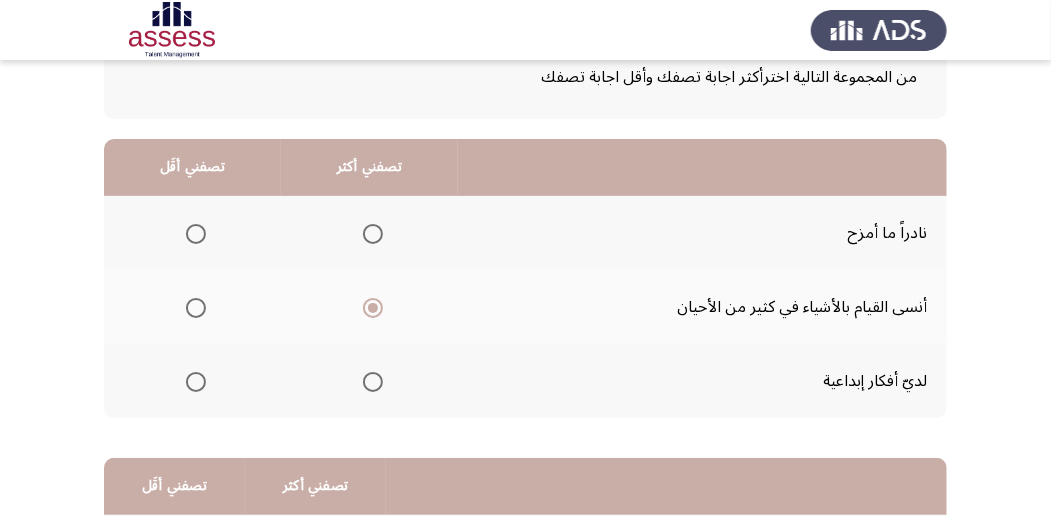 click at bounding box center (196, 234) 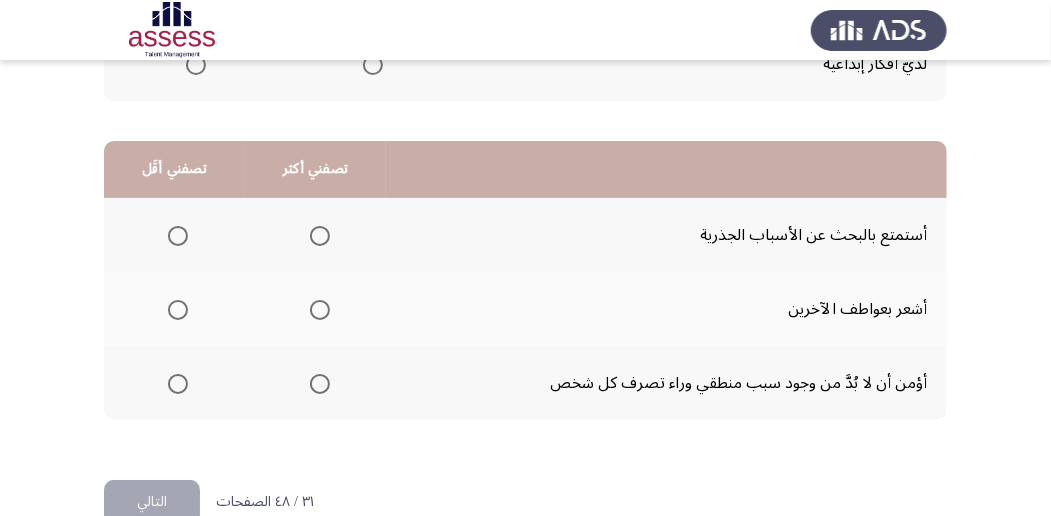 scroll, scrollTop: 466, scrollLeft: 0, axis: vertical 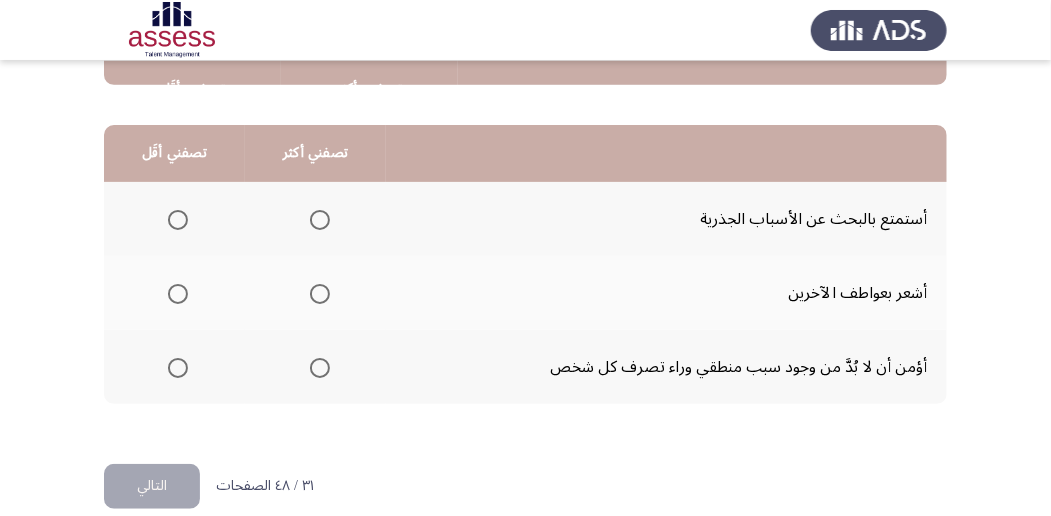 click at bounding box center (320, 368) 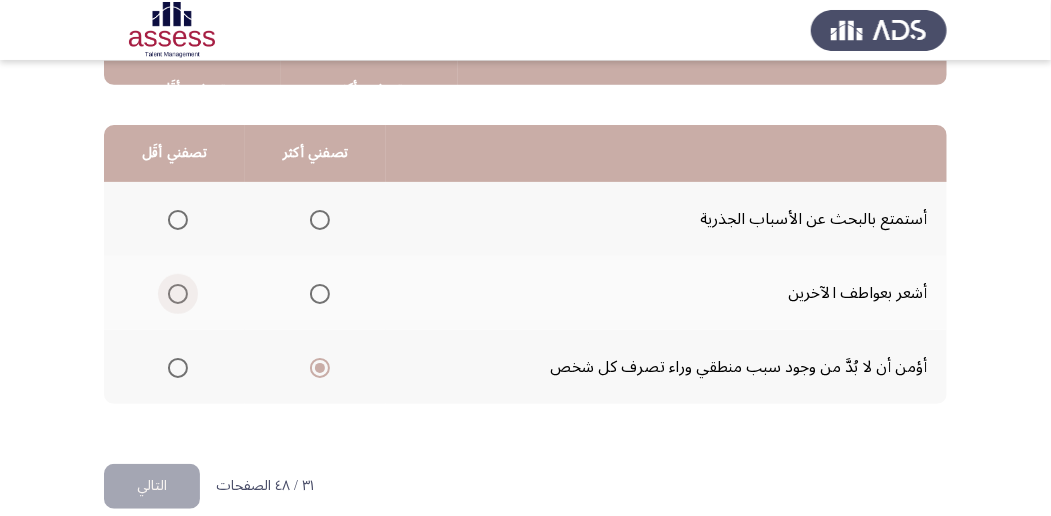 click at bounding box center [178, 294] 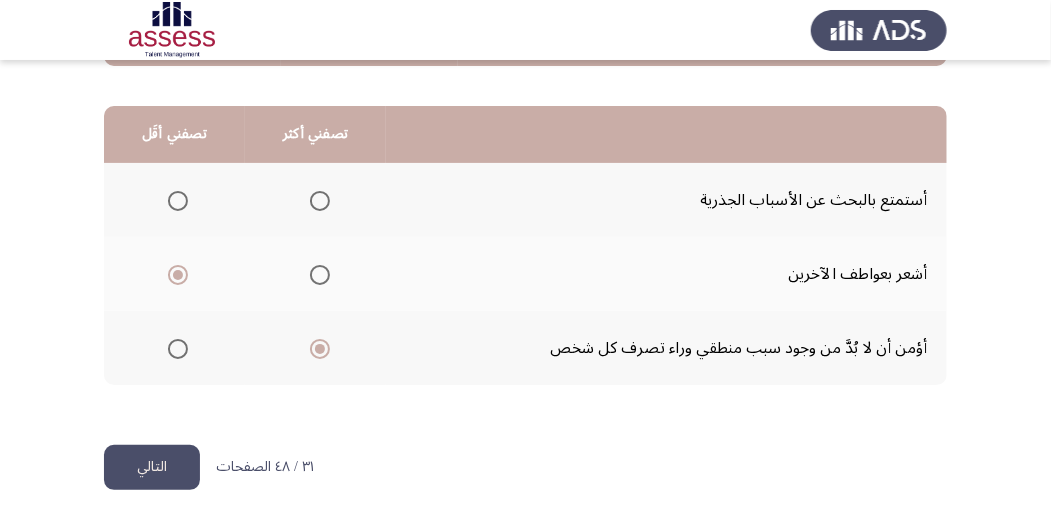 scroll, scrollTop: 494, scrollLeft: 0, axis: vertical 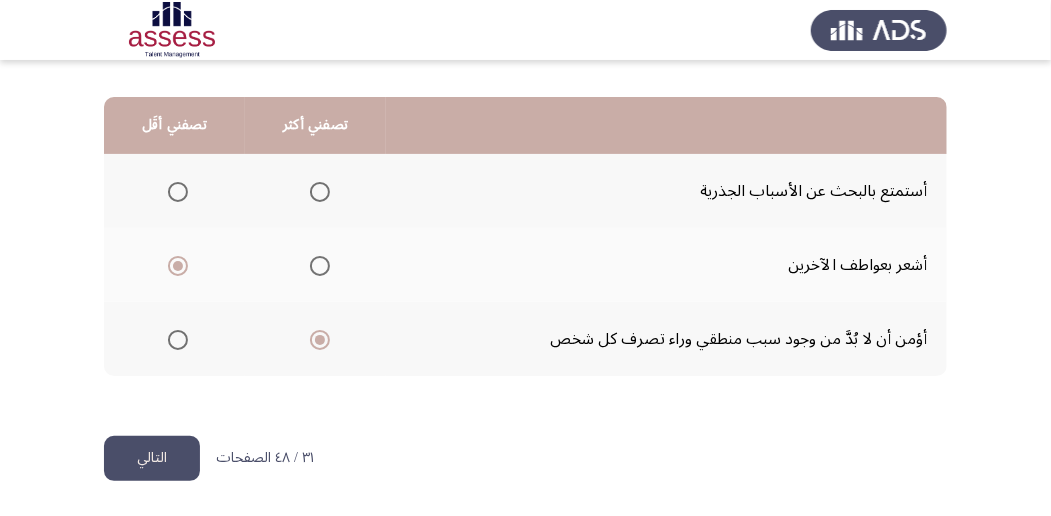 click on "التالي" 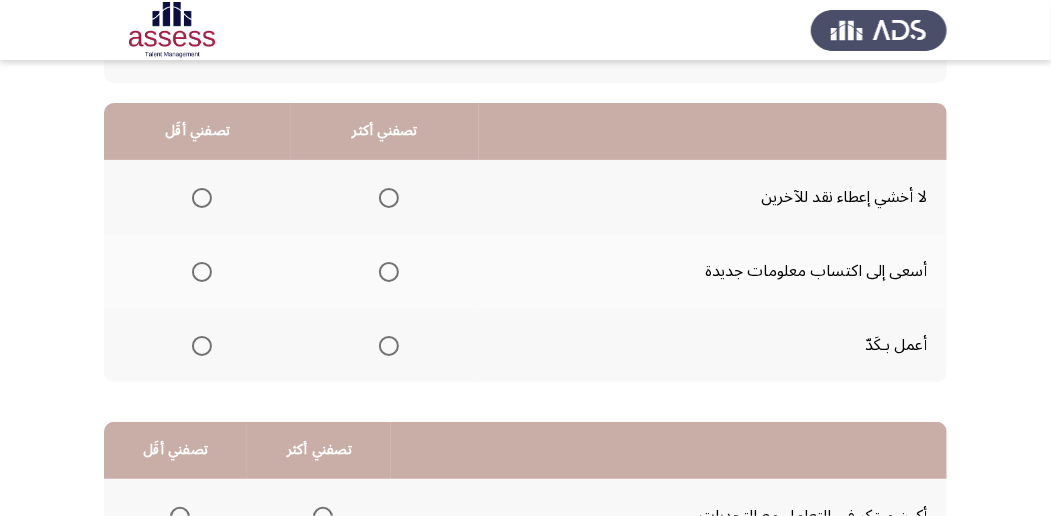 scroll, scrollTop: 200, scrollLeft: 0, axis: vertical 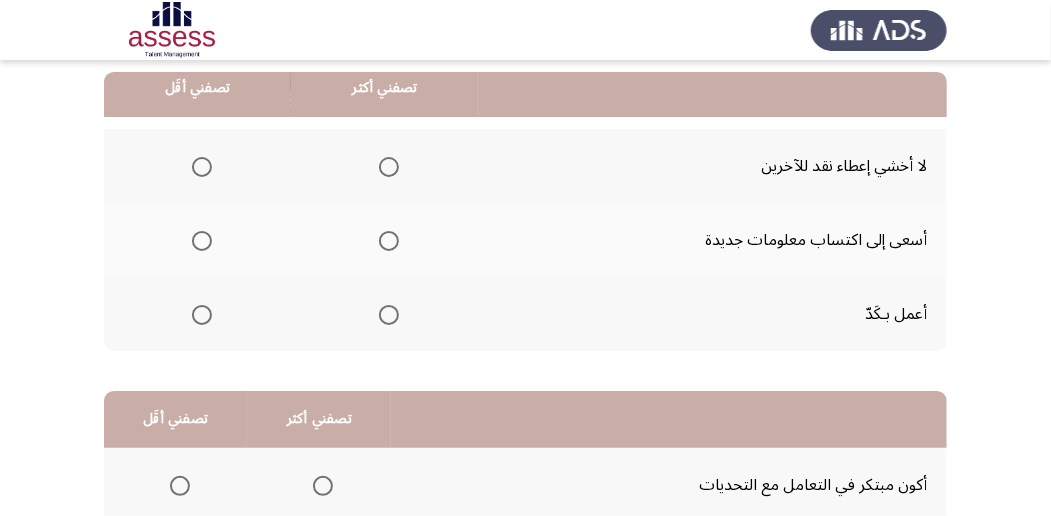 click at bounding box center [389, 167] 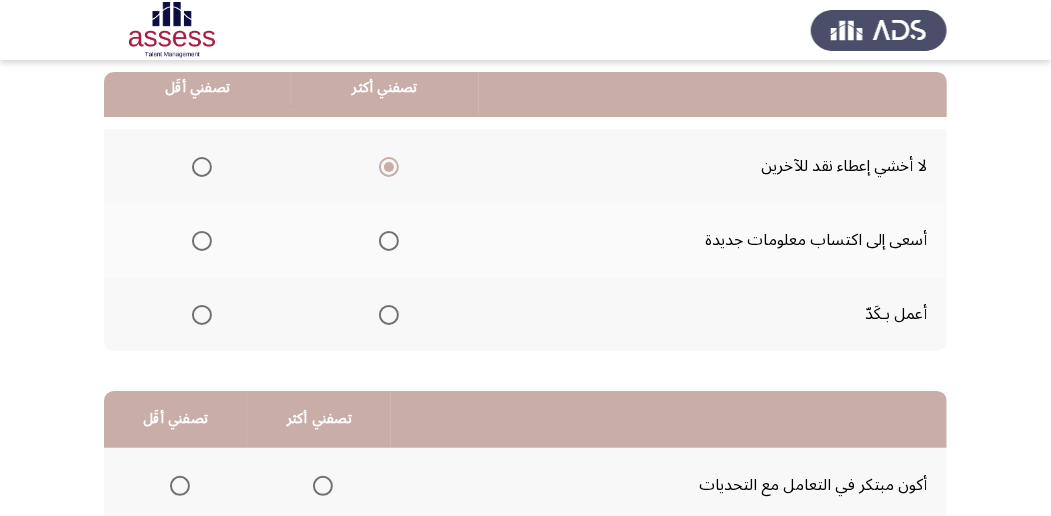 click at bounding box center [202, 241] 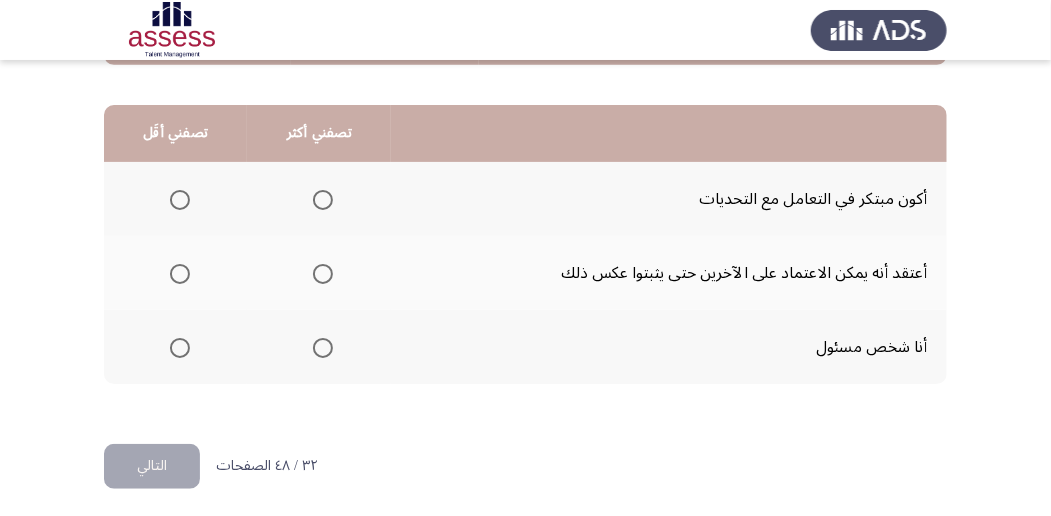 scroll, scrollTop: 494, scrollLeft: 0, axis: vertical 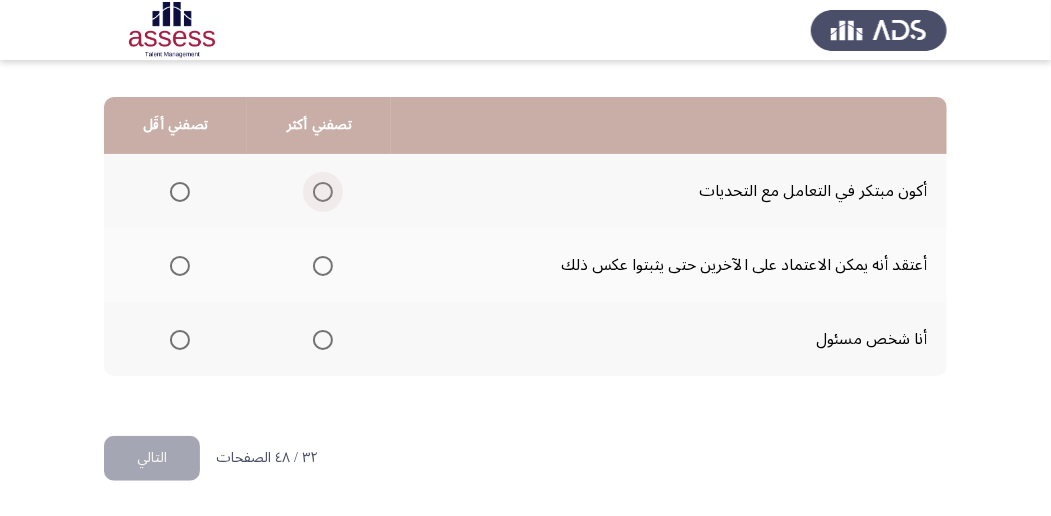click at bounding box center [323, 192] 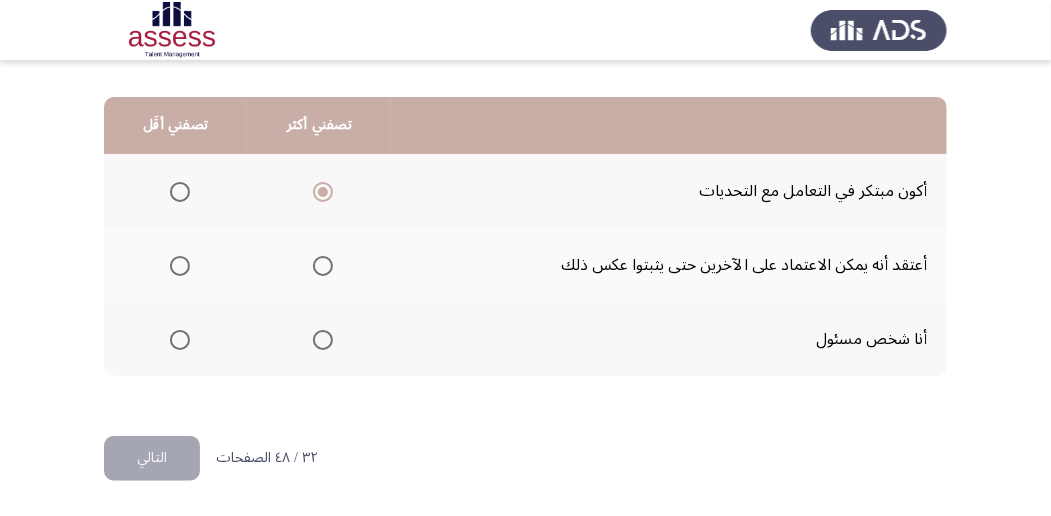 click at bounding box center [180, 266] 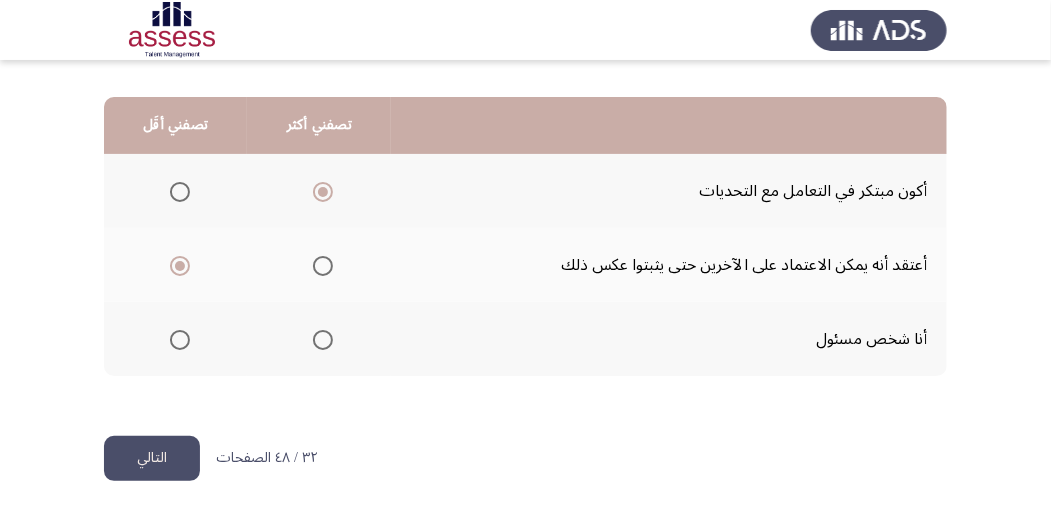 click on "التالي" 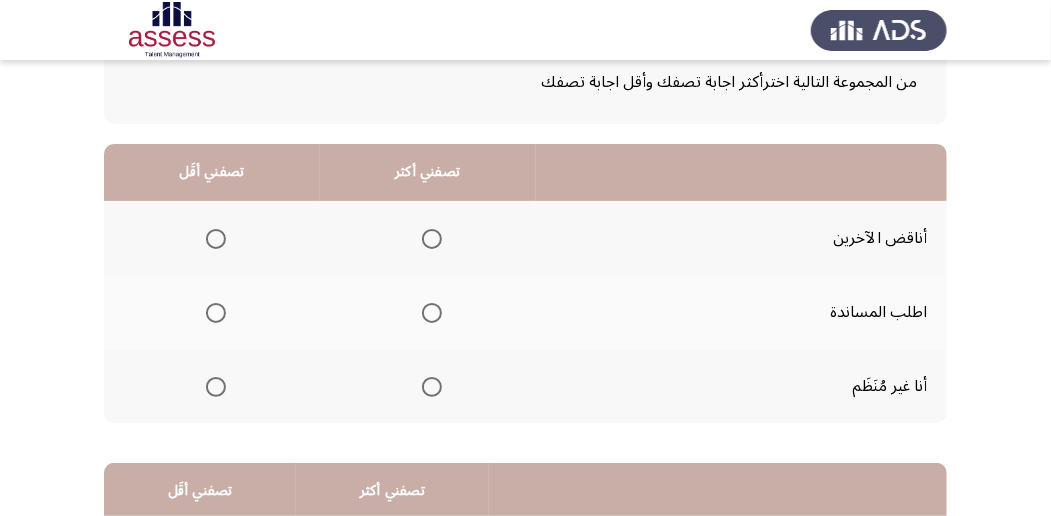 scroll, scrollTop: 133, scrollLeft: 0, axis: vertical 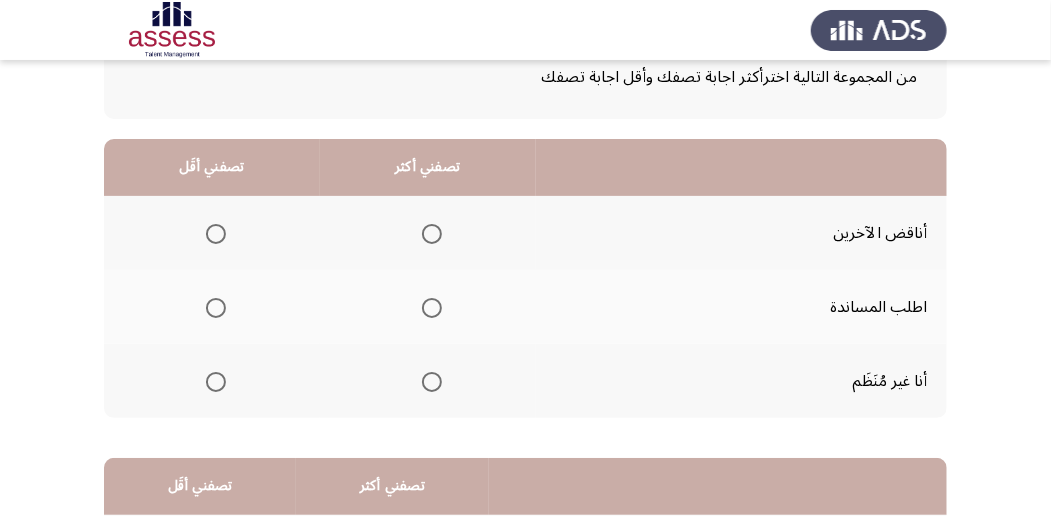 click at bounding box center (432, 308) 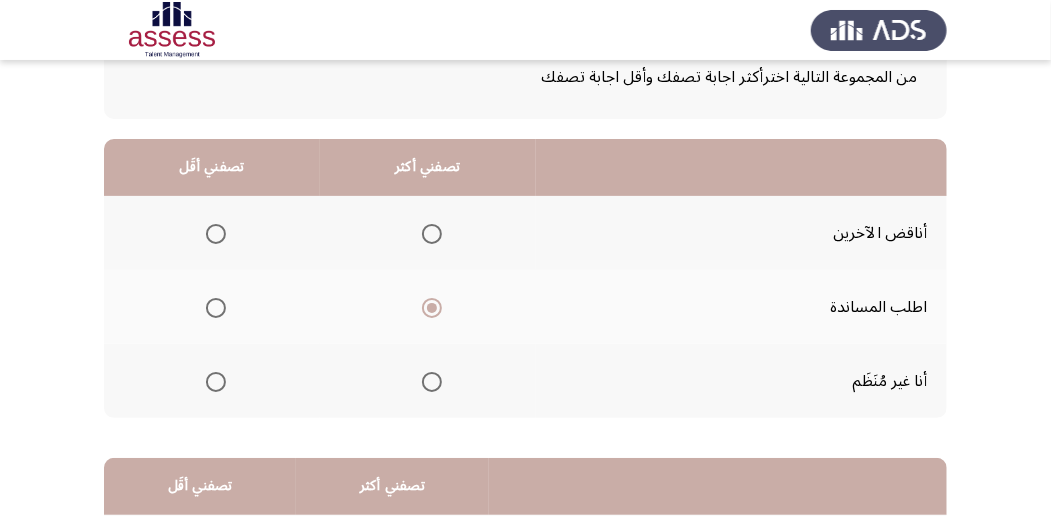 click at bounding box center (216, 382) 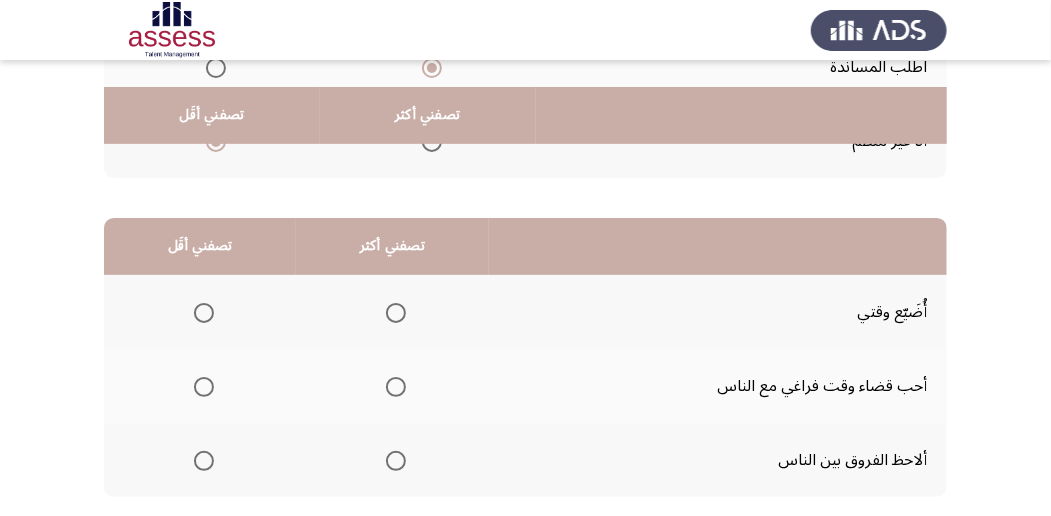 scroll, scrollTop: 400, scrollLeft: 0, axis: vertical 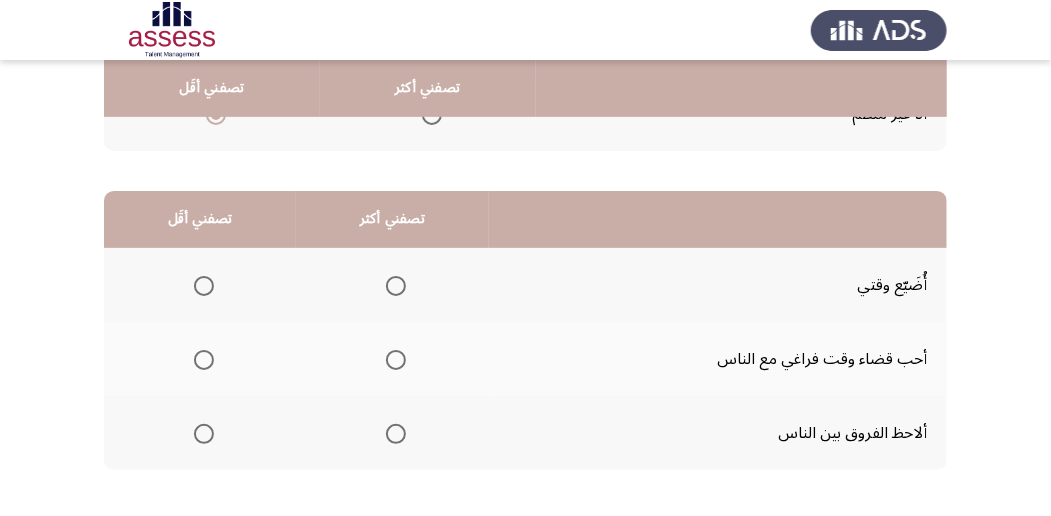 click at bounding box center (396, 360) 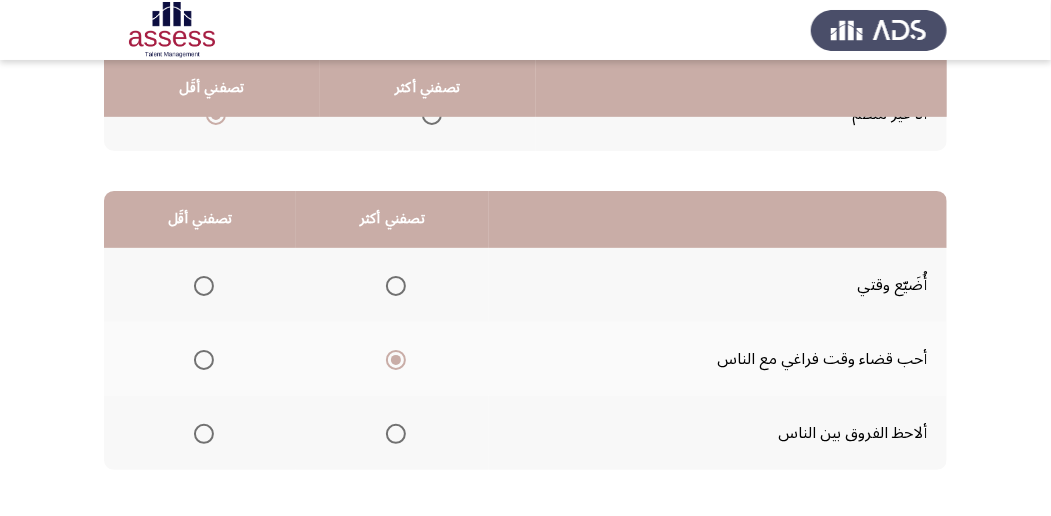 click at bounding box center [204, 286] 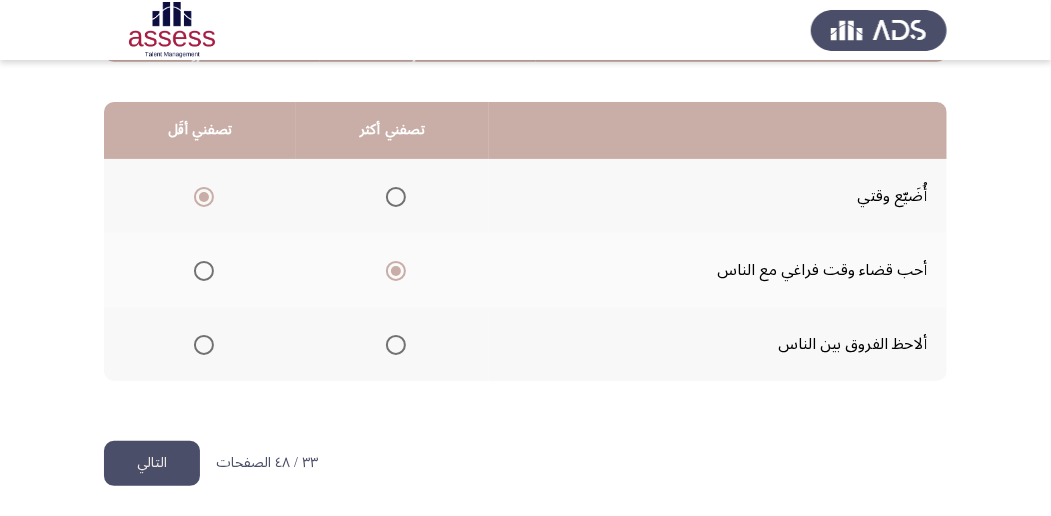 scroll, scrollTop: 494, scrollLeft: 0, axis: vertical 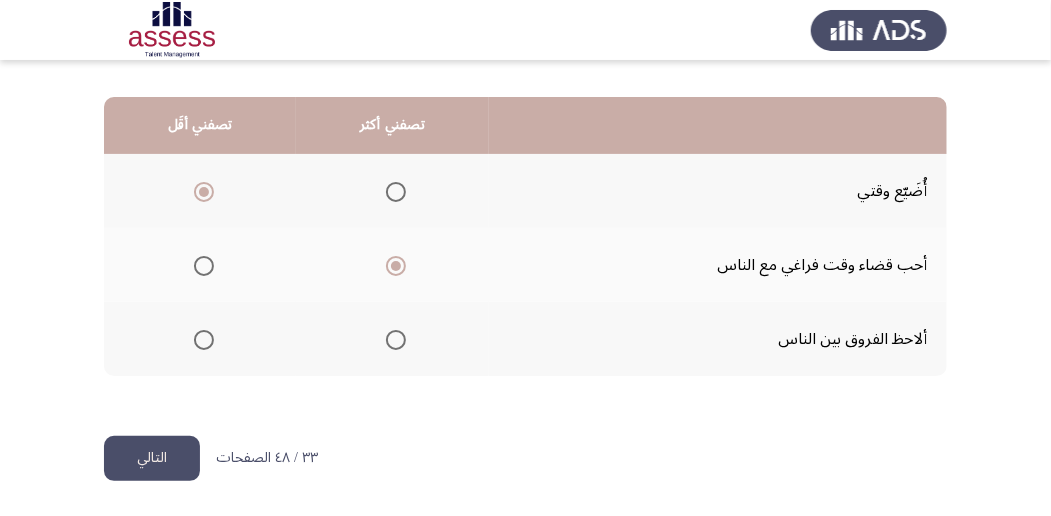click on "التالي" 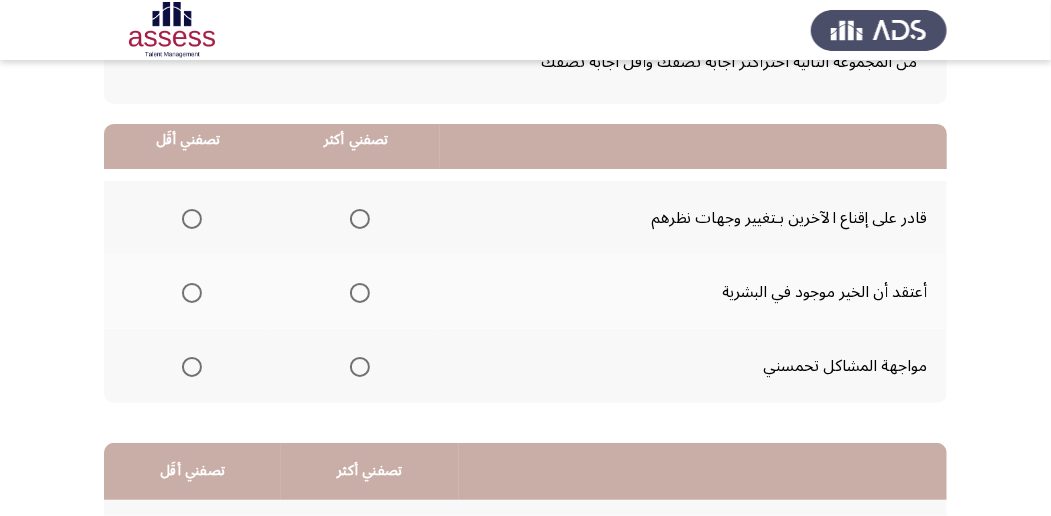 scroll, scrollTop: 200, scrollLeft: 0, axis: vertical 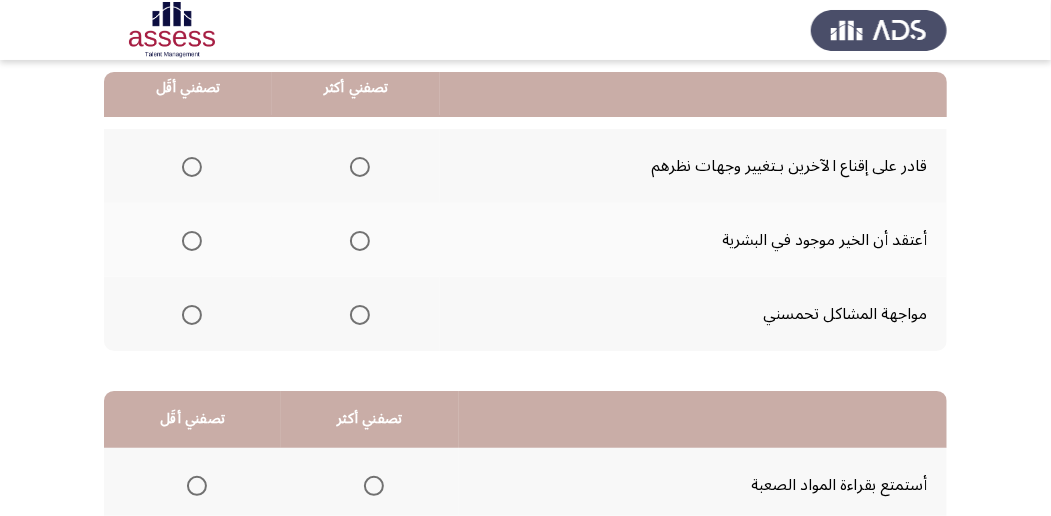 click at bounding box center [360, 167] 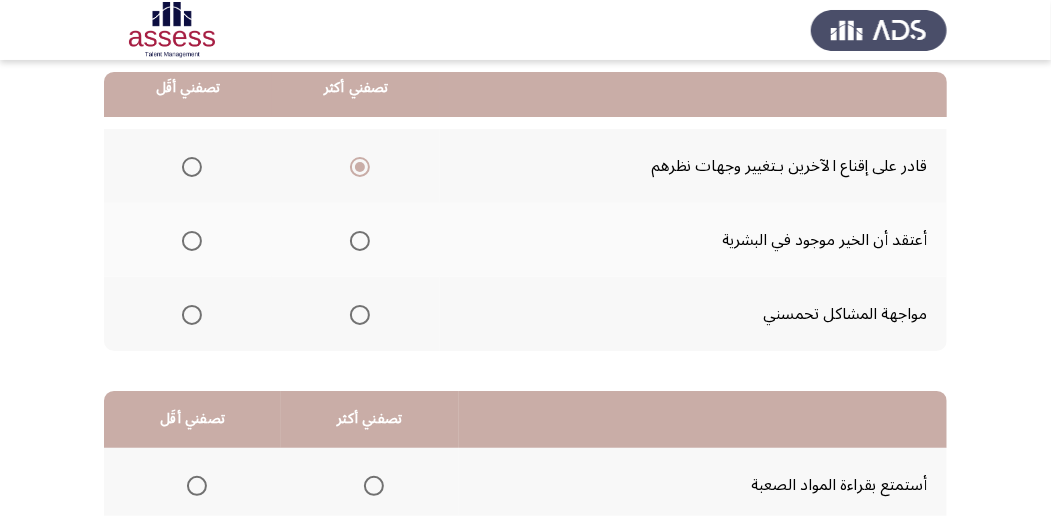 click at bounding box center (192, 315) 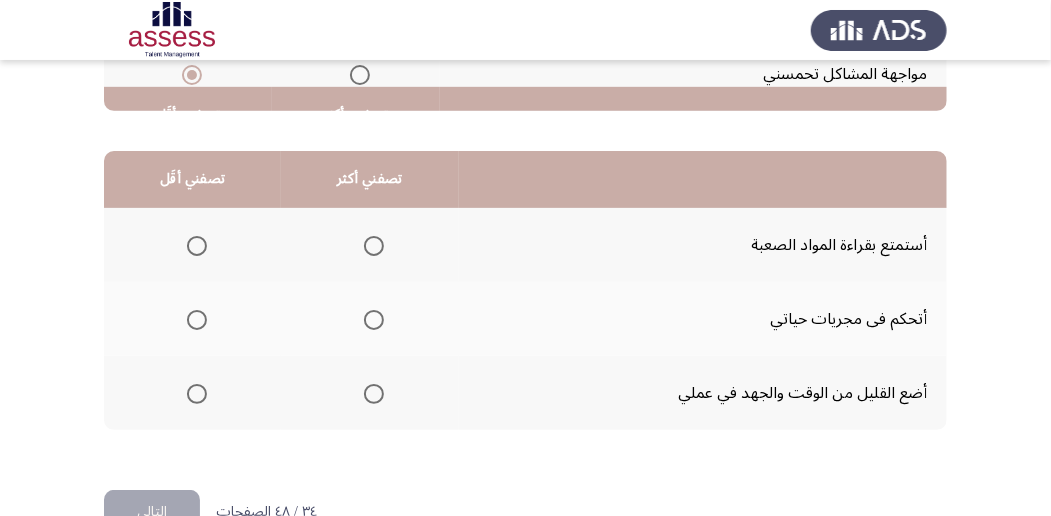 scroll, scrollTop: 466, scrollLeft: 0, axis: vertical 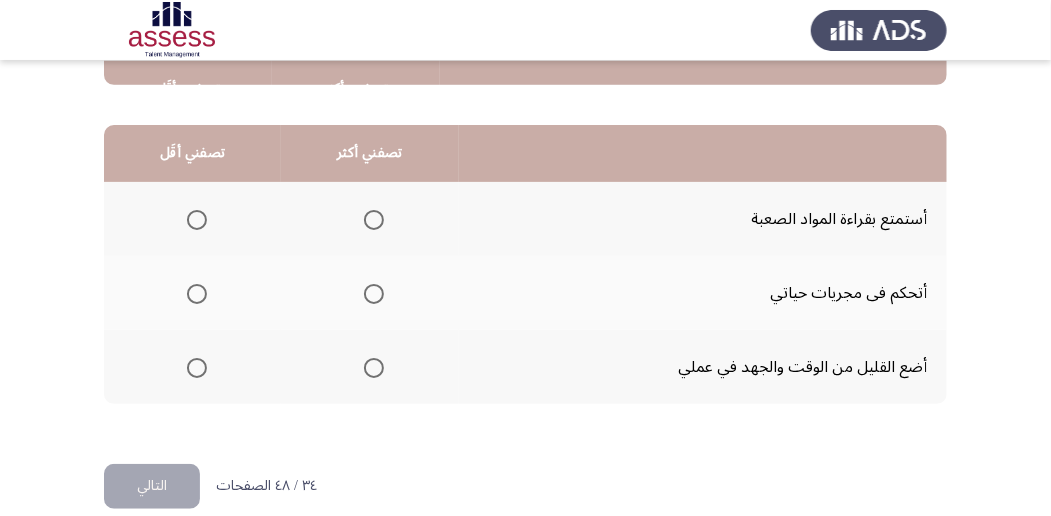 click at bounding box center [374, 294] 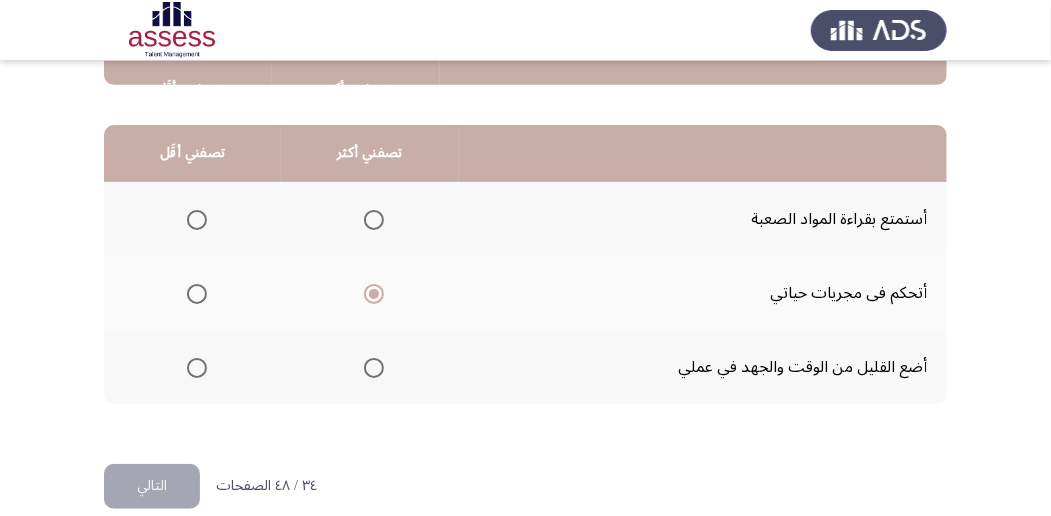 click at bounding box center [197, 368] 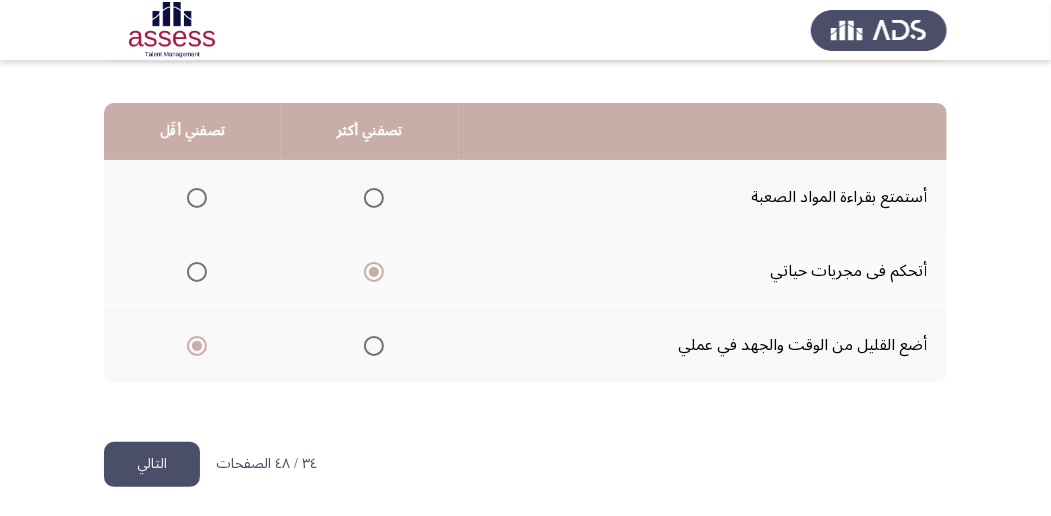 scroll, scrollTop: 494, scrollLeft: 0, axis: vertical 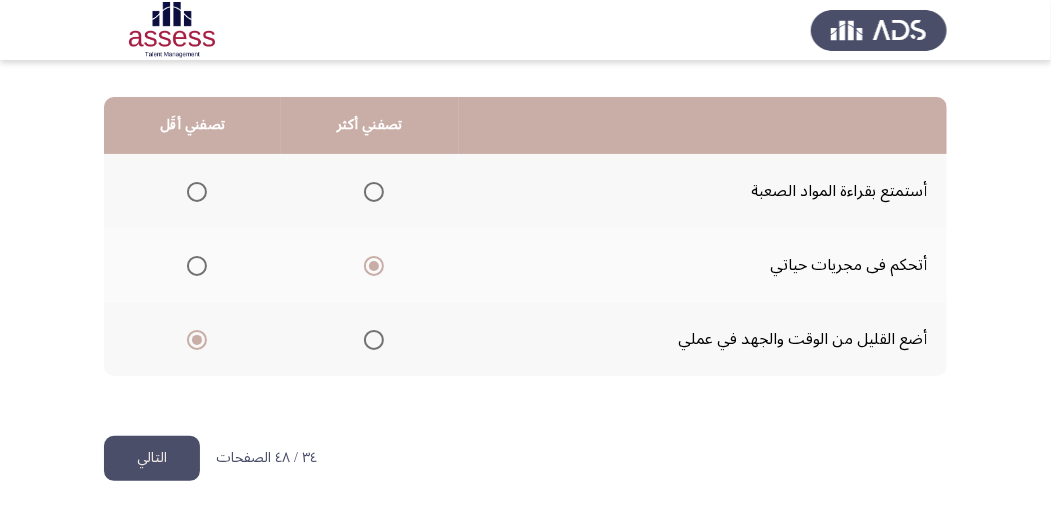 click on "التالي" 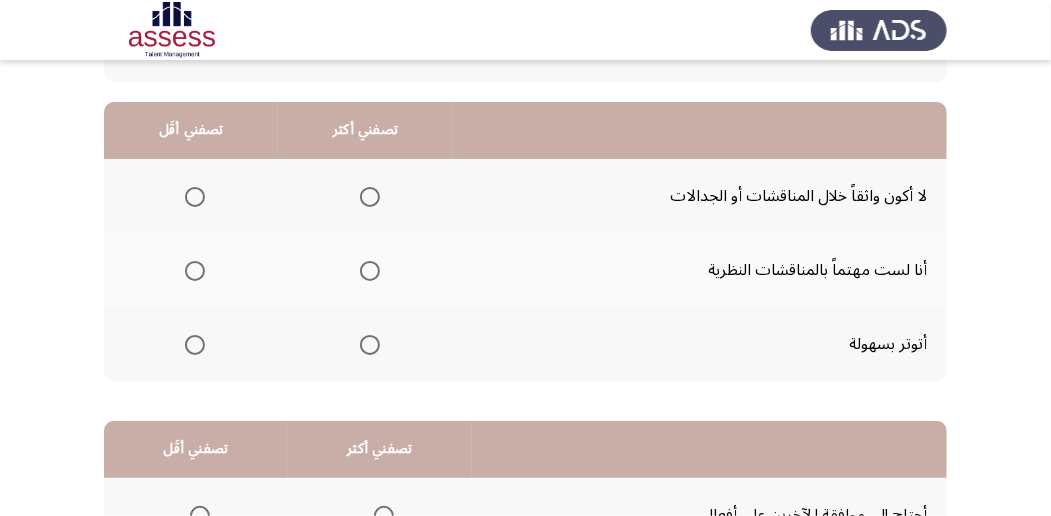 scroll, scrollTop: 200, scrollLeft: 0, axis: vertical 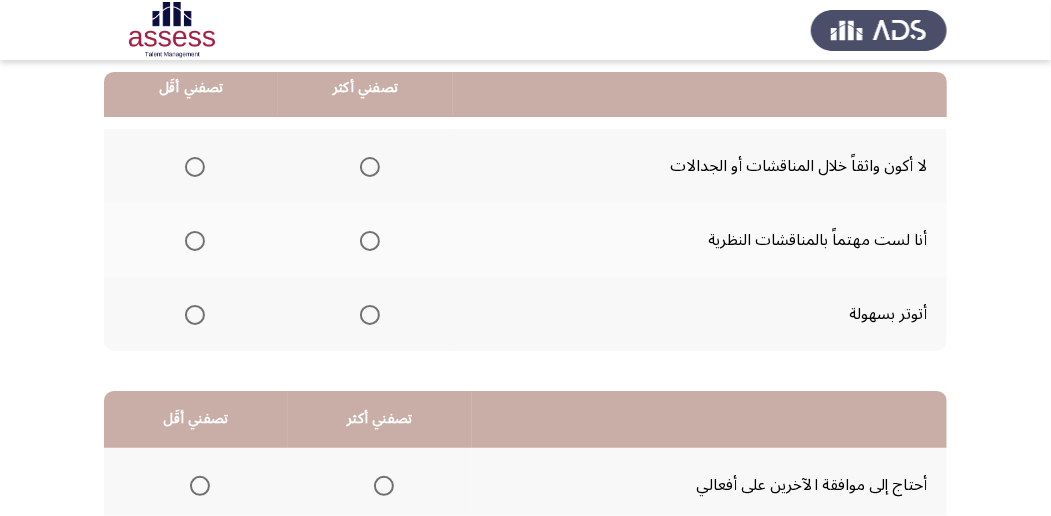 click at bounding box center (370, 315) 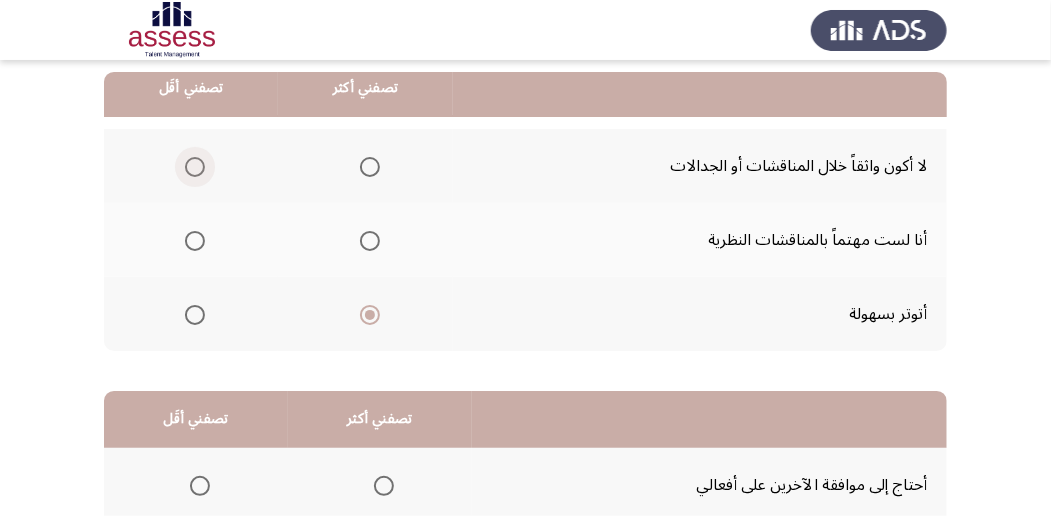 click at bounding box center (195, 167) 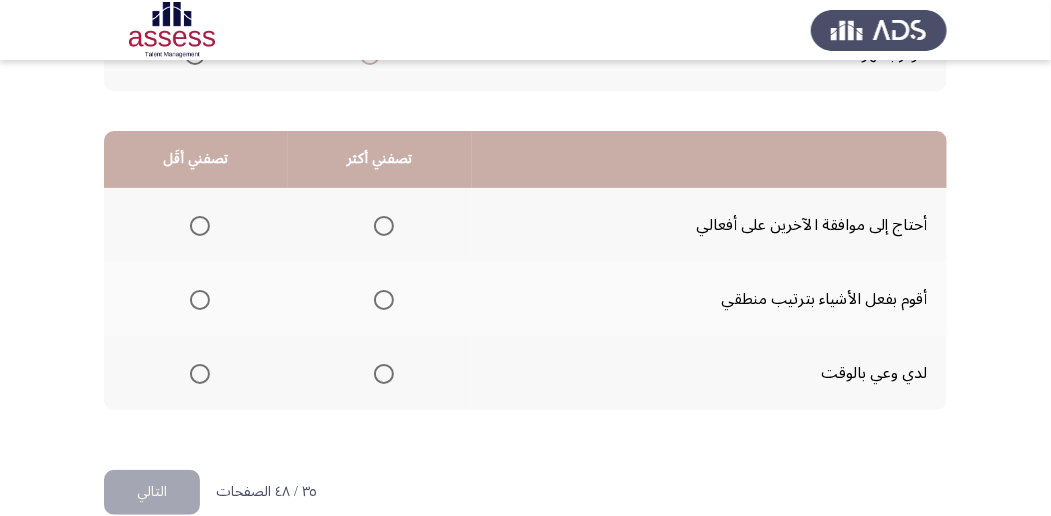scroll, scrollTop: 466, scrollLeft: 0, axis: vertical 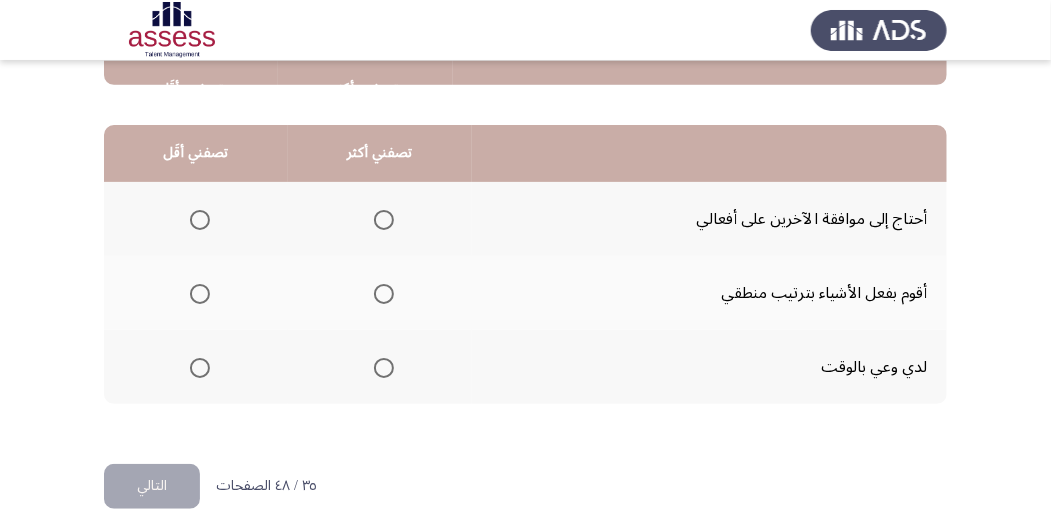 click at bounding box center (384, 294) 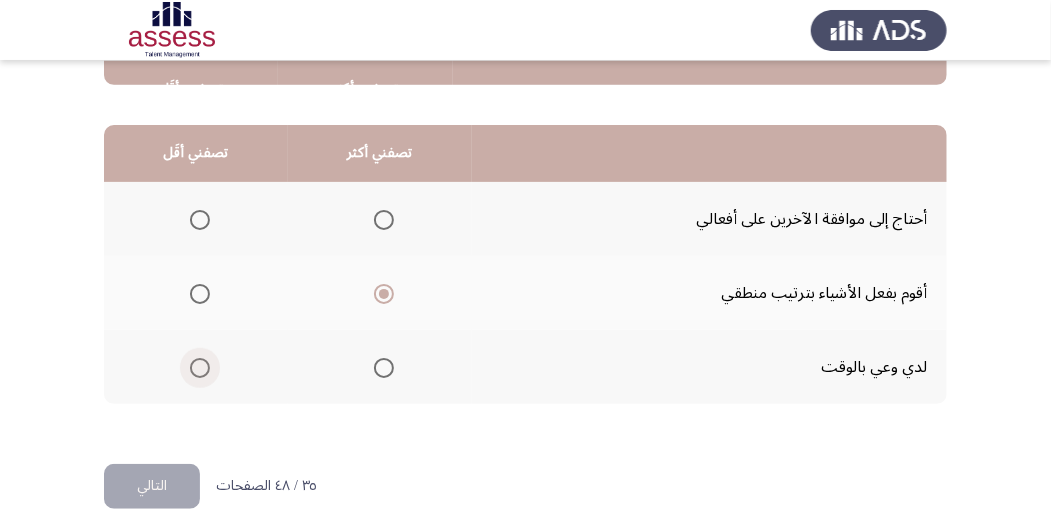 click at bounding box center (200, 368) 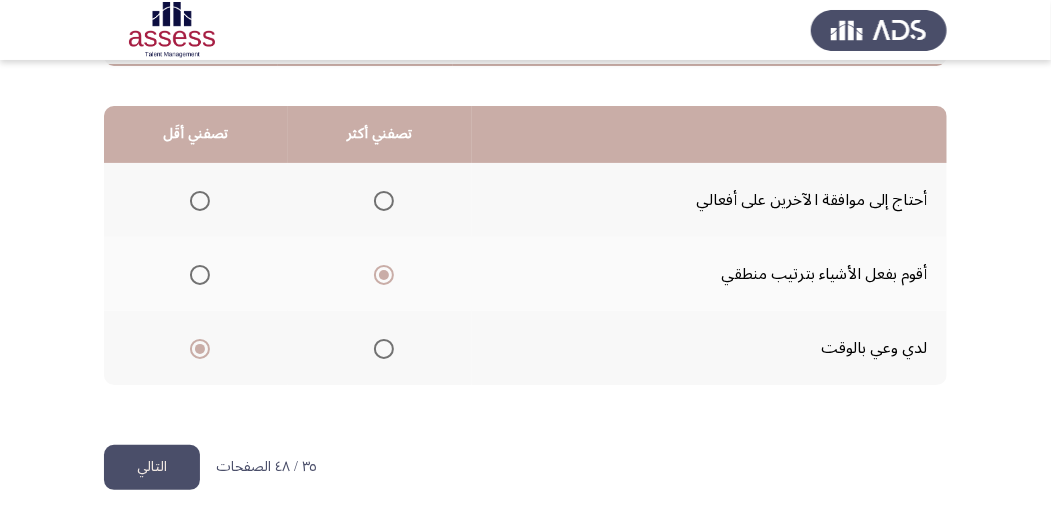 scroll, scrollTop: 494, scrollLeft: 0, axis: vertical 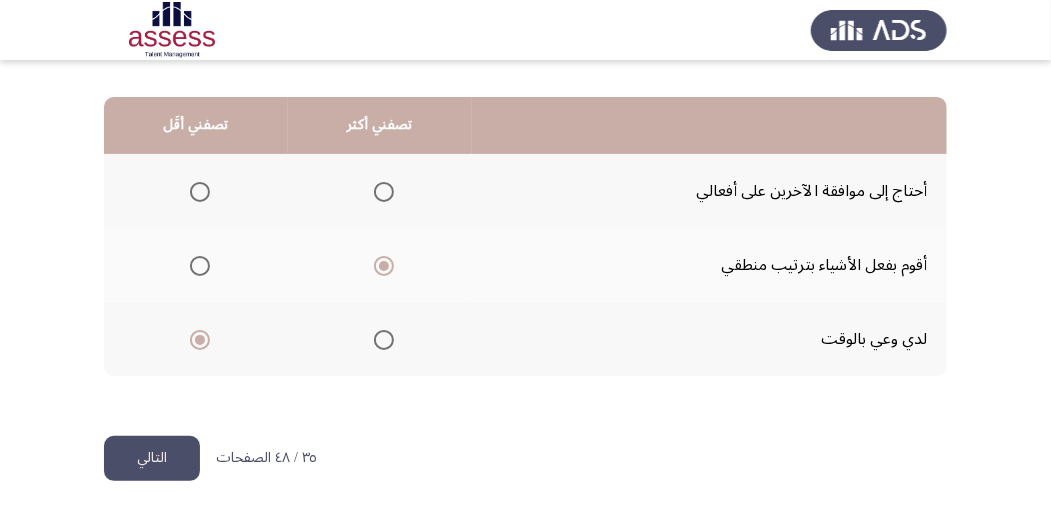 click on "التالي" 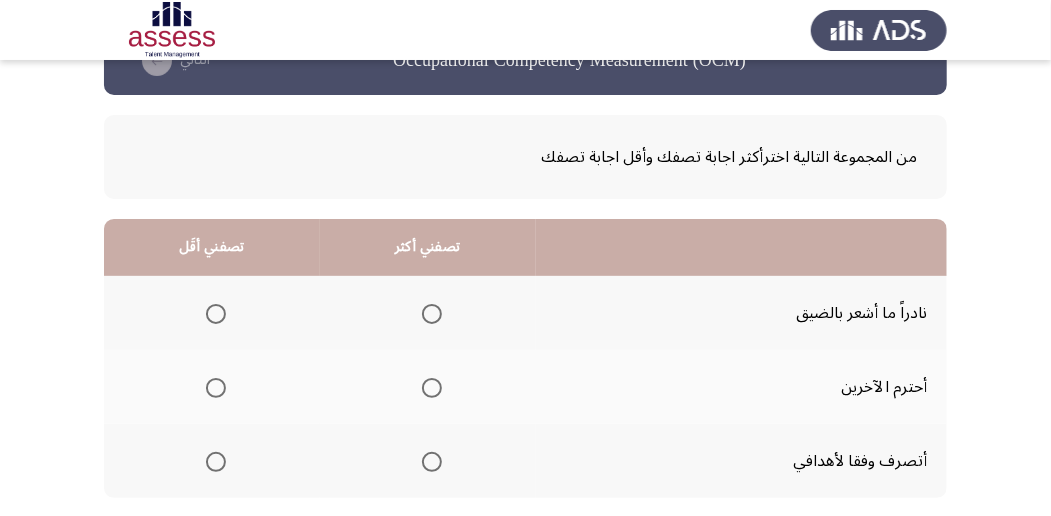 scroll, scrollTop: 133, scrollLeft: 0, axis: vertical 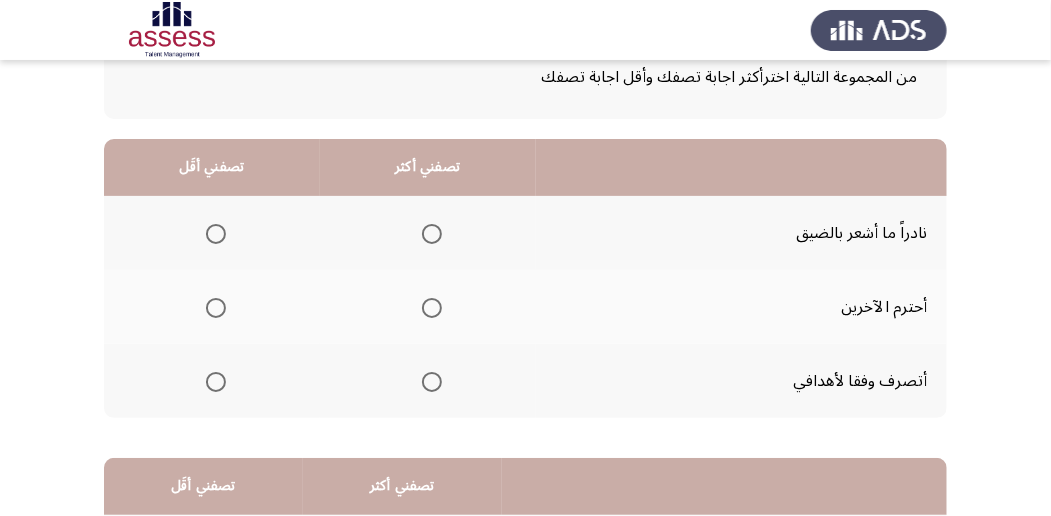 click at bounding box center [432, 308] 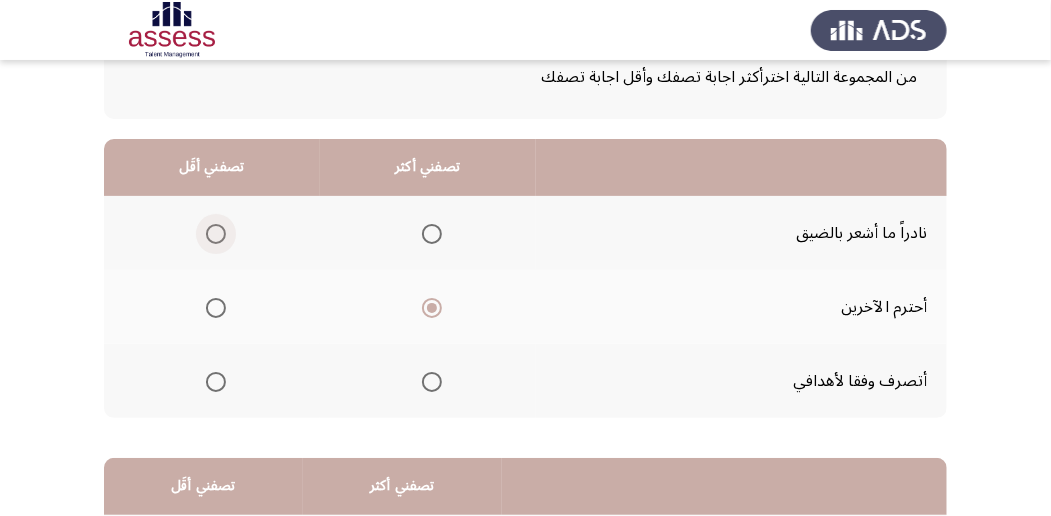 click at bounding box center (216, 234) 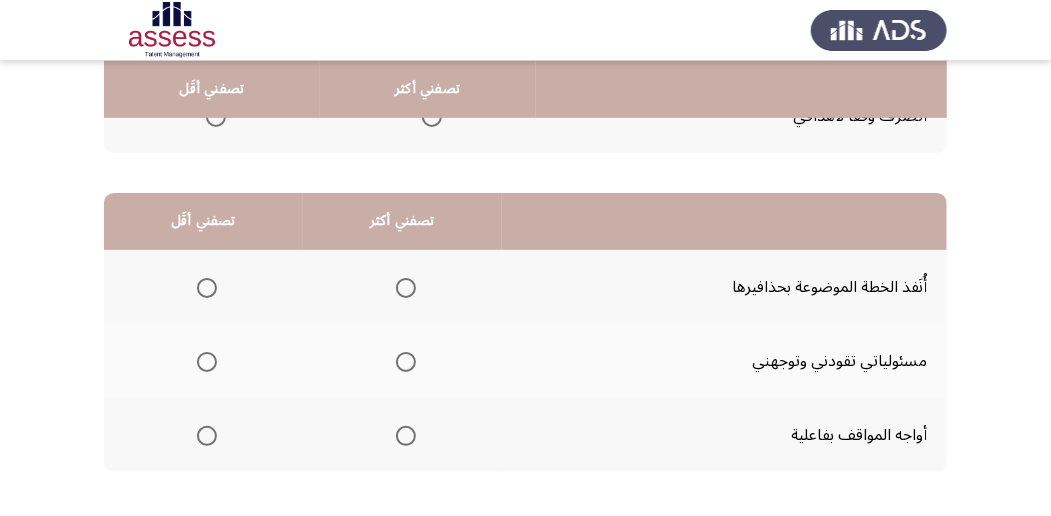 scroll, scrollTop: 400, scrollLeft: 0, axis: vertical 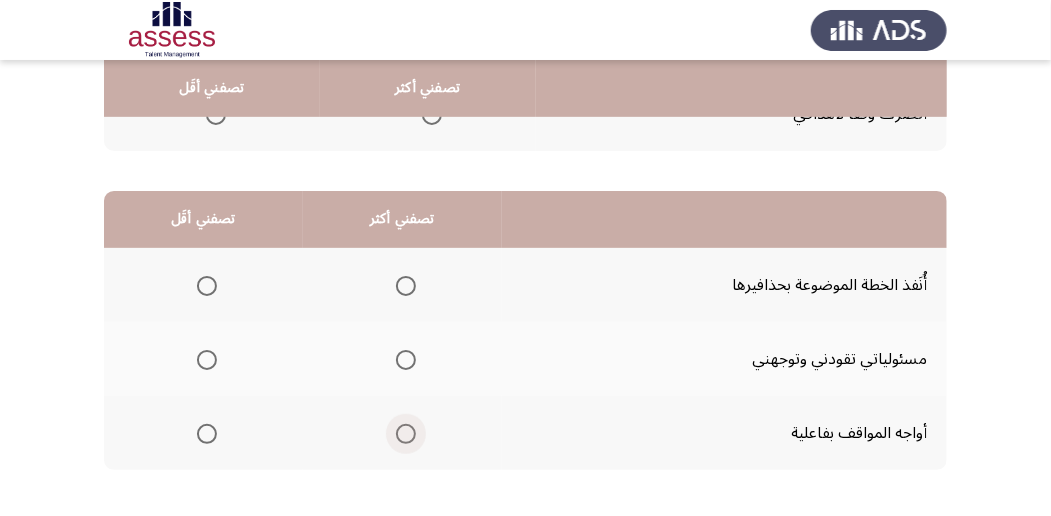 click at bounding box center [406, 434] 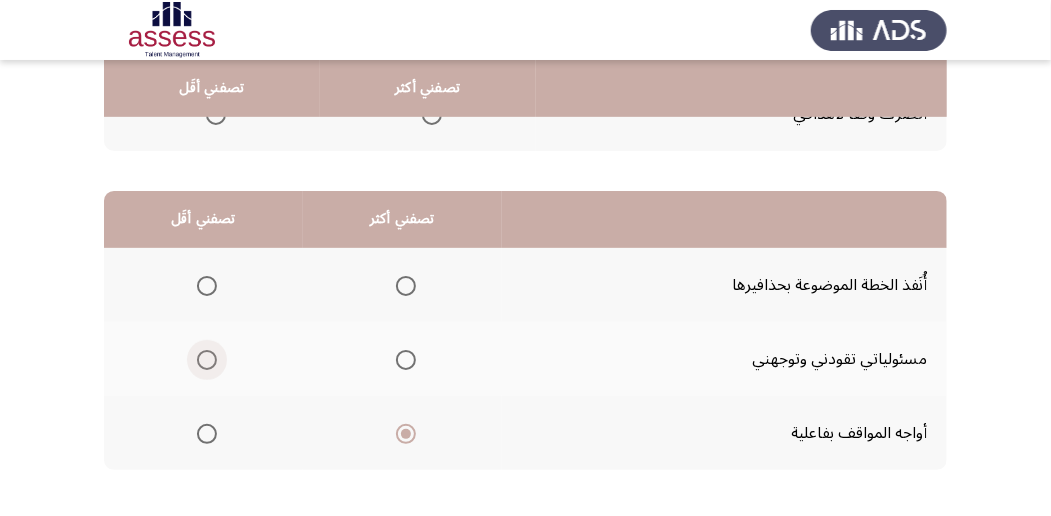 click at bounding box center (207, 360) 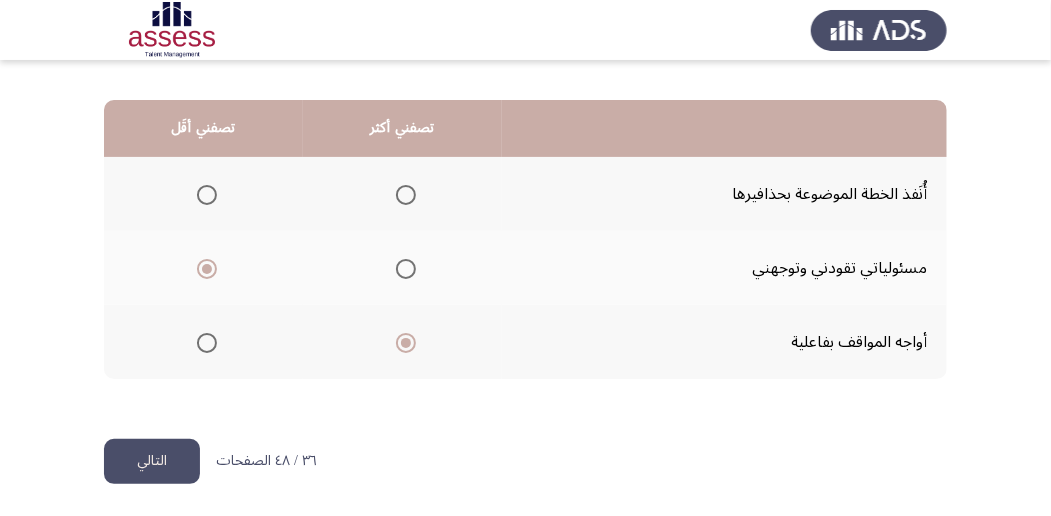 scroll, scrollTop: 494, scrollLeft: 0, axis: vertical 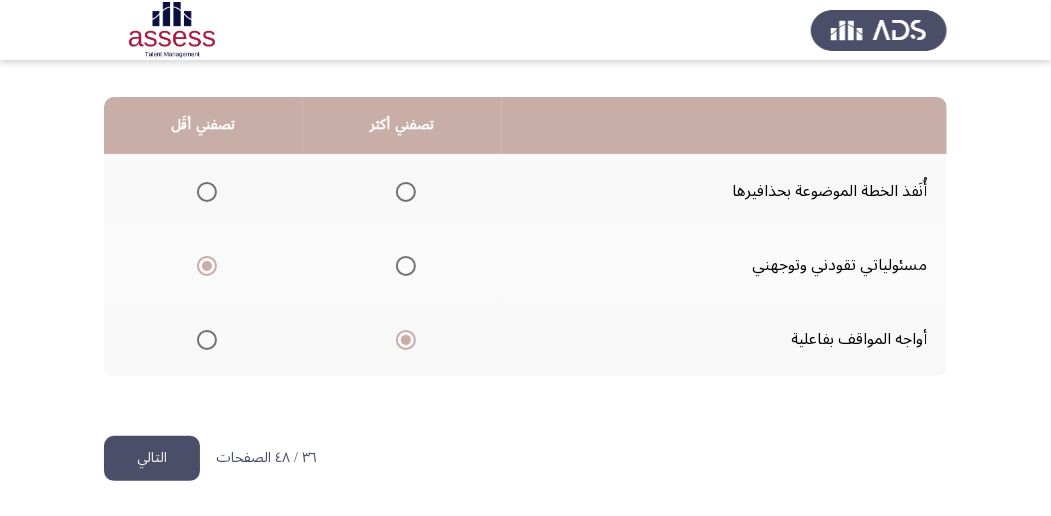 click on "التالي" 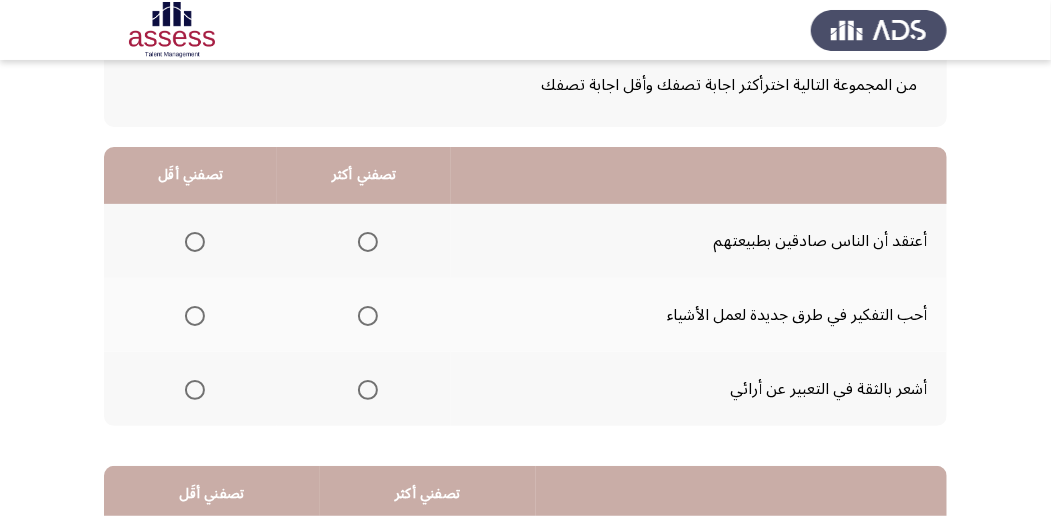 scroll, scrollTop: 133, scrollLeft: 0, axis: vertical 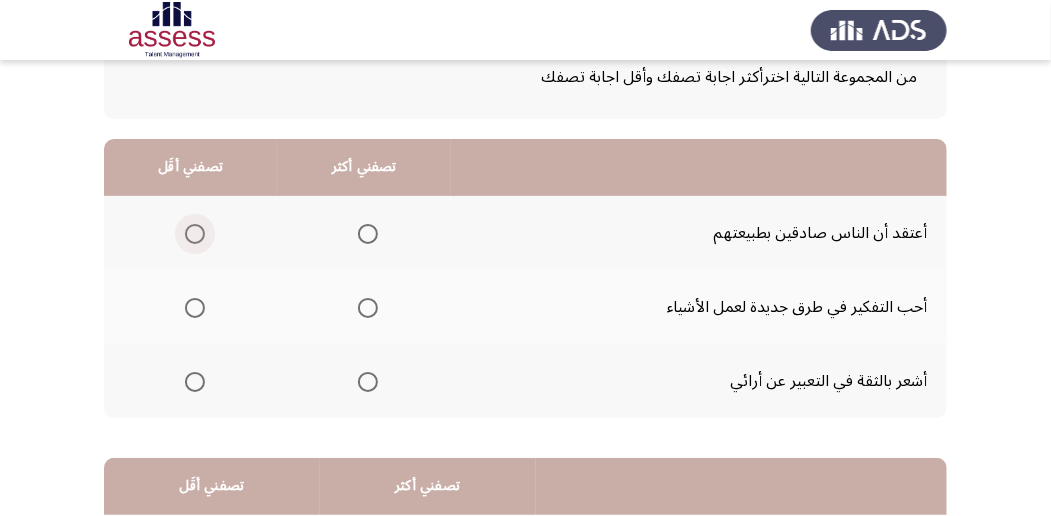 click at bounding box center [195, 234] 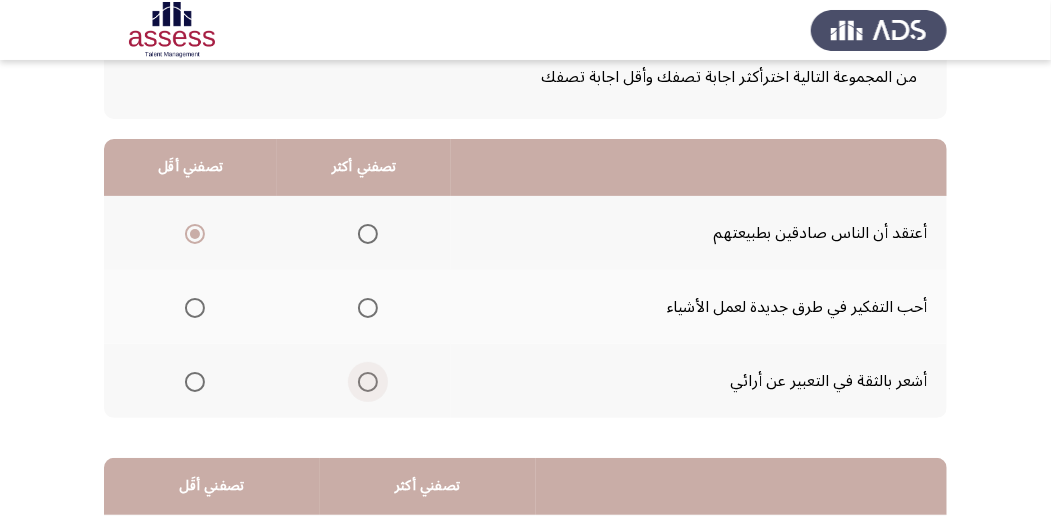 click at bounding box center (368, 382) 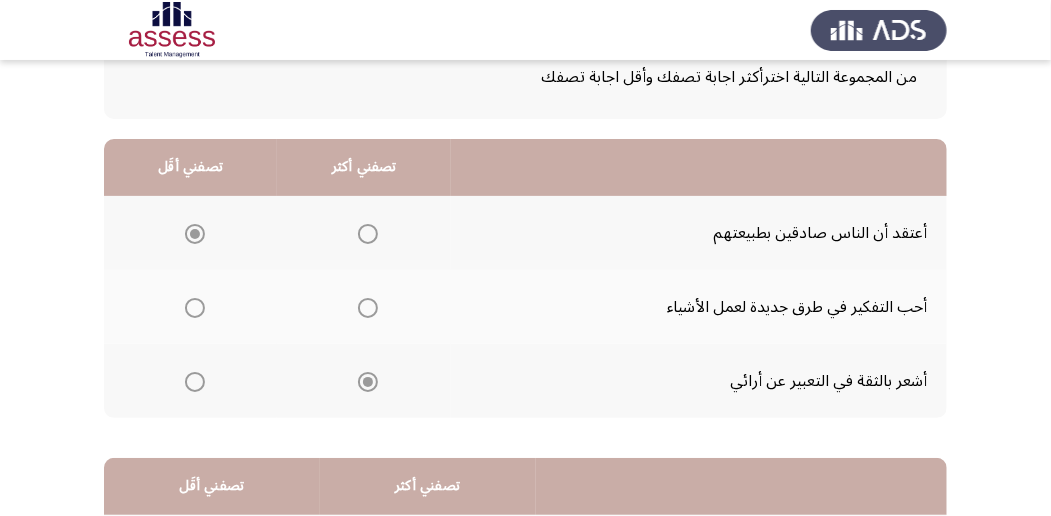 scroll, scrollTop: 400, scrollLeft: 0, axis: vertical 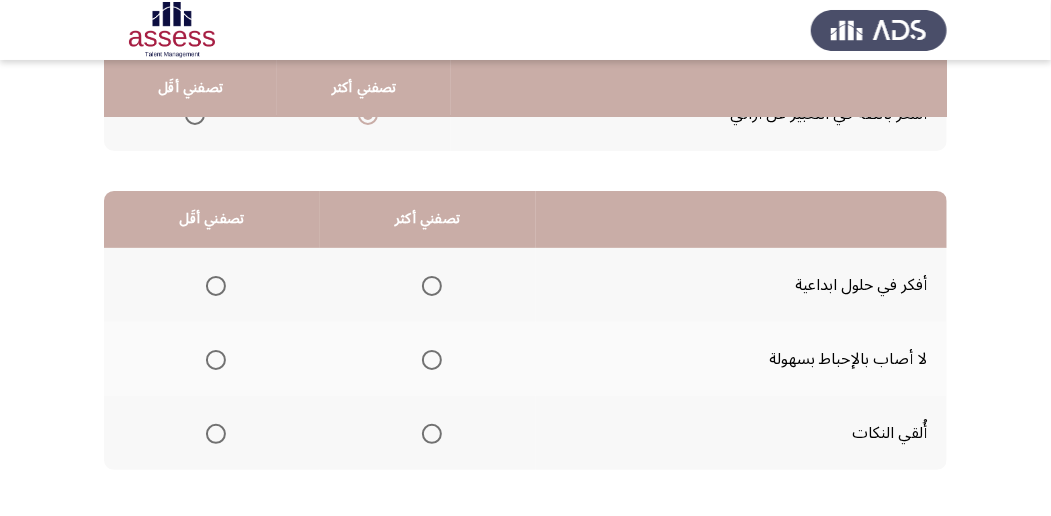 click at bounding box center (432, 360) 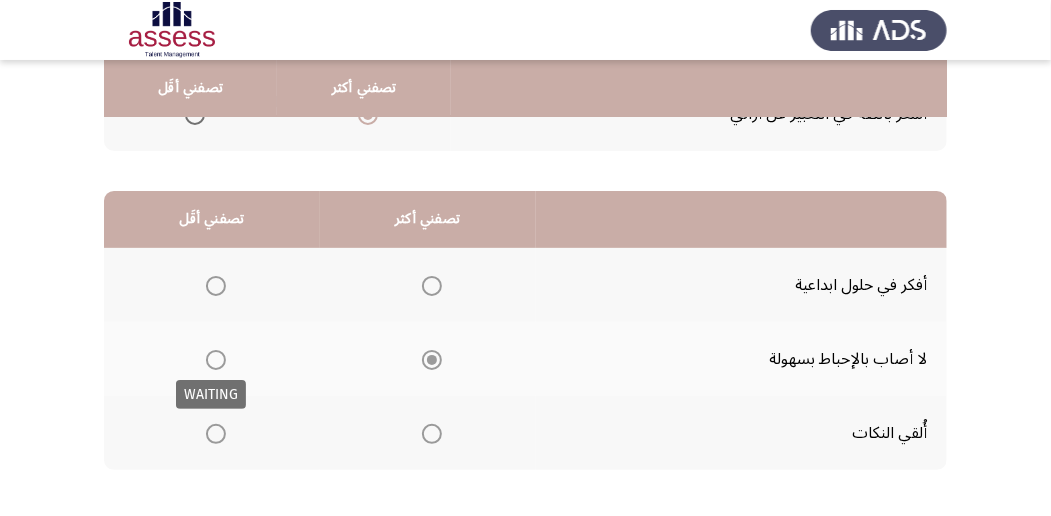 click at bounding box center [216, 434] 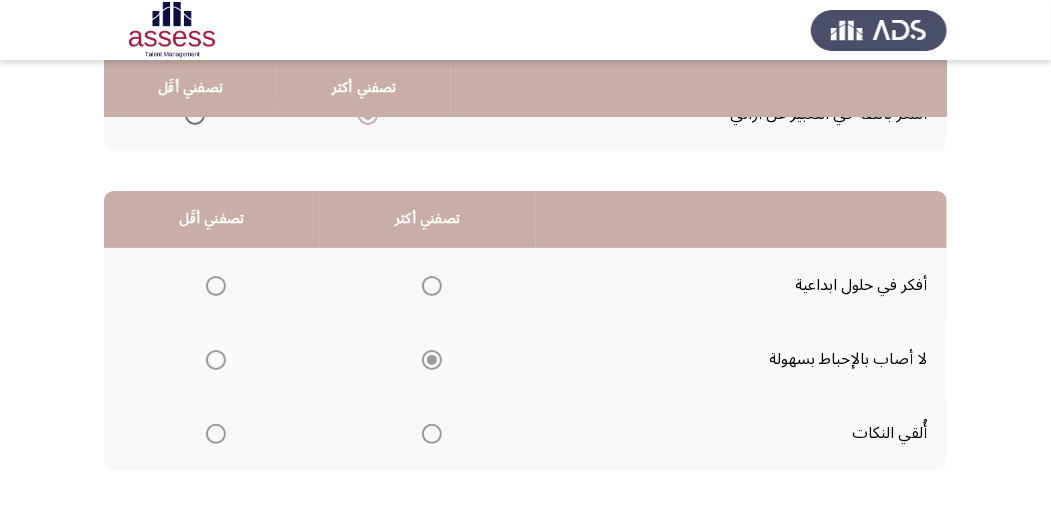 click at bounding box center [216, 434] 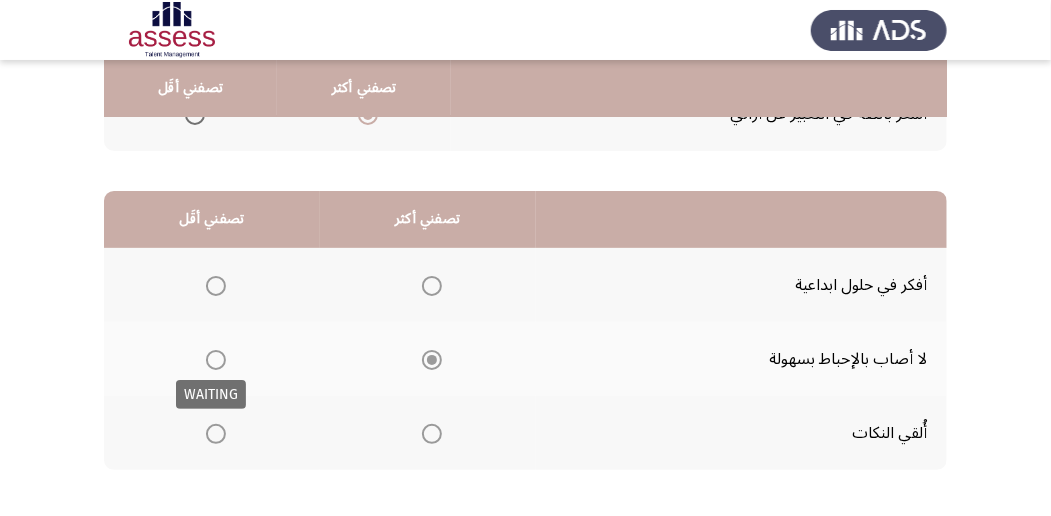 click at bounding box center [216, 434] 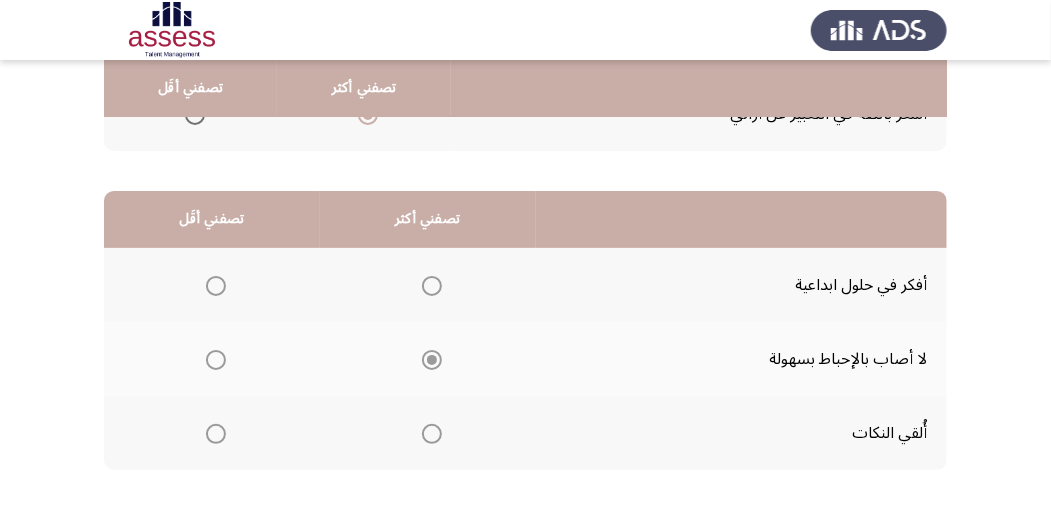 click at bounding box center (216, 434) 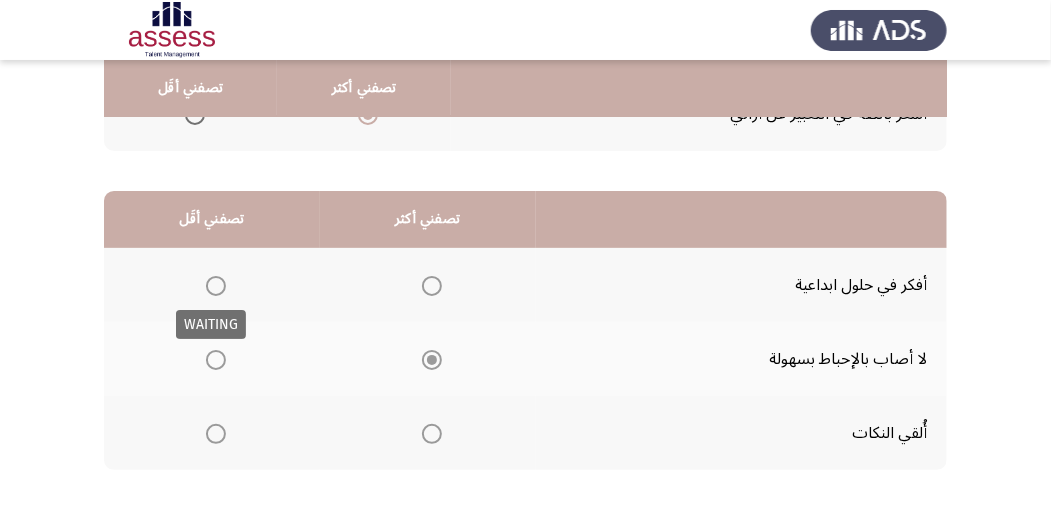 click at bounding box center (216, 286) 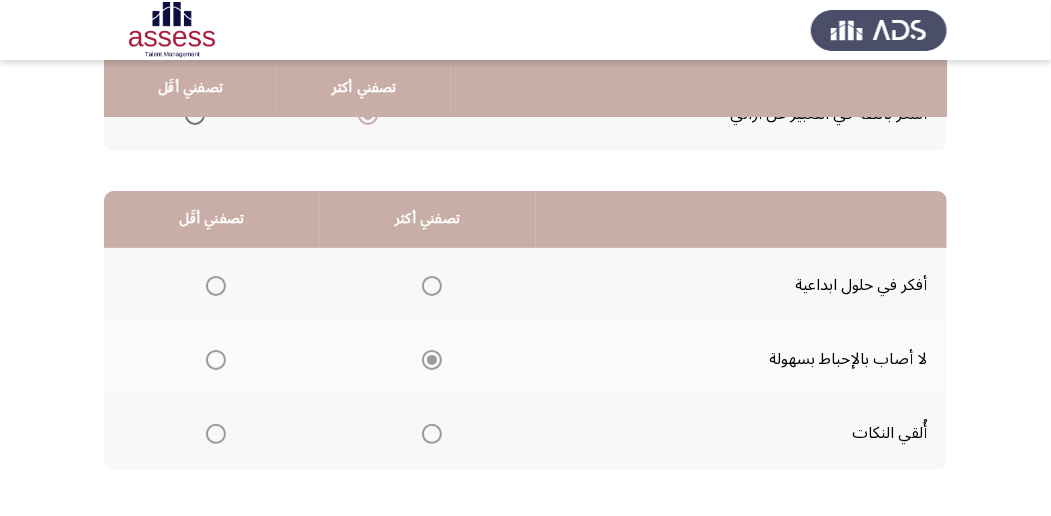 click at bounding box center (216, 286) 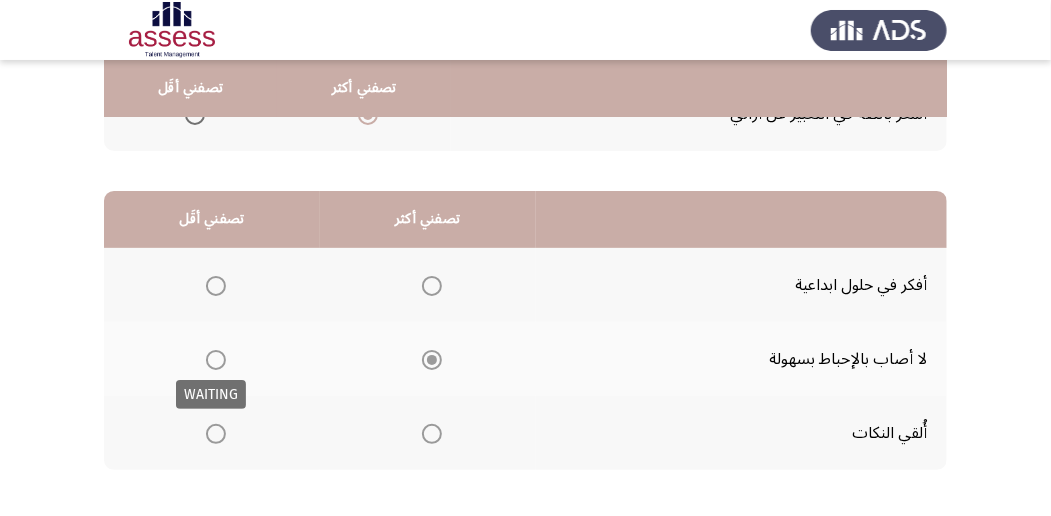 click at bounding box center (216, 434) 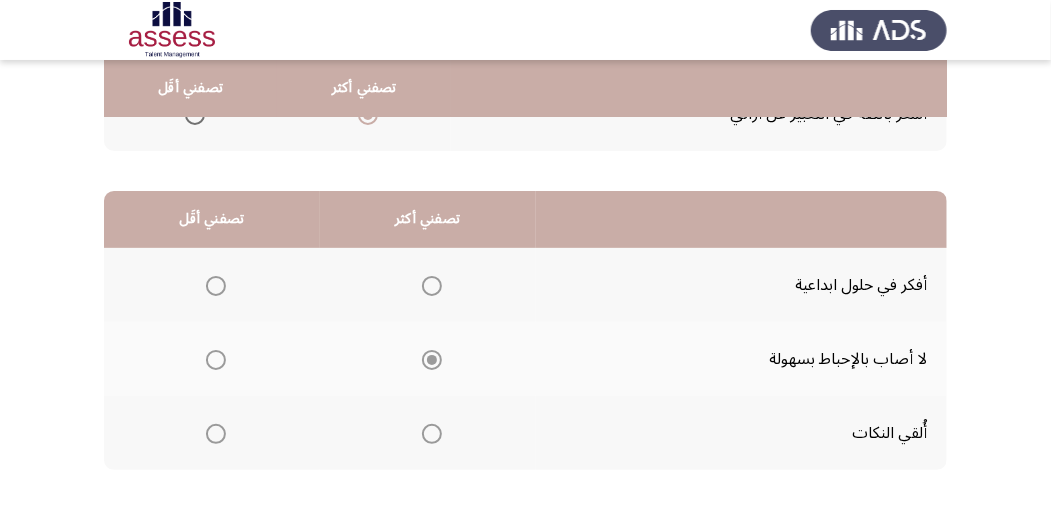 click at bounding box center (216, 434) 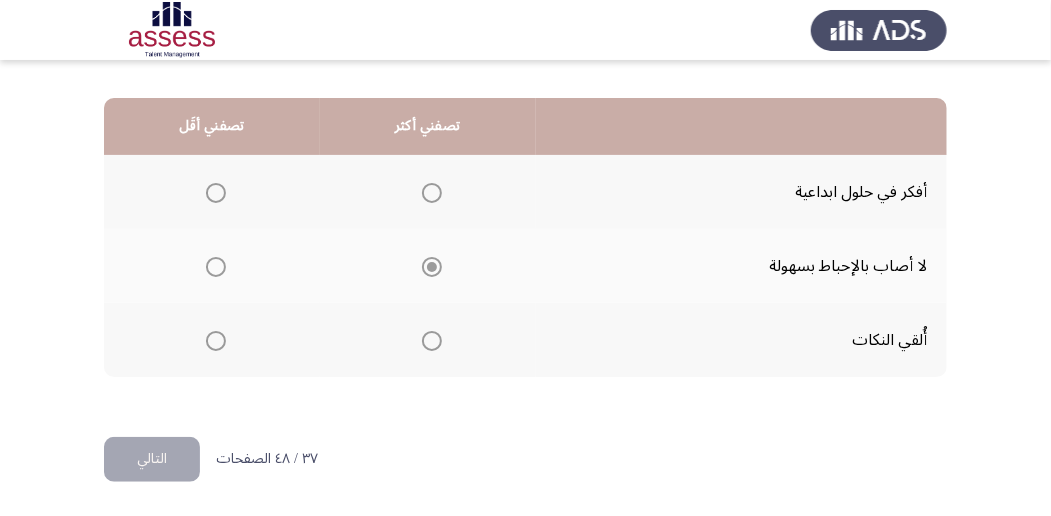 scroll, scrollTop: 494, scrollLeft: 0, axis: vertical 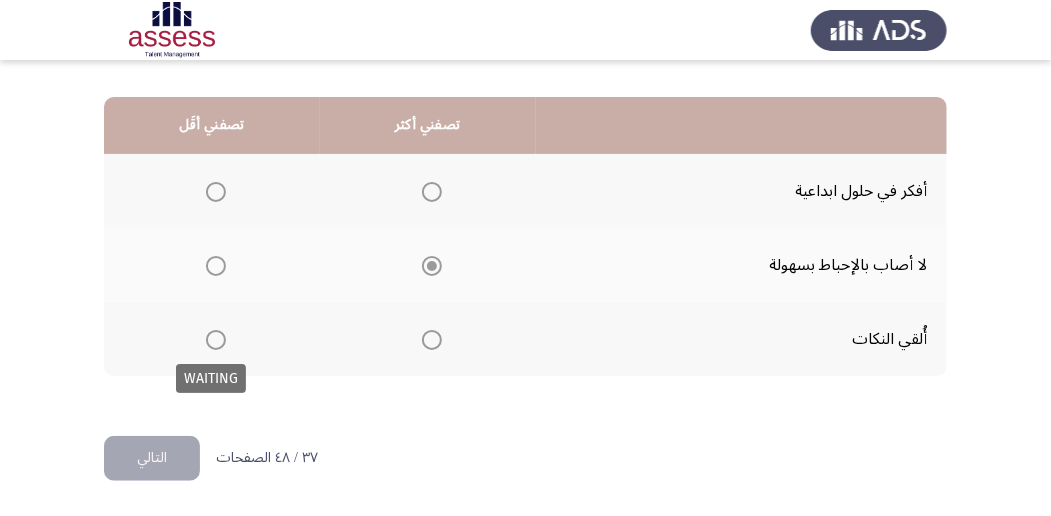 click at bounding box center [216, 340] 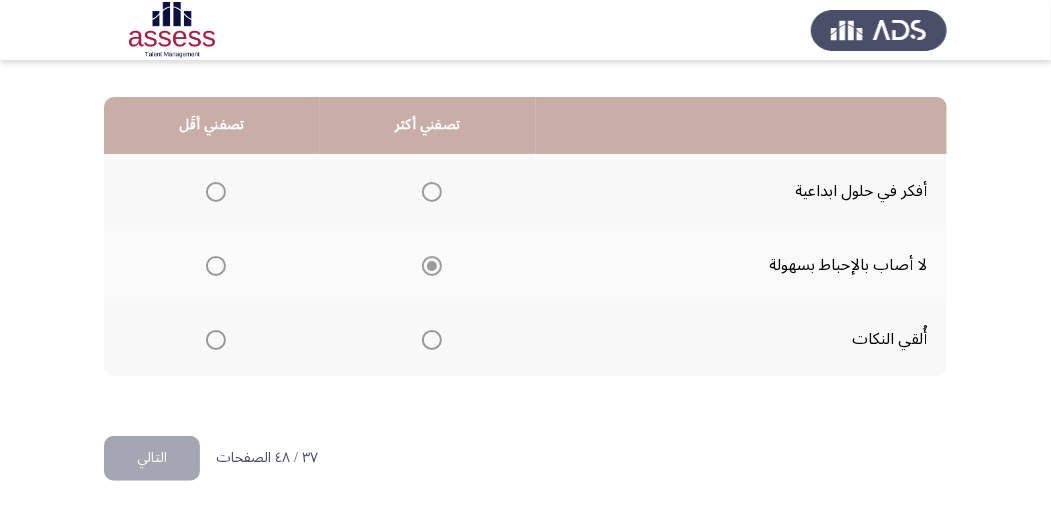 click at bounding box center [216, 340] 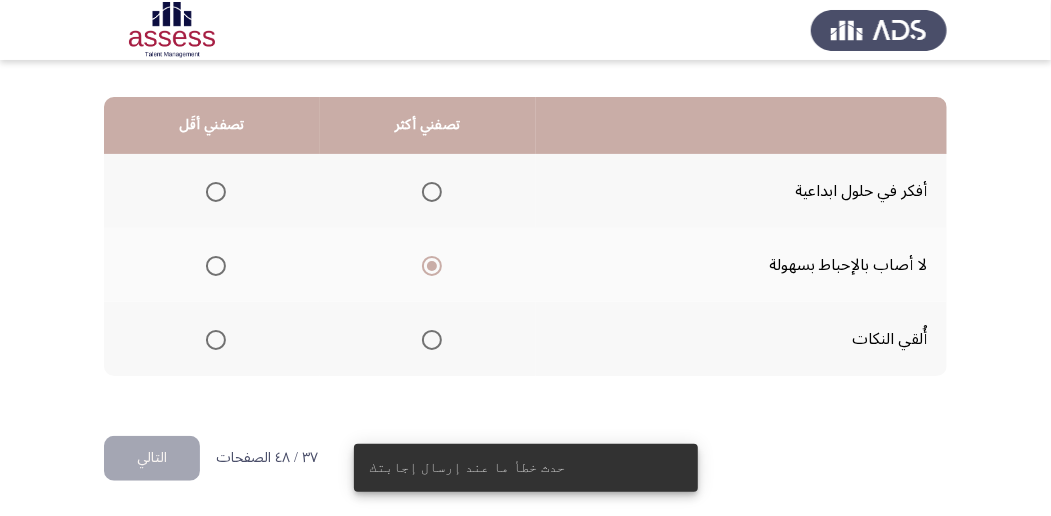 click at bounding box center (216, 192) 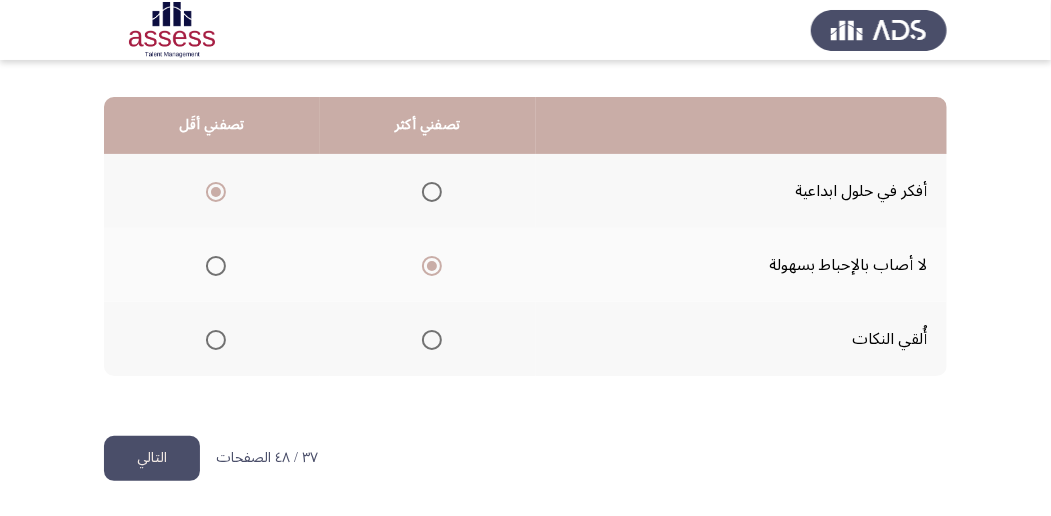 click on "التالي" 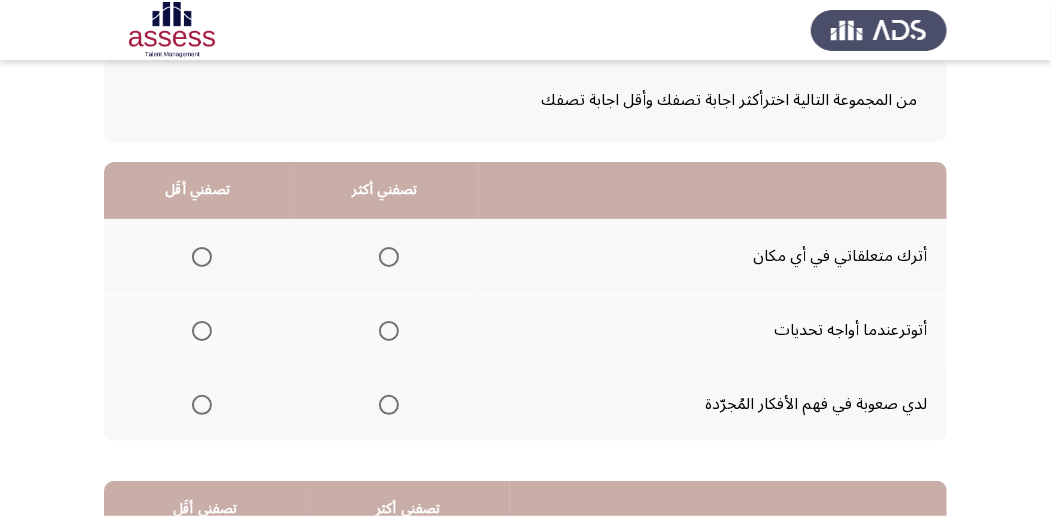 scroll, scrollTop: 133, scrollLeft: 0, axis: vertical 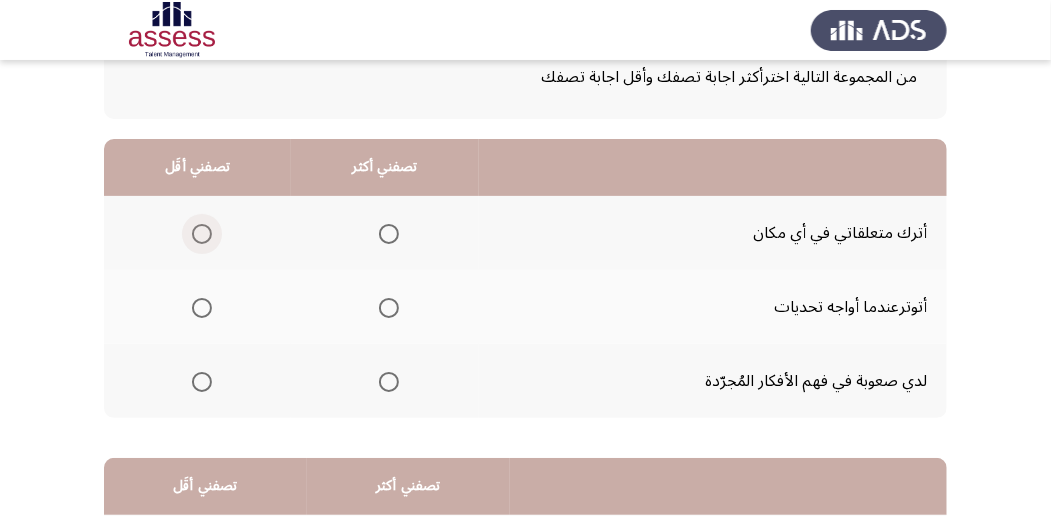 click at bounding box center [202, 234] 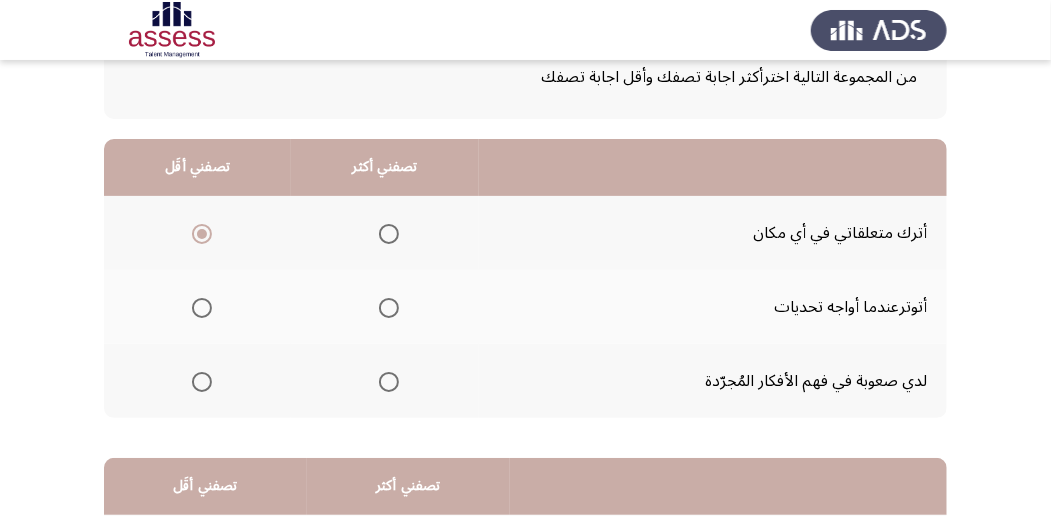 click at bounding box center [389, 308] 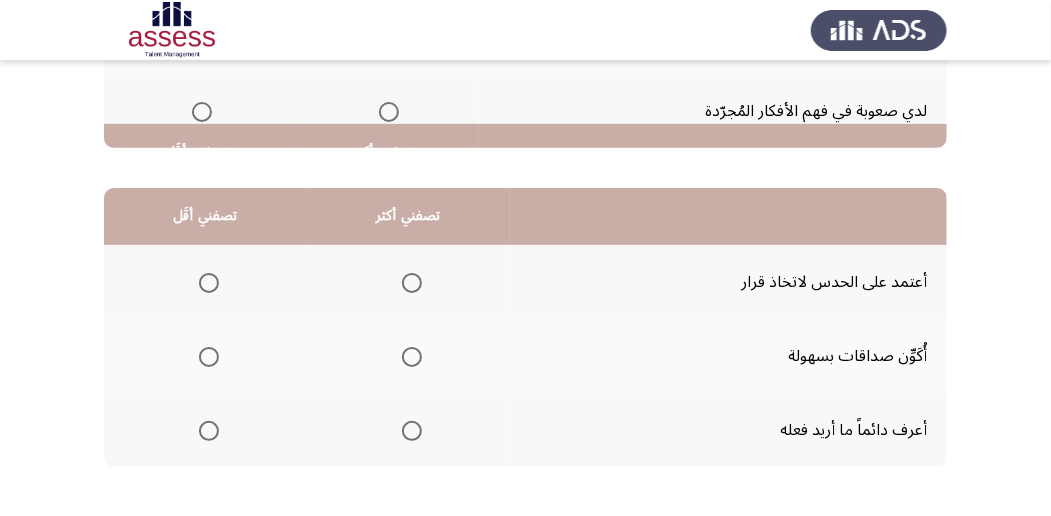 scroll, scrollTop: 466, scrollLeft: 0, axis: vertical 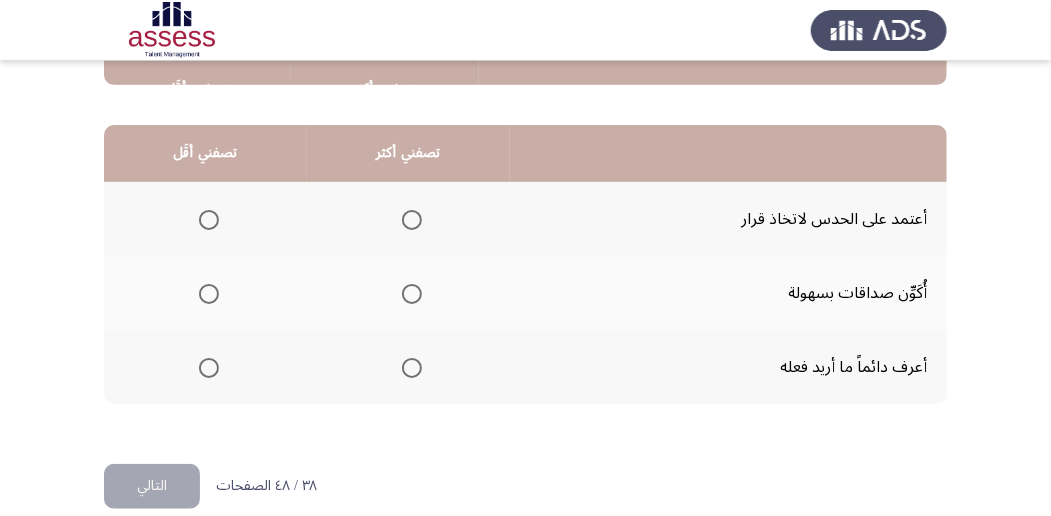 click at bounding box center [412, 220] 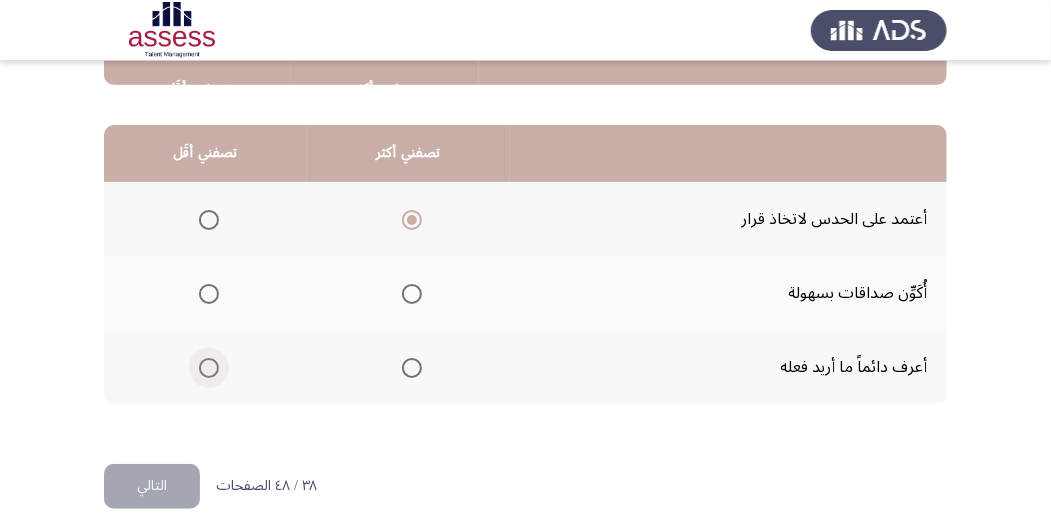 click at bounding box center [209, 368] 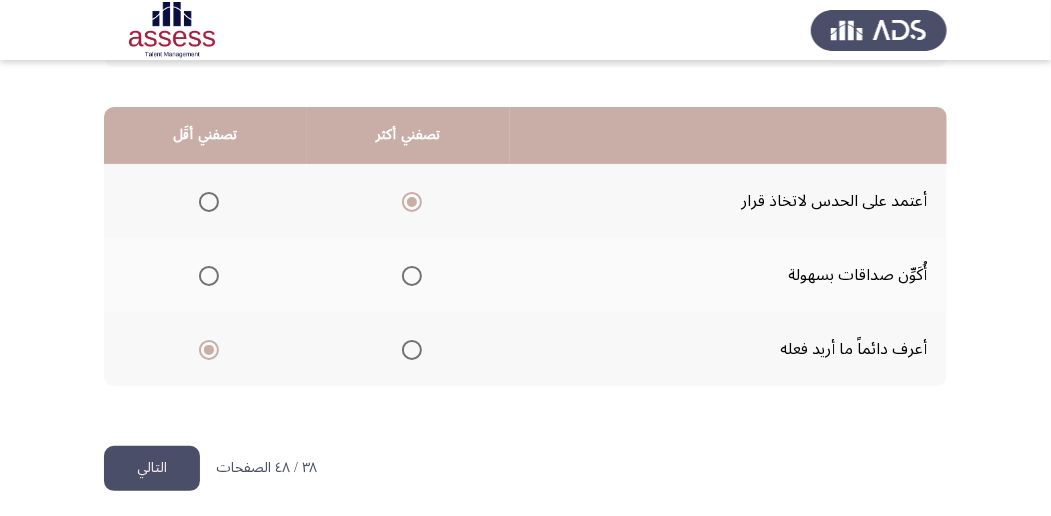 scroll, scrollTop: 494, scrollLeft: 0, axis: vertical 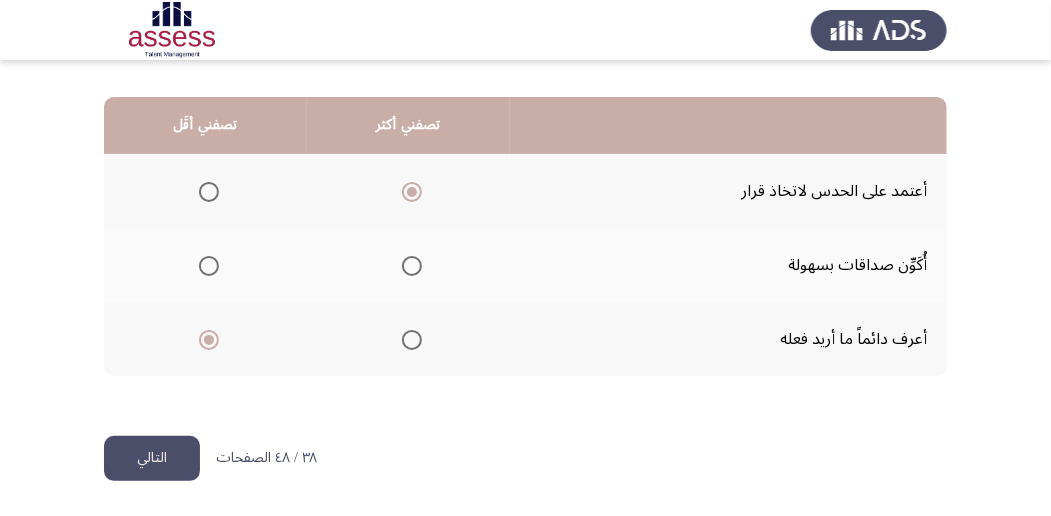 click on "التالي" 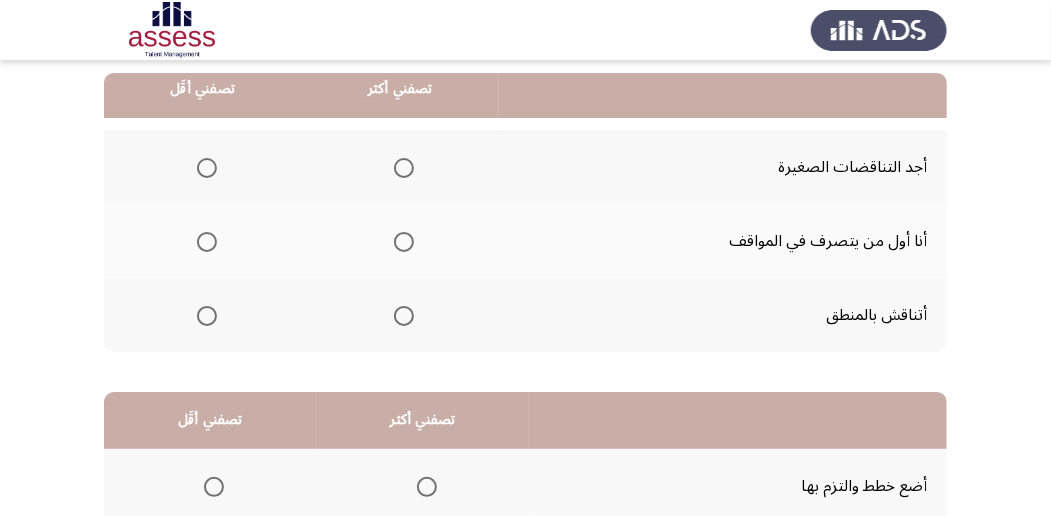 scroll, scrollTop: 200, scrollLeft: 0, axis: vertical 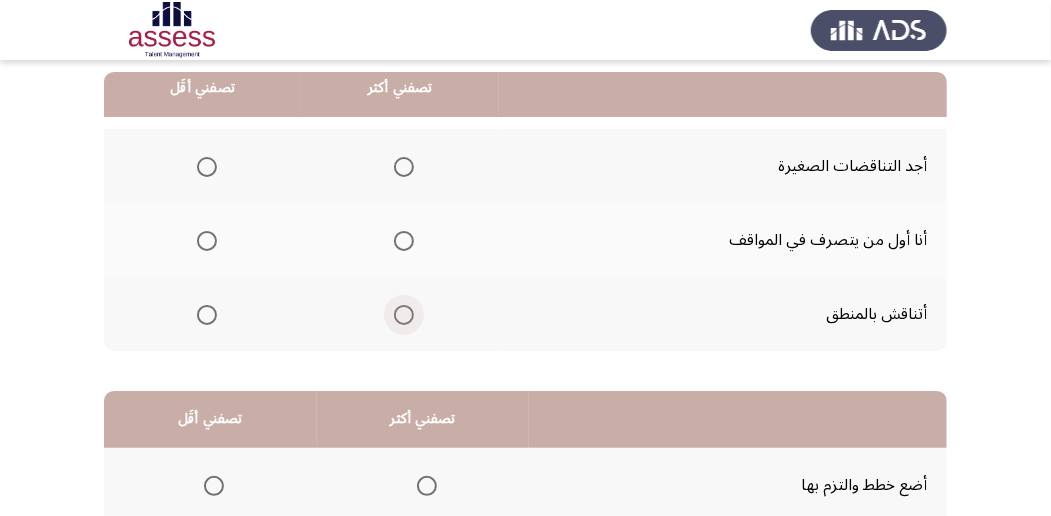 click at bounding box center (404, 315) 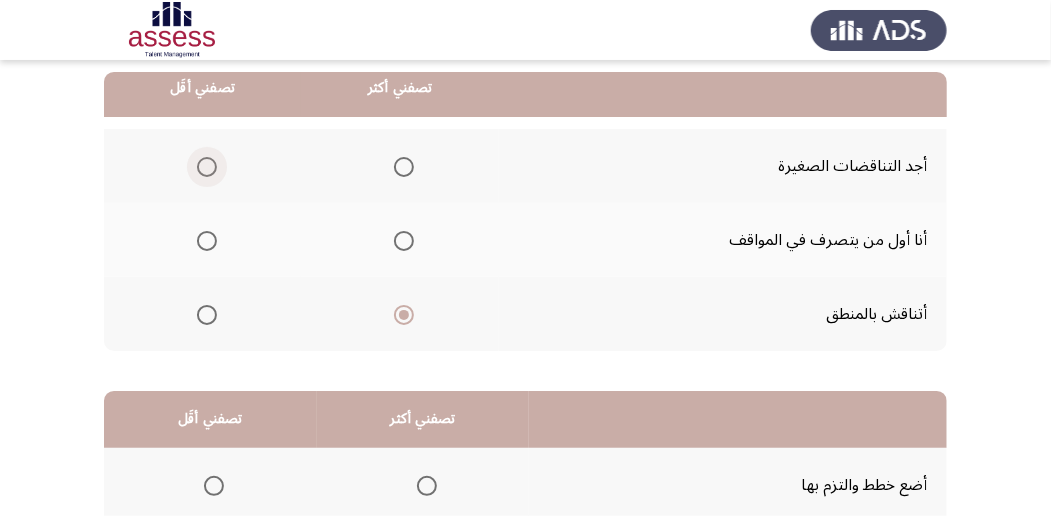 click at bounding box center [207, 167] 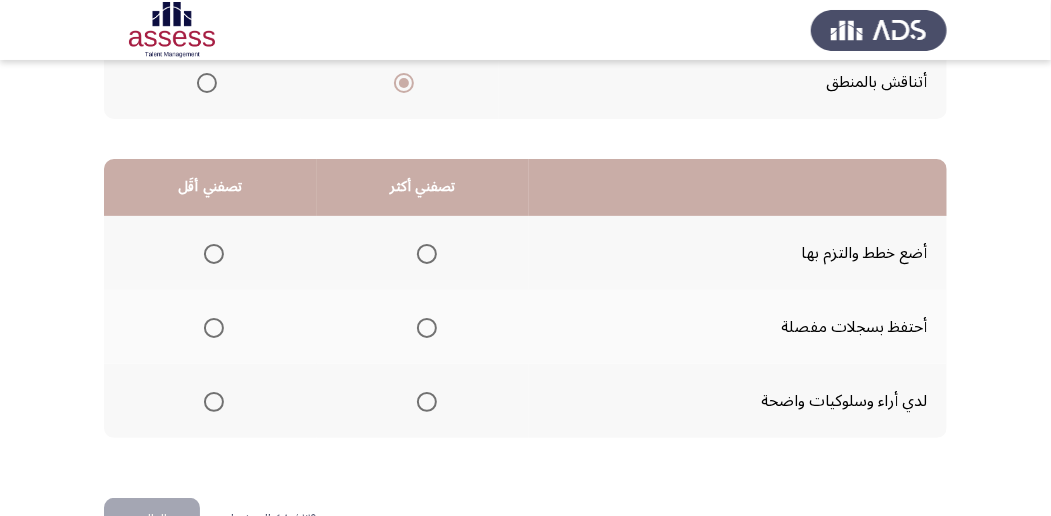 scroll, scrollTop: 494, scrollLeft: 0, axis: vertical 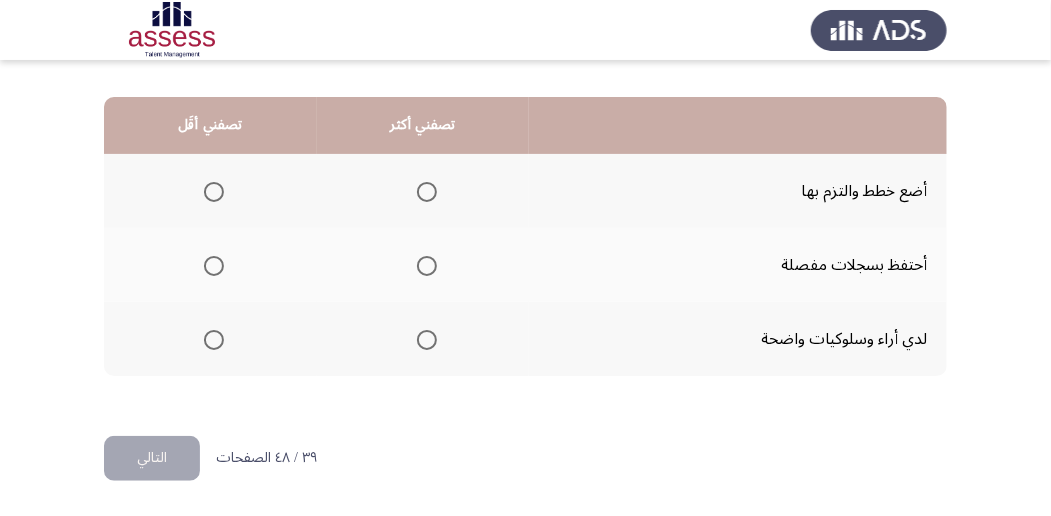 click at bounding box center (427, 192) 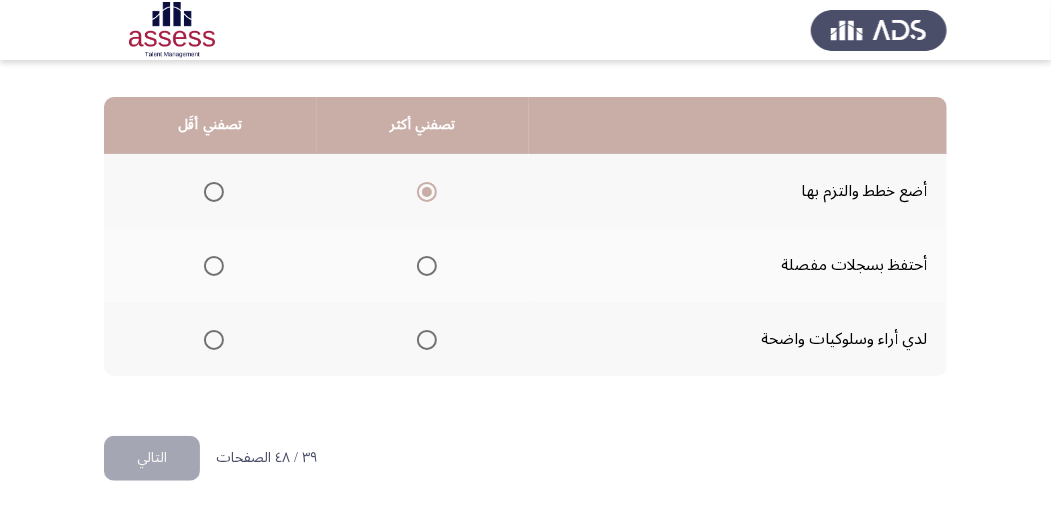 click at bounding box center [214, 340] 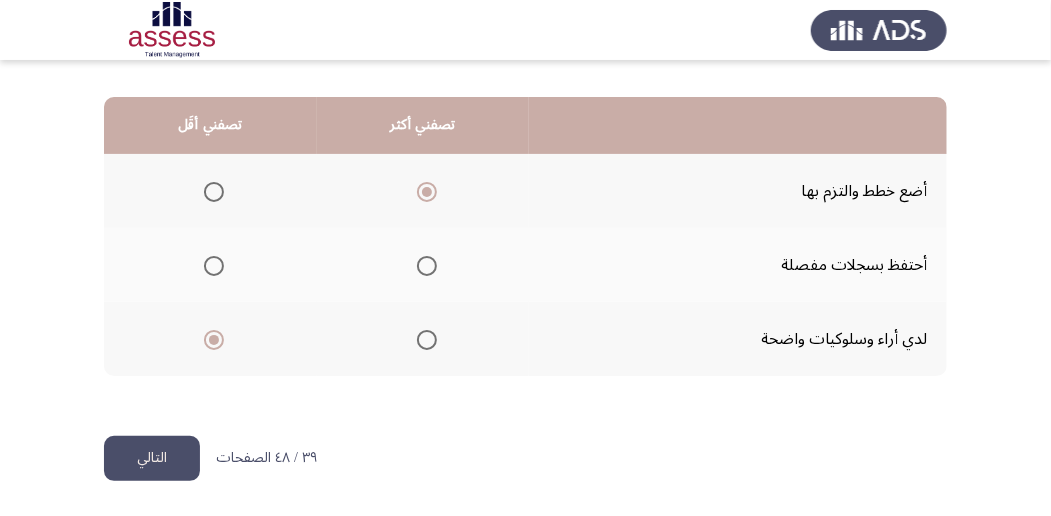click on "التالي" 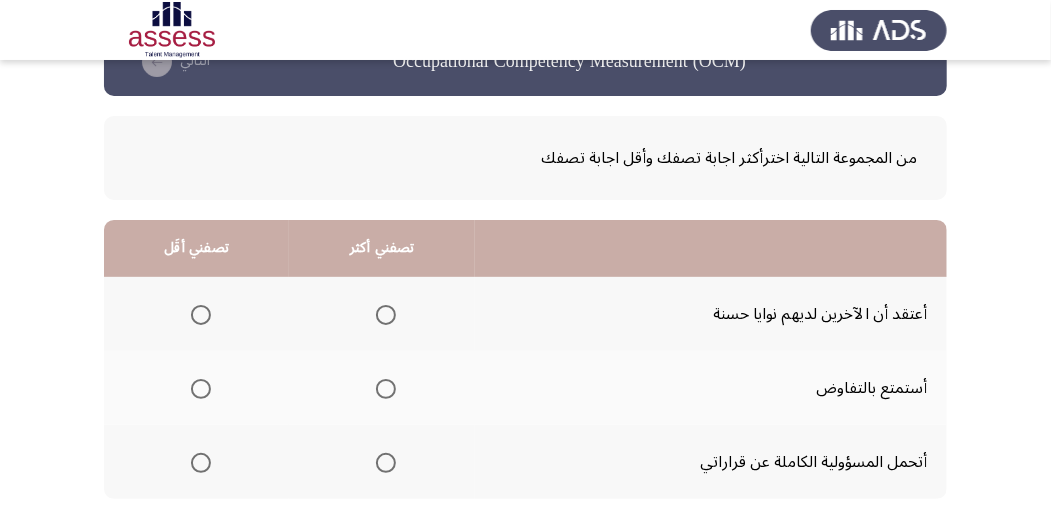 scroll, scrollTop: 133, scrollLeft: 0, axis: vertical 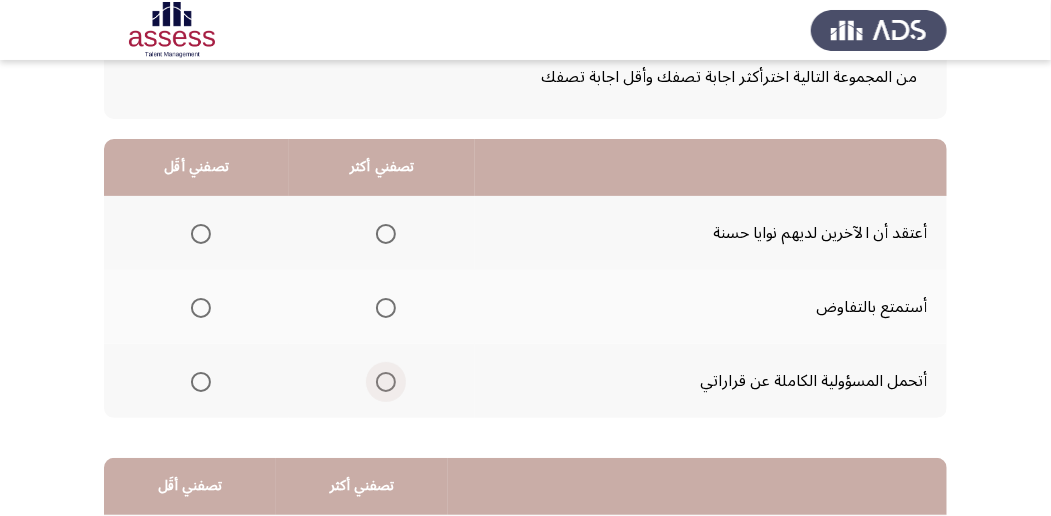 click at bounding box center (386, 382) 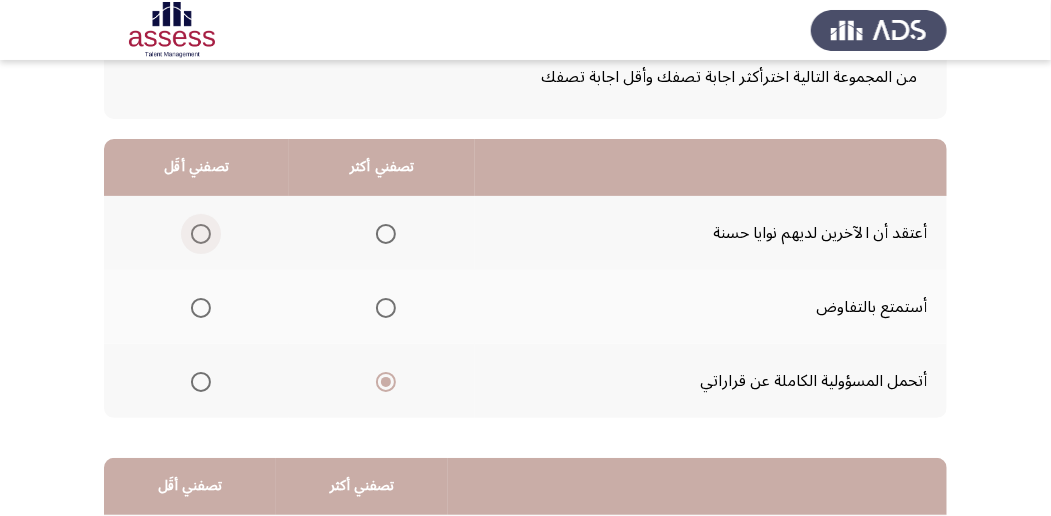 click at bounding box center [197, 234] 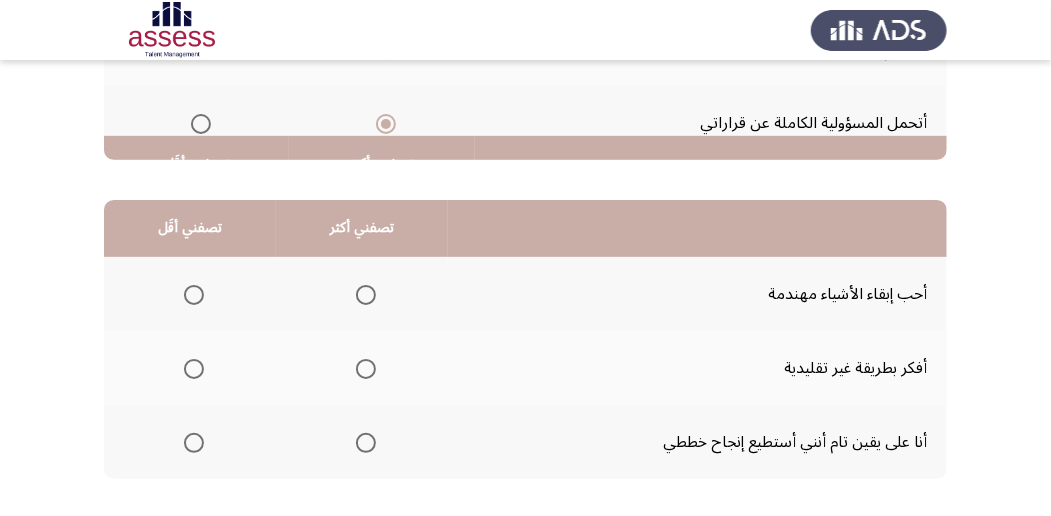 scroll, scrollTop: 466, scrollLeft: 0, axis: vertical 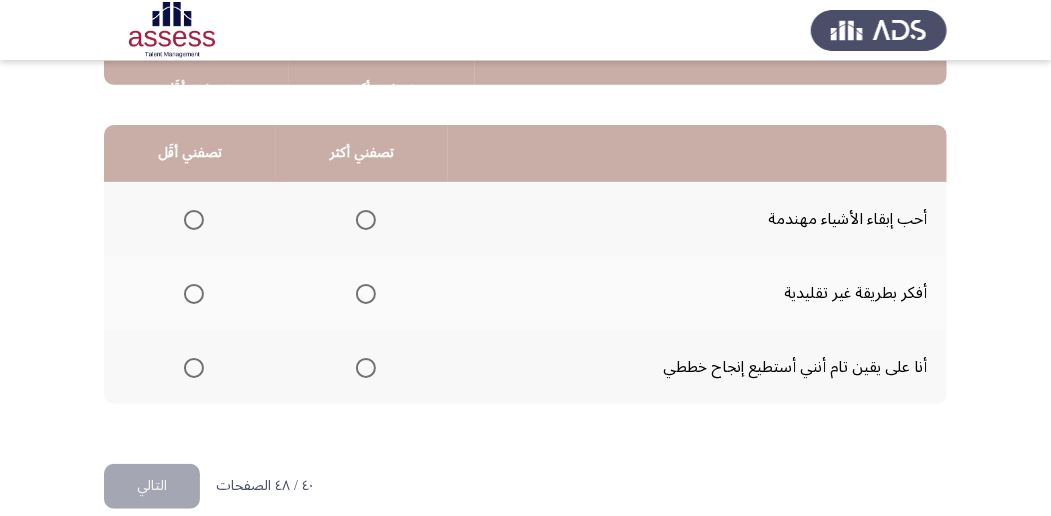click at bounding box center [366, 368] 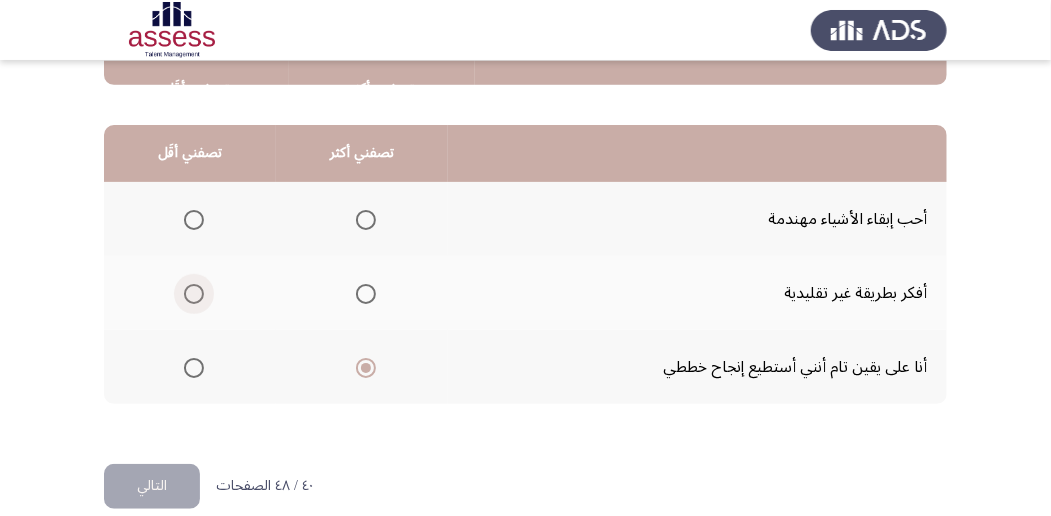 click at bounding box center [194, 294] 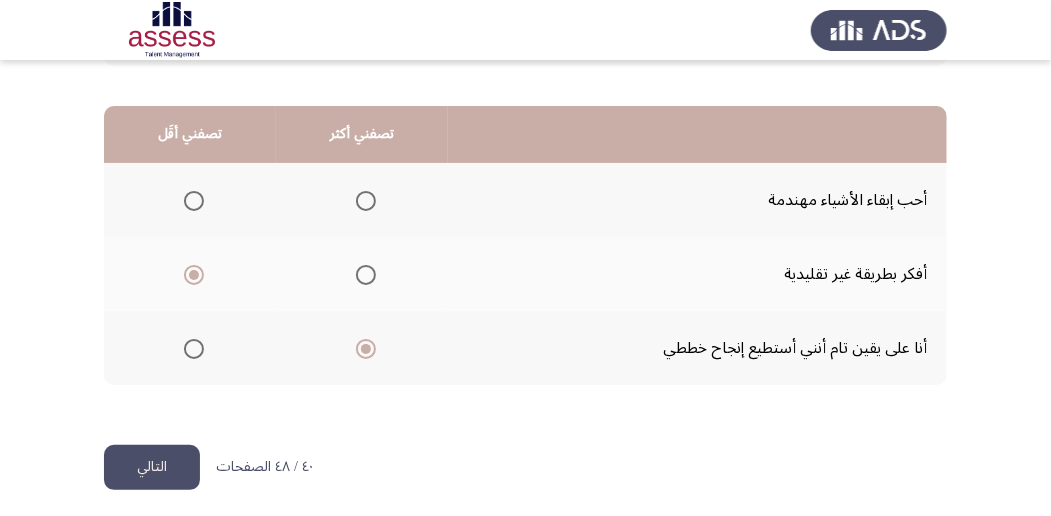 scroll, scrollTop: 494, scrollLeft: 0, axis: vertical 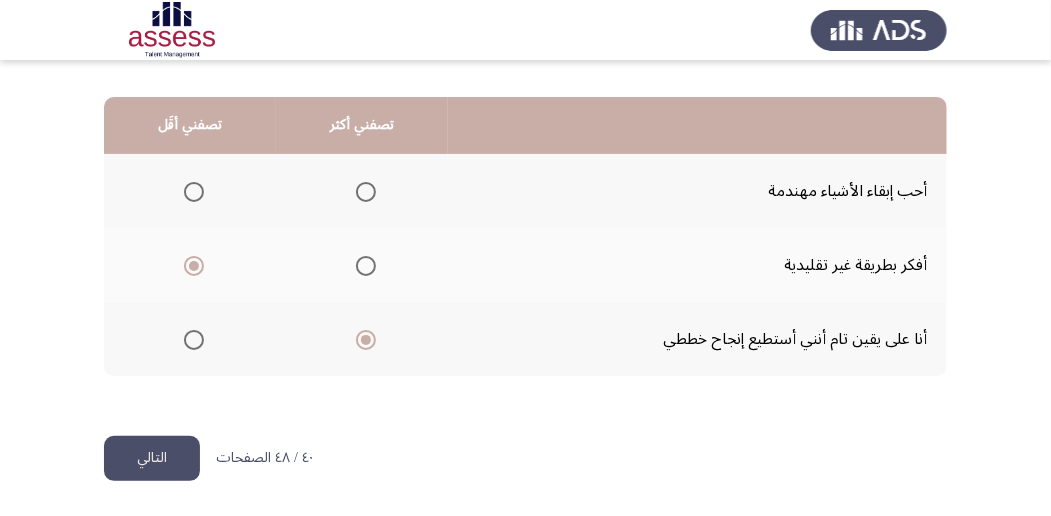 click on "التالي" 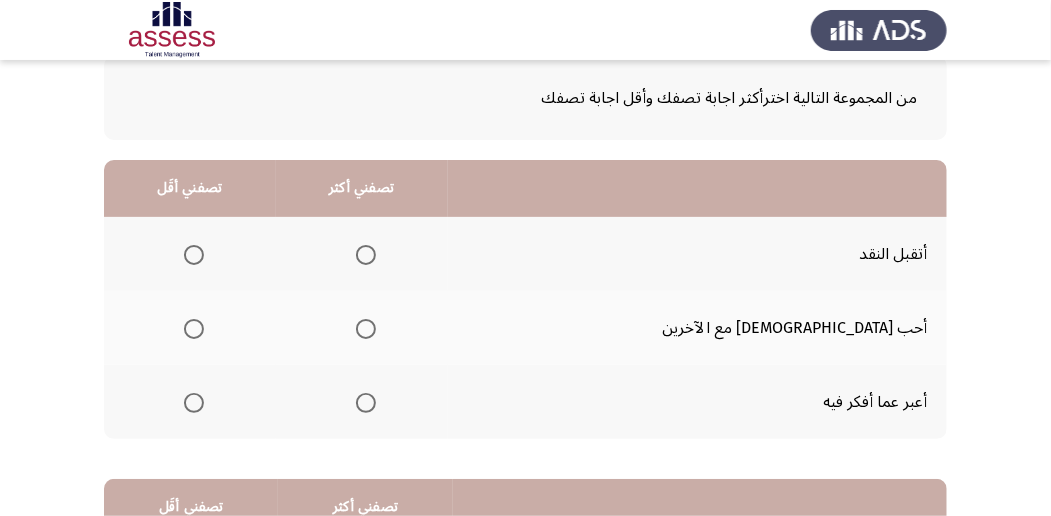 scroll, scrollTop: 133, scrollLeft: 0, axis: vertical 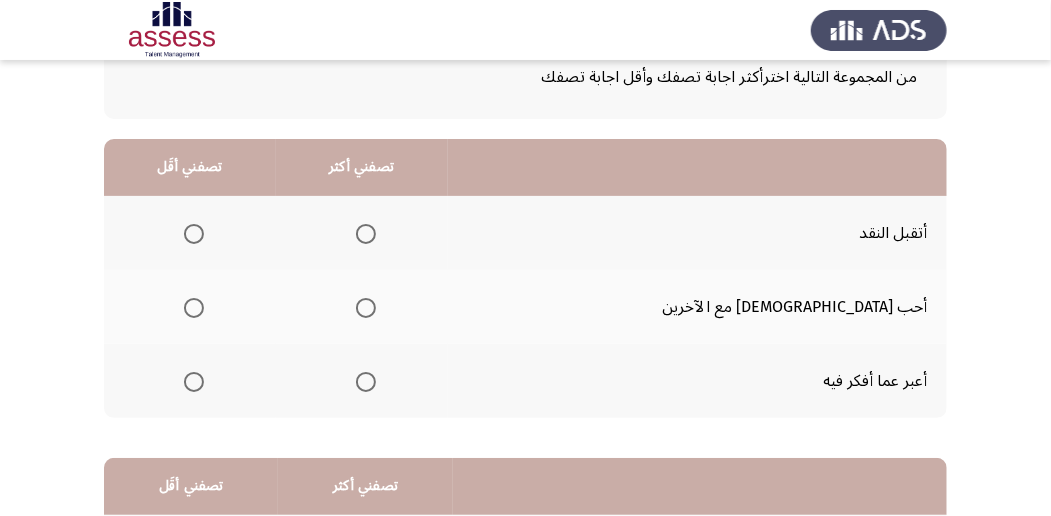 click at bounding box center [366, 308] 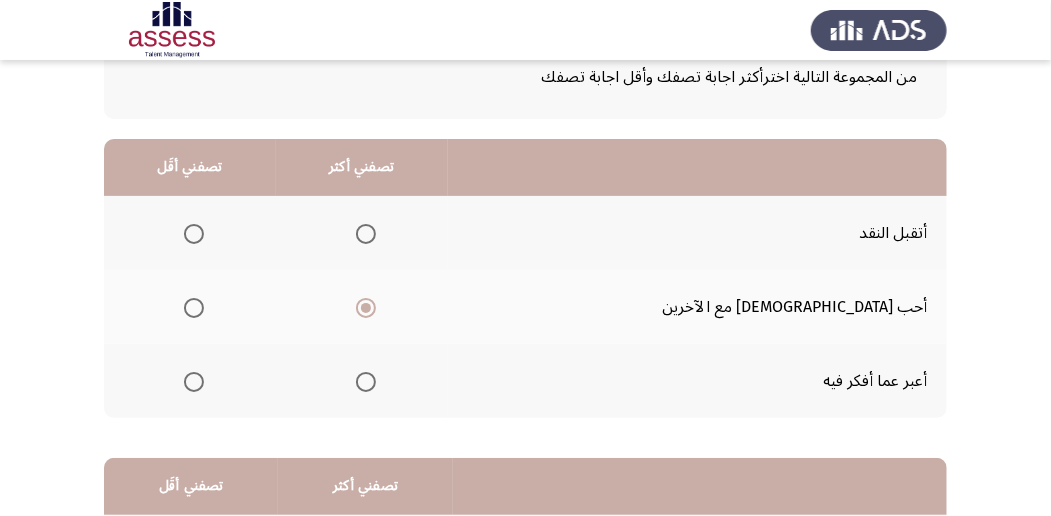 click at bounding box center (194, 234) 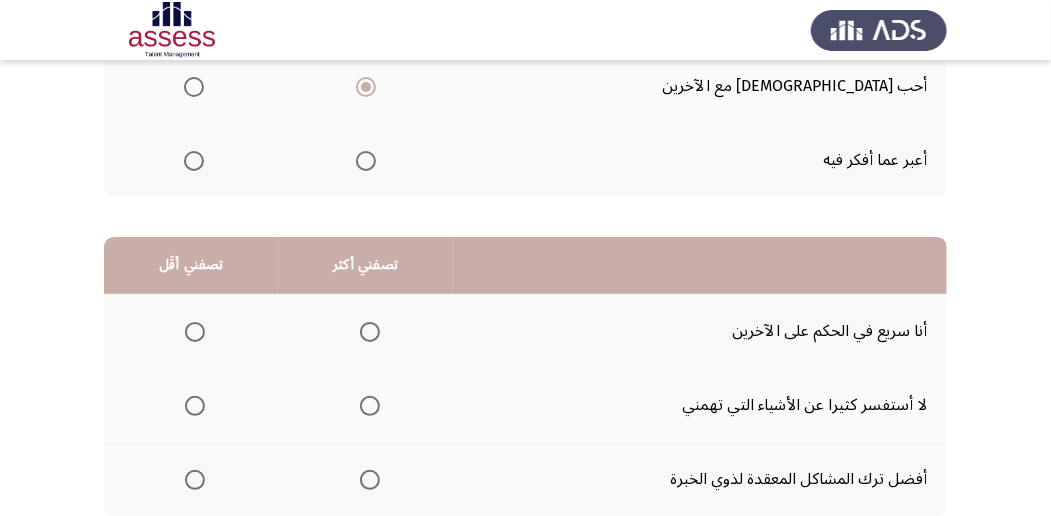 scroll, scrollTop: 400, scrollLeft: 0, axis: vertical 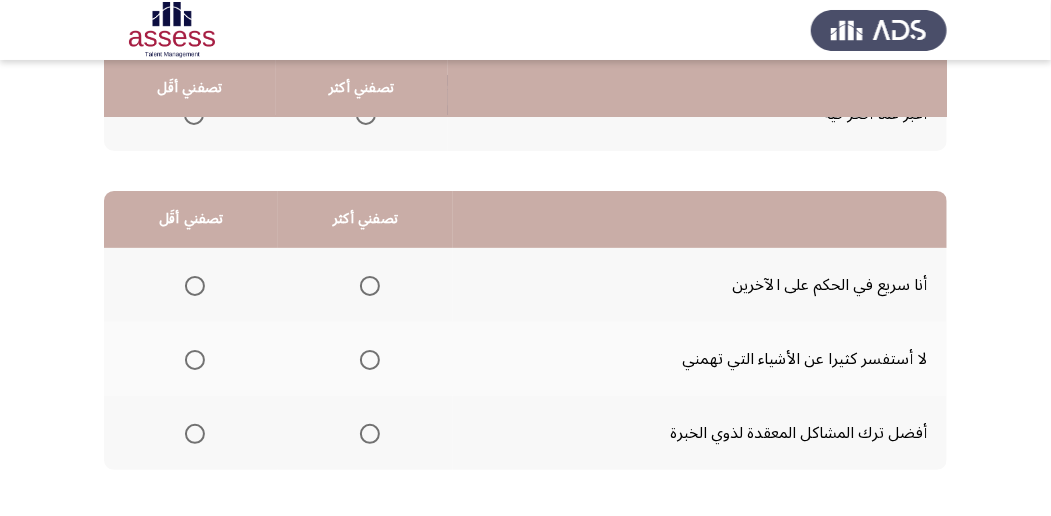 click at bounding box center (195, 434) 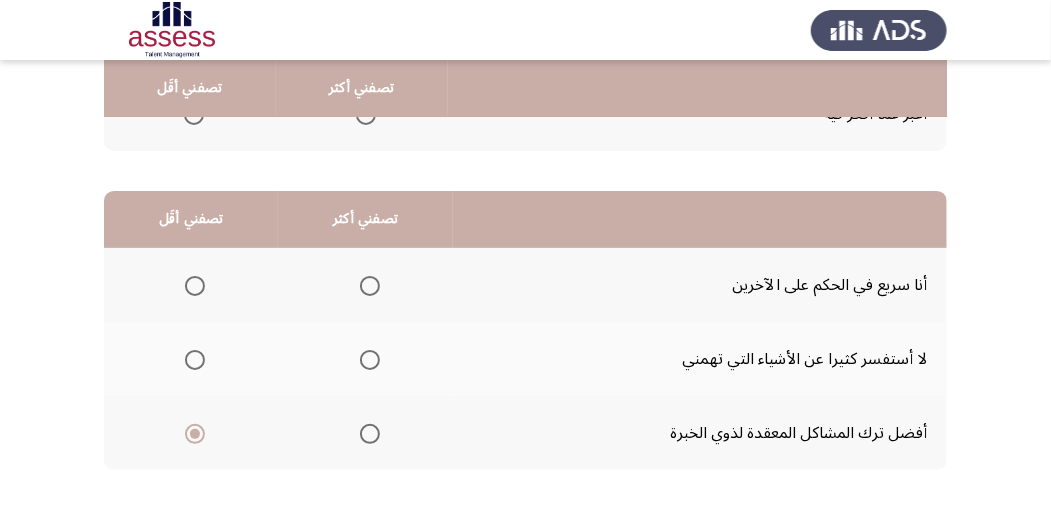 click at bounding box center [370, 286] 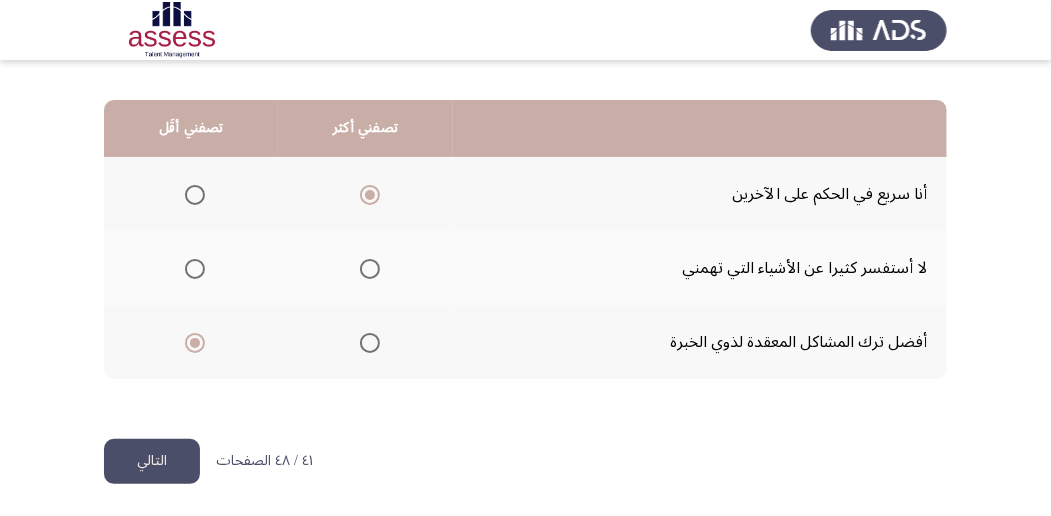 scroll, scrollTop: 494, scrollLeft: 0, axis: vertical 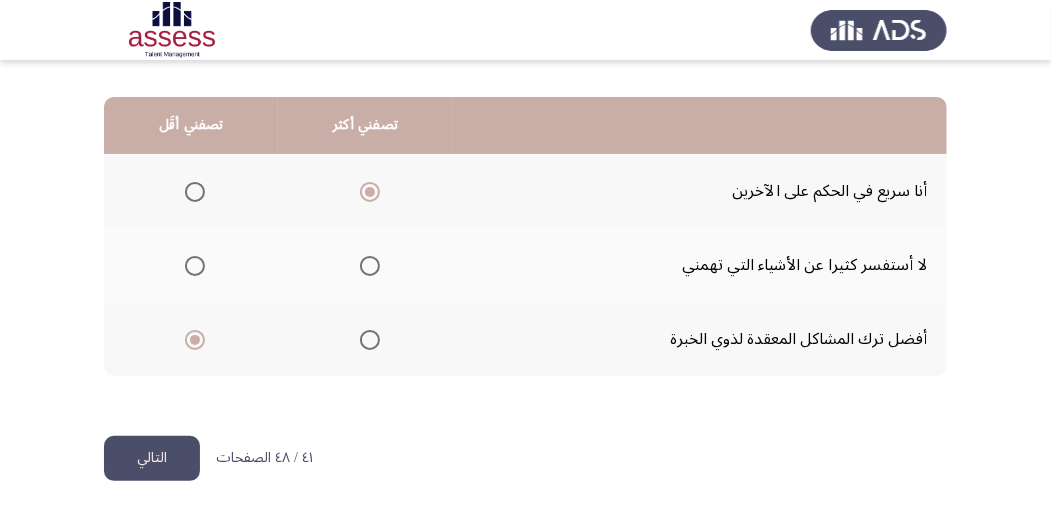 click on "التالي" 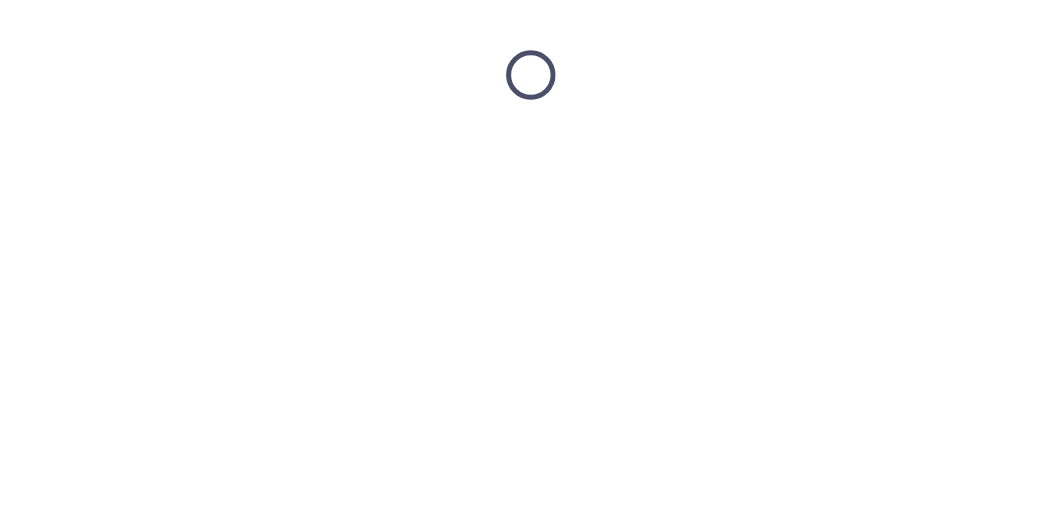 click at bounding box center [530, 75] 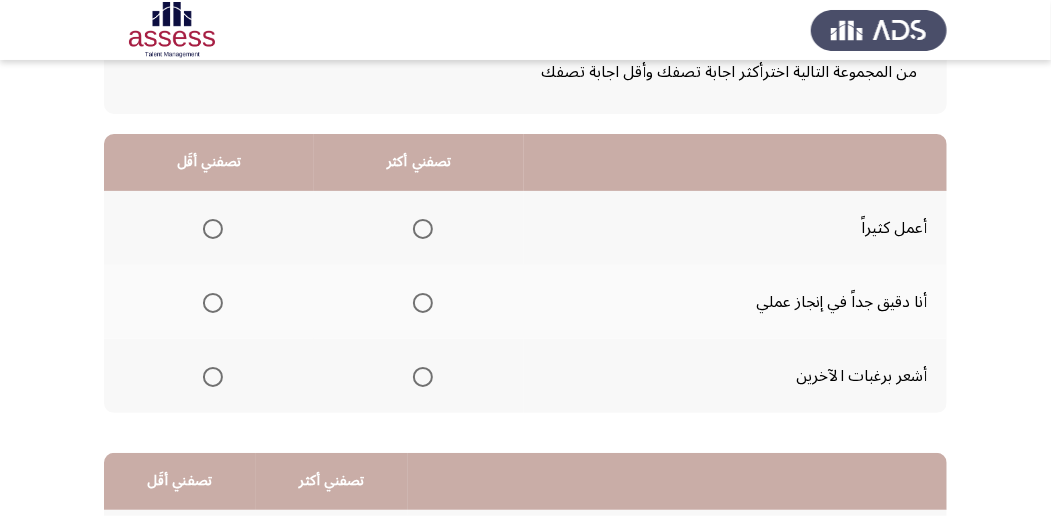 scroll, scrollTop: 133, scrollLeft: 0, axis: vertical 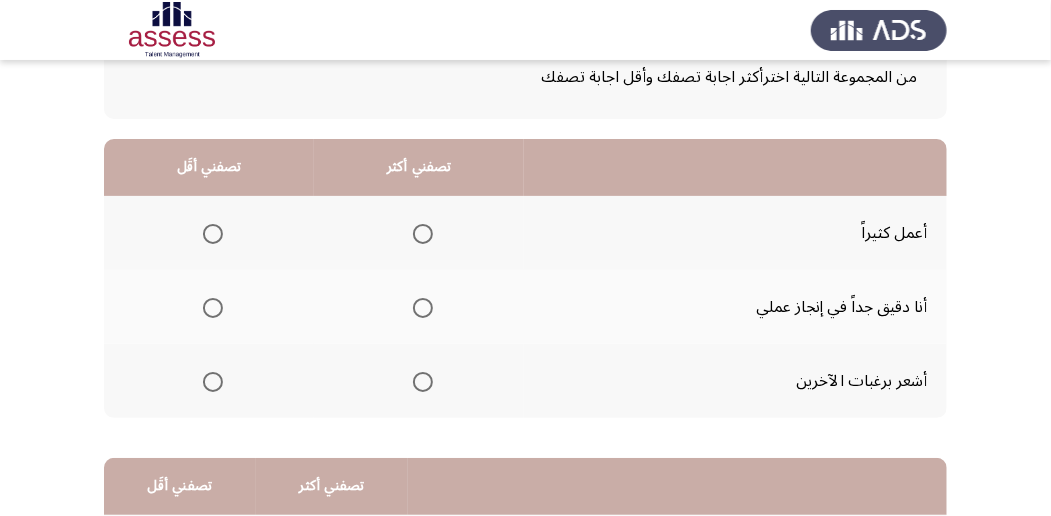 click at bounding box center (423, 308) 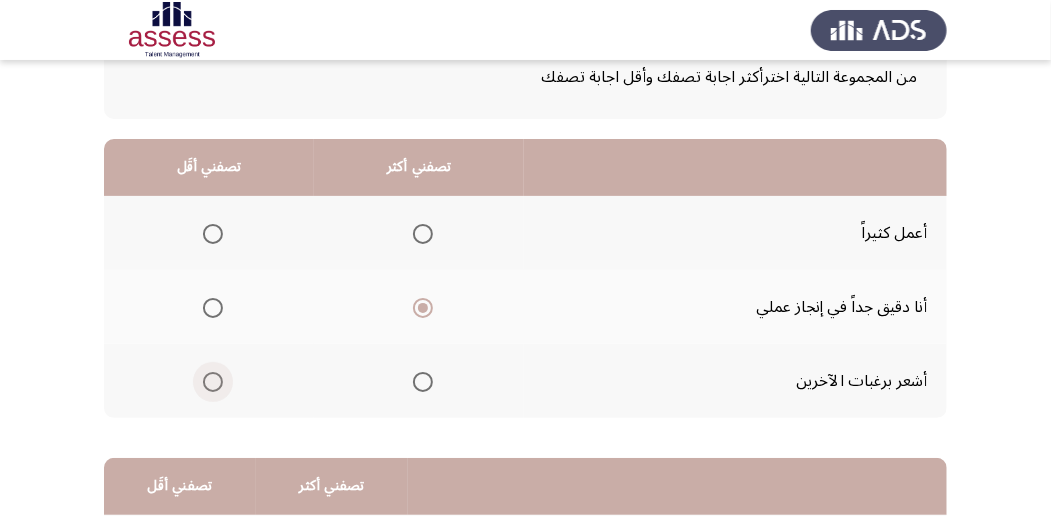click at bounding box center [213, 382] 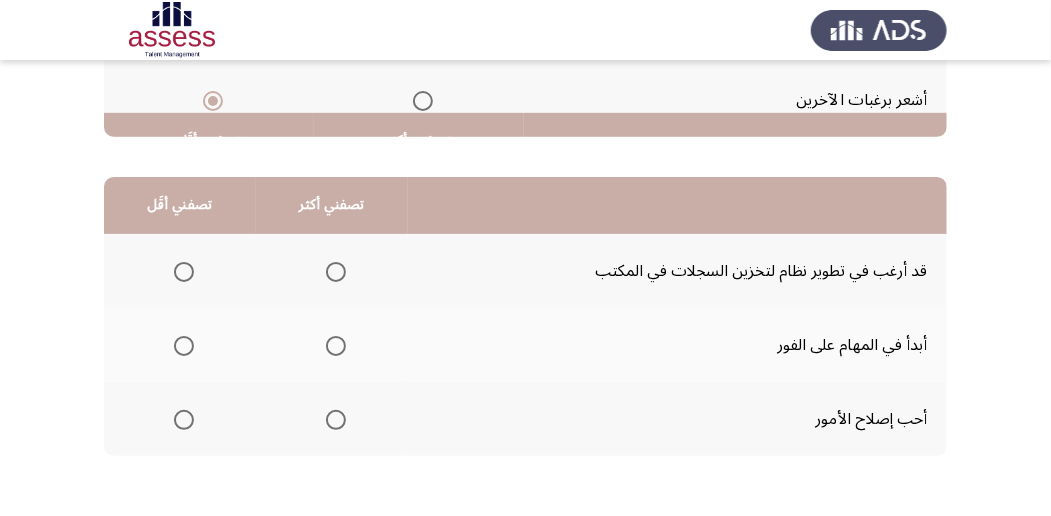 scroll, scrollTop: 466, scrollLeft: 0, axis: vertical 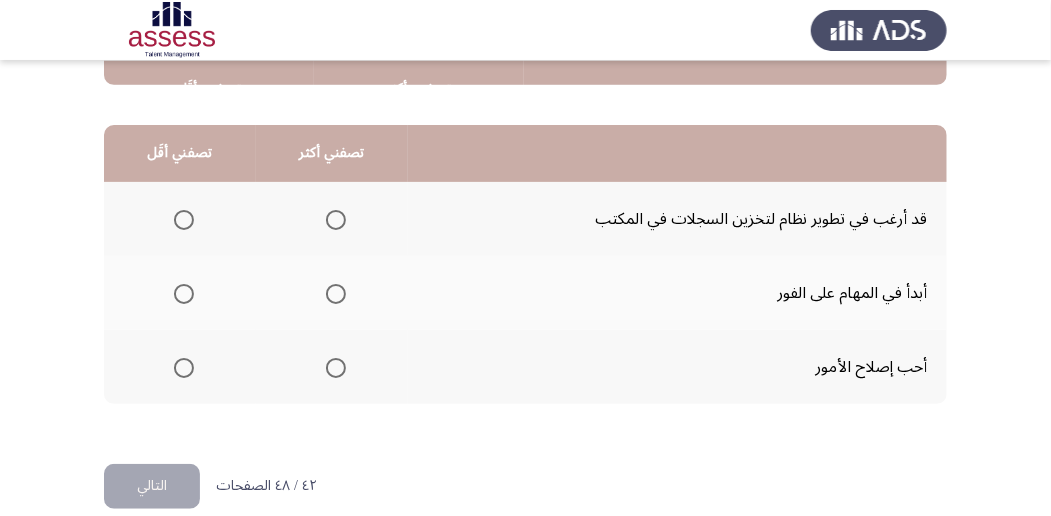 click at bounding box center [336, 220] 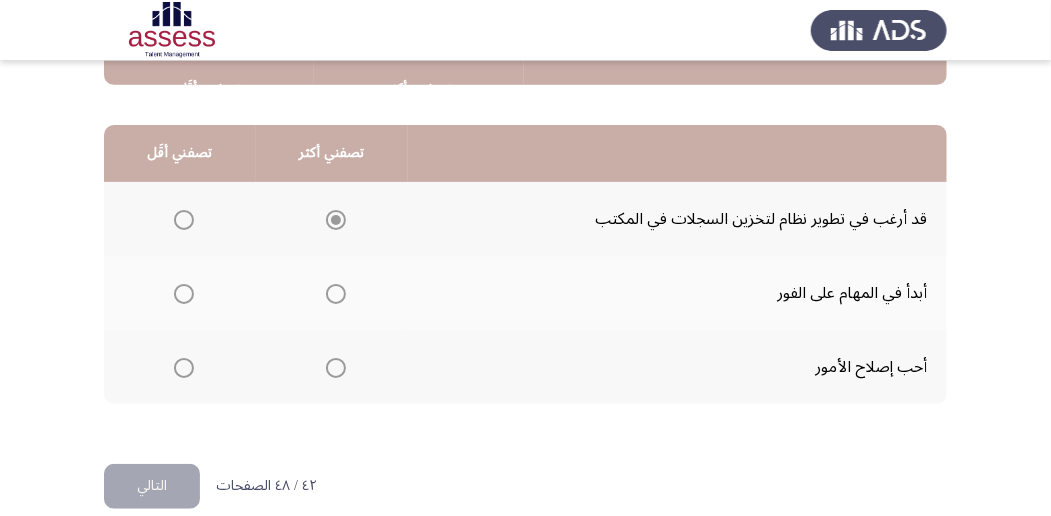 click at bounding box center [336, 220] 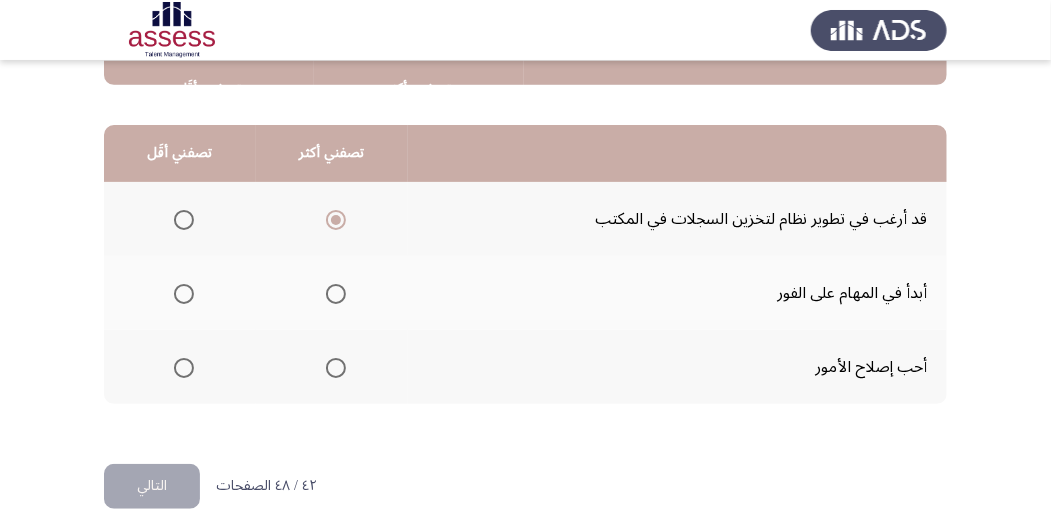 click at bounding box center [184, 294] 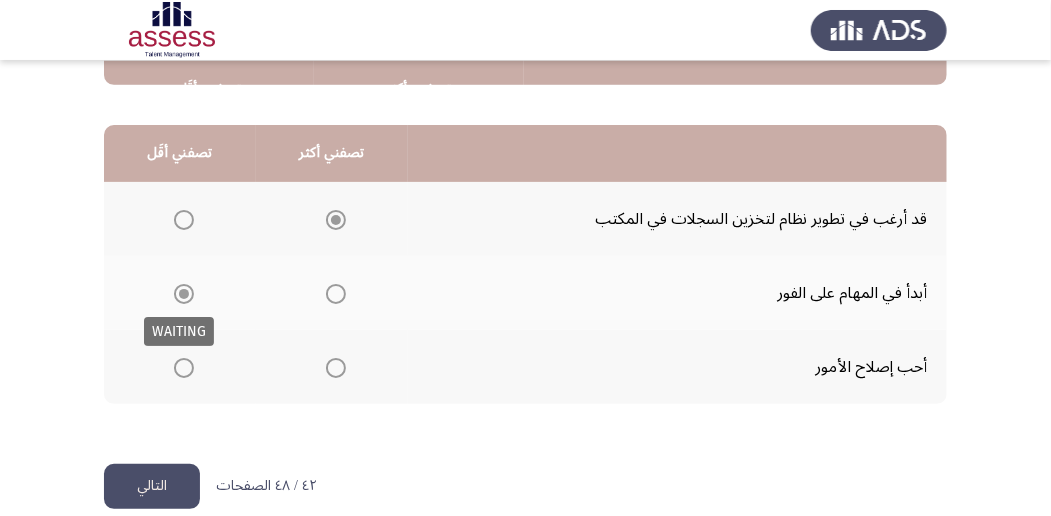 click at bounding box center [184, 294] 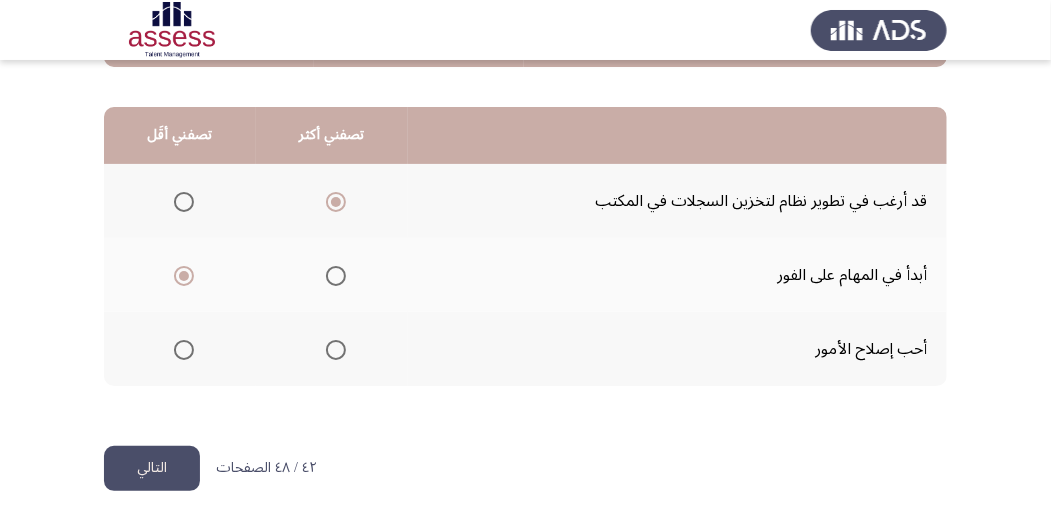 scroll, scrollTop: 494, scrollLeft: 0, axis: vertical 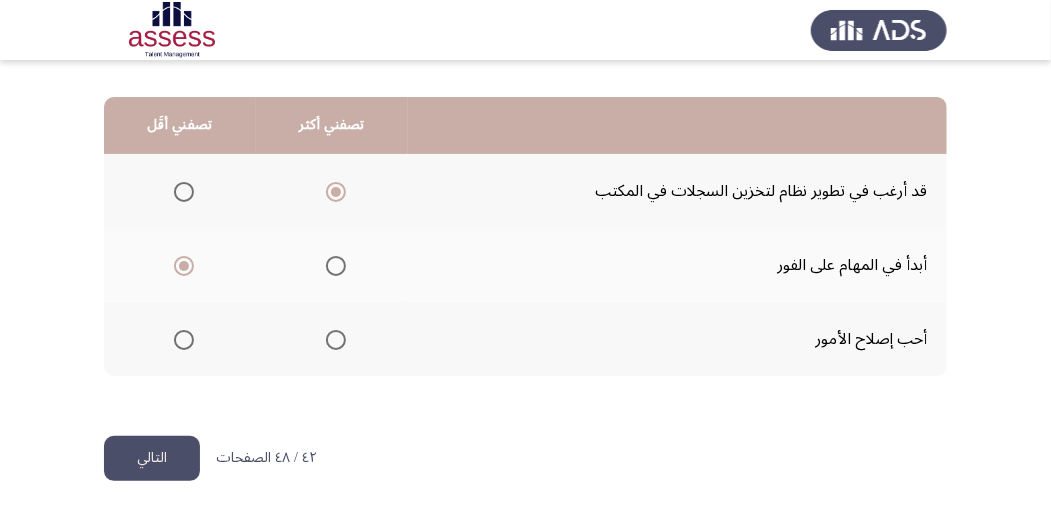 click on "التالي" 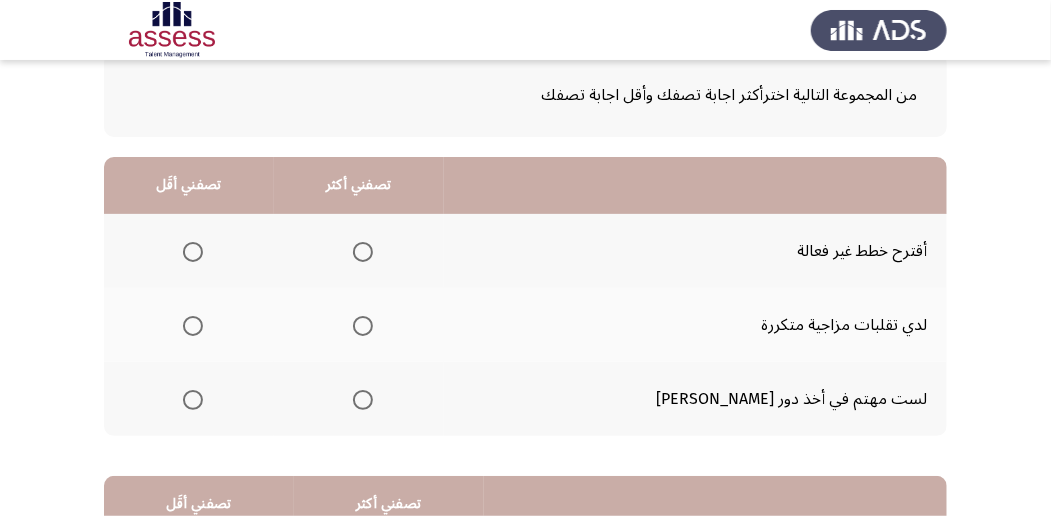 scroll, scrollTop: 133, scrollLeft: 0, axis: vertical 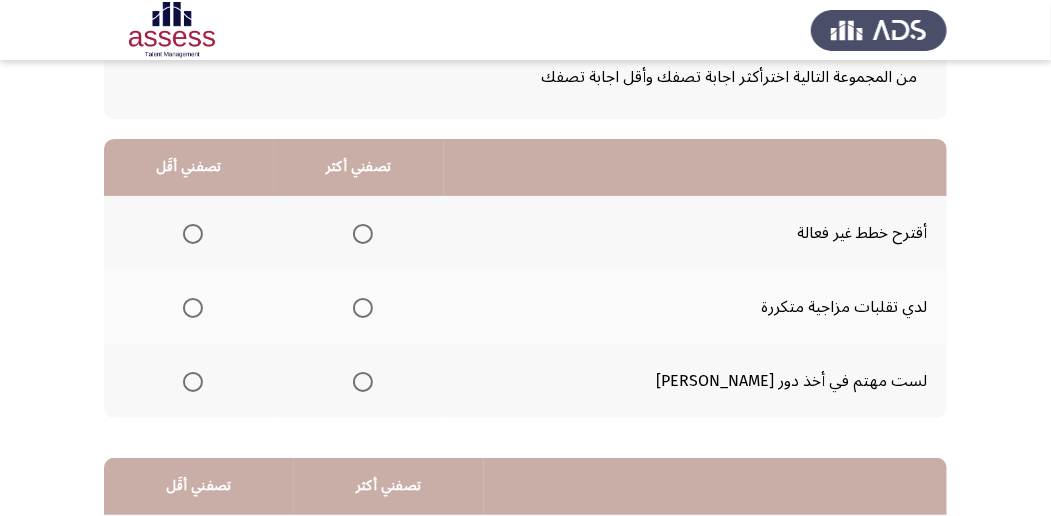 click at bounding box center [363, 234] 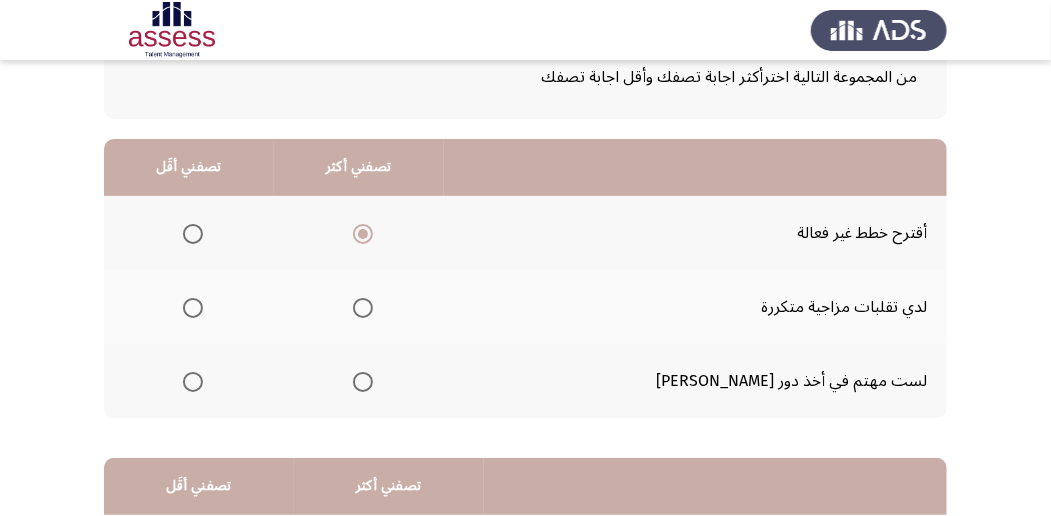 click at bounding box center (193, 308) 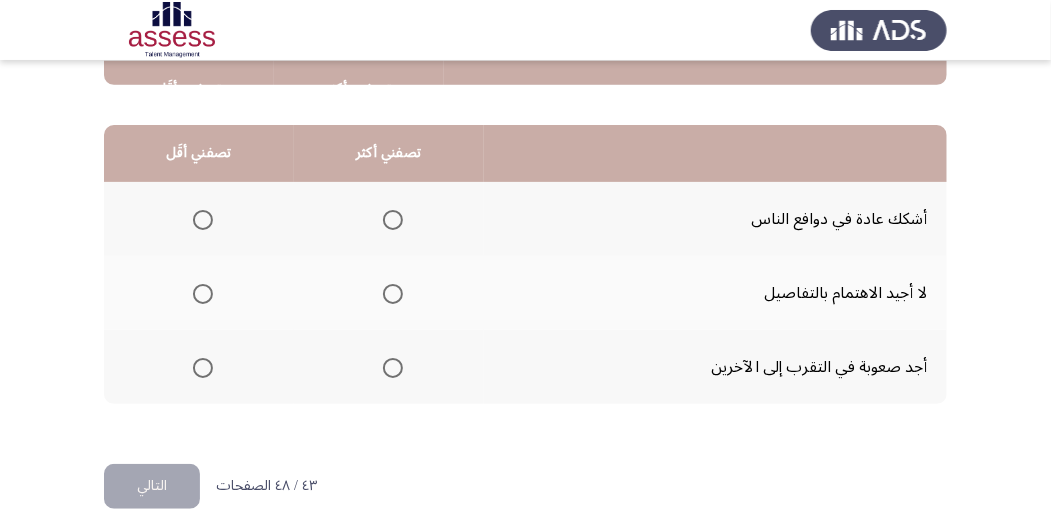 scroll, scrollTop: 466, scrollLeft: 0, axis: vertical 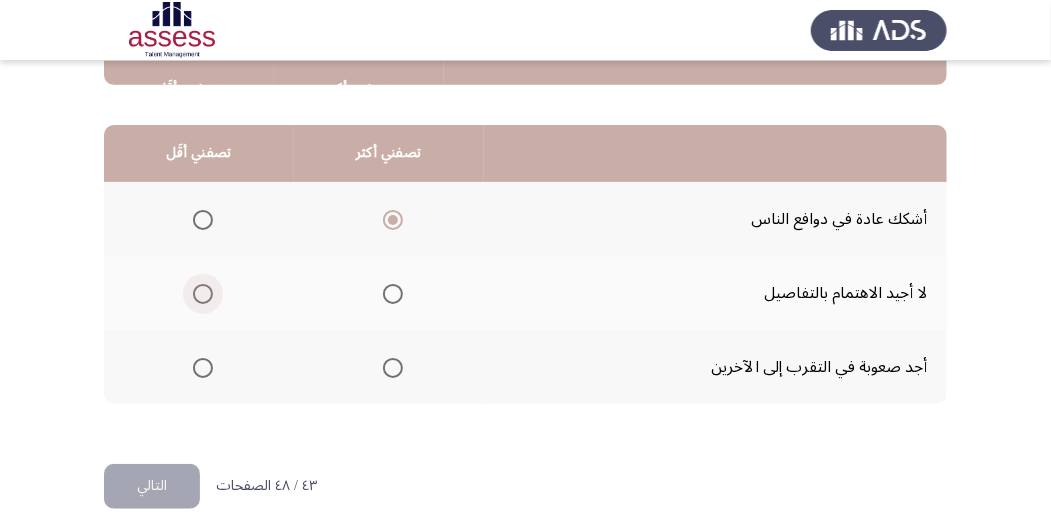 click at bounding box center [203, 294] 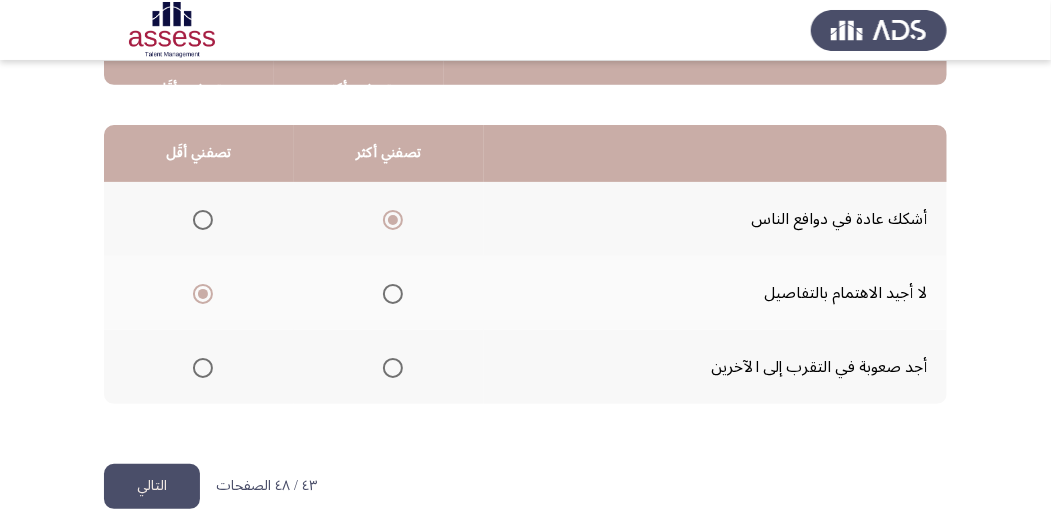scroll, scrollTop: 494, scrollLeft: 0, axis: vertical 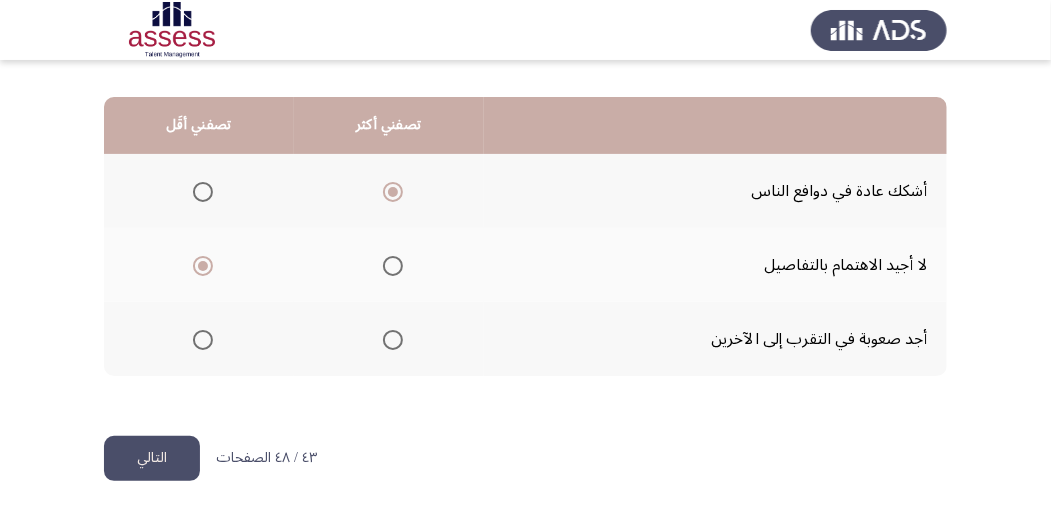 click on "التالي" 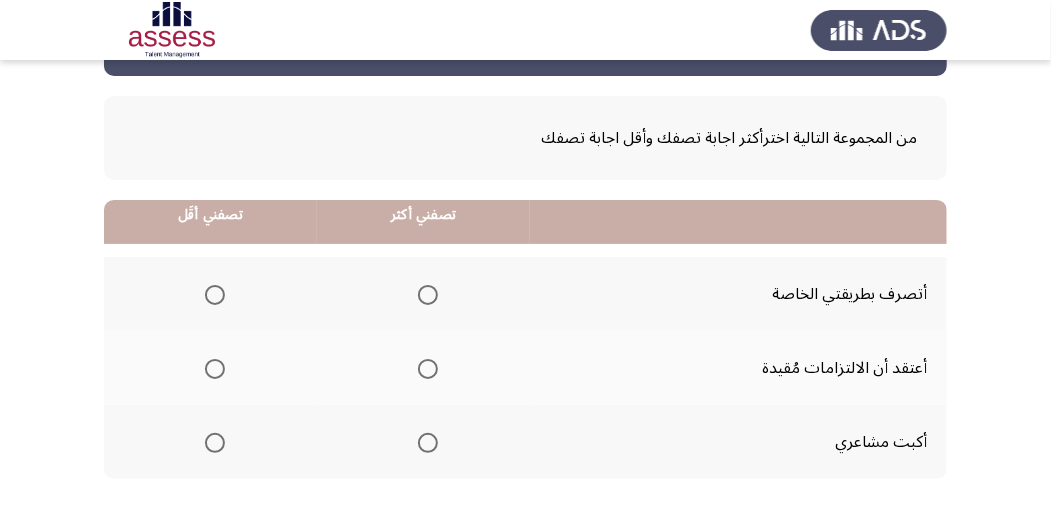 scroll, scrollTop: 200, scrollLeft: 0, axis: vertical 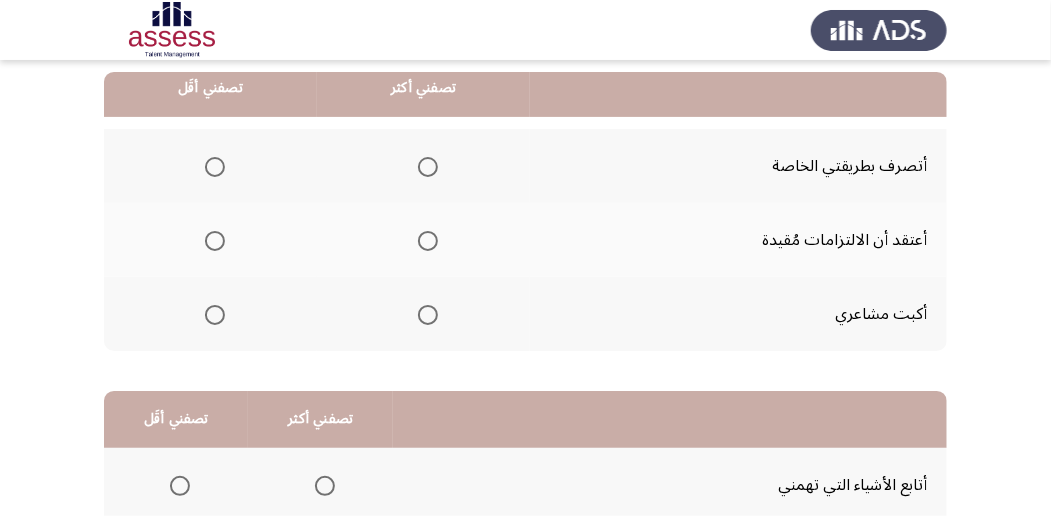 click at bounding box center [428, 167] 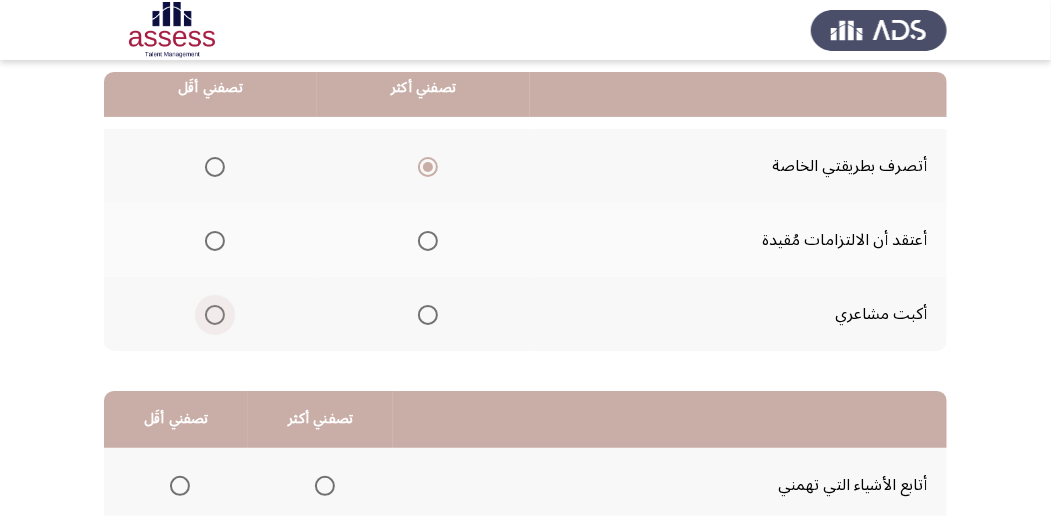 click at bounding box center [215, 315] 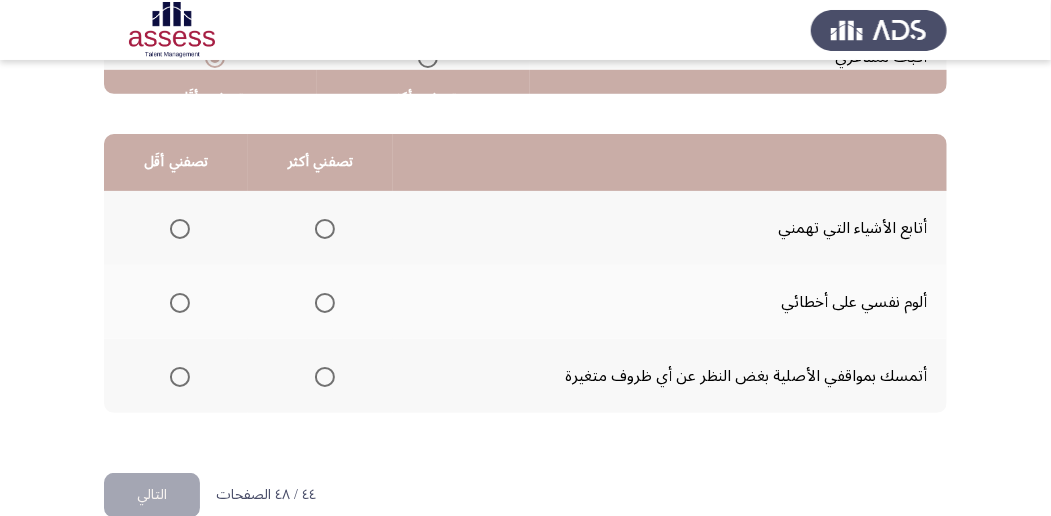 scroll, scrollTop: 466, scrollLeft: 0, axis: vertical 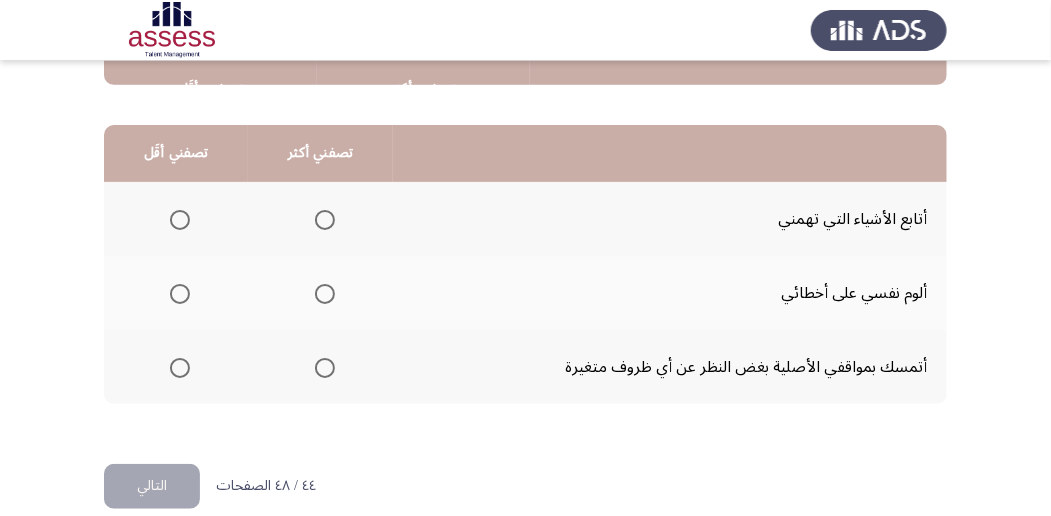 click at bounding box center [325, 220] 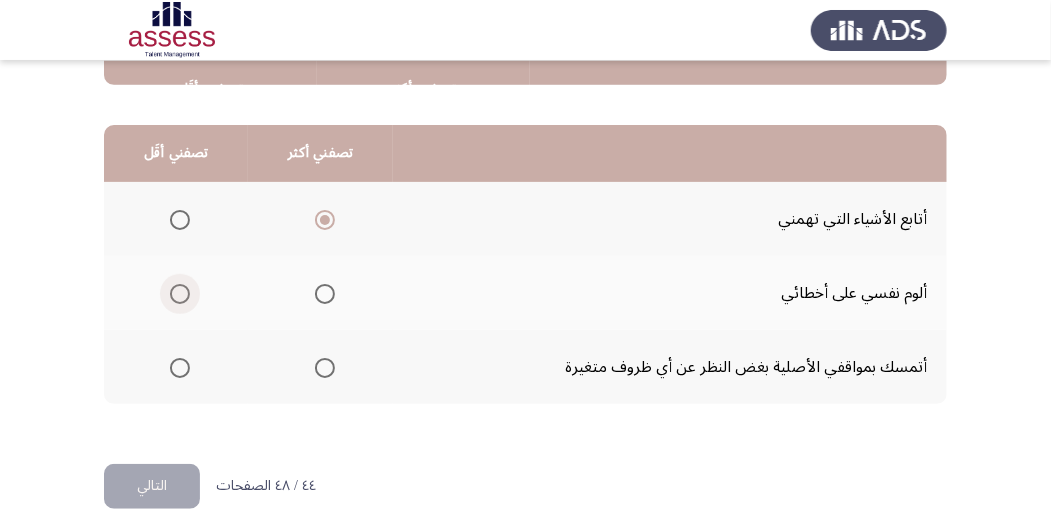click at bounding box center [180, 294] 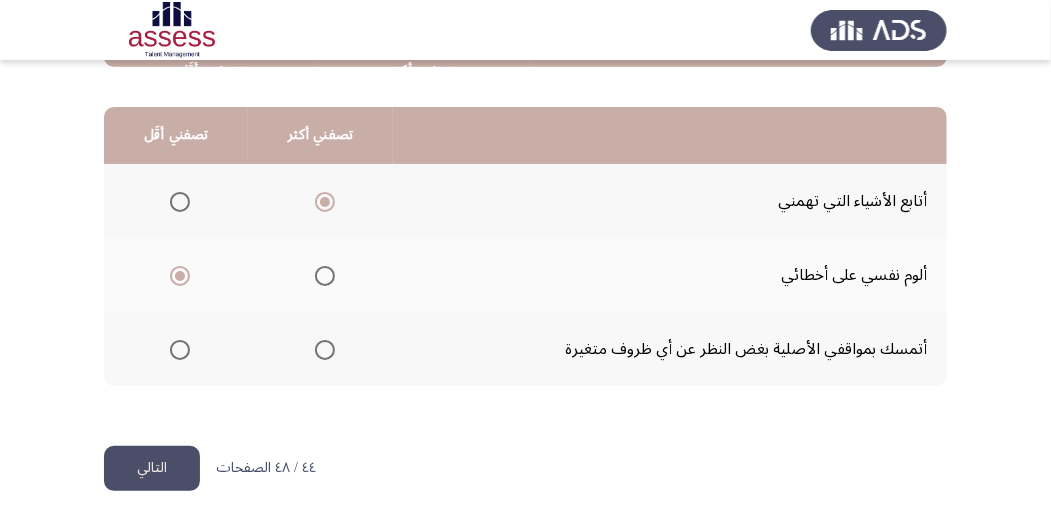 scroll, scrollTop: 494, scrollLeft: 0, axis: vertical 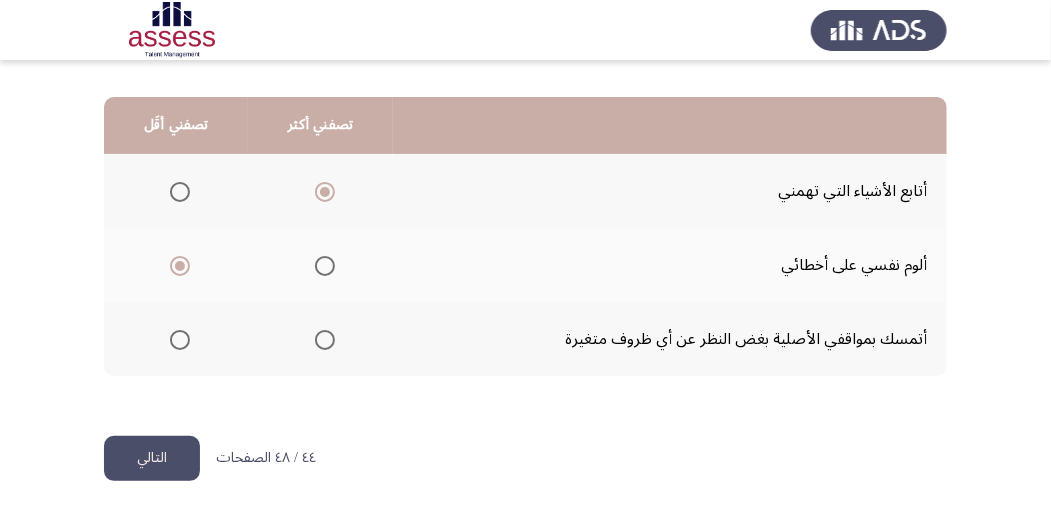 click on "التالي" 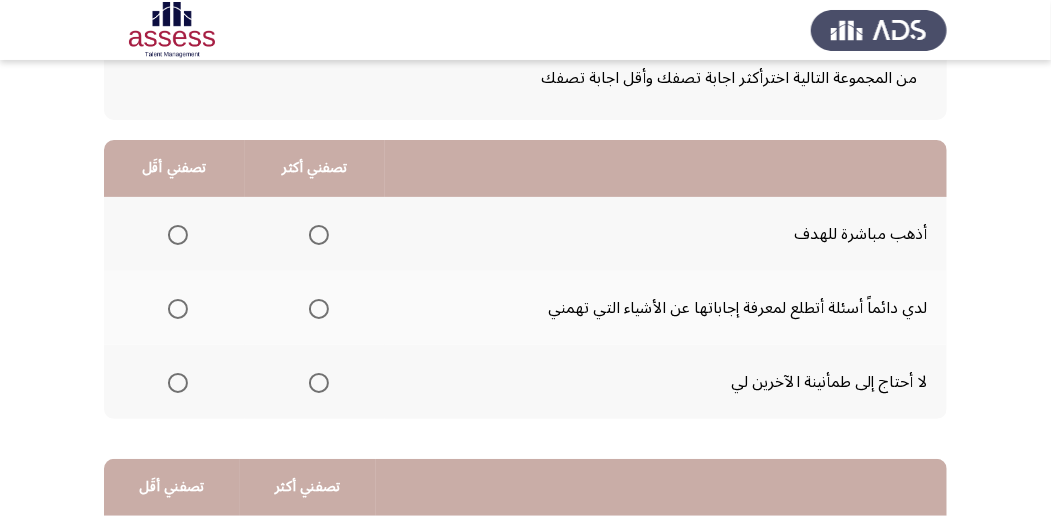 scroll, scrollTop: 133, scrollLeft: 0, axis: vertical 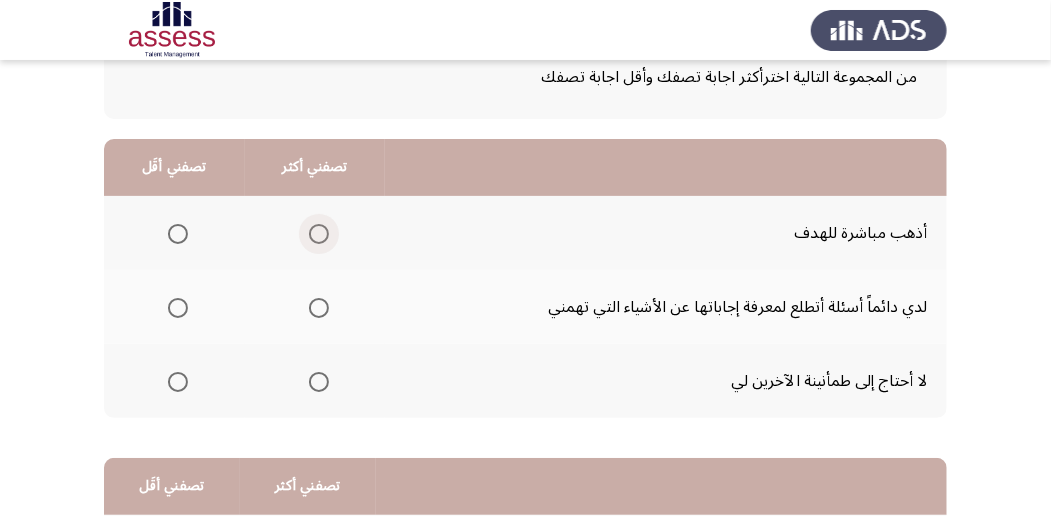 click at bounding box center (319, 234) 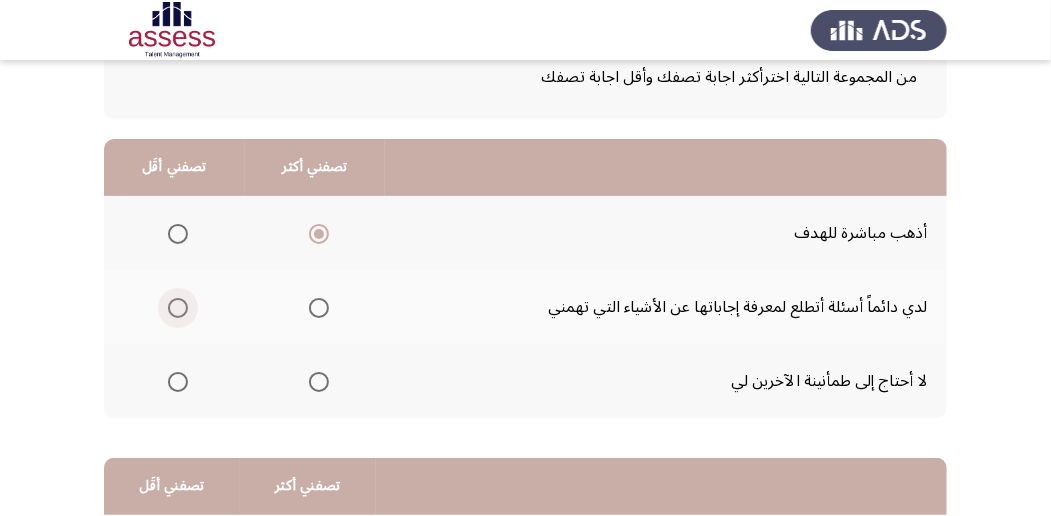 click at bounding box center [178, 308] 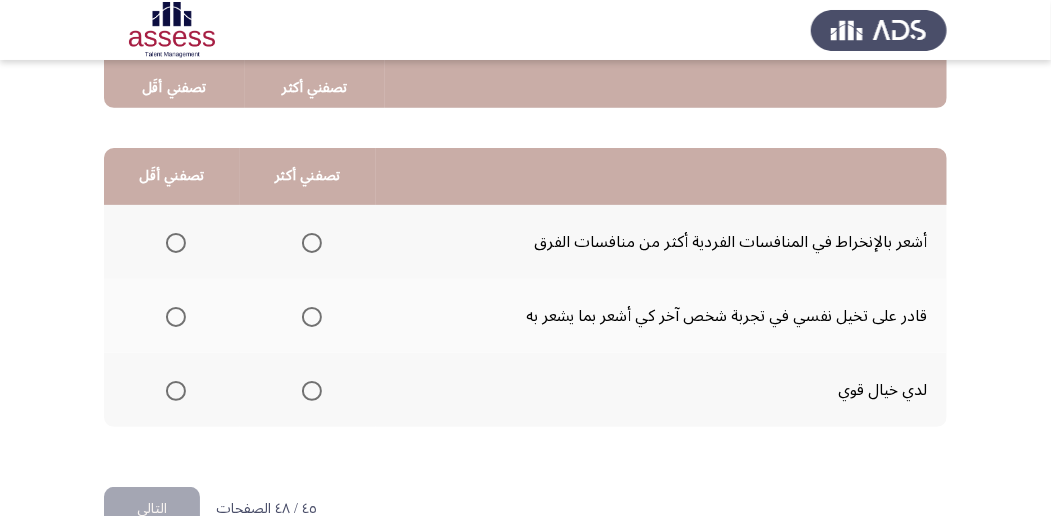 scroll, scrollTop: 466, scrollLeft: 0, axis: vertical 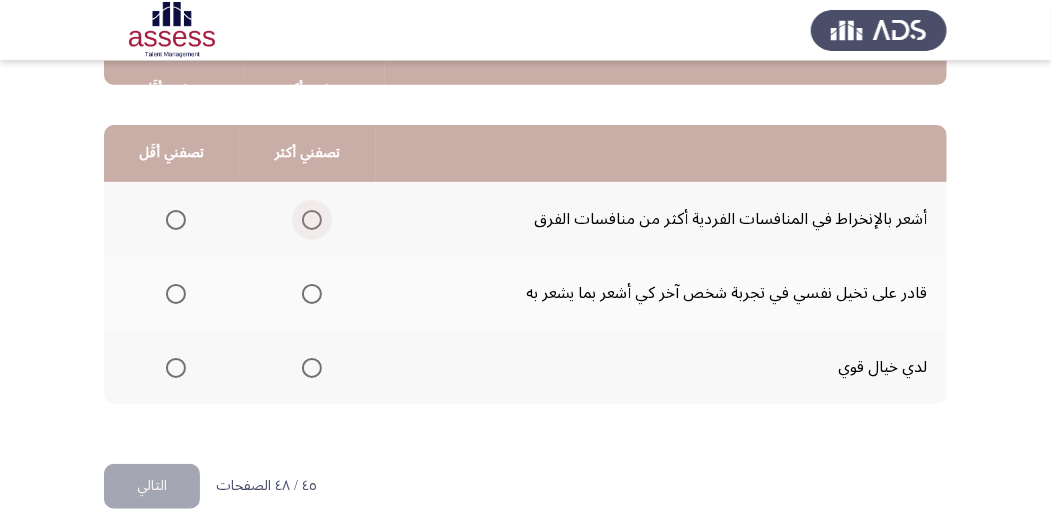 click at bounding box center [312, 220] 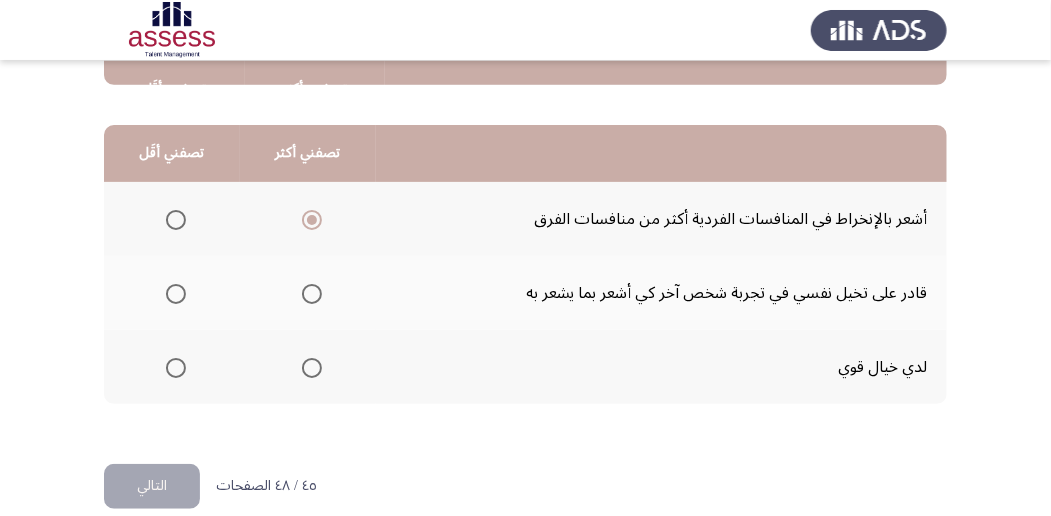click at bounding box center (176, 368) 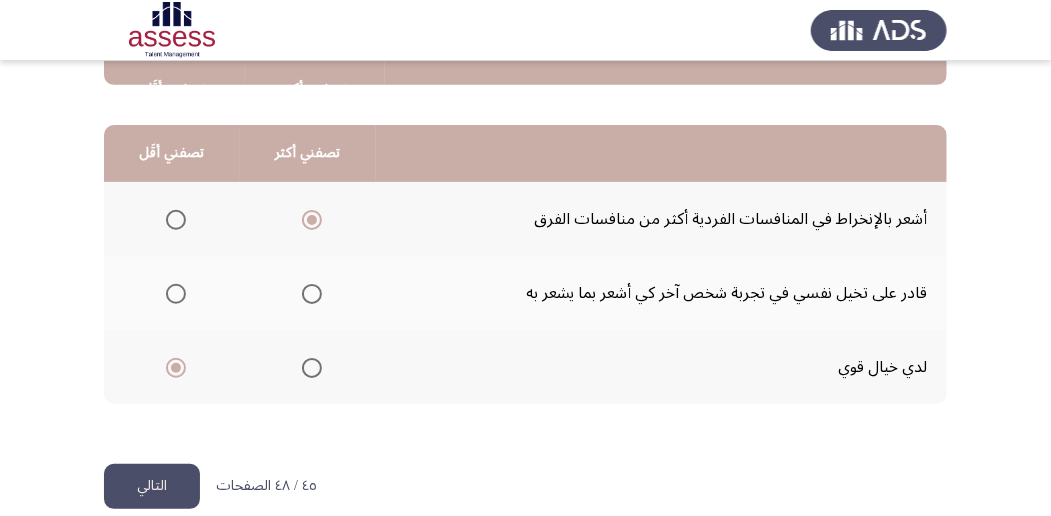 scroll, scrollTop: 494, scrollLeft: 0, axis: vertical 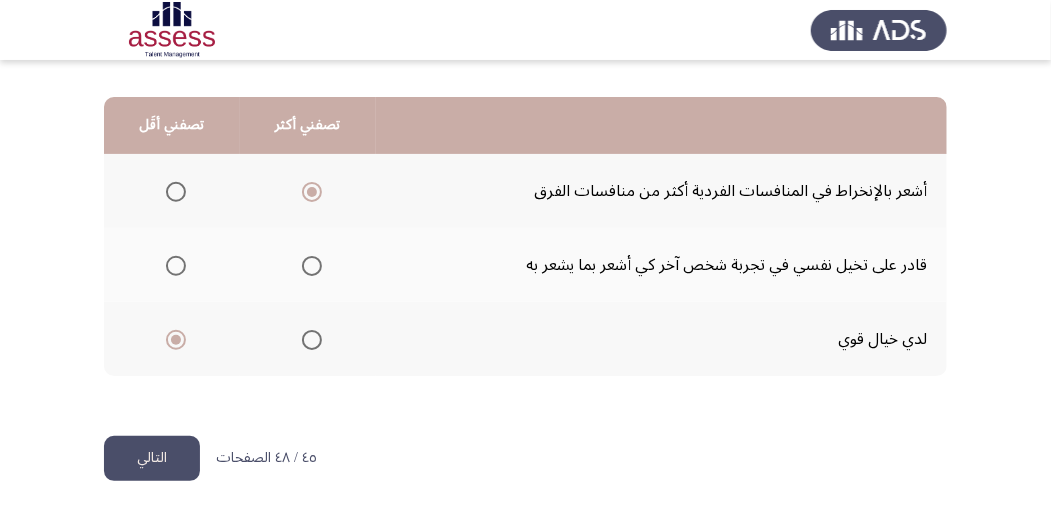 click on "التالي" 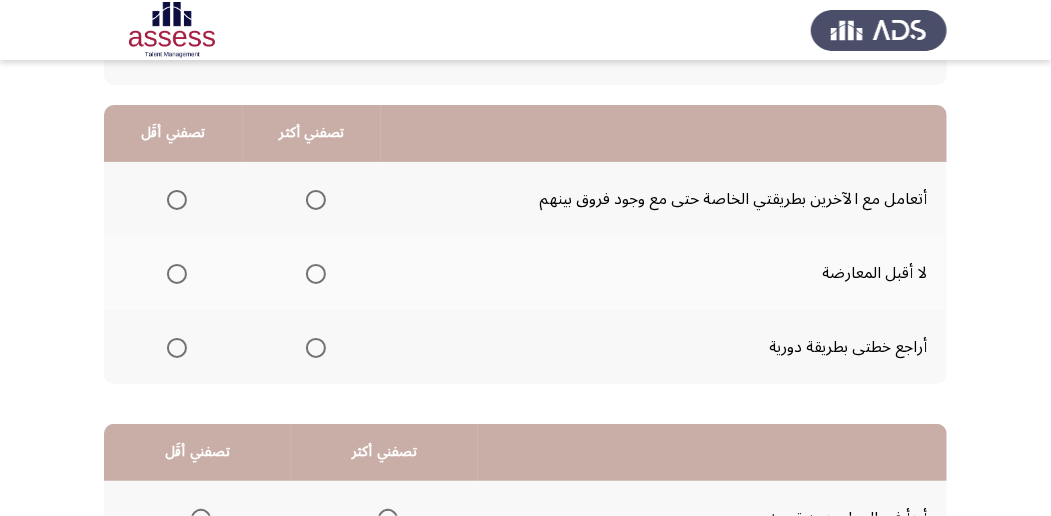 scroll, scrollTop: 200, scrollLeft: 0, axis: vertical 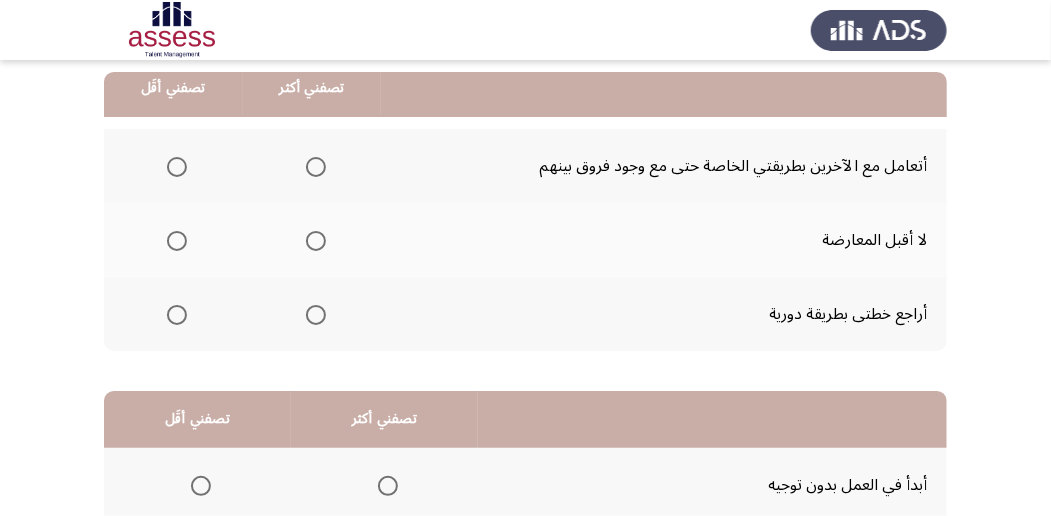 click at bounding box center [316, 167] 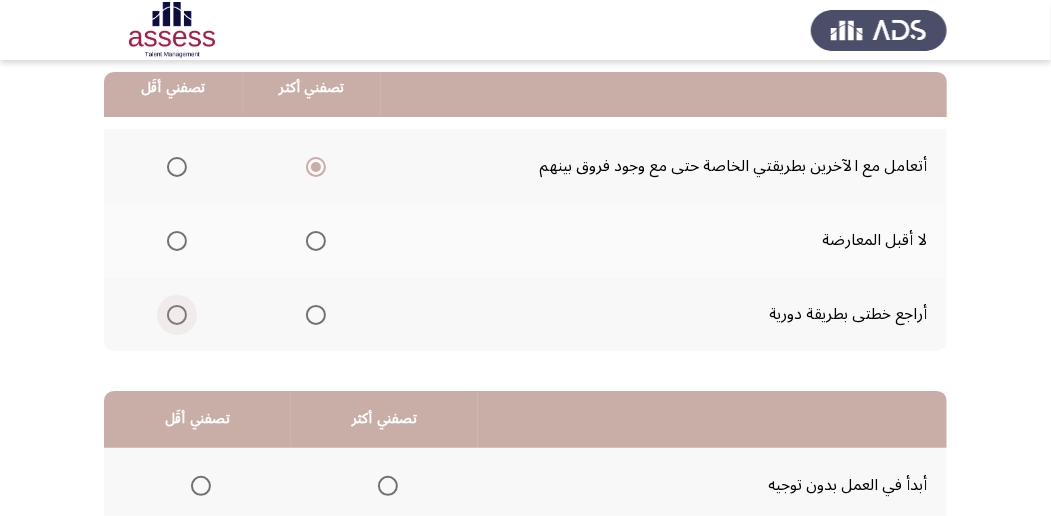 click at bounding box center (177, 315) 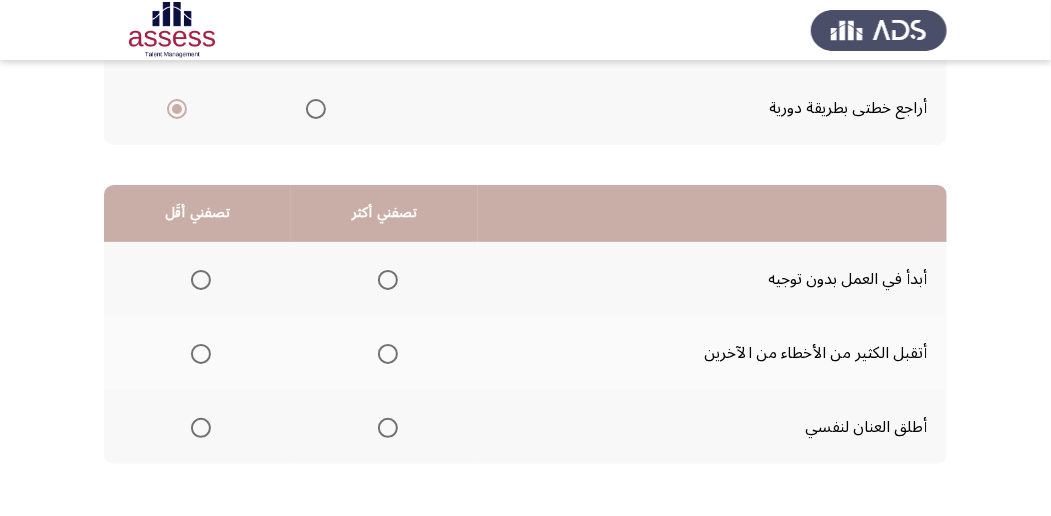 scroll, scrollTop: 494, scrollLeft: 0, axis: vertical 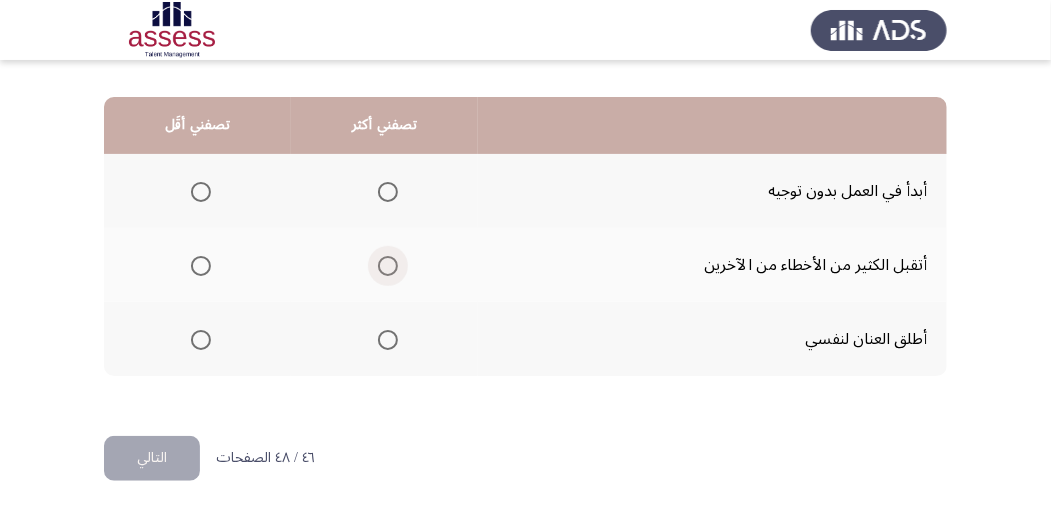 click at bounding box center [388, 266] 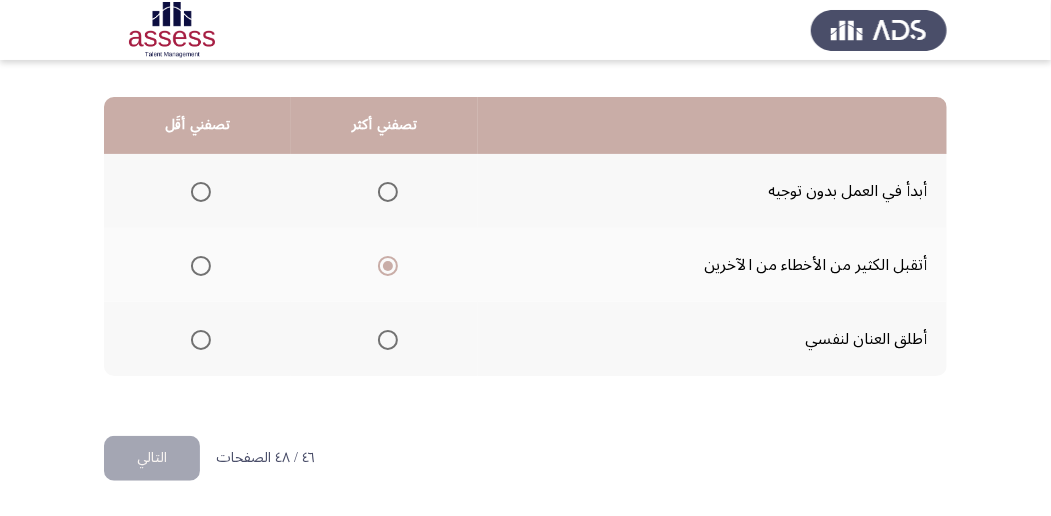 click at bounding box center [201, 340] 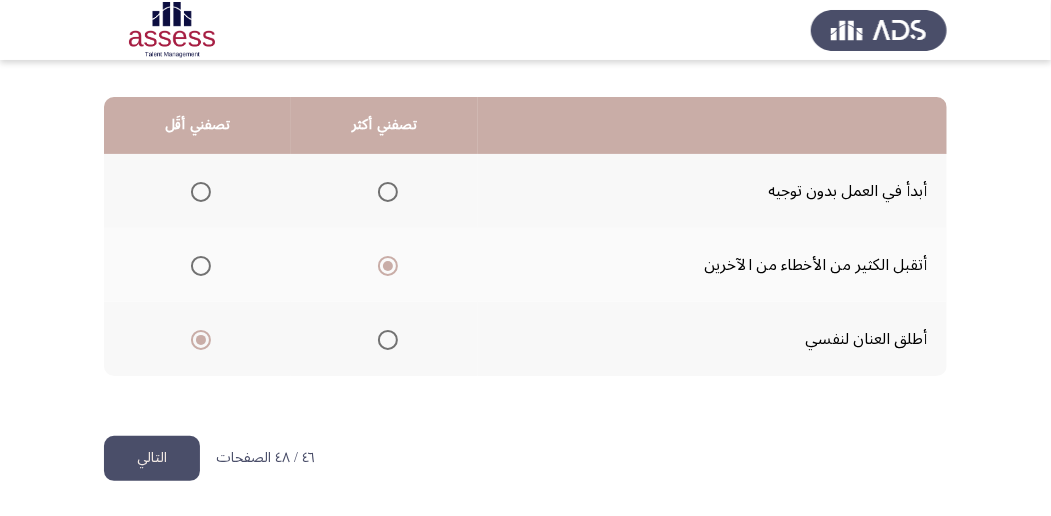click on "التالي" 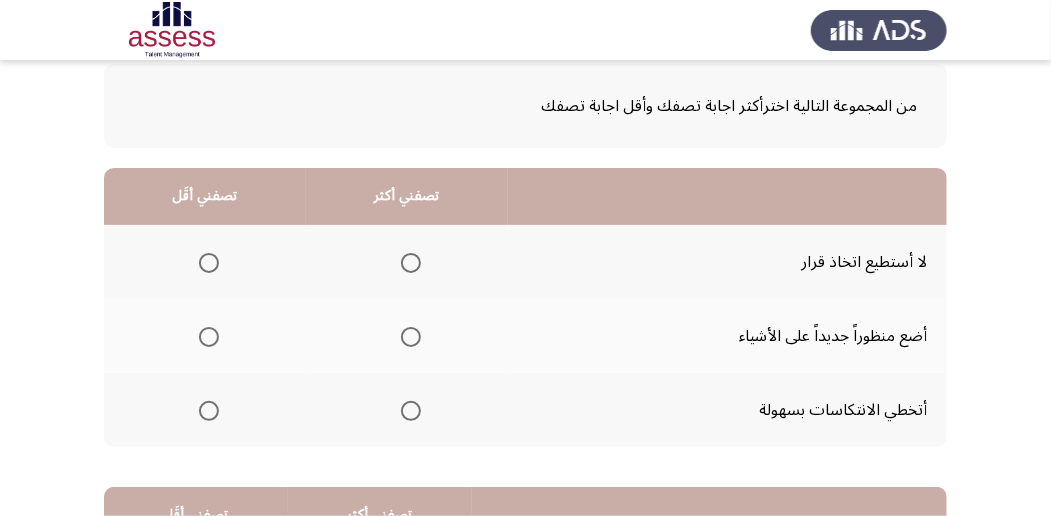 scroll, scrollTop: 133, scrollLeft: 0, axis: vertical 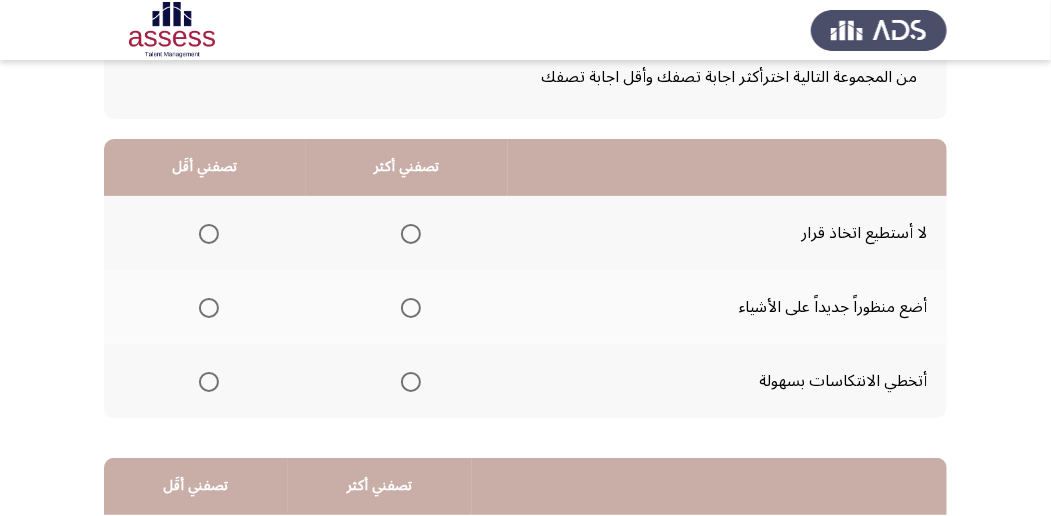 click at bounding box center (411, 308) 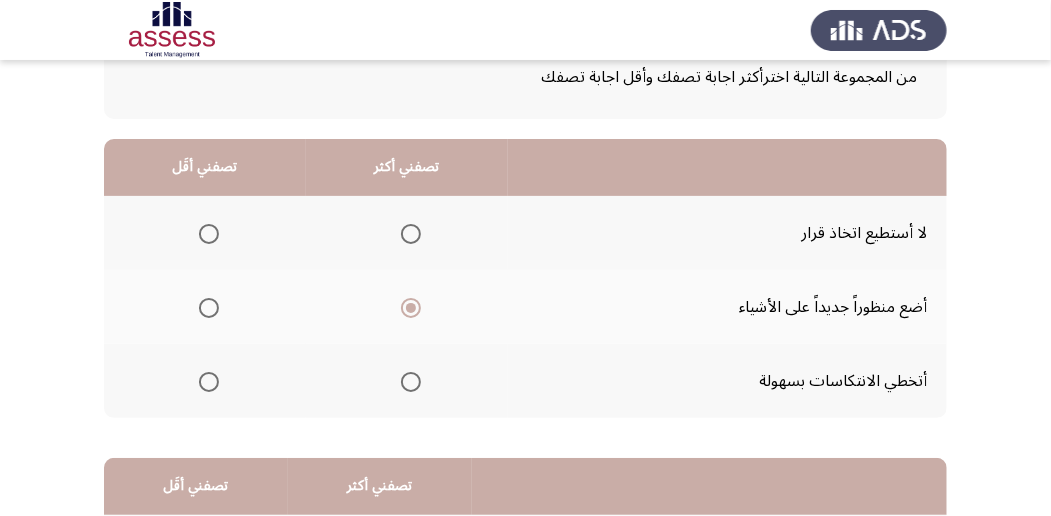 click at bounding box center [209, 382] 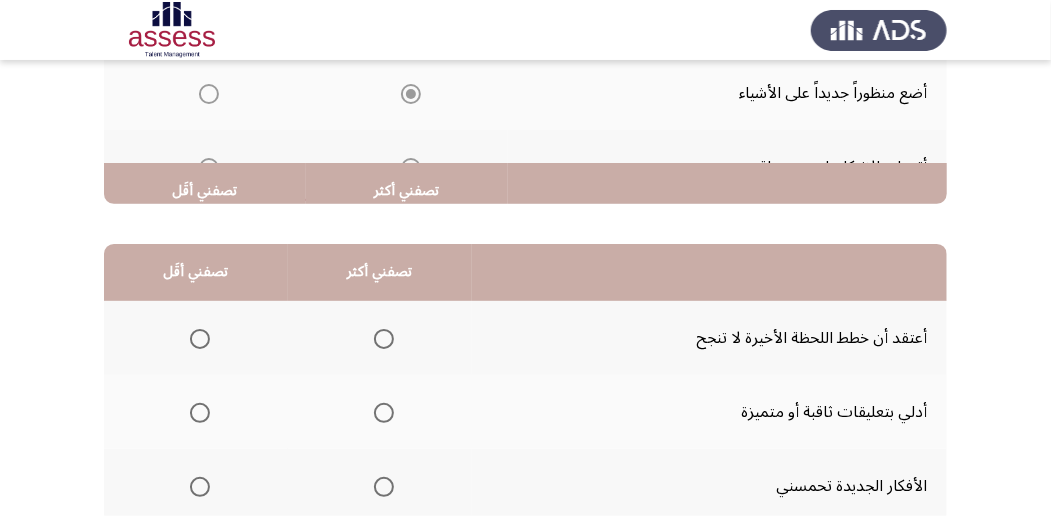 scroll, scrollTop: 466, scrollLeft: 0, axis: vertical 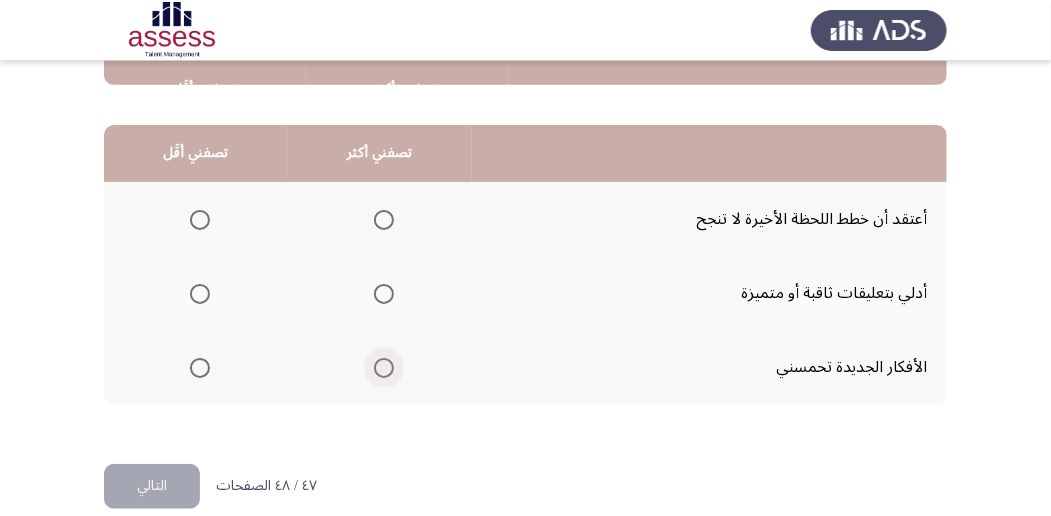 click at bounding box center (384, 368) 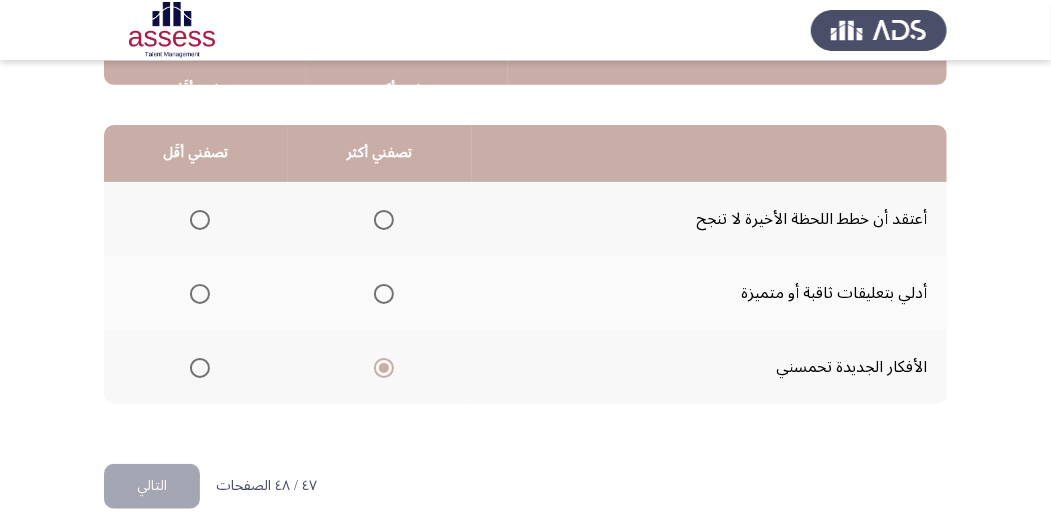 click at bounding box center (200, 220) 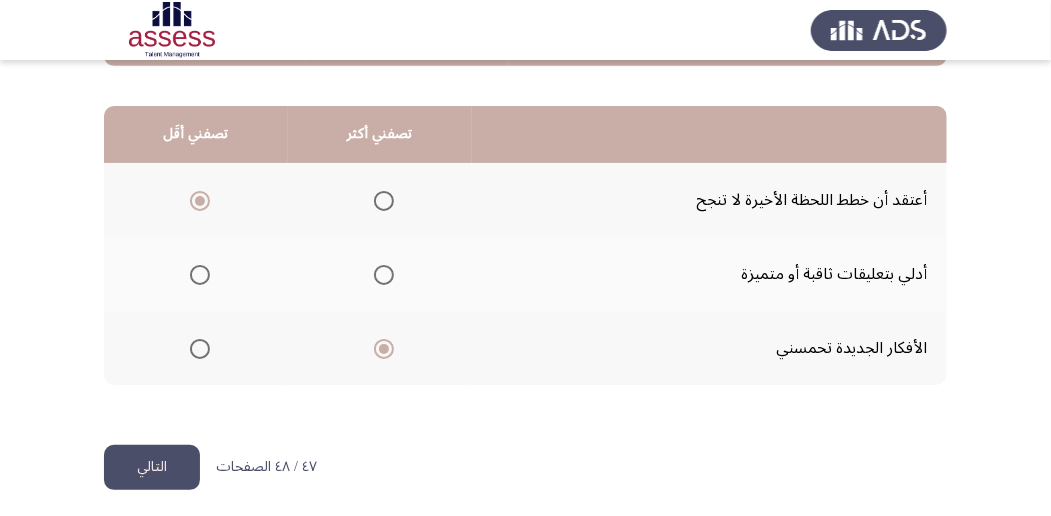scroll, scrollTop: 494, scrollLeft: 0, axis: vertical 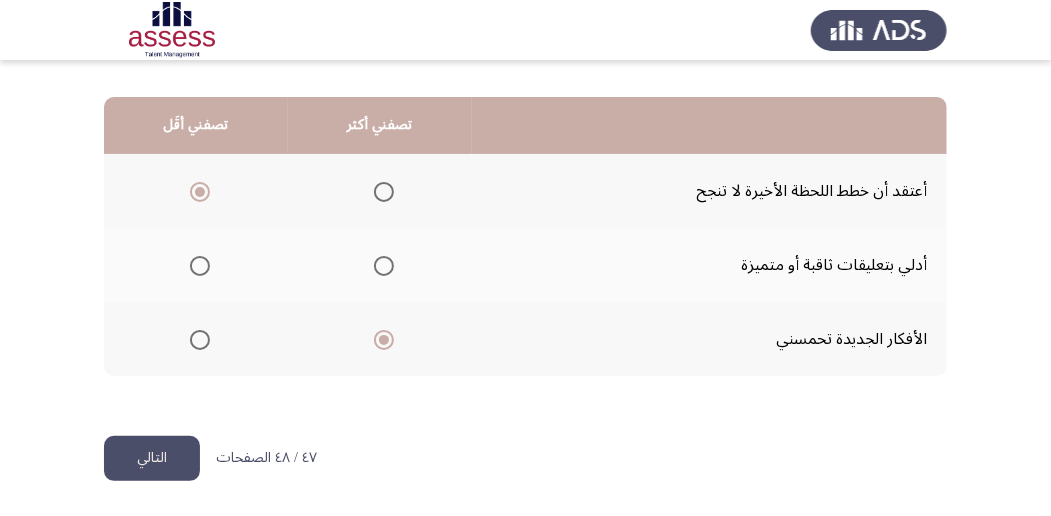 click on "التالي" 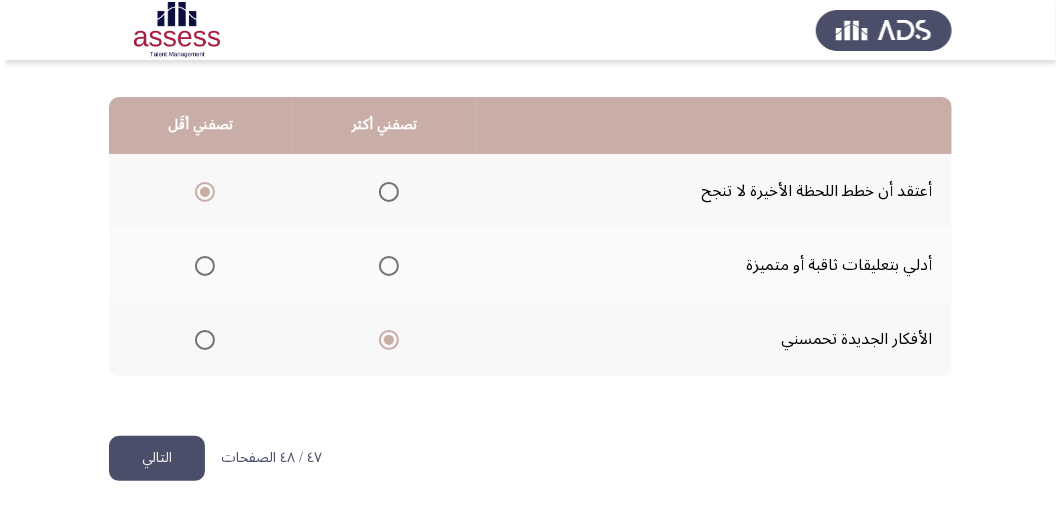 scroll, scrollTop: 0, scrollLeft: 0, axis: both 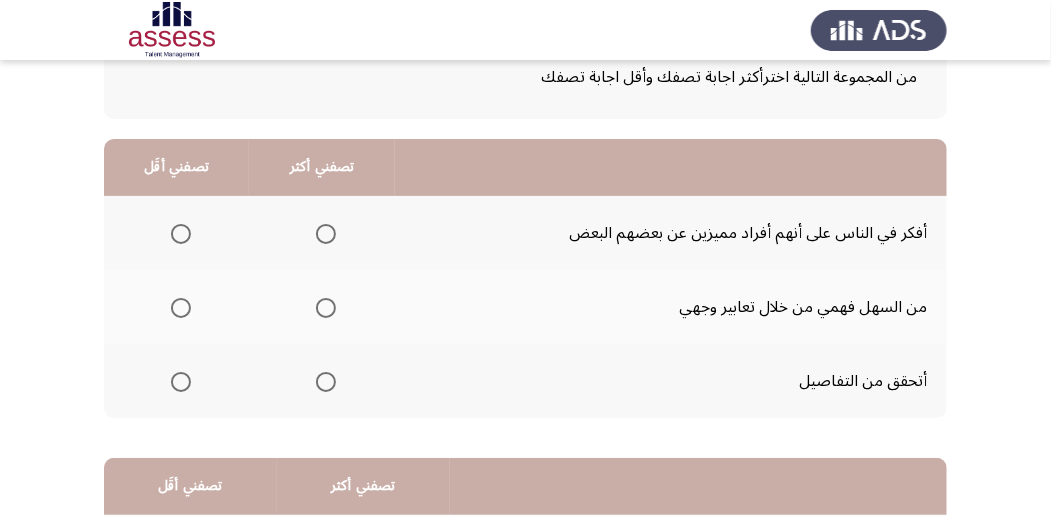 click at bounding box center [326, 308] 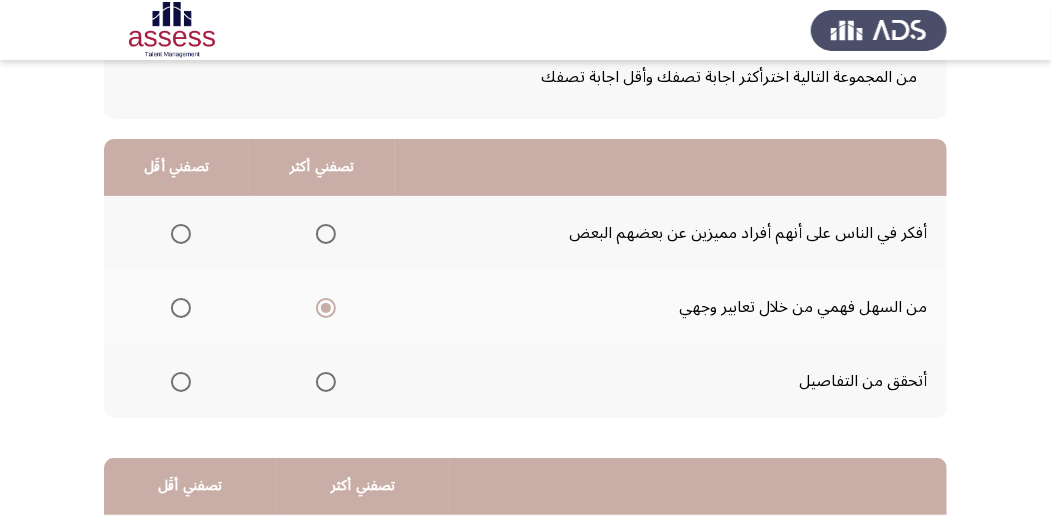 click at bounding box center (181, 382) 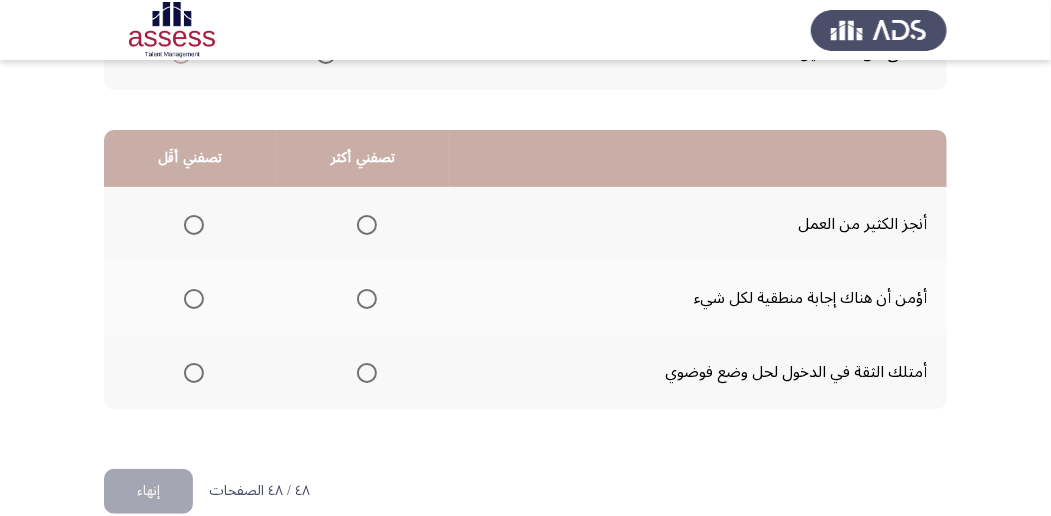scroll, scrollTop: 466, scrollLeft: 0, axis: vertical 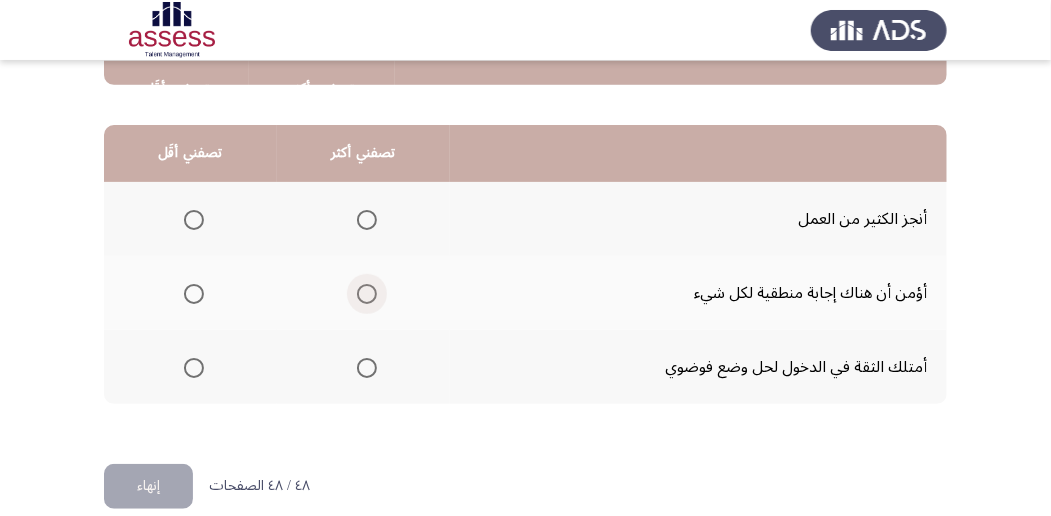 click at bounding box center (367, 294) 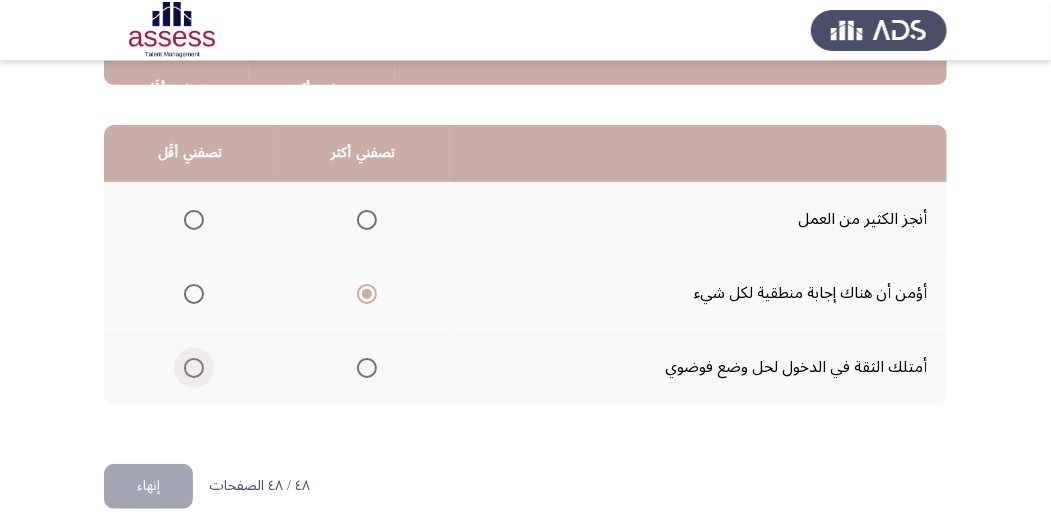 click at bounding box center [194, 368] 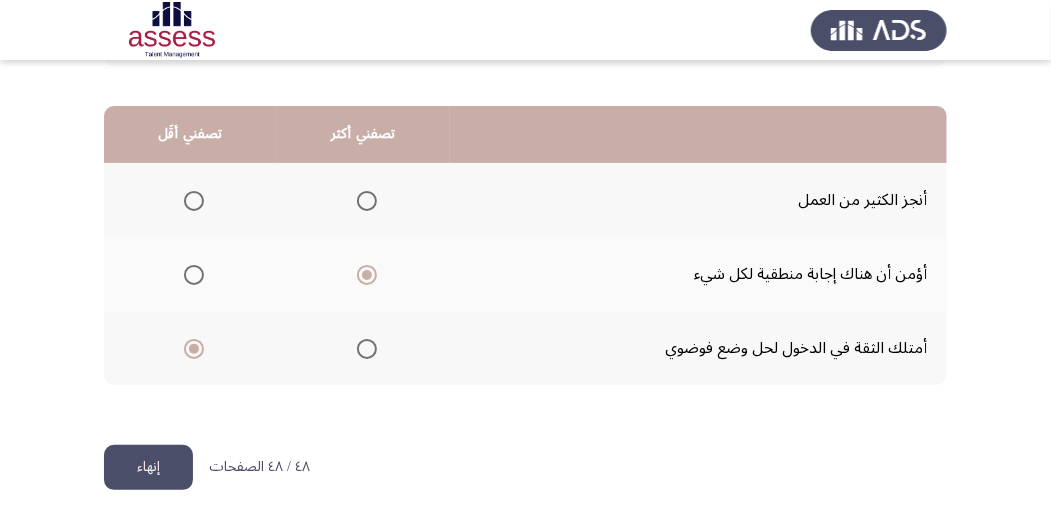 scroll, scrollTop: 494, scrollLeft: 0, axis: vertical 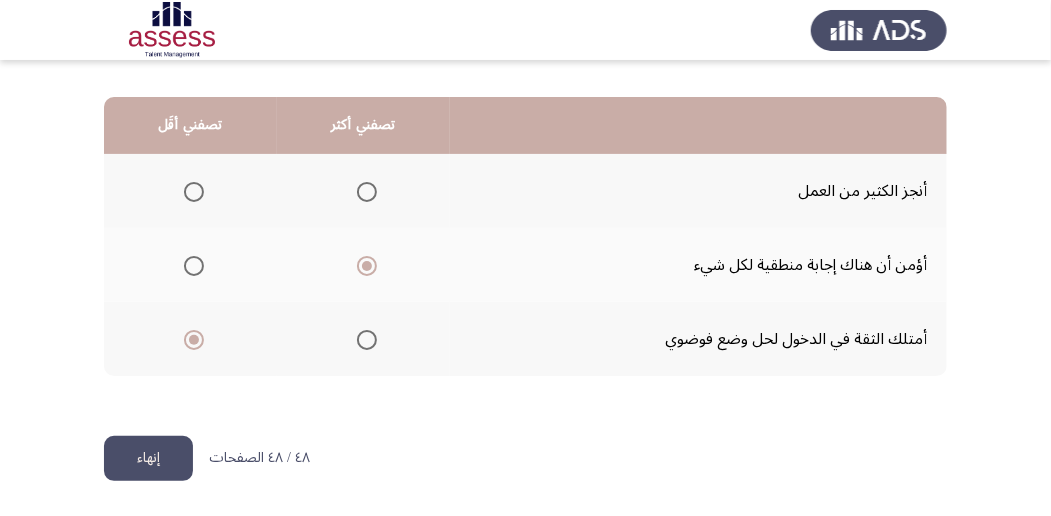 click on "إنهاء" 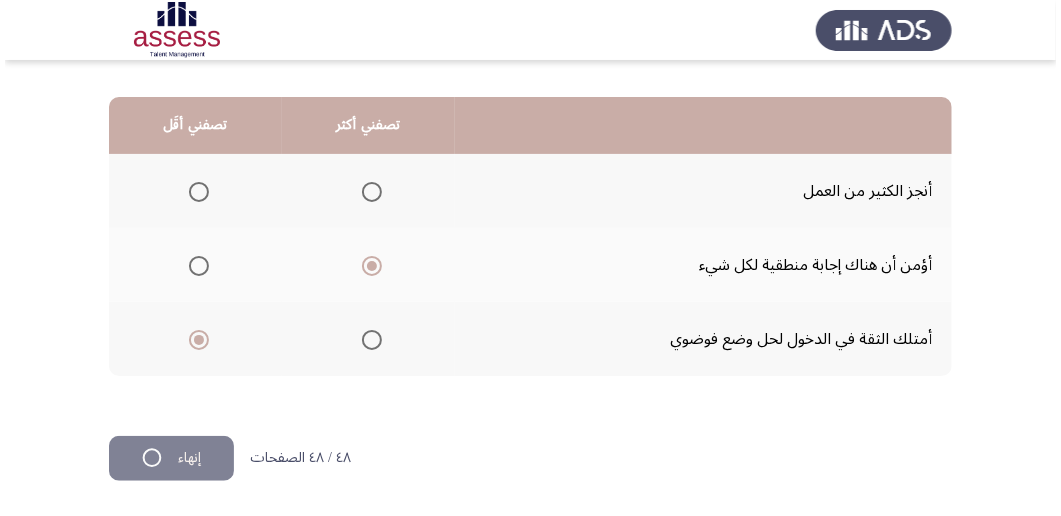 scroll, scrollTop: 0, scrollLeft: 0, axis: both 